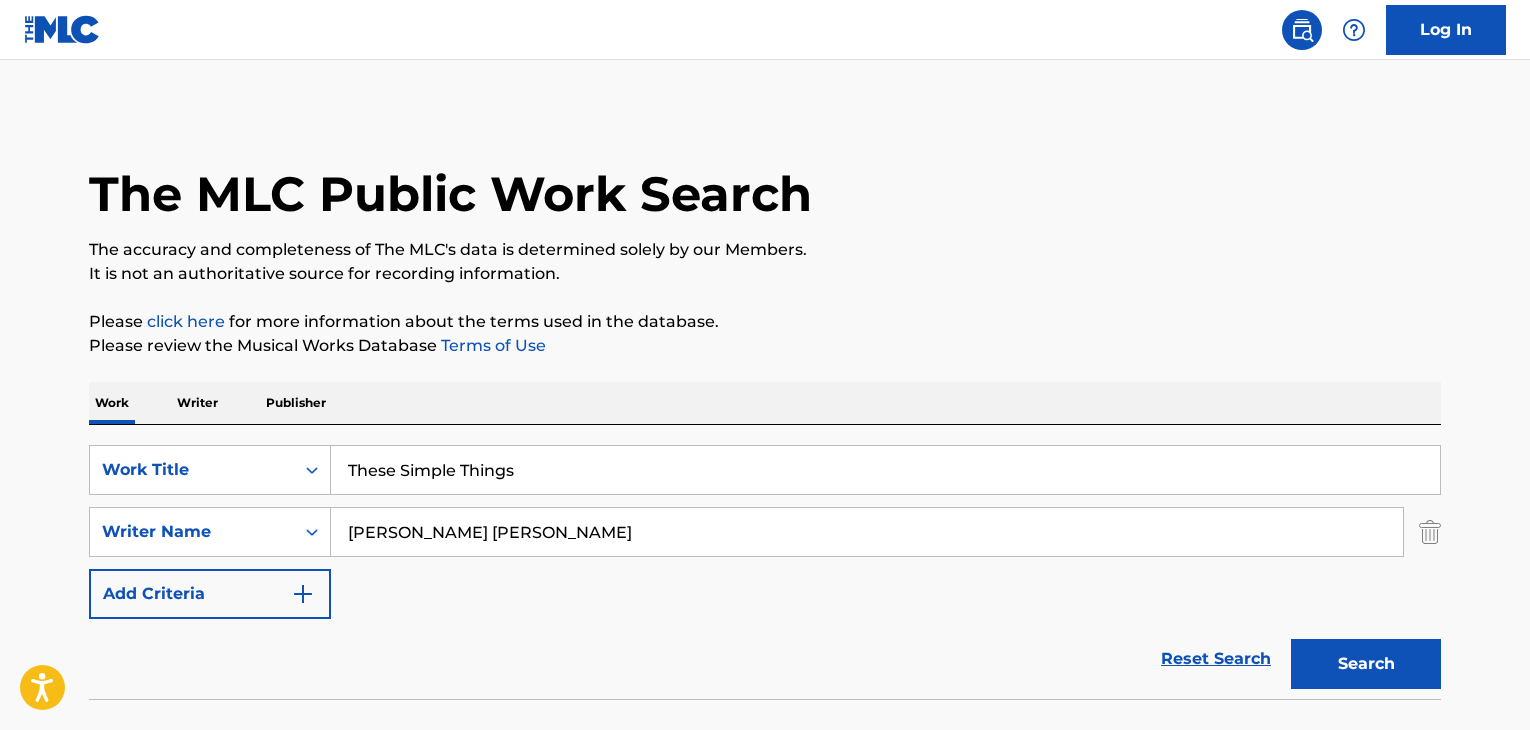 scroll, scrollTop: 0, scrollLeft: 0, axis: both 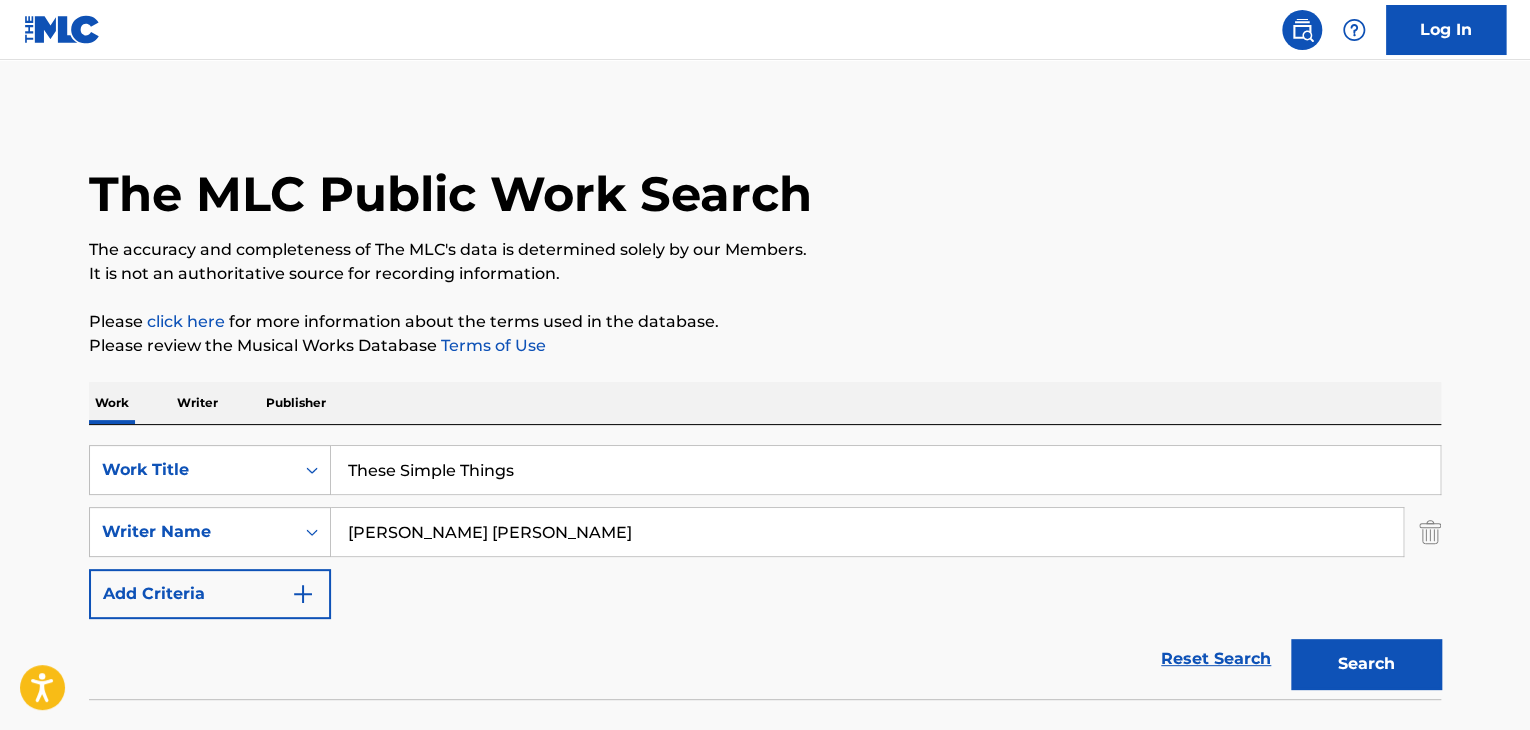 type on "[PERSON_NAME] [PERSON_NAME]" 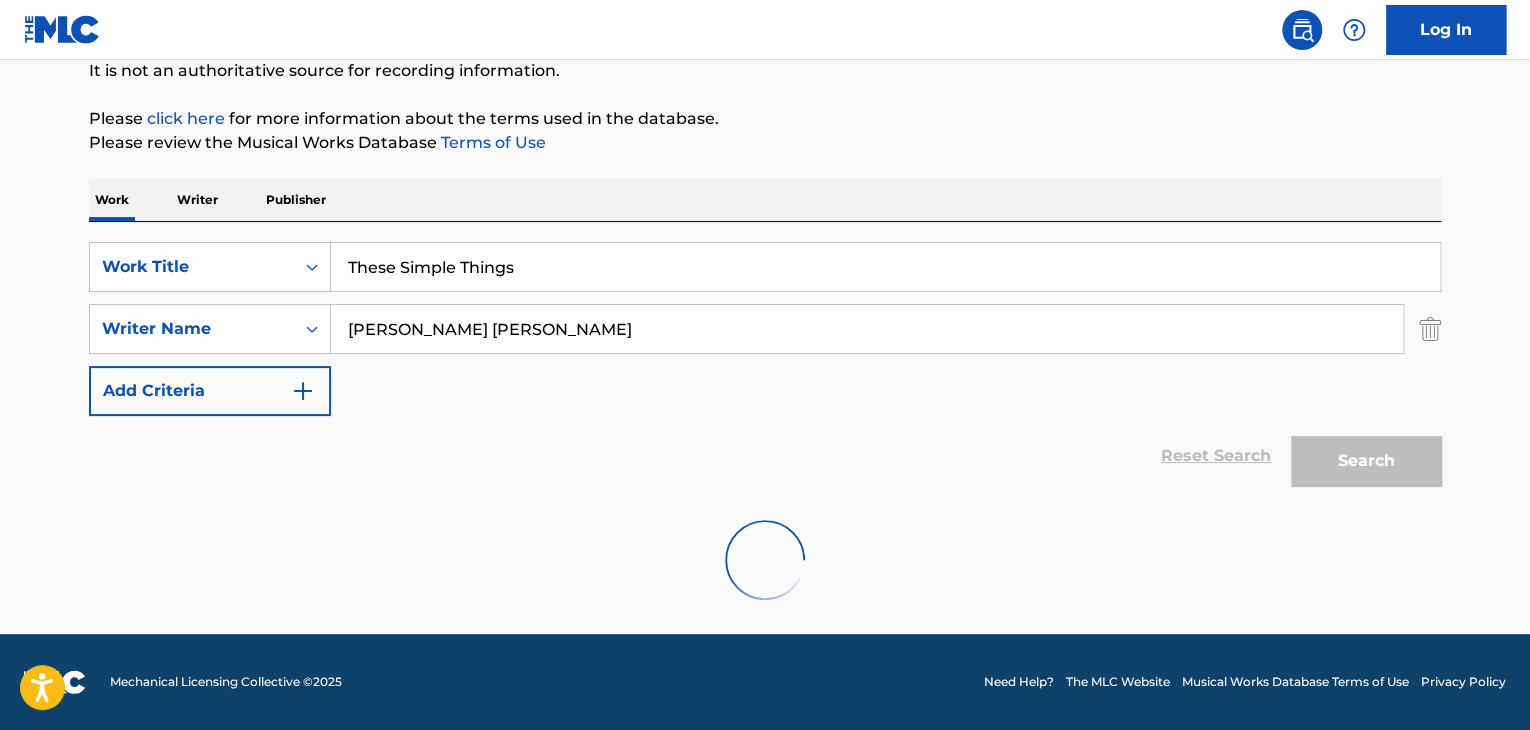 scroll, scrollTop: 138, scrollLeft: 0, axis: vertical 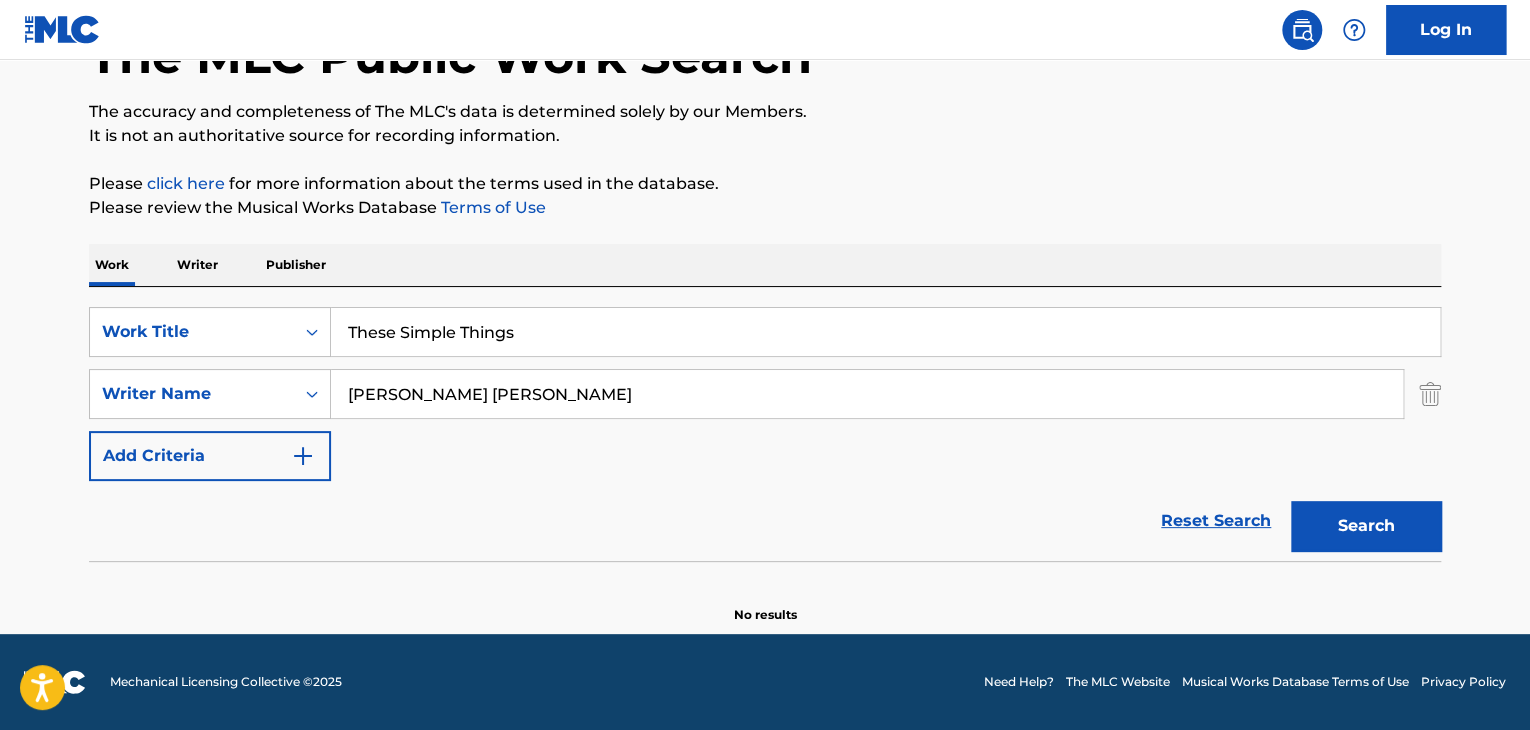click on "Writer" at bounding box center (197, 265) 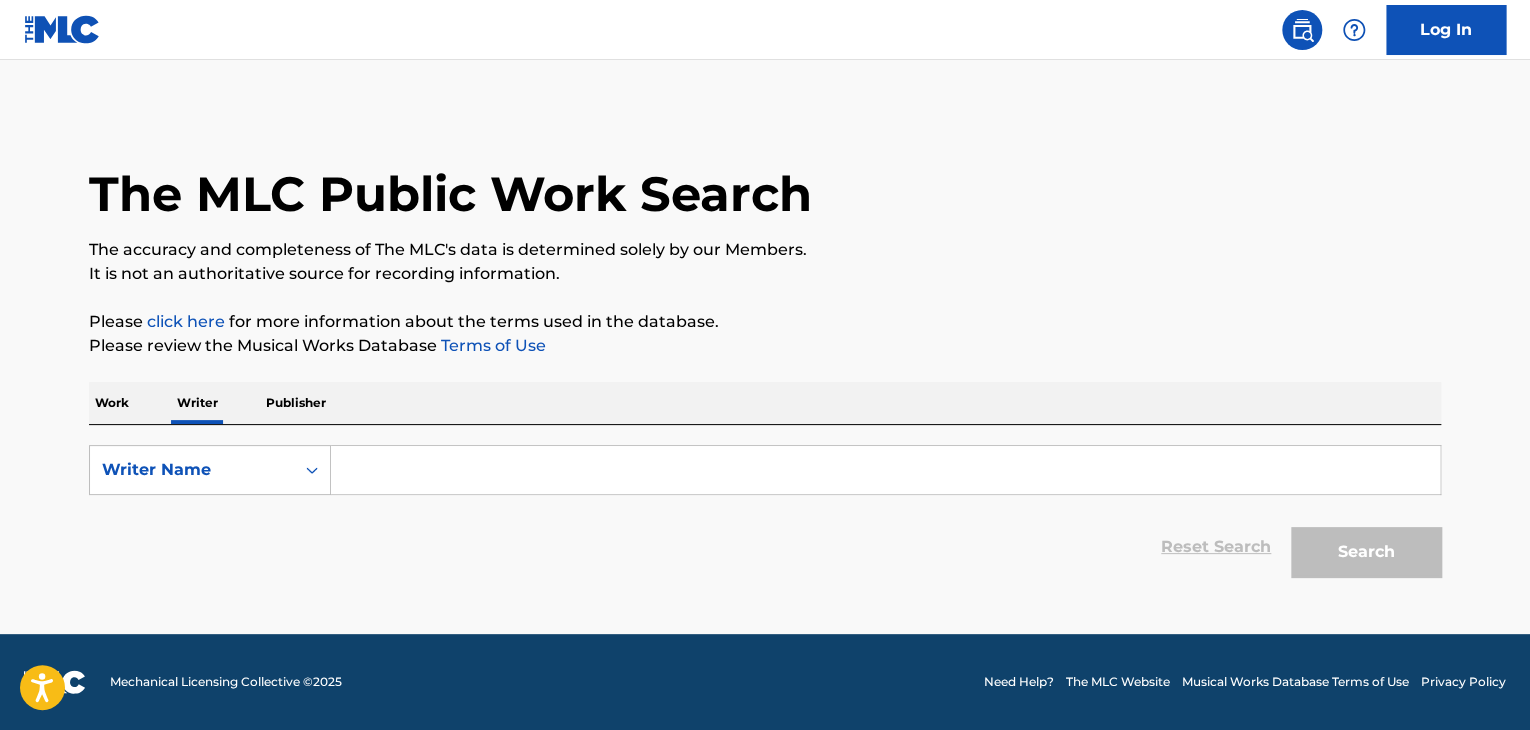 scroll, scrollTop: 0, scrollLeft: 0, axis: both 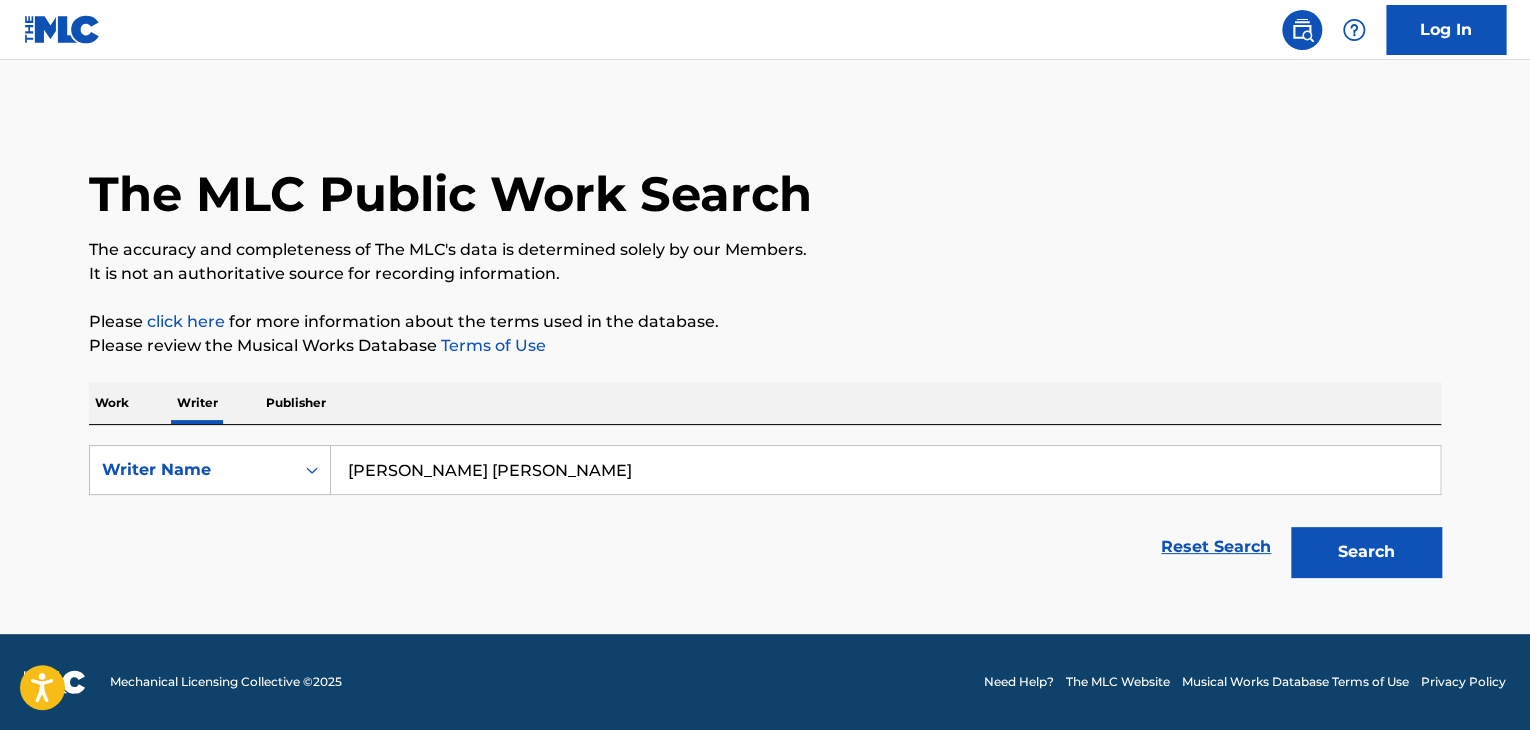 type on "[PERSON_NAME] [PERSON_NAME]" 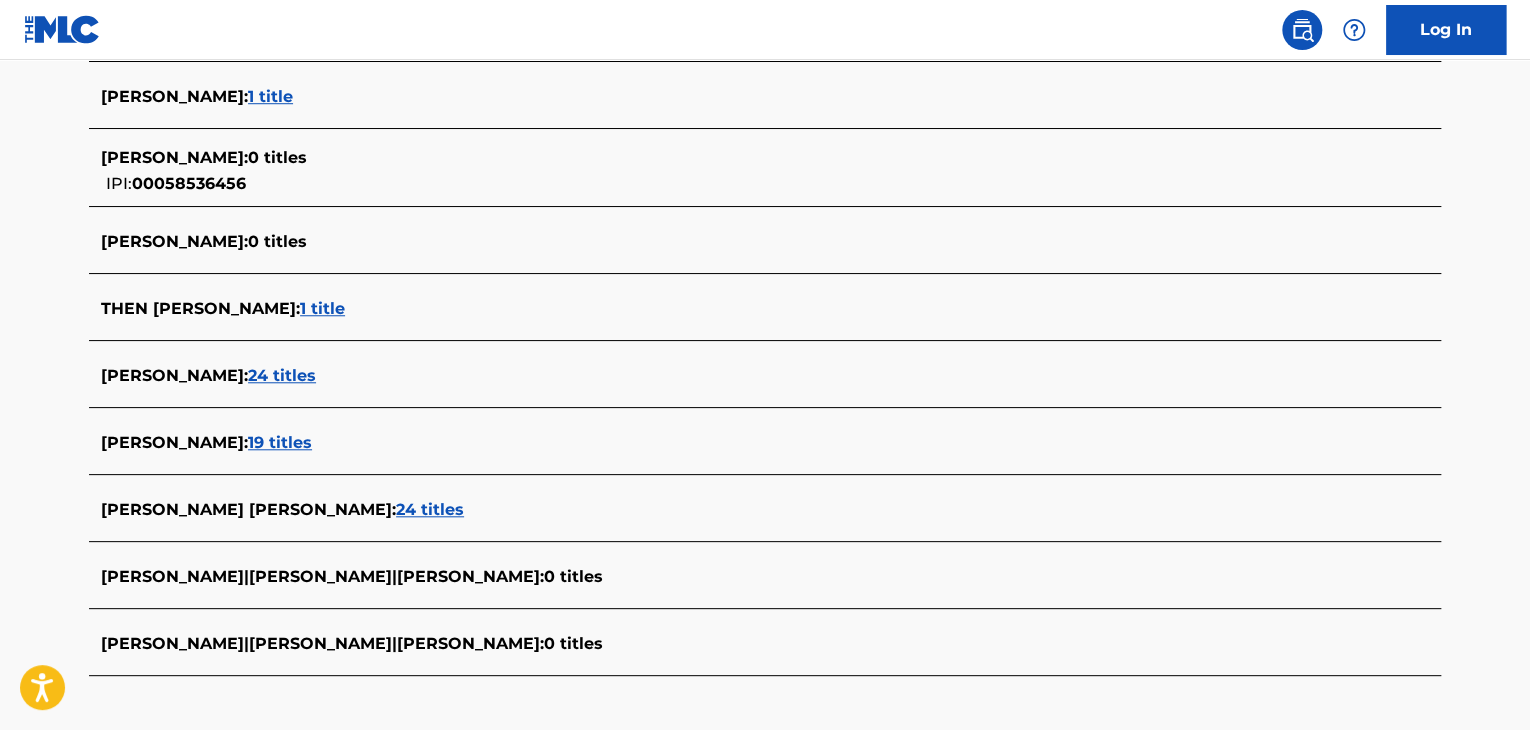 scroll, scrollTop: 800, scrollLeft: 0, axis: vertical 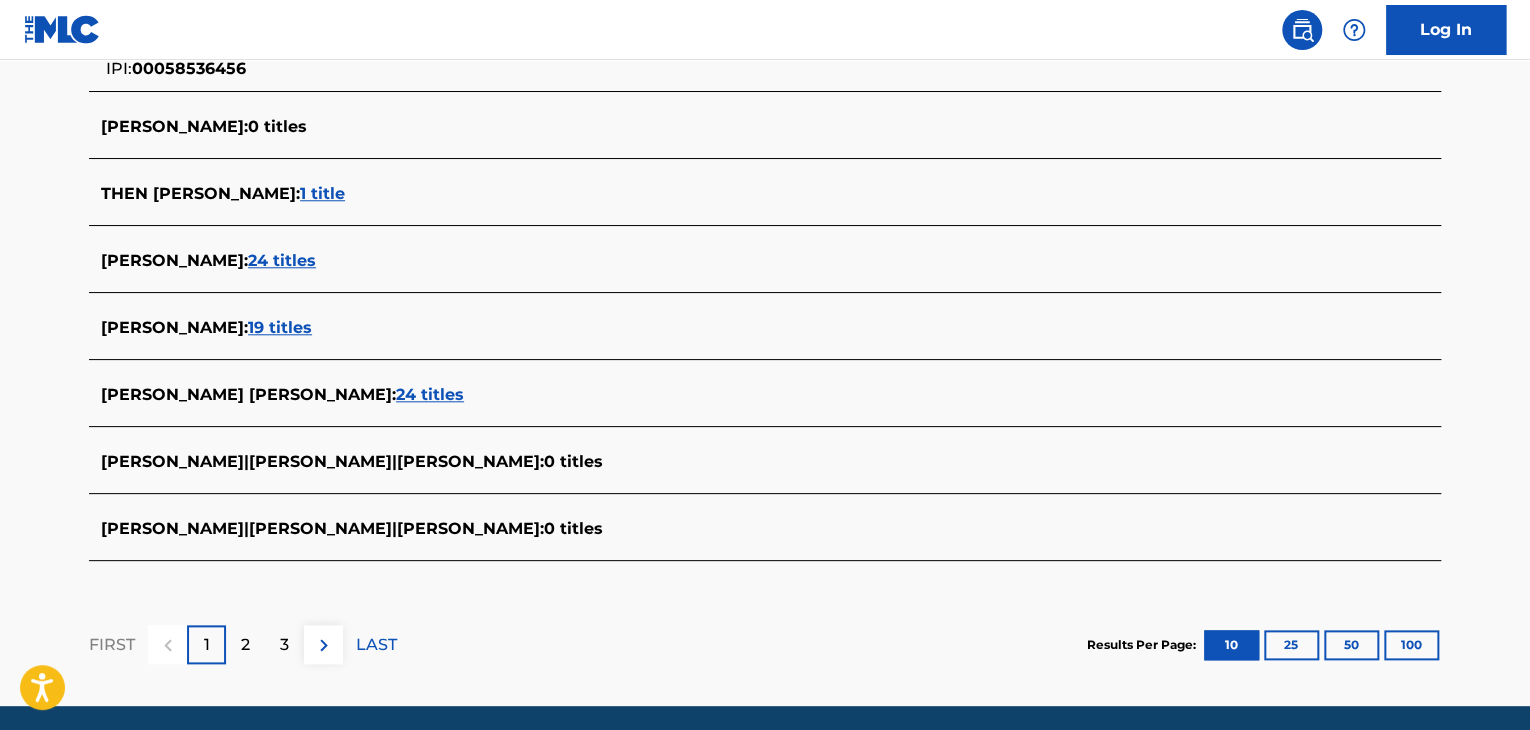 click on "24 titles" at bounding box center [430, 394] 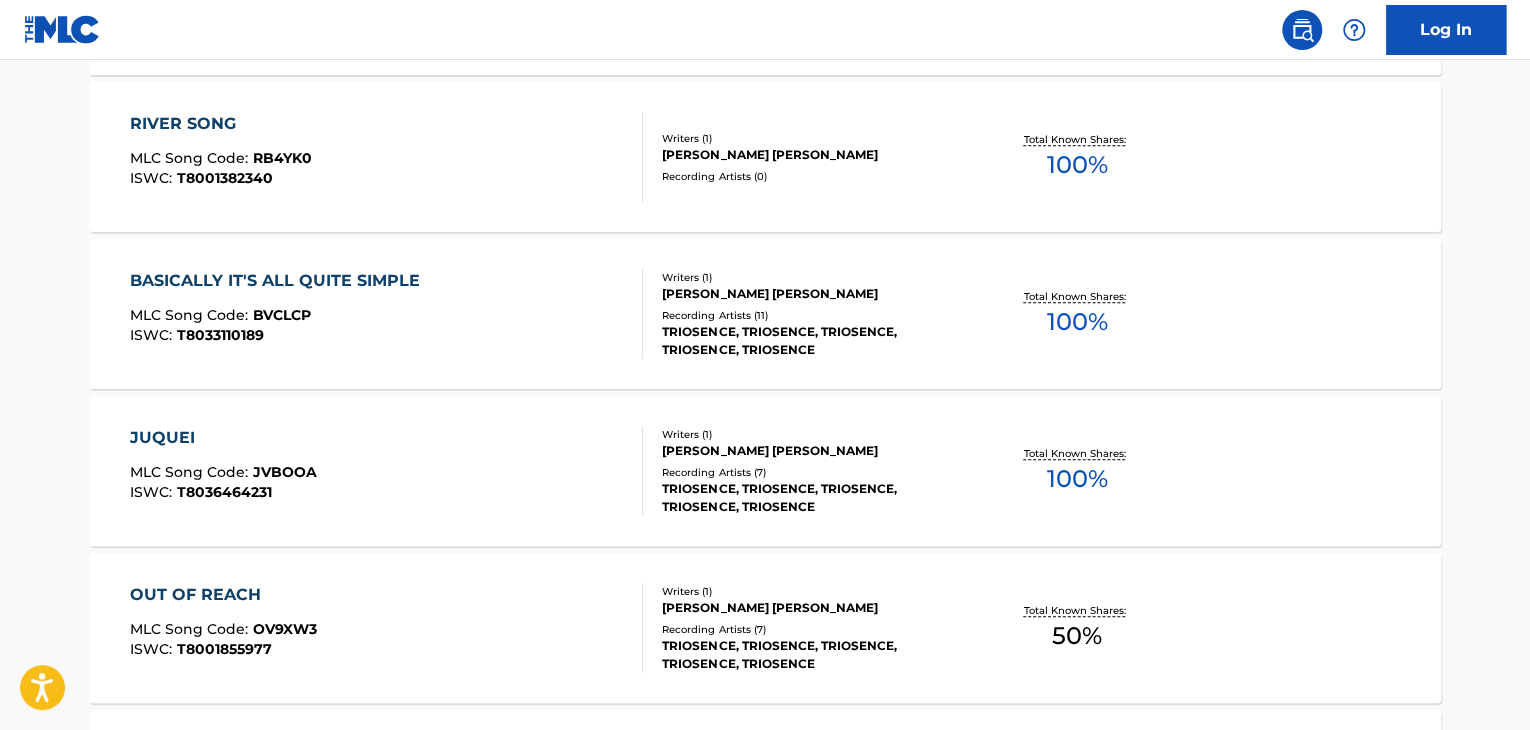 click on "JUQUEI MLC Song Code : JVBOOA ISWC : T8036464231" at bounding box center [387, 471] 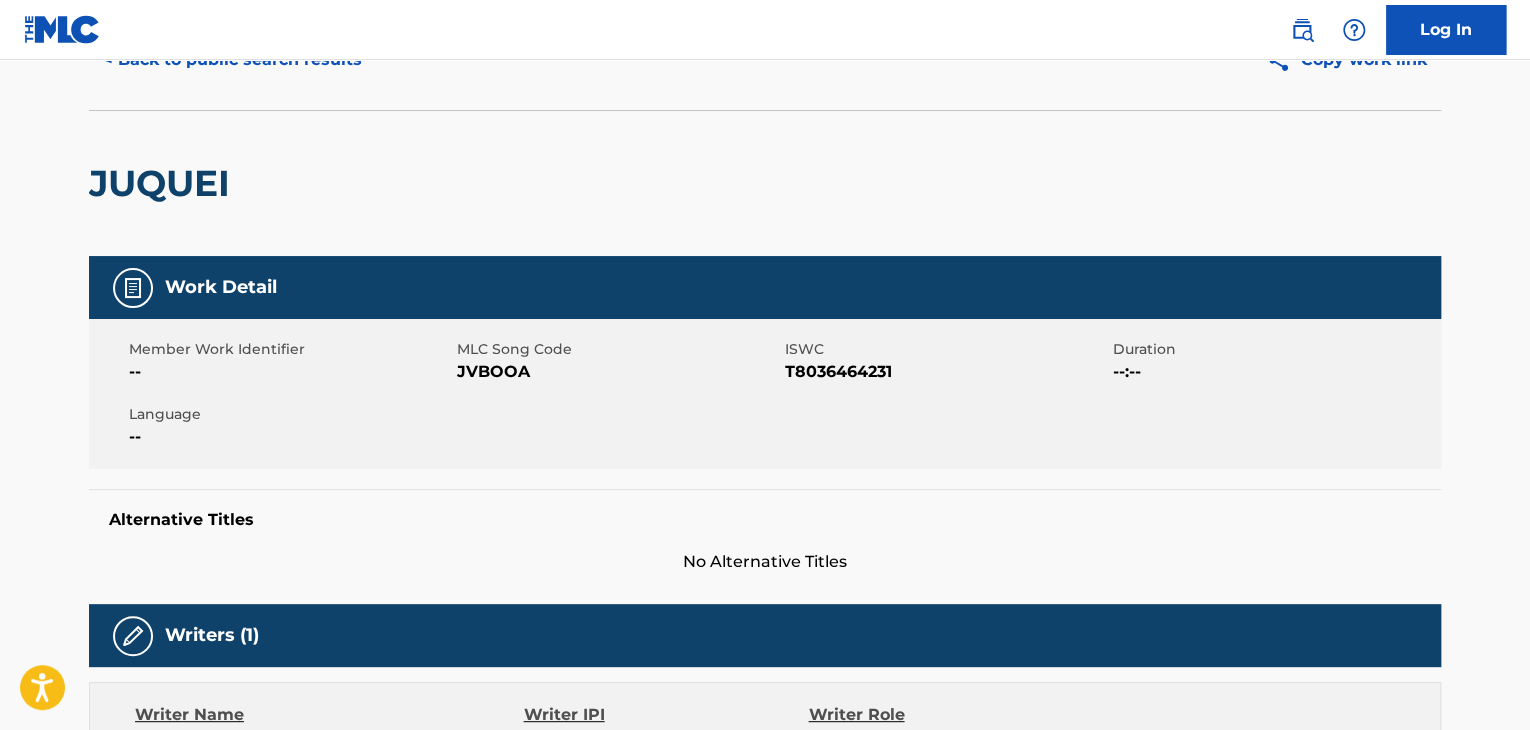 scroll, scrollTop: 0, scrollLeft: 0, axis: both 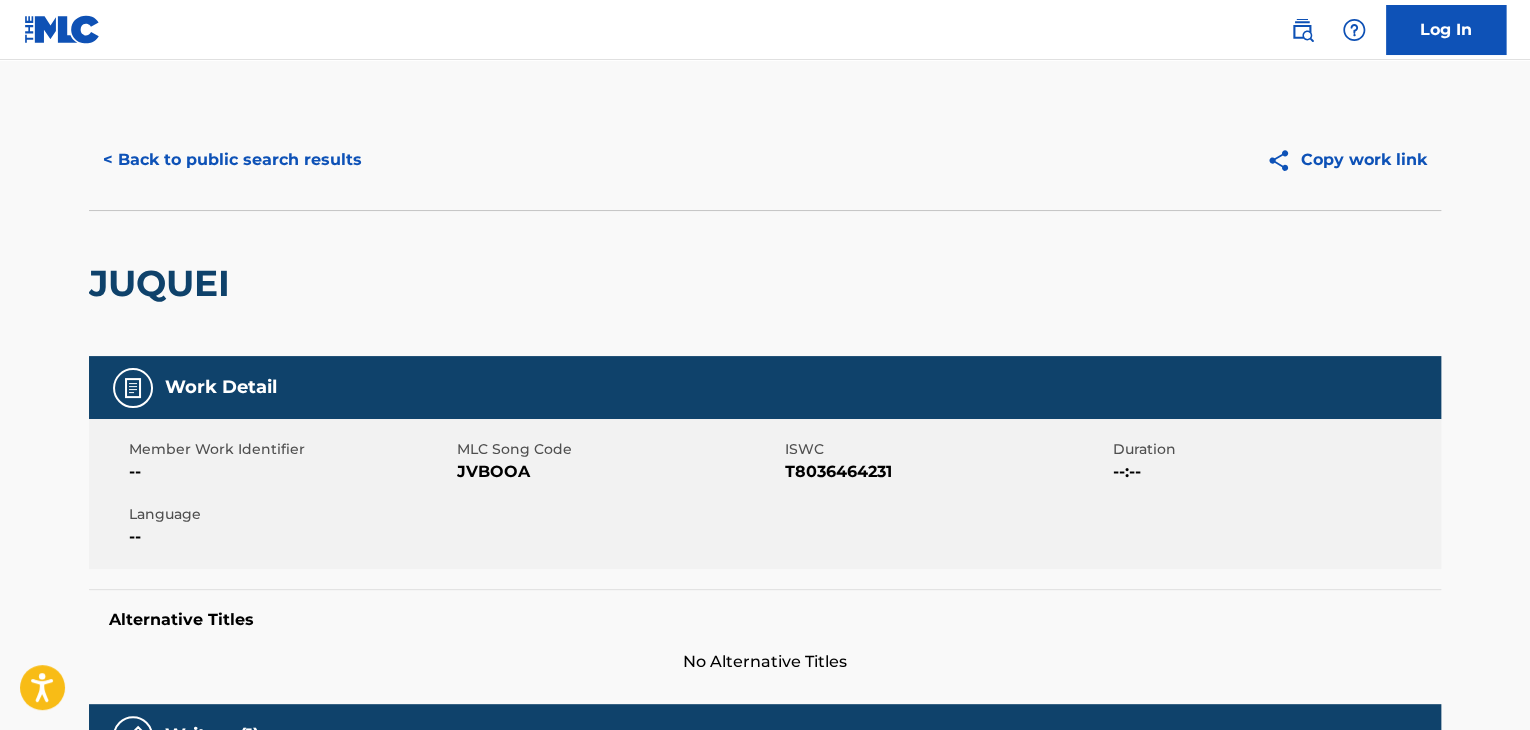 click on "< Back to public search results" at bounding box center [232, 160] 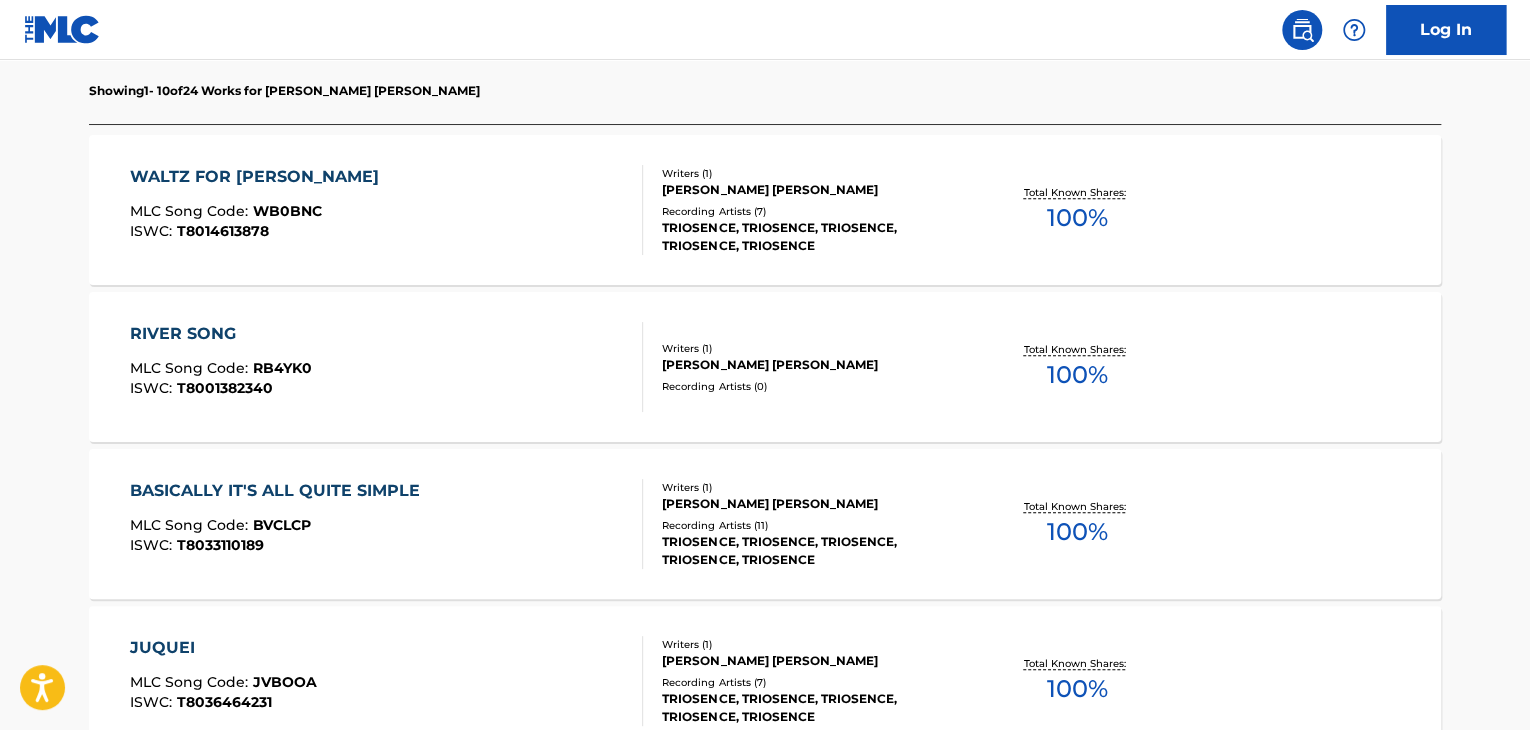scroll, scrollTop: 624, scrollLeft: 0, axis: vertical 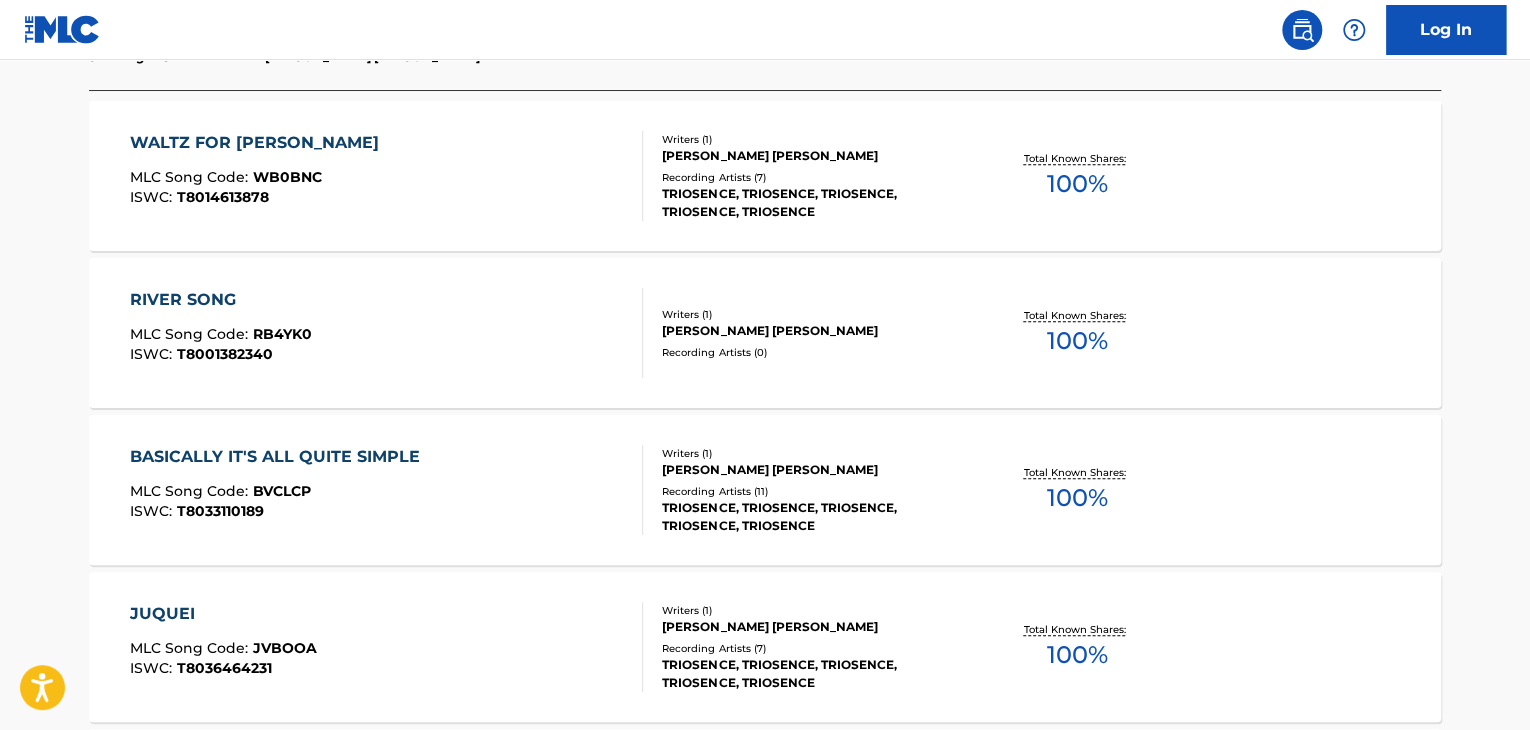 click on "WALTZ FOR [PERSON_NAME] MLC Song Code : WB0BNC ISWC : T8014613878" at bounding box center (387, 176) 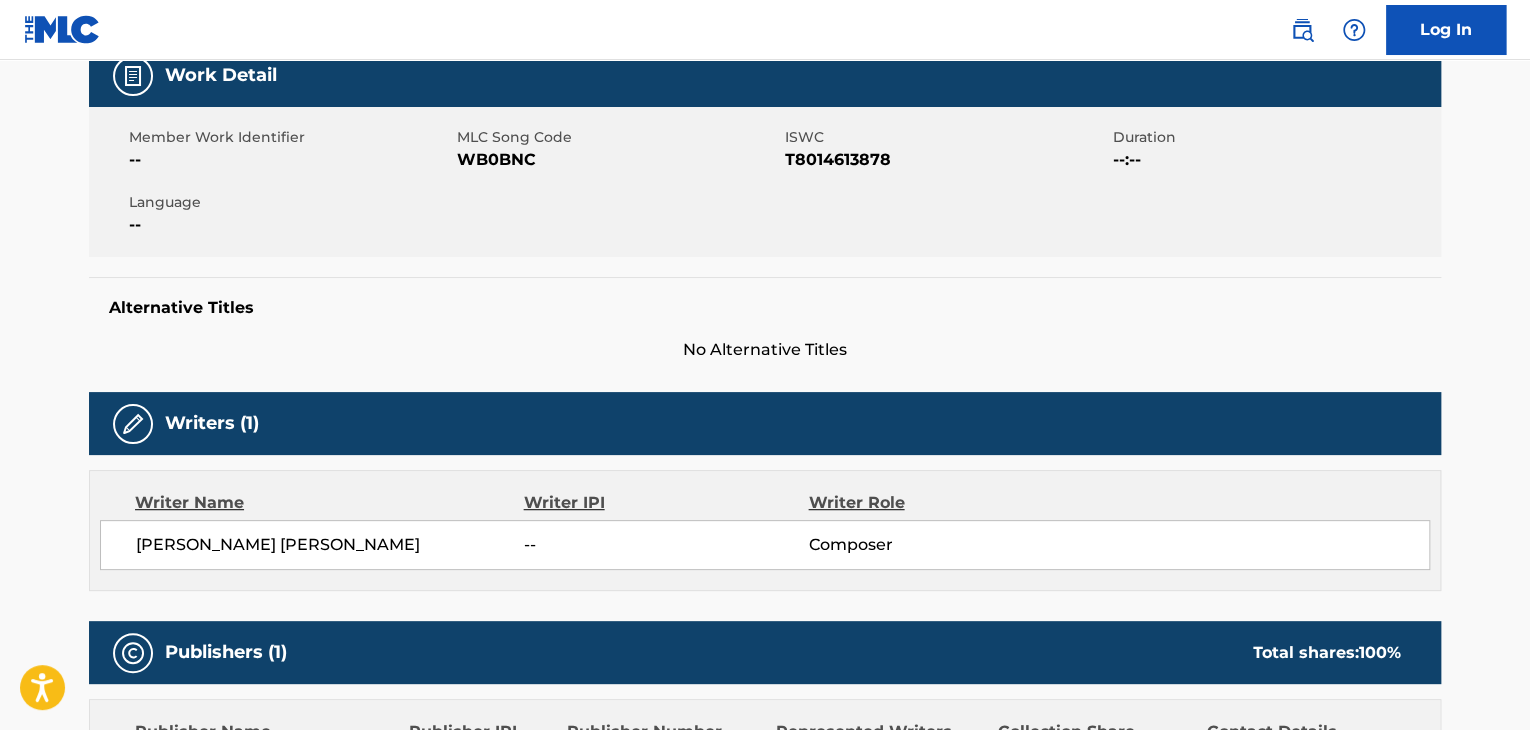scroll, scrollTop: 400, scrollLeft: 0, axis: vertical 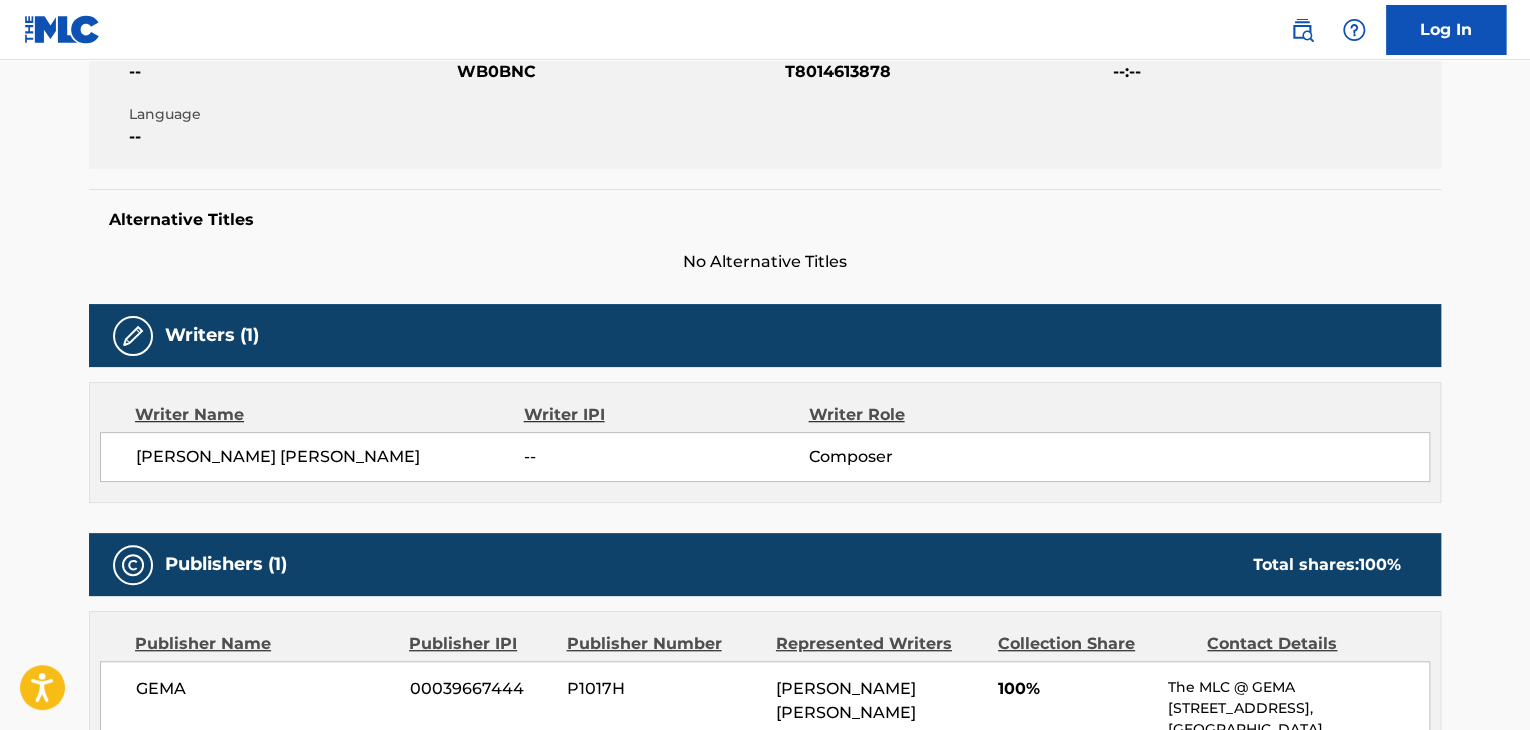 click on "GEMA" at bounding box center [265, 689] 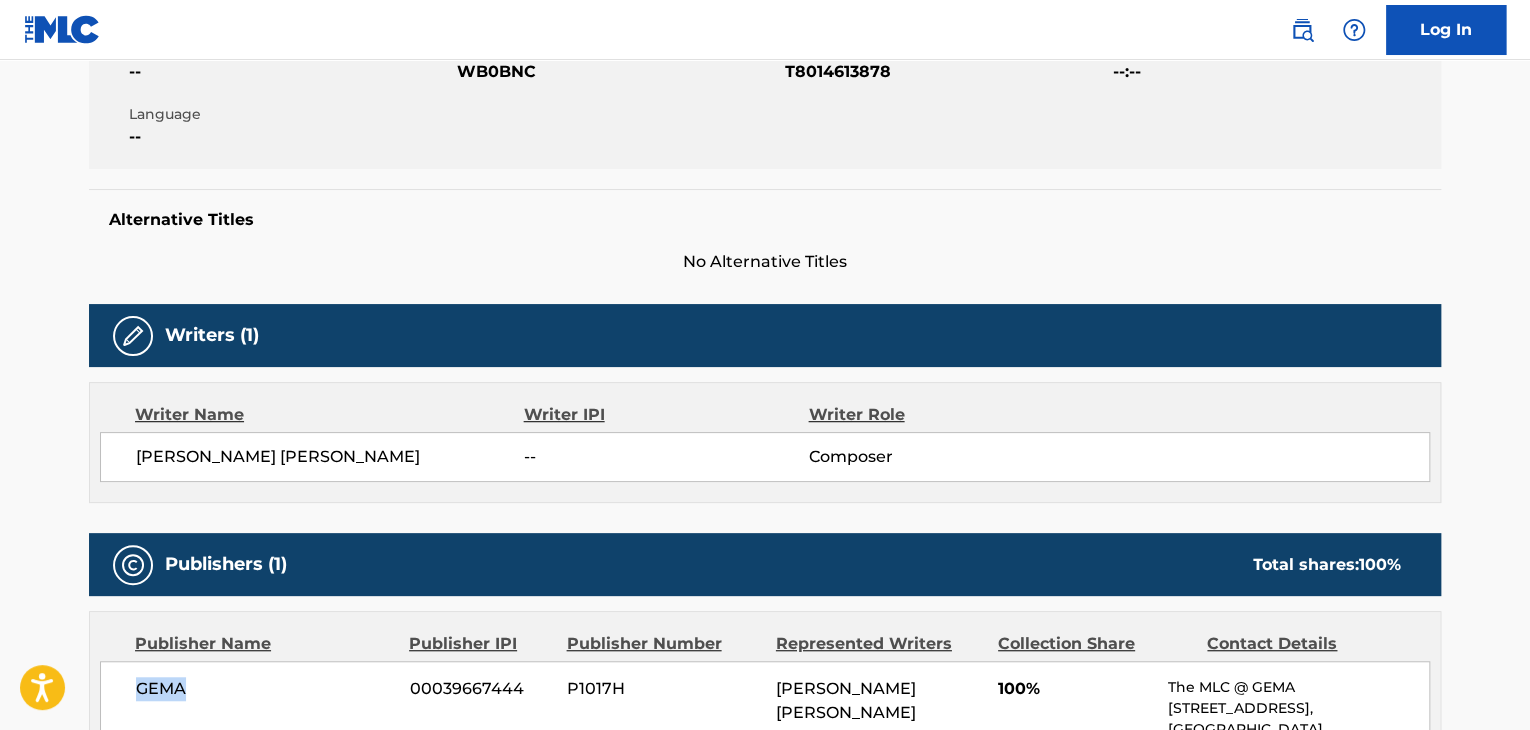 click on "GEMA" at bounding box center [265, 689] 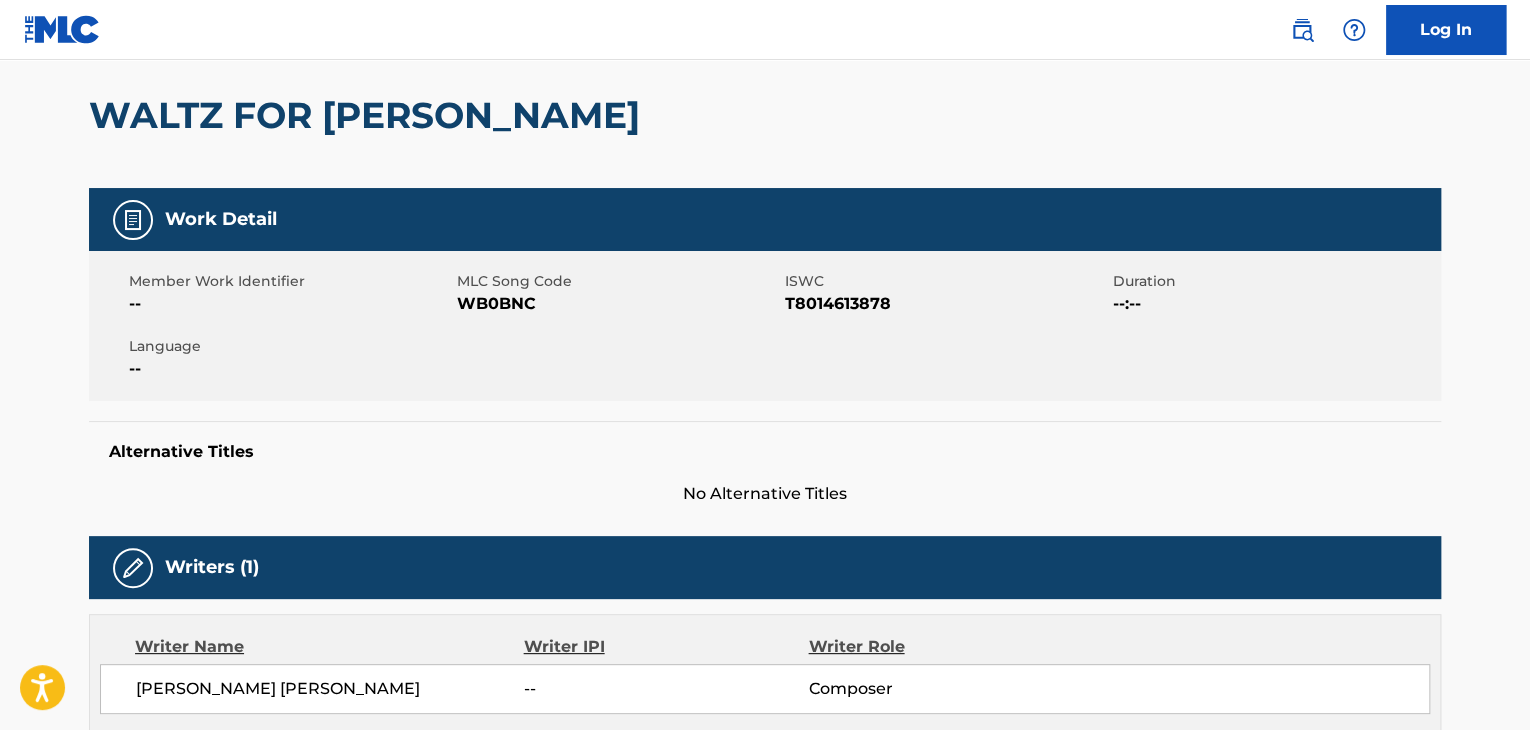 scroll, scrollTop: 100, scrollLeft: 0, axis: vertical 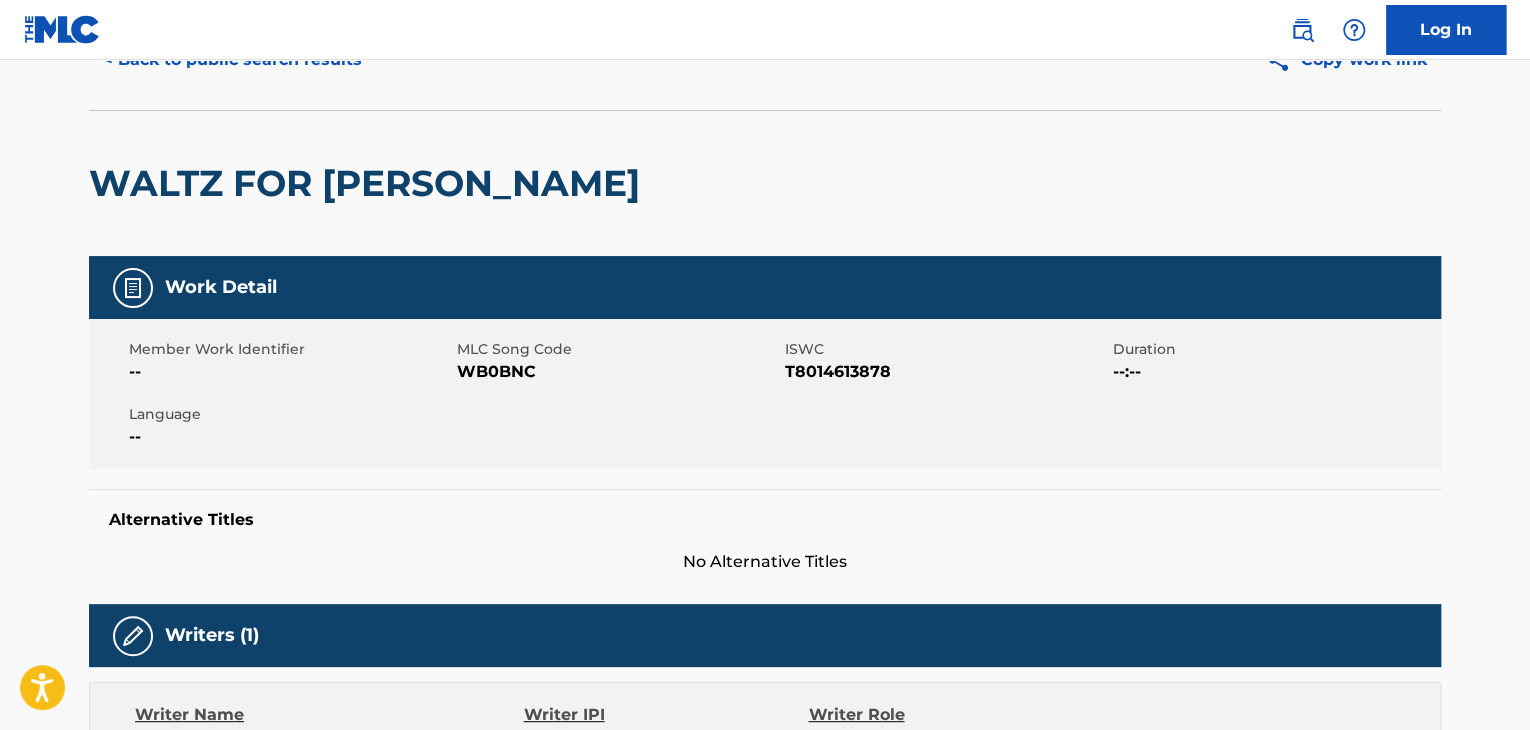 click on "WB0BNC" at bounding box center (618, 372) 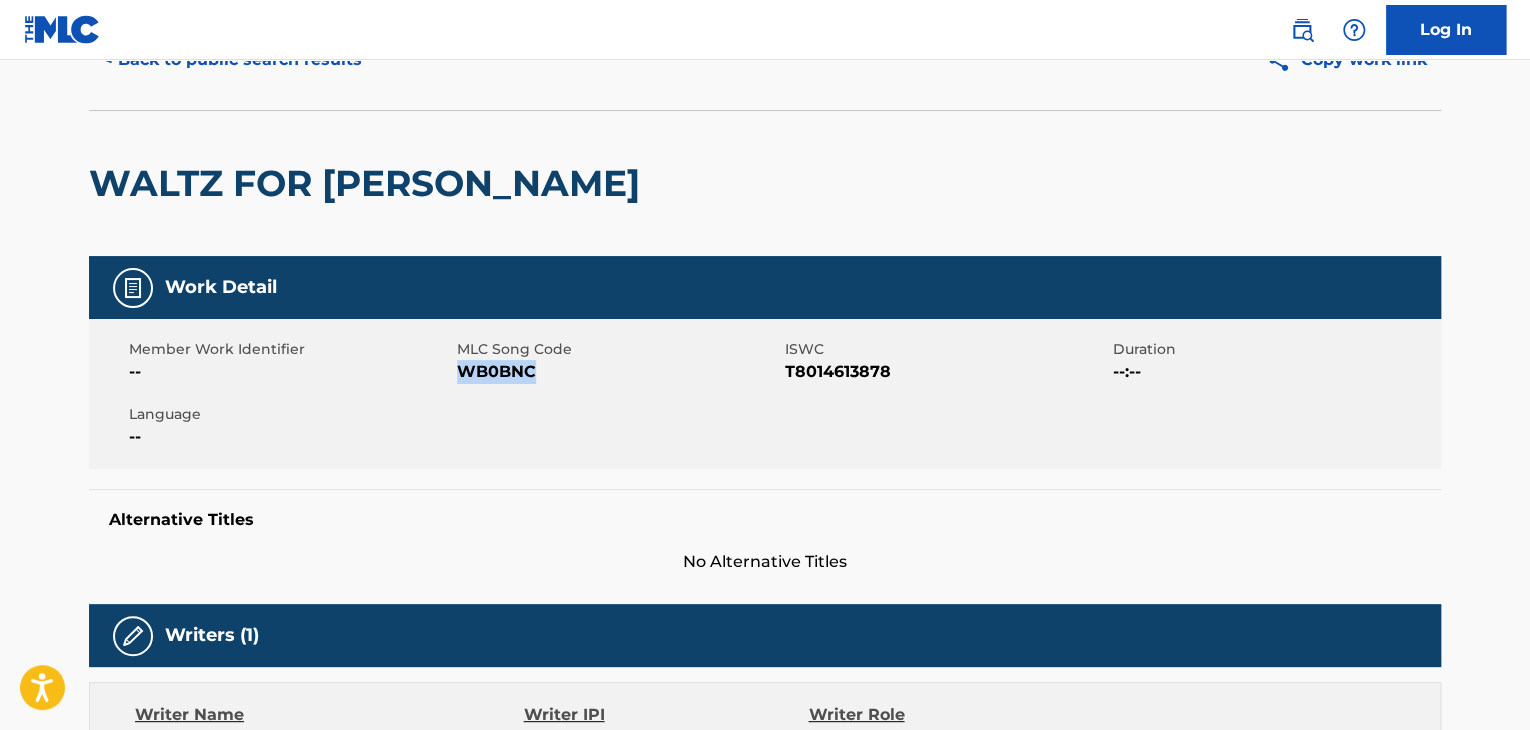 click on "WB0BNC" at bounding box center (618, 372) 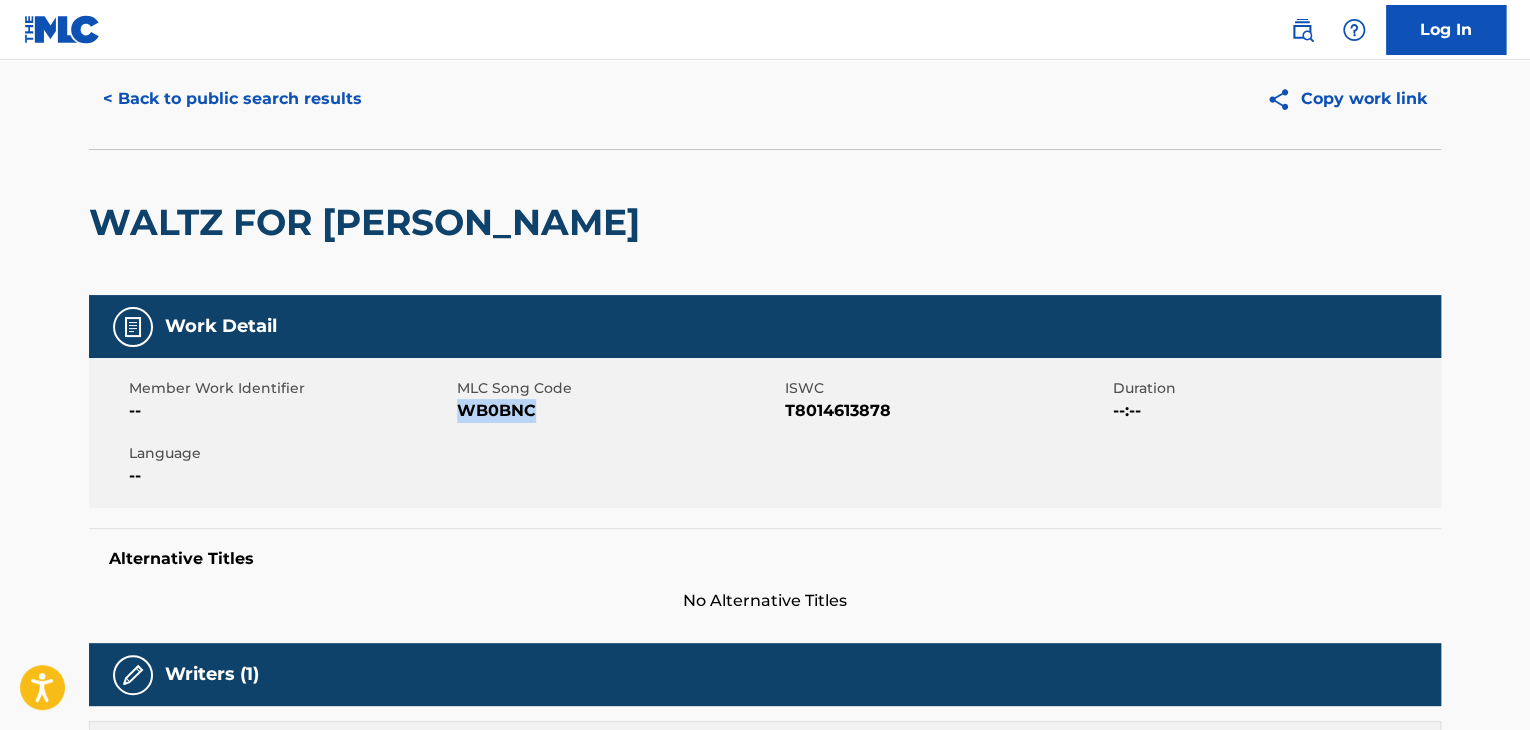 scroll, scrollTop: 0, scrollLeft: 0, axis: both 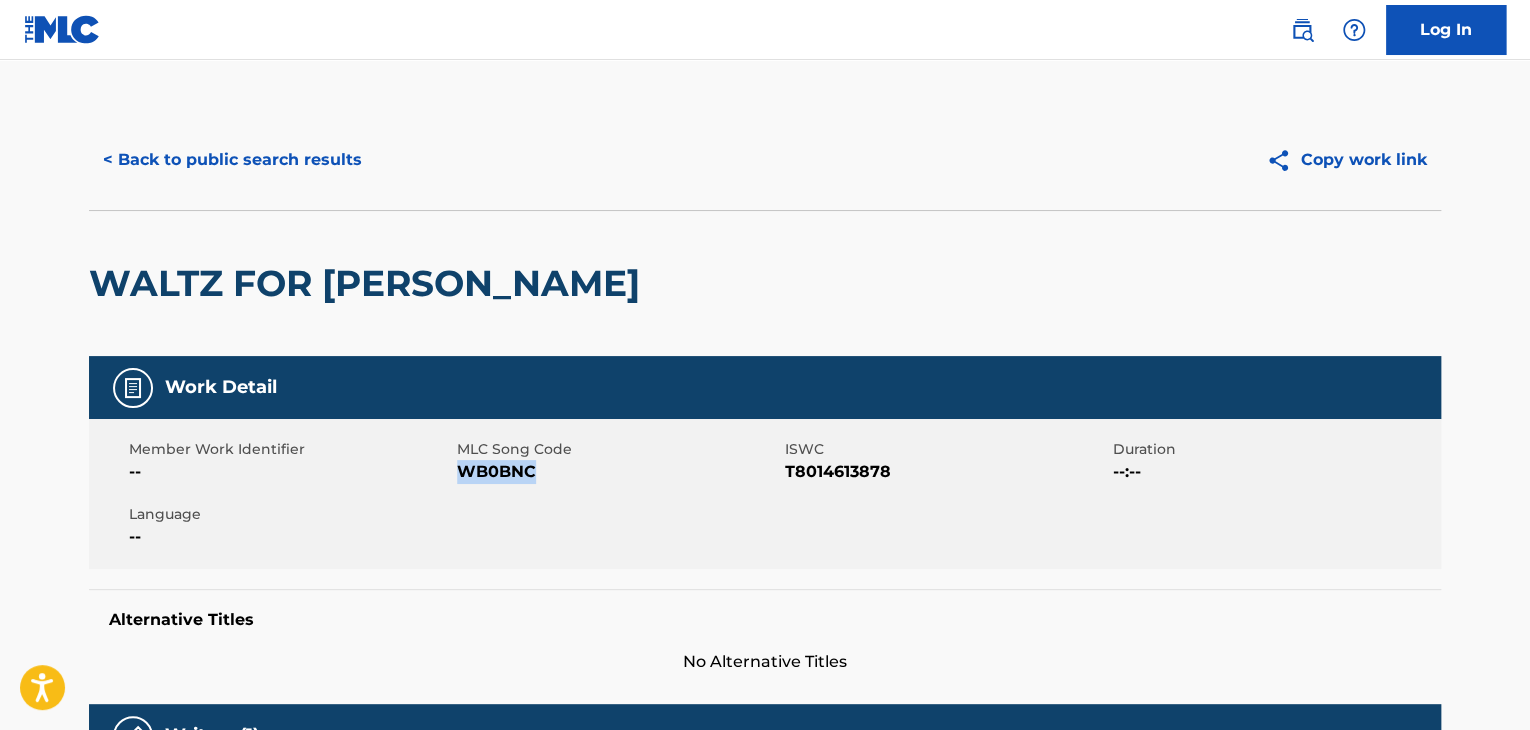 click on "< Back to public search results" at bounding box center (232, 160) 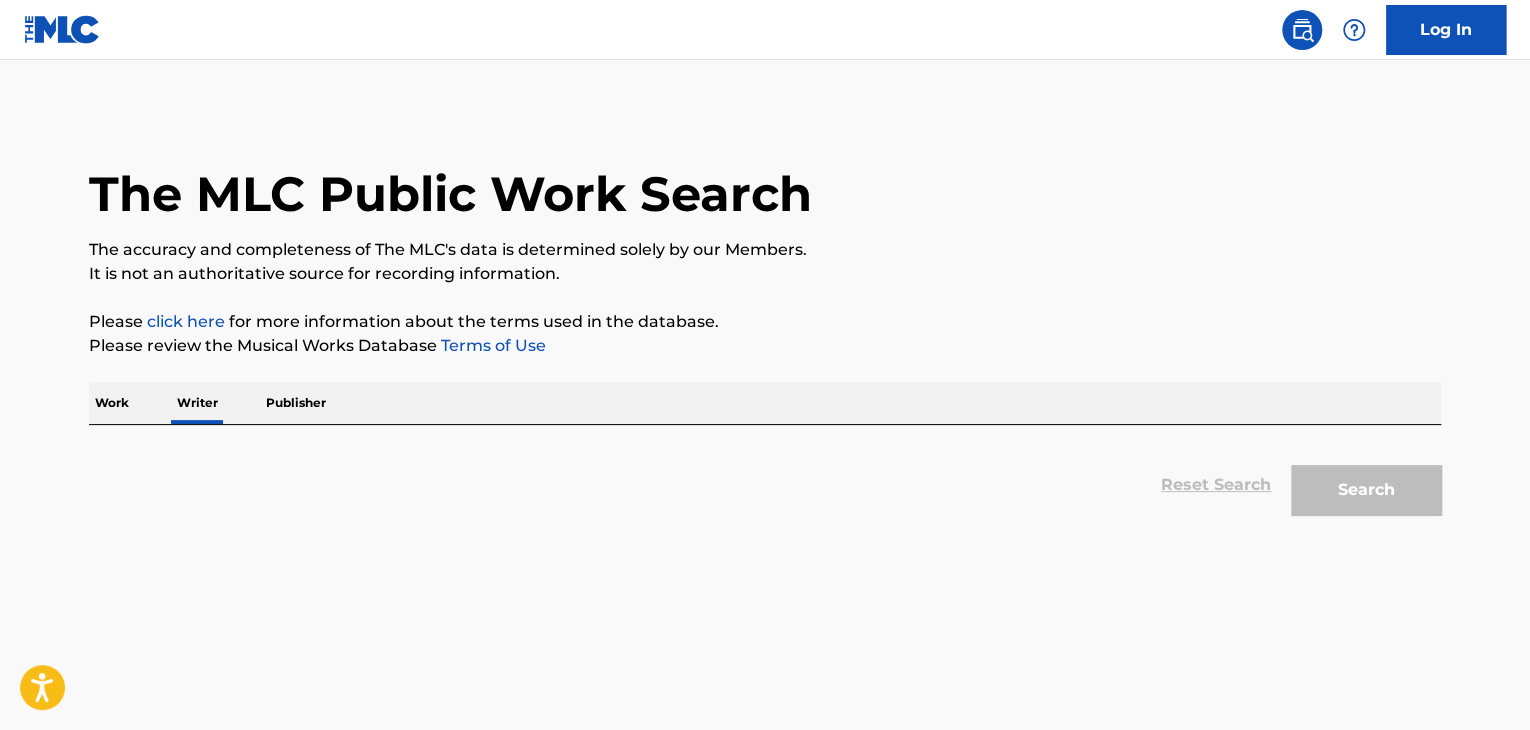 scroll, scrollTop: 24, scrollLeft: 0, axis: vertical 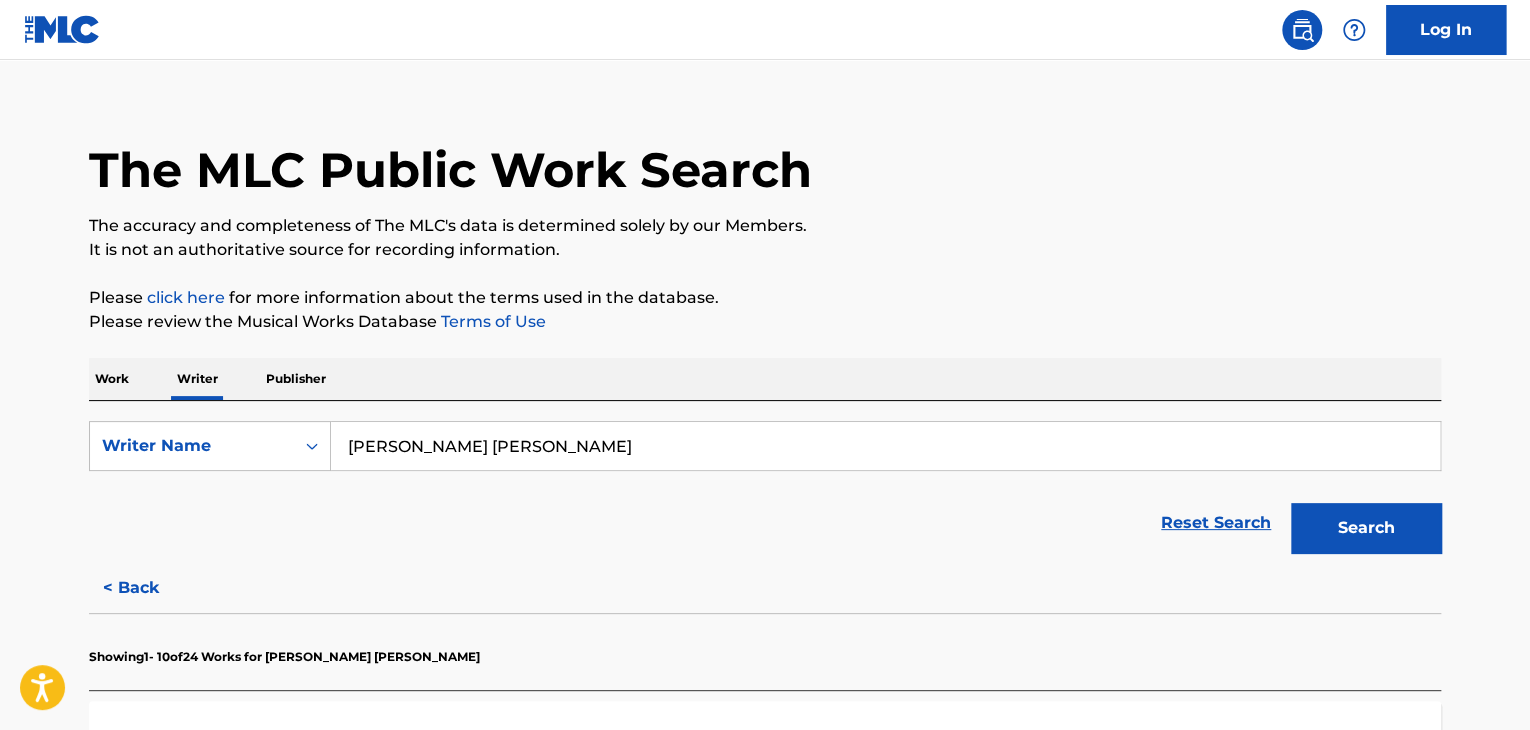 click on "Work" at bounding box center [112, 379] 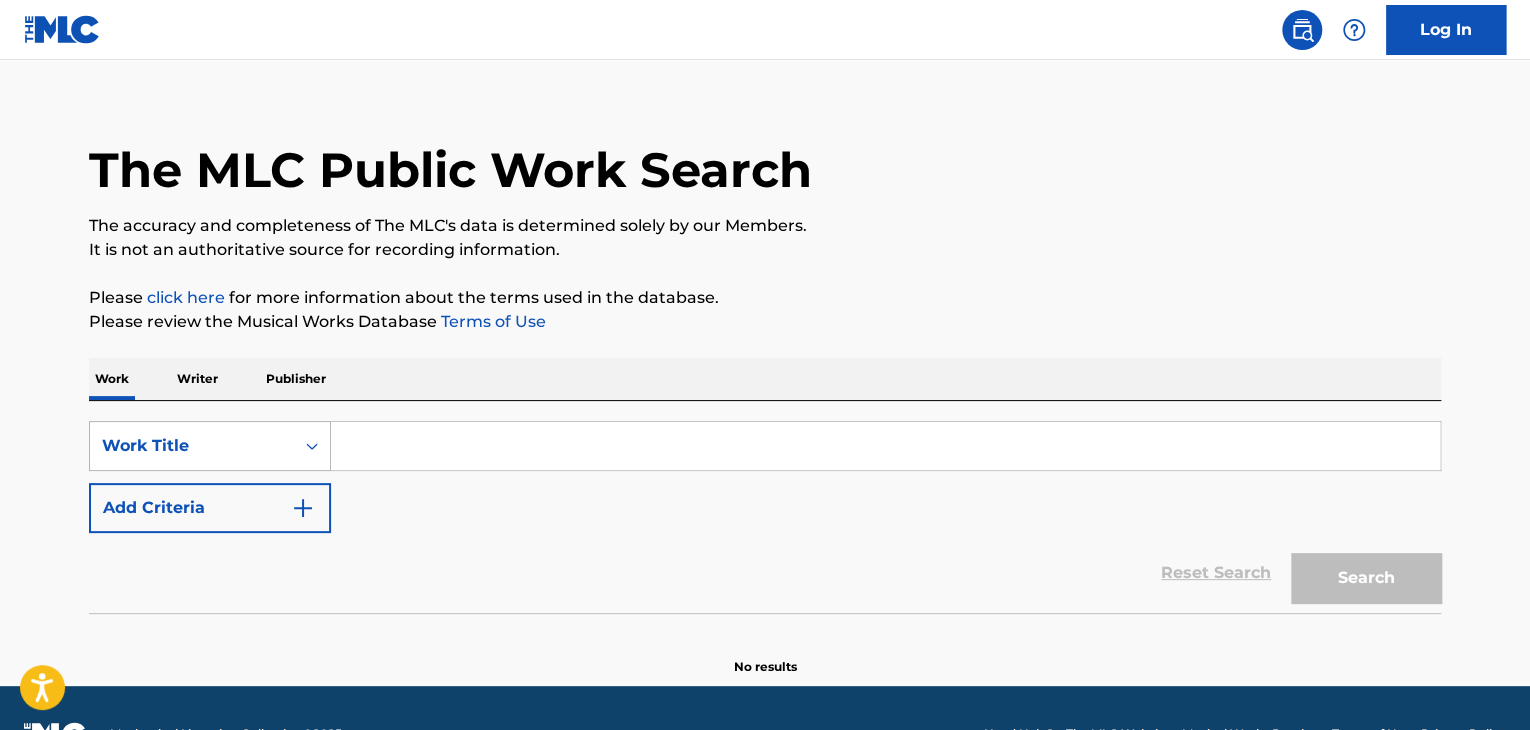 scroll, scrollTop: 0, scrollLeft: 0, axis: both 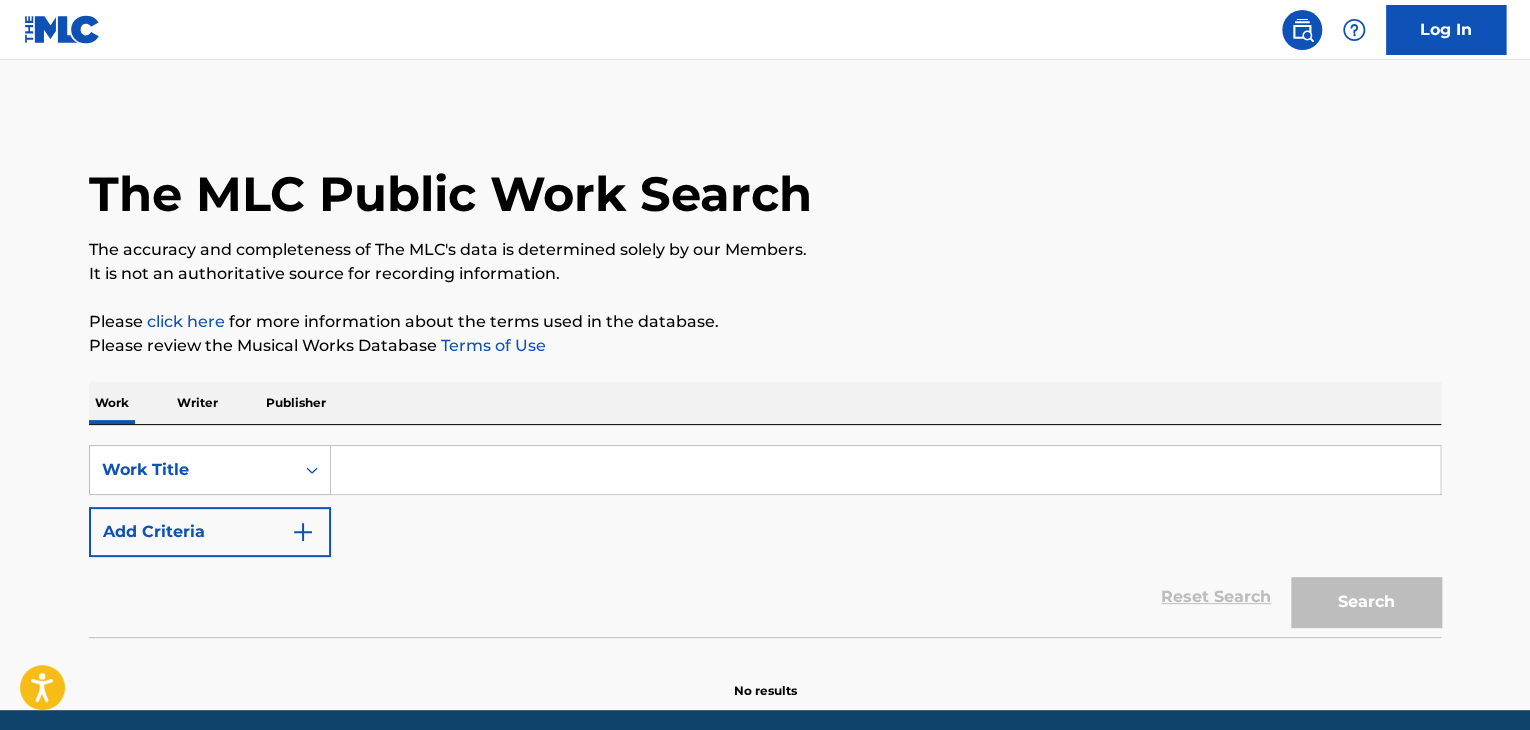 click at bounding box center [885, 470] 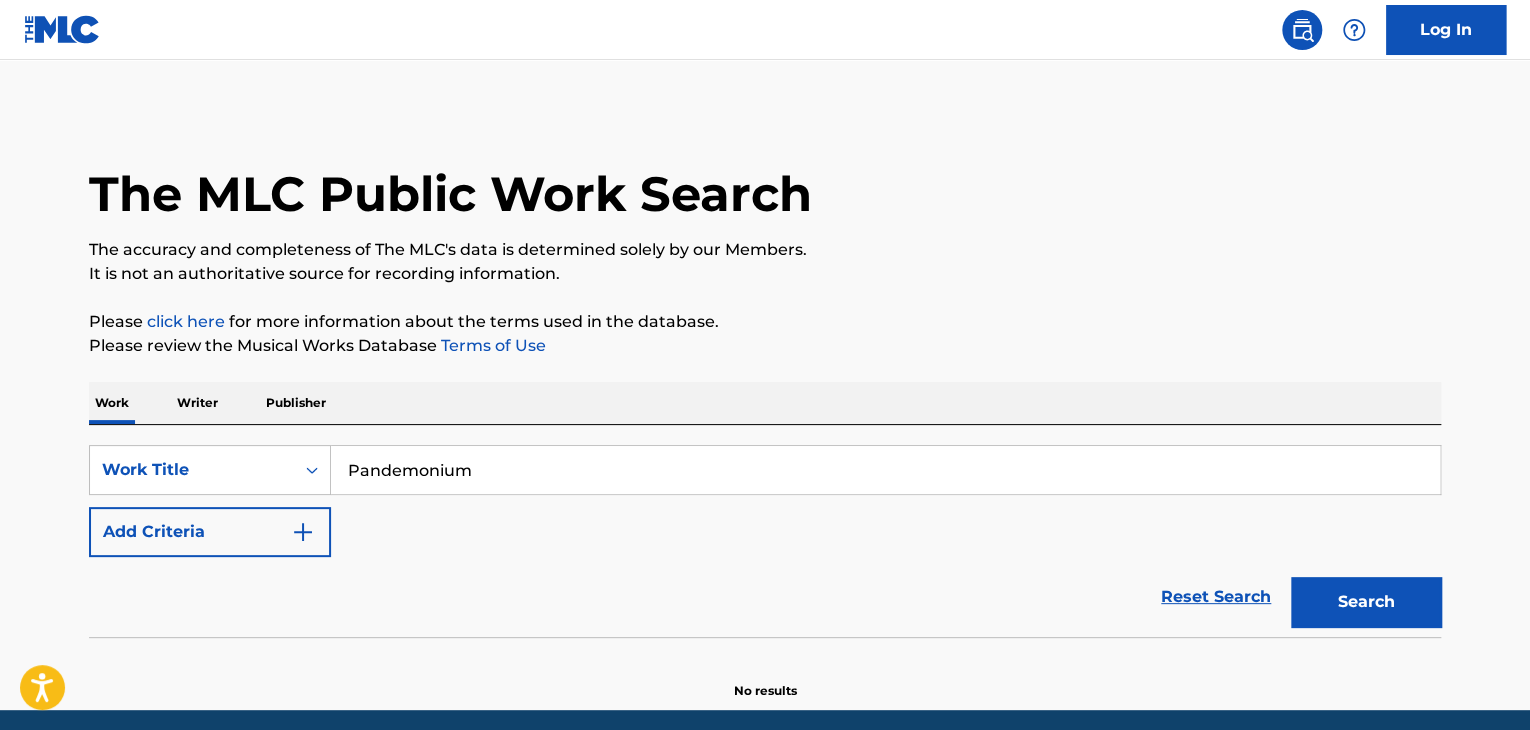 type on "Pandemonium" 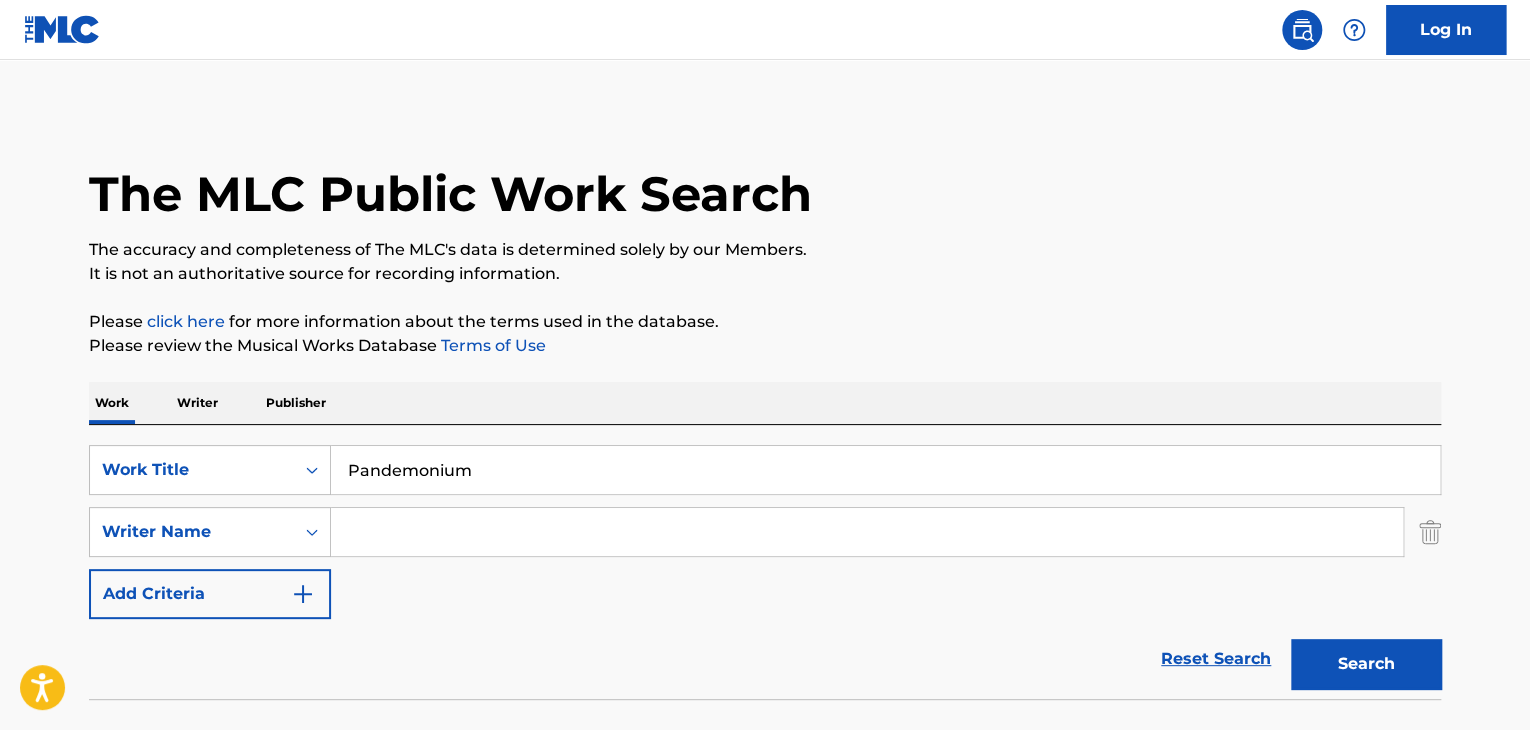 click at bounding box center (867, 532) 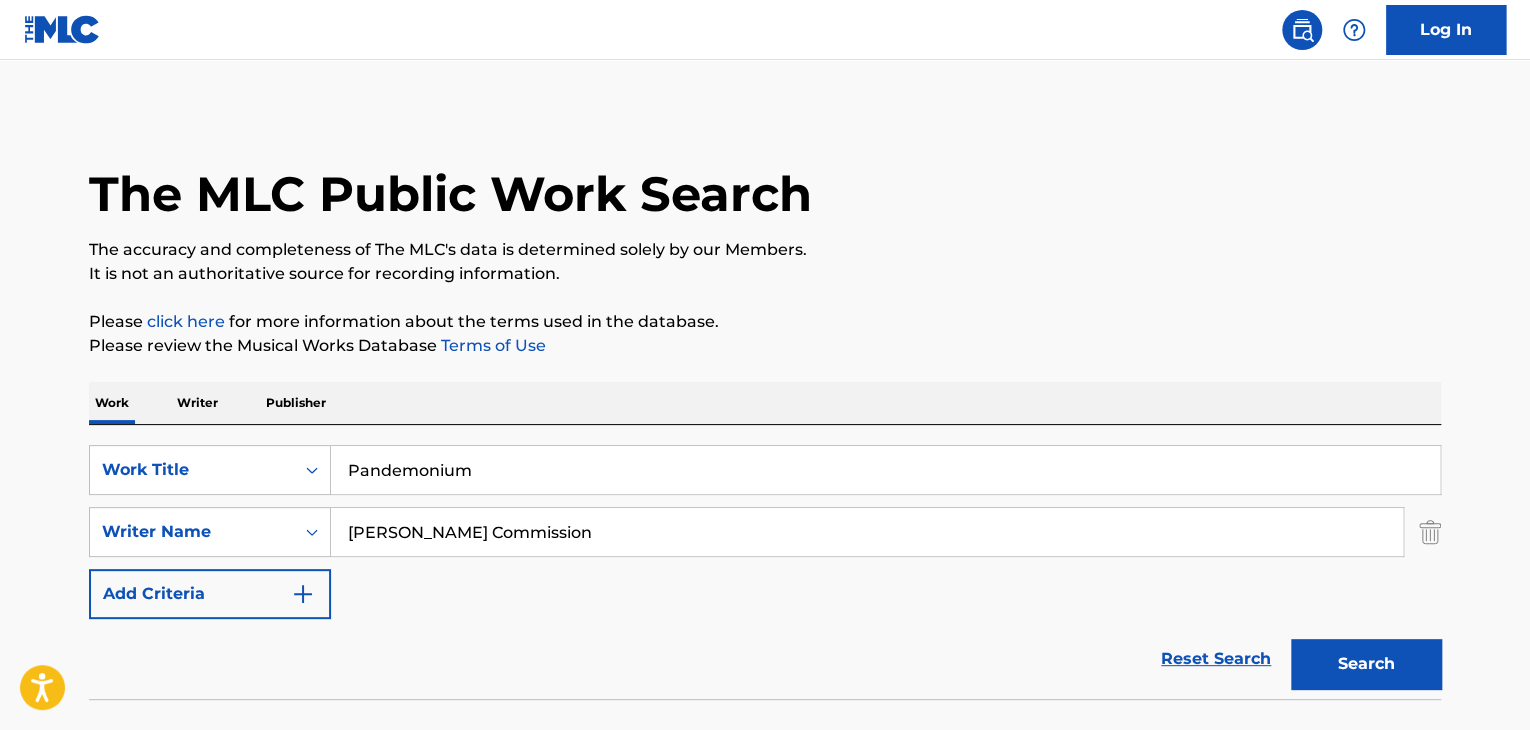 type on "[PERSON_NAME] Commission" 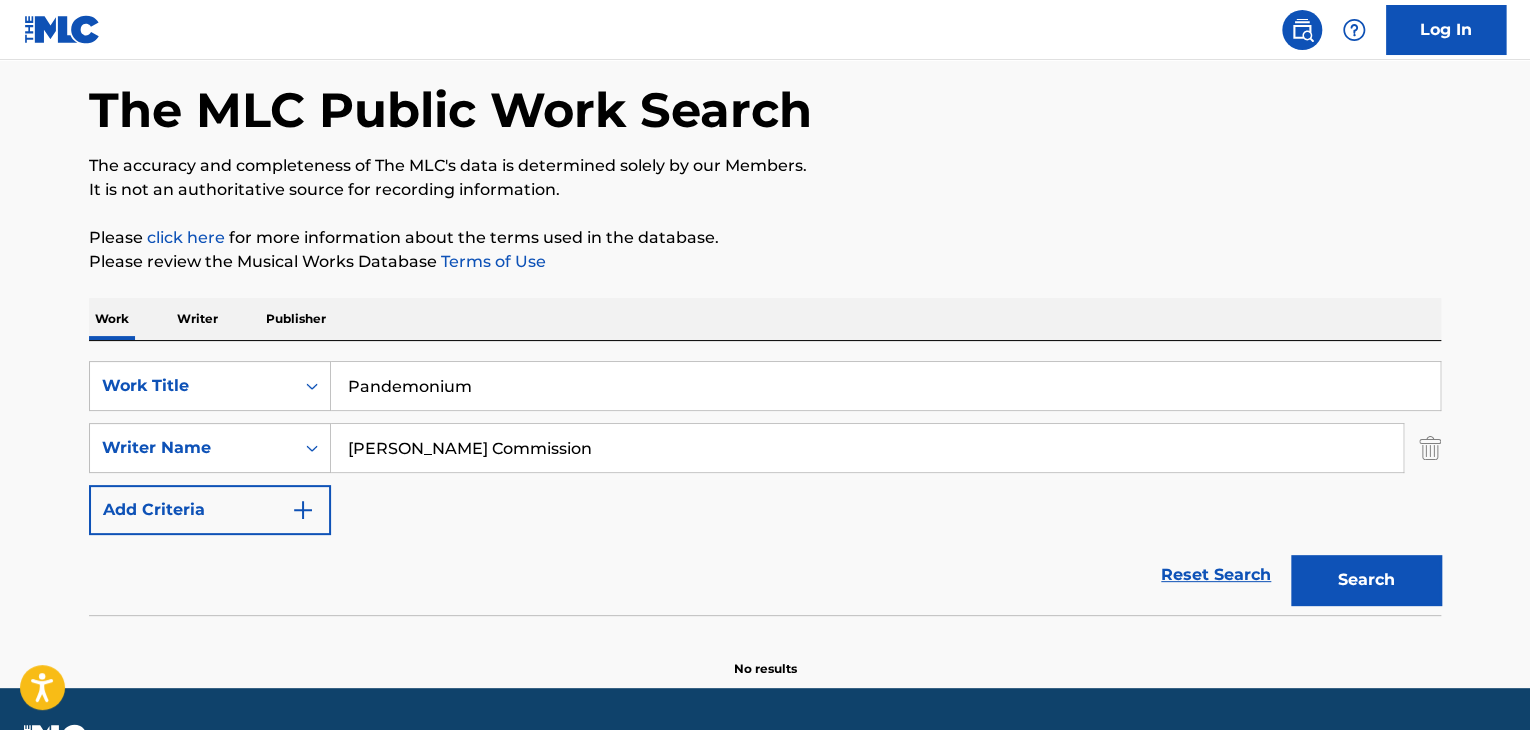 scroll, scrollTop: 138, scrollLeft: 0, axis: vertical 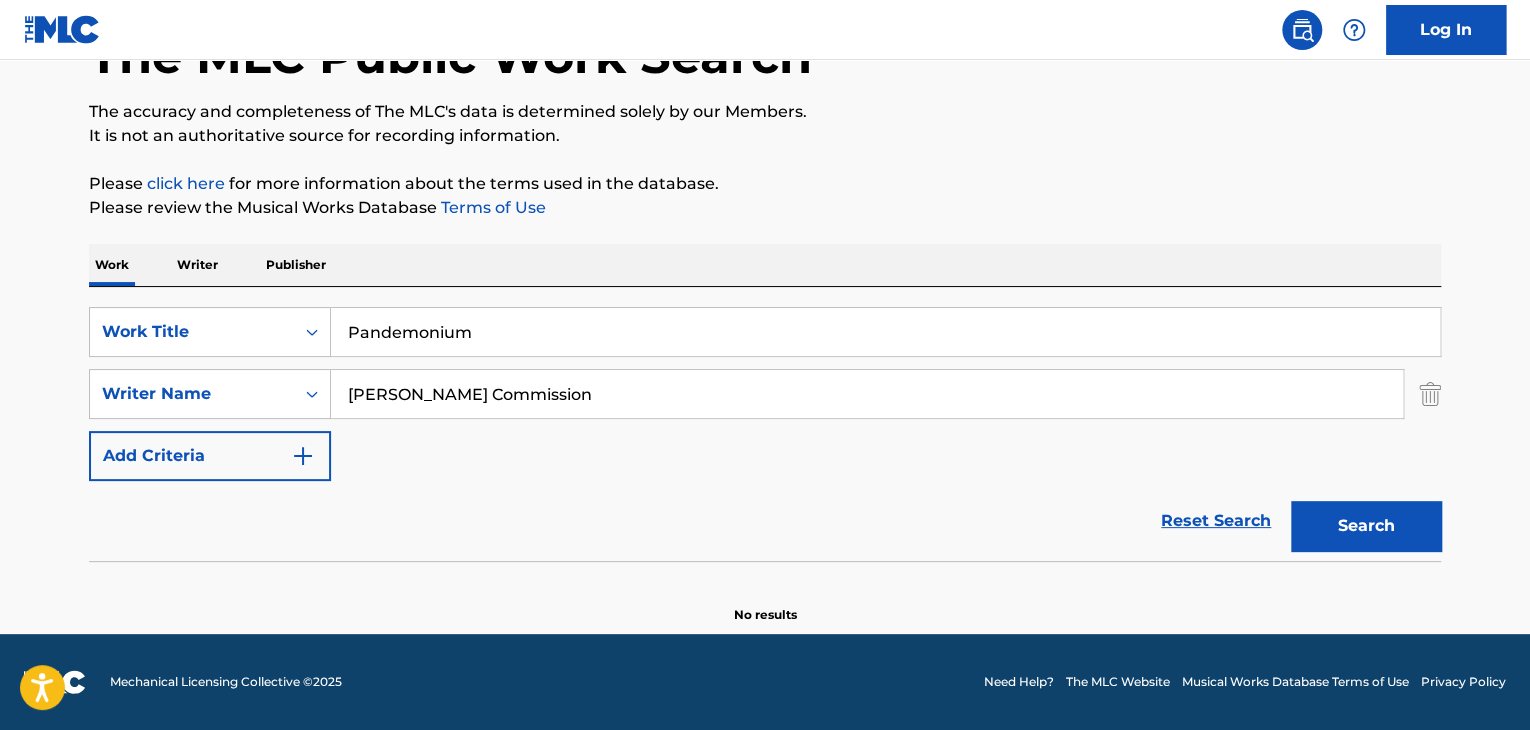 click on "Writer" at bounding box center [197, 265] 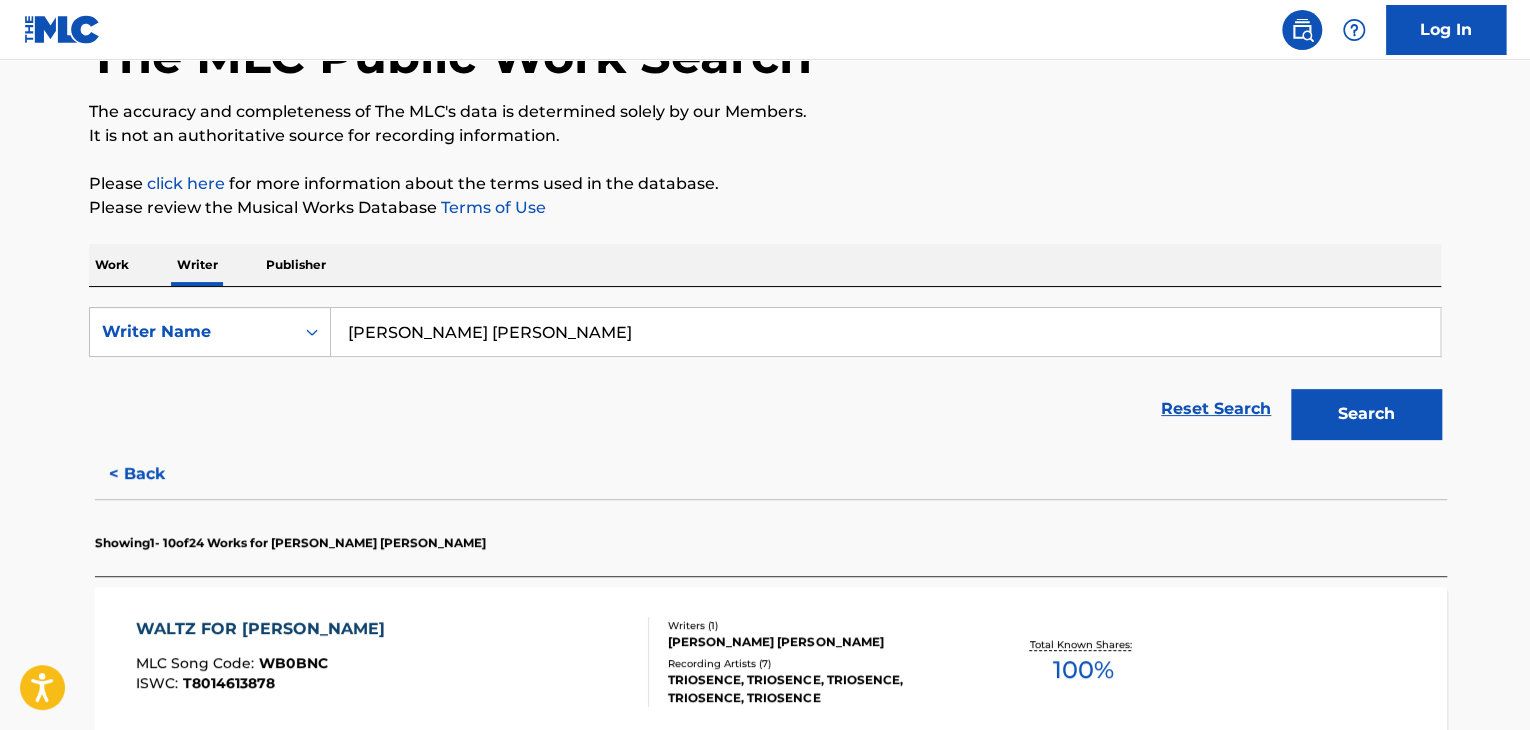 scroll, scrollTop: 0, scrollLeft: 0, axis: both 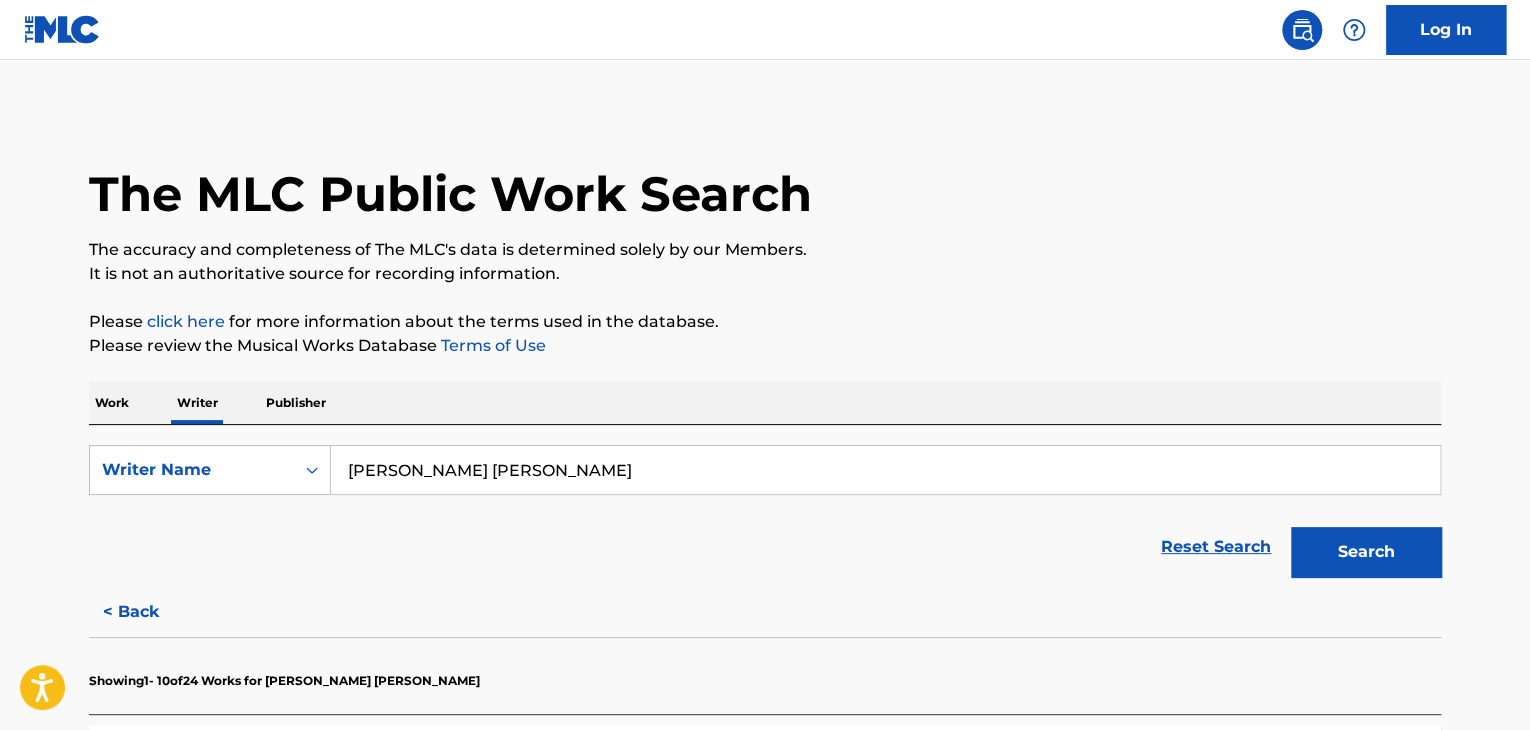 click on "[PERSON_NAME] [PERSON_NAME]" at bounding box center [885, 470] 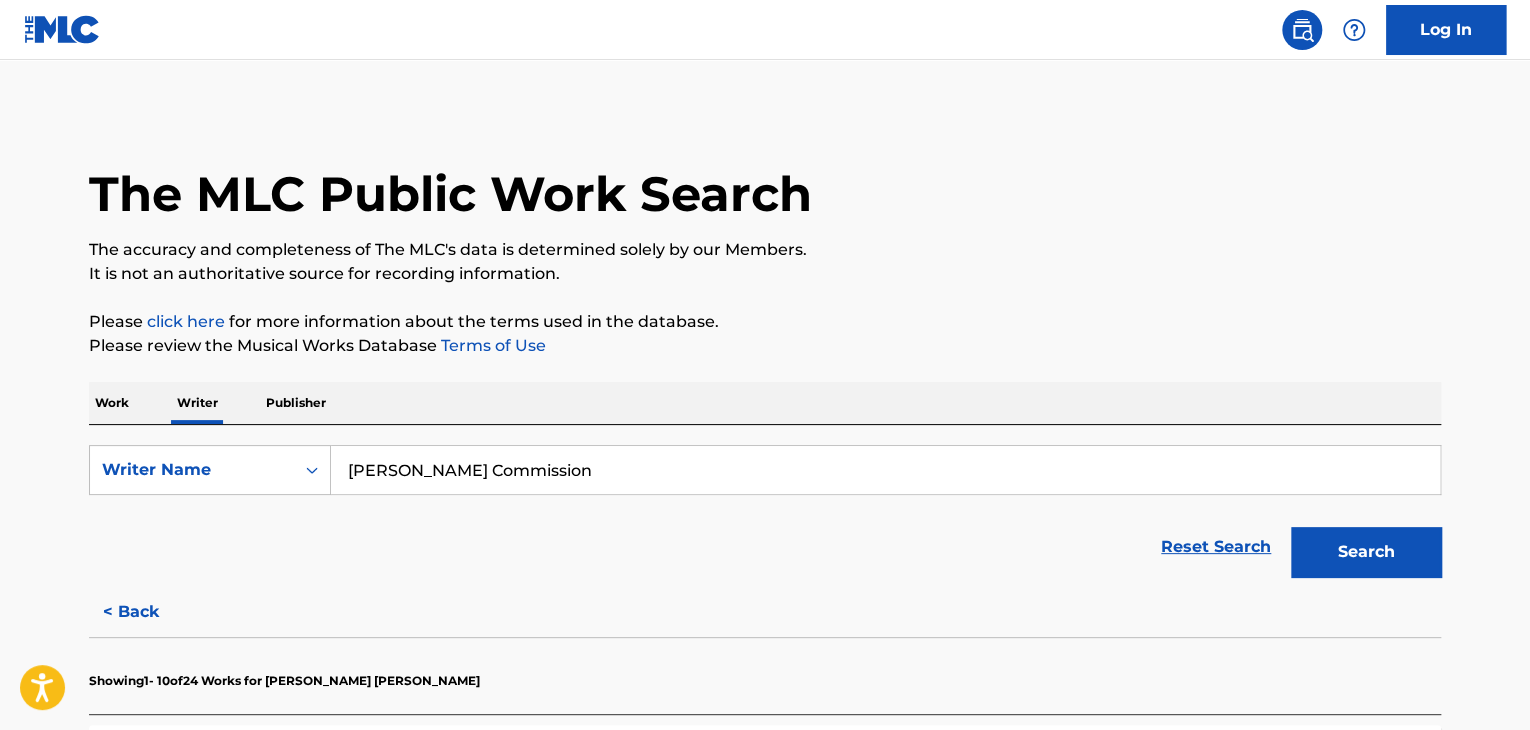 type on "[PERSON_NAME] Commission" 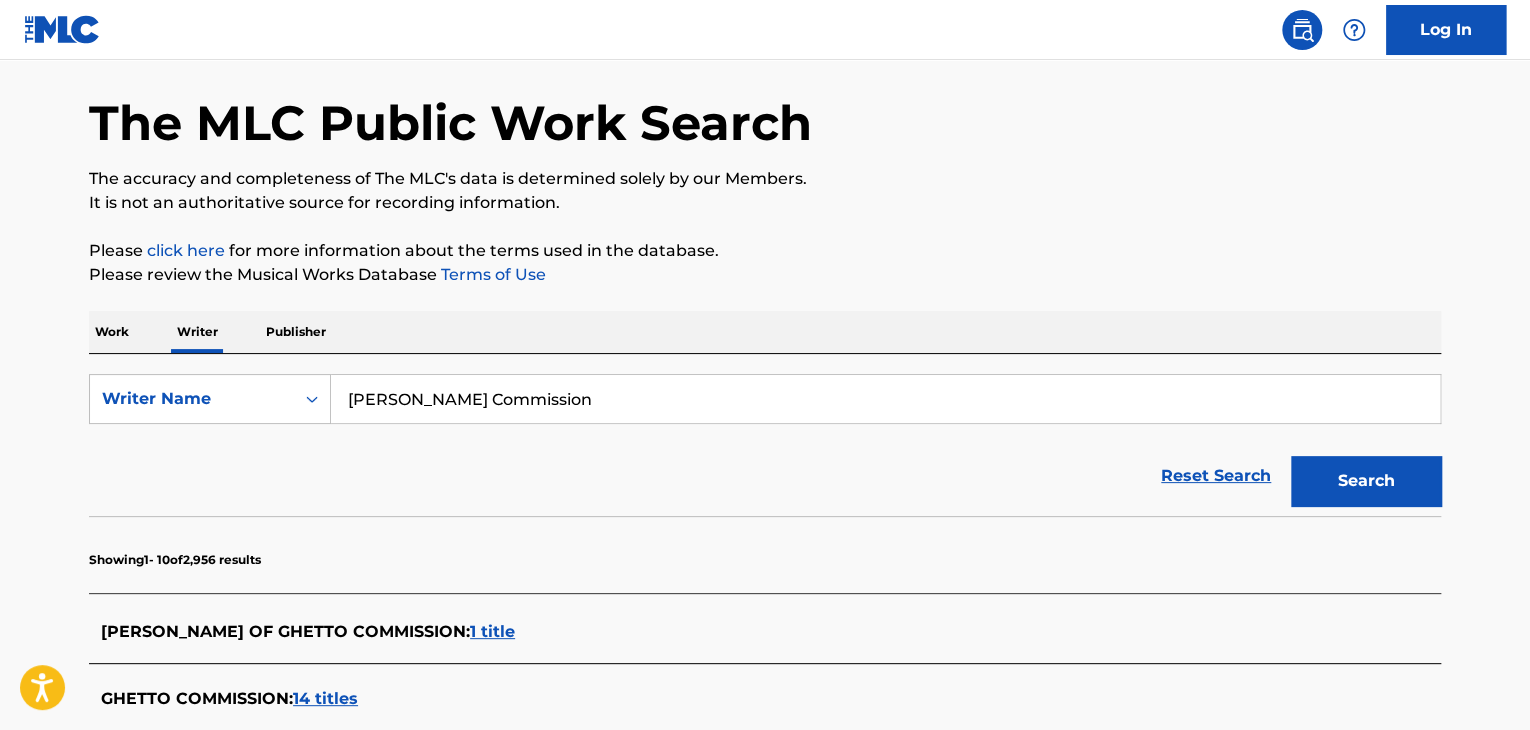 scroll, scrollTop: 0, scrollLeft: 0, axis: both 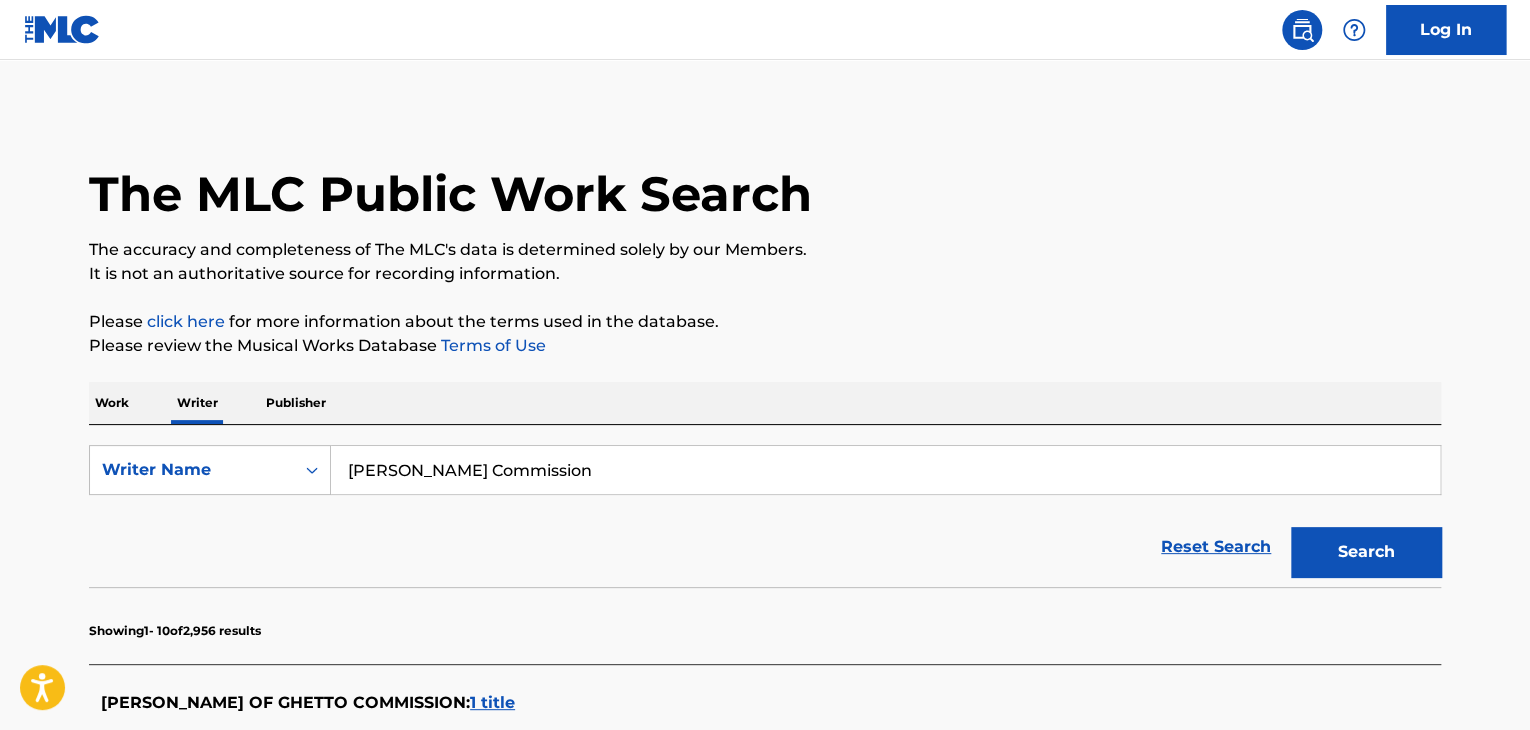 click on "Work" at bounding box center [112, 403] 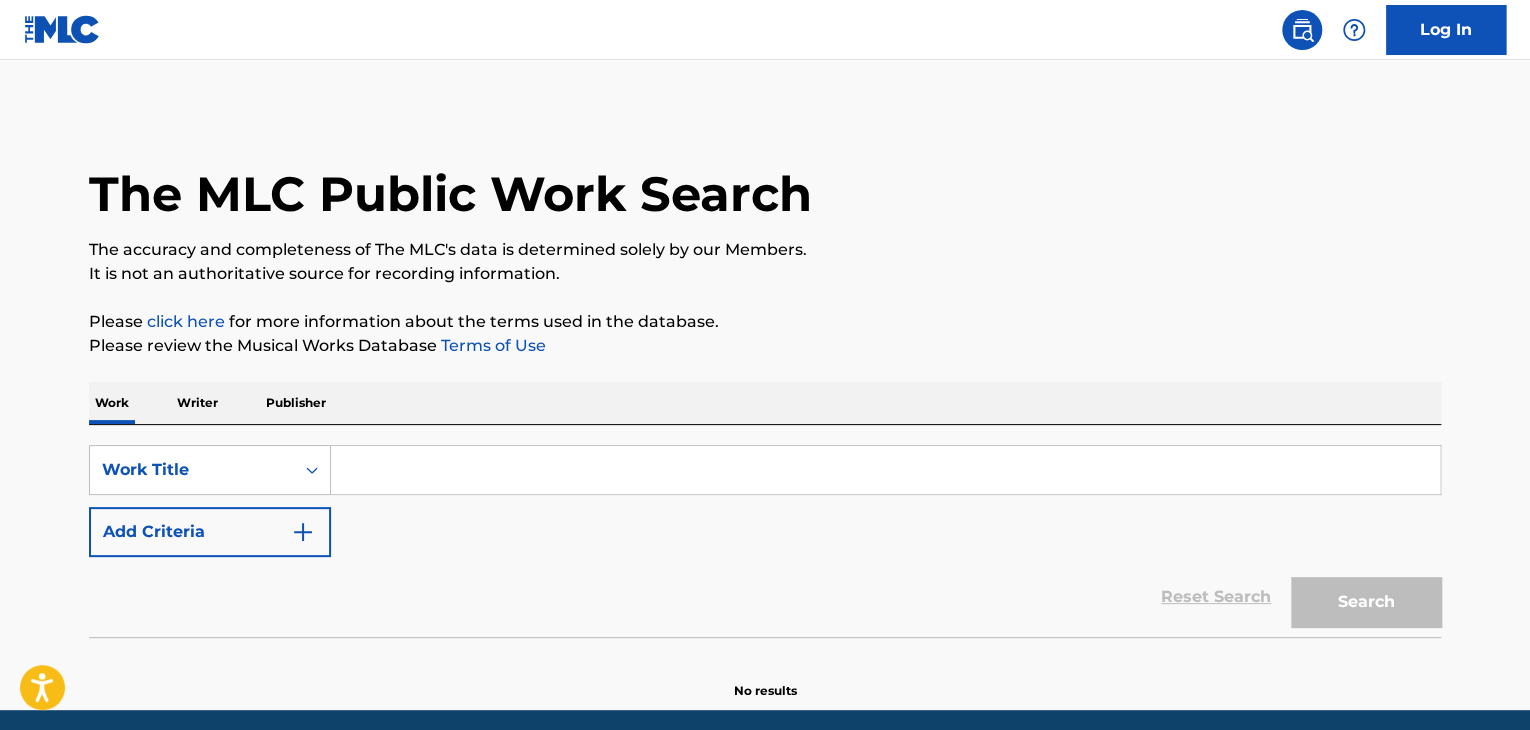 click at bounding box center [885, 470] 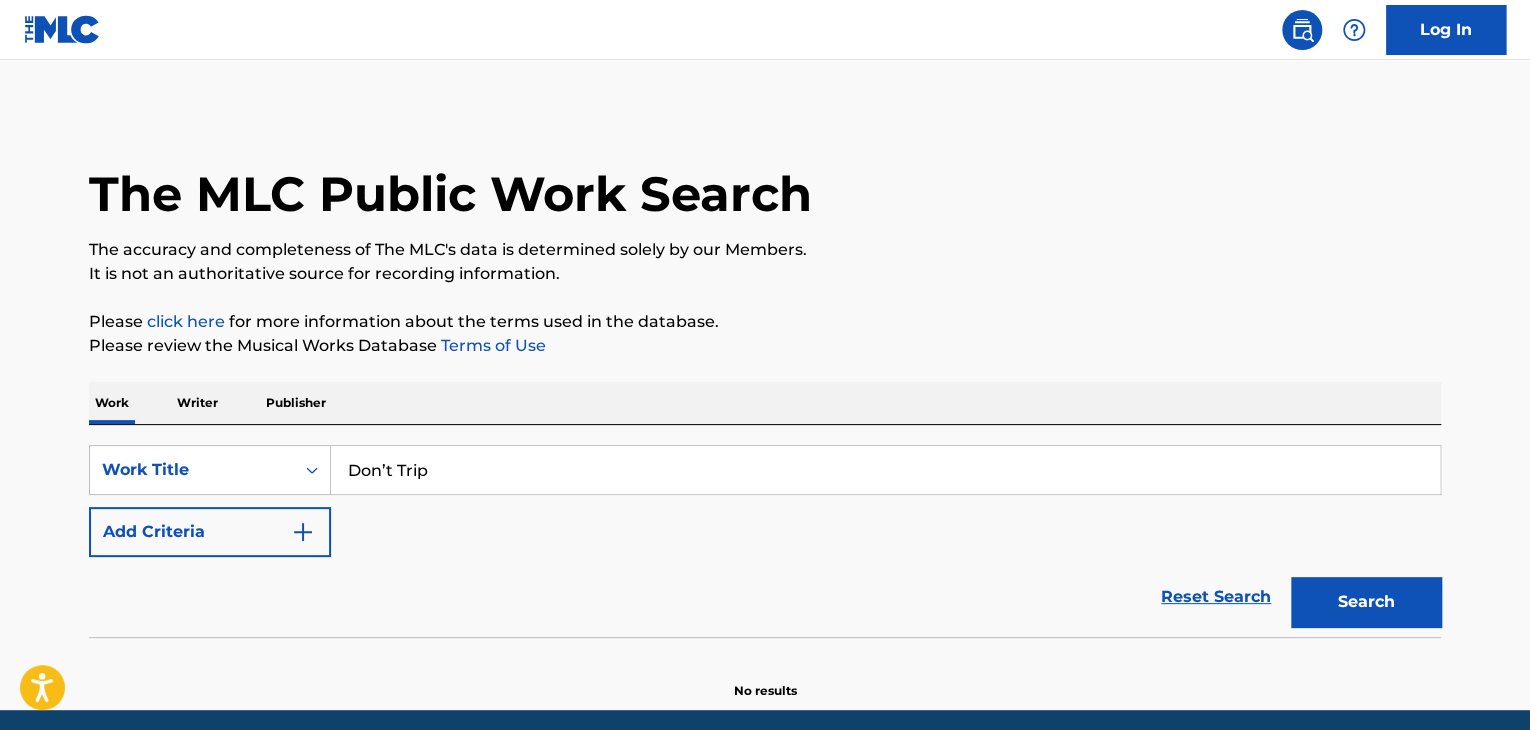type on "Don’t Trip" 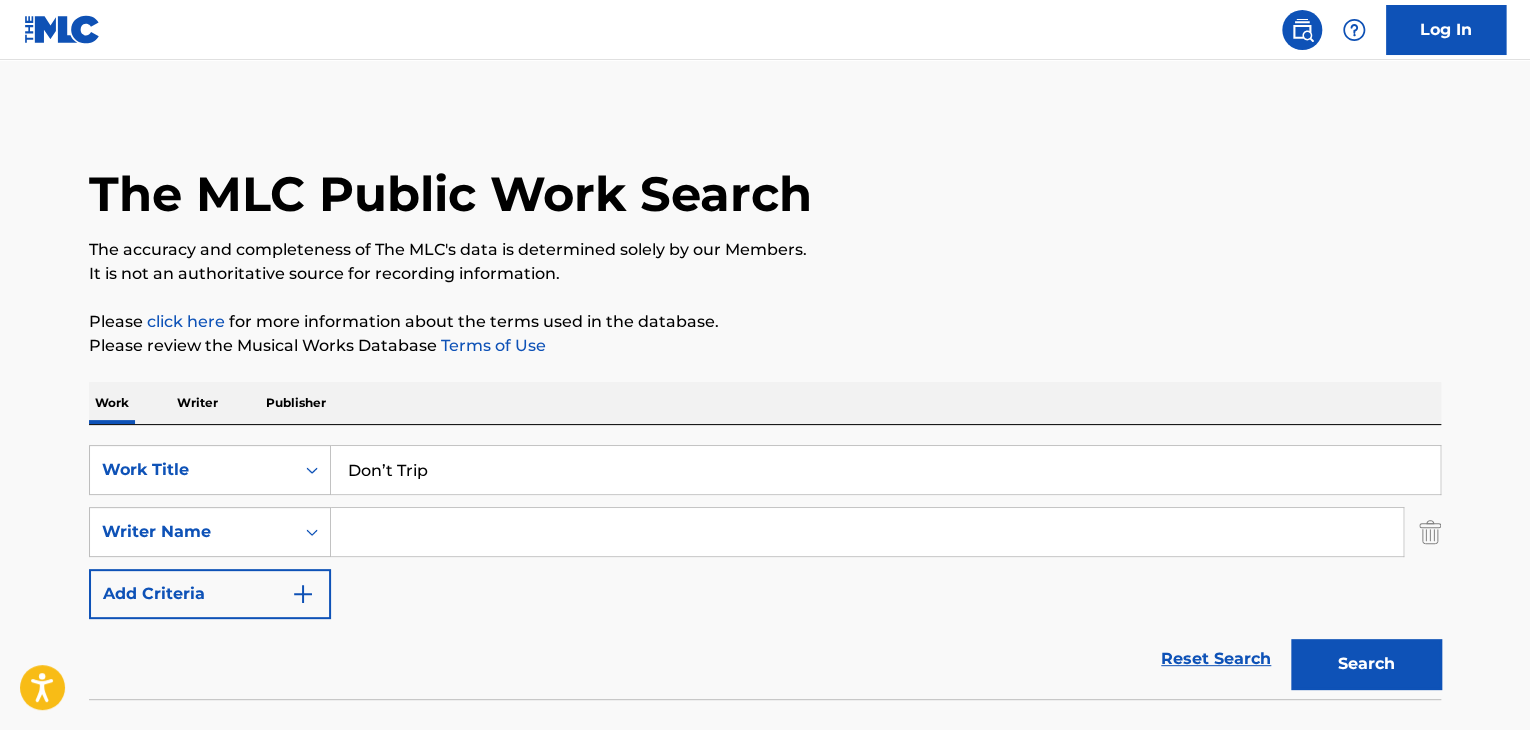 click at bounding box center [867, 532] 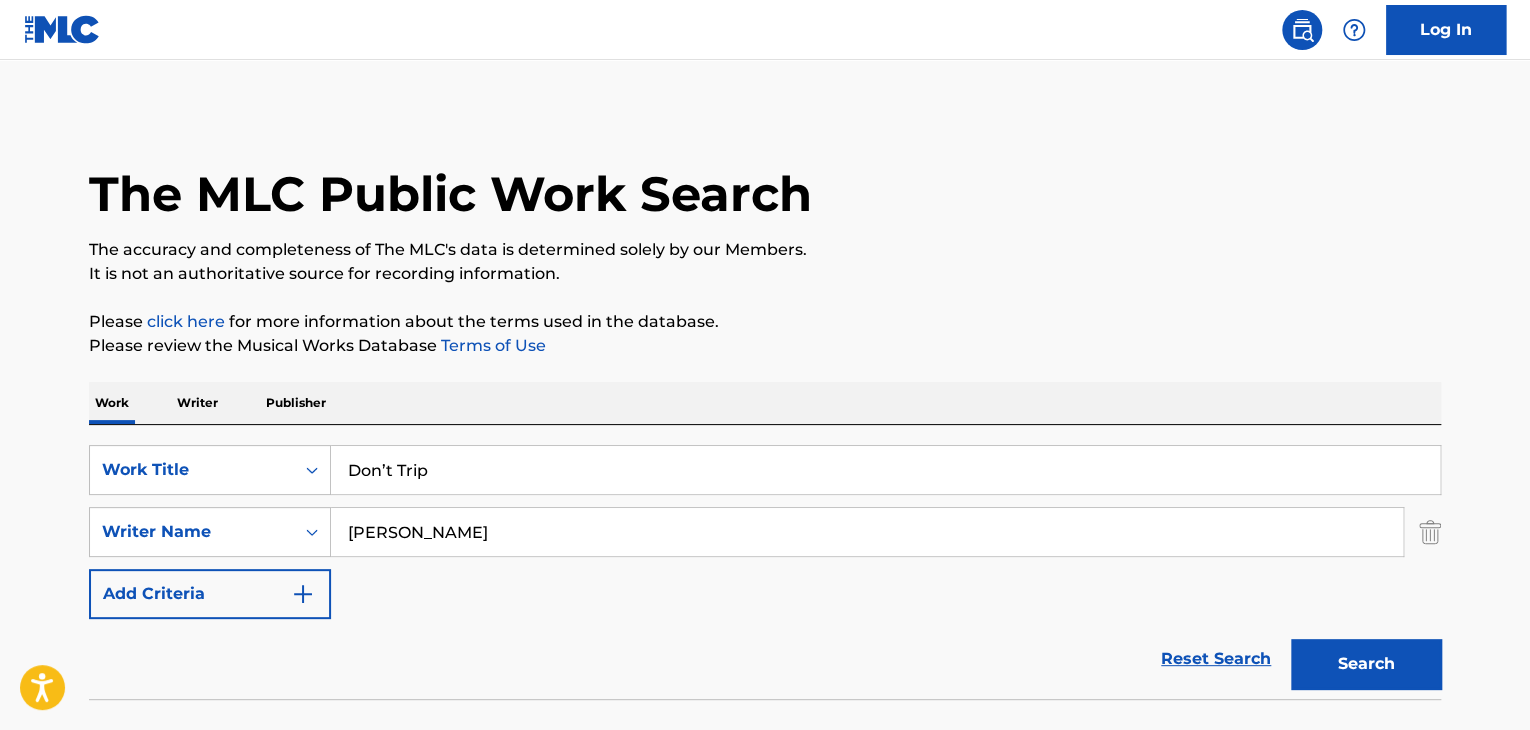 type on "[PERSON_NAME]" 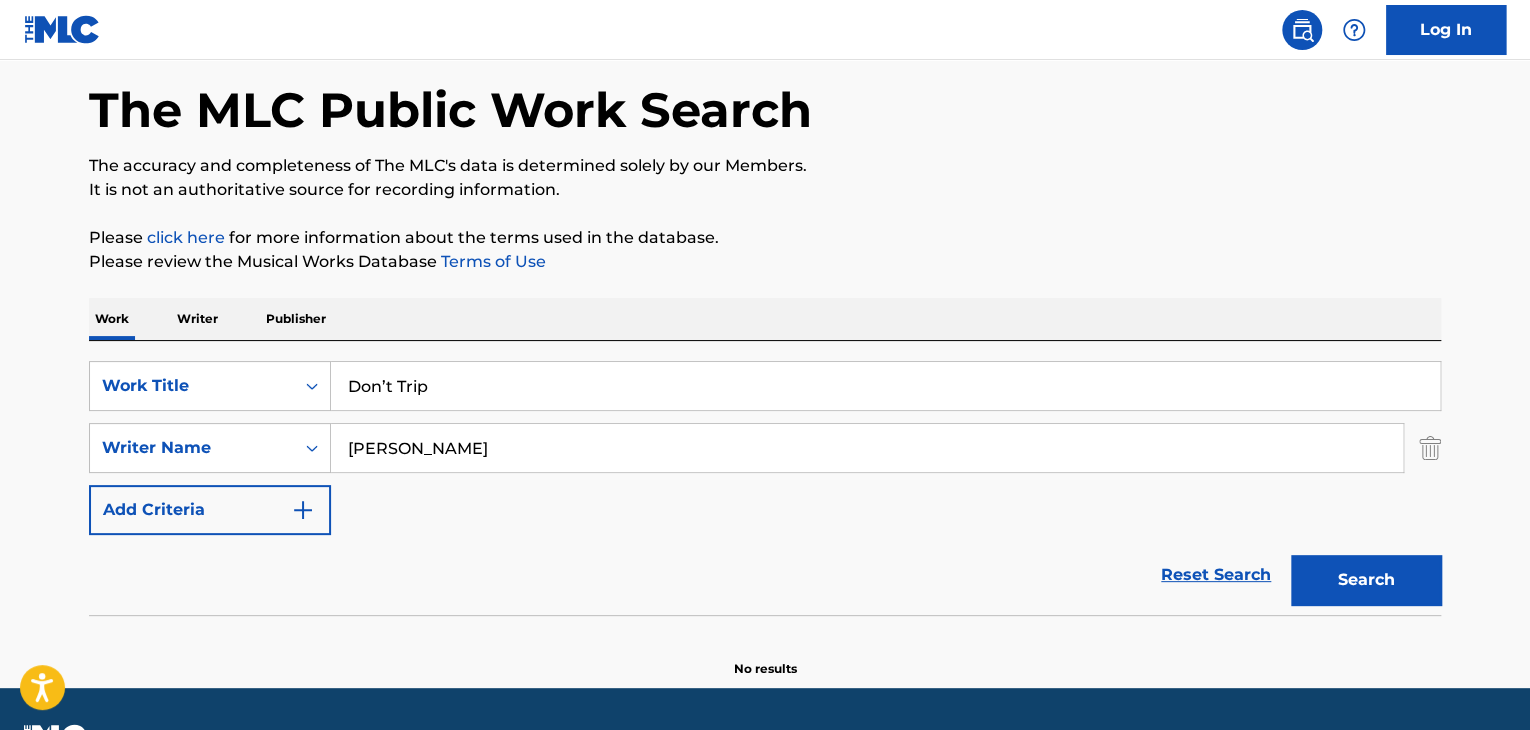 scroll, scrollTop: 138, scrollLeft: 0, axis: vertical 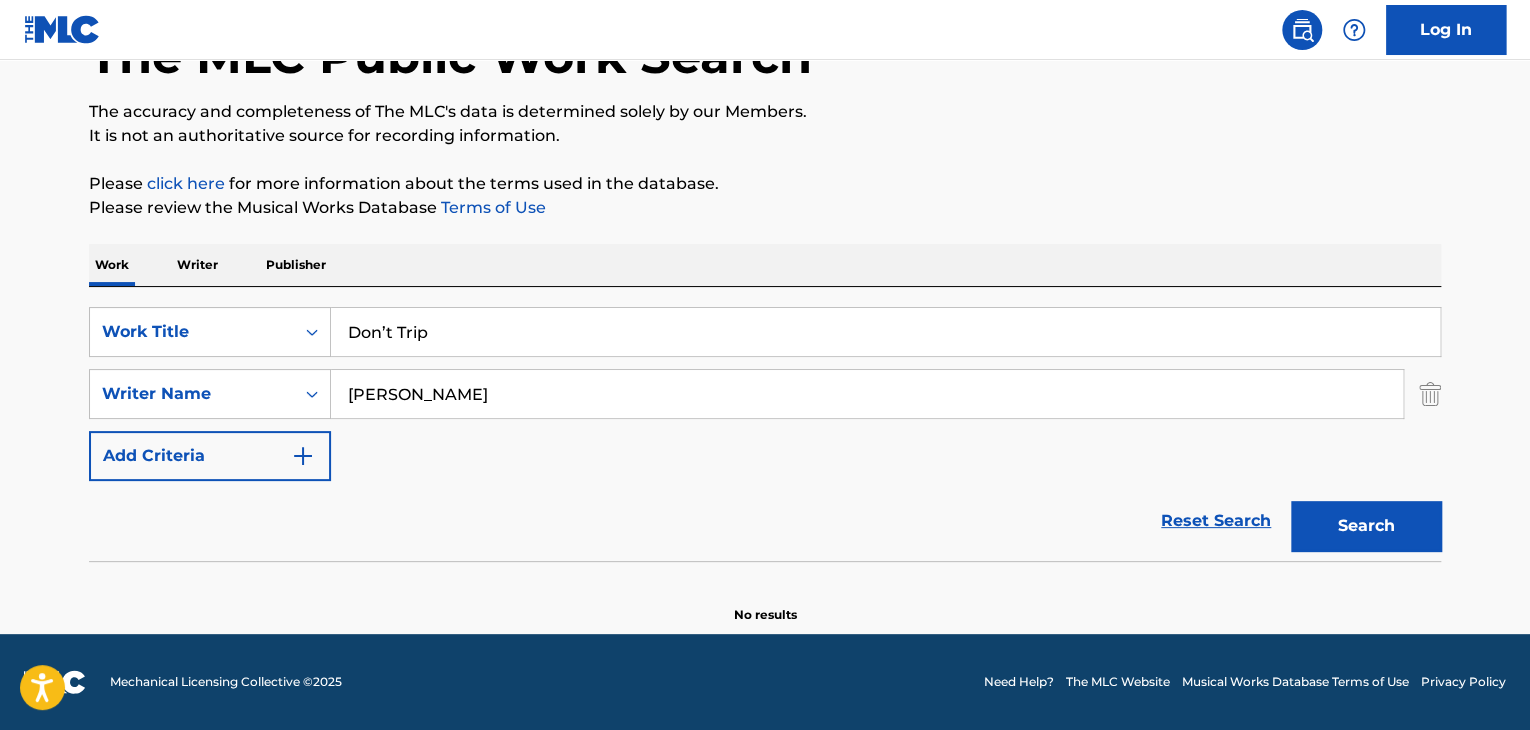 click on "Writer" at bounding box center [197, 265] 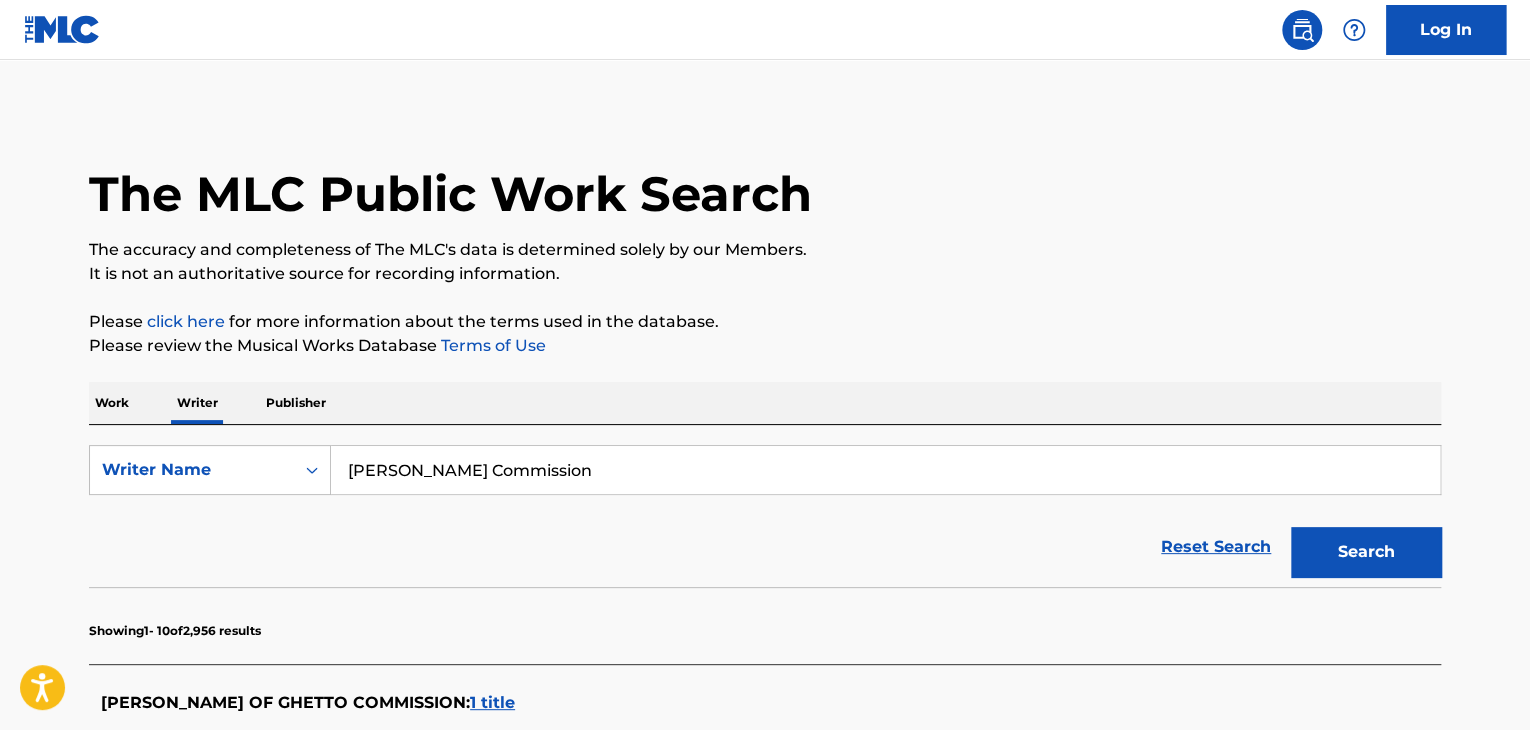 click on "[PERSON_NAME] Commission" at bounding box center [885, 470] 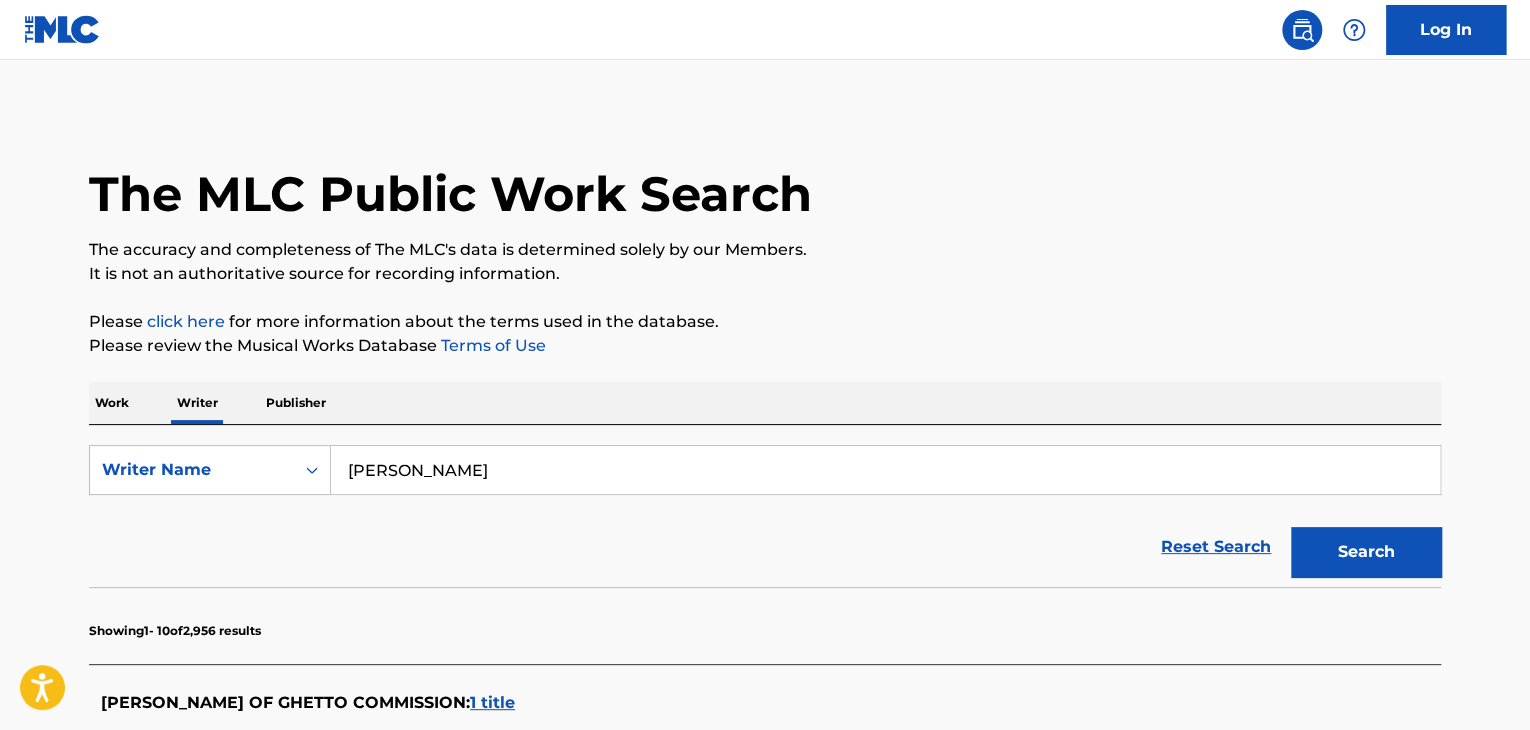 click on "Search" at bounding box center [1366, 552] 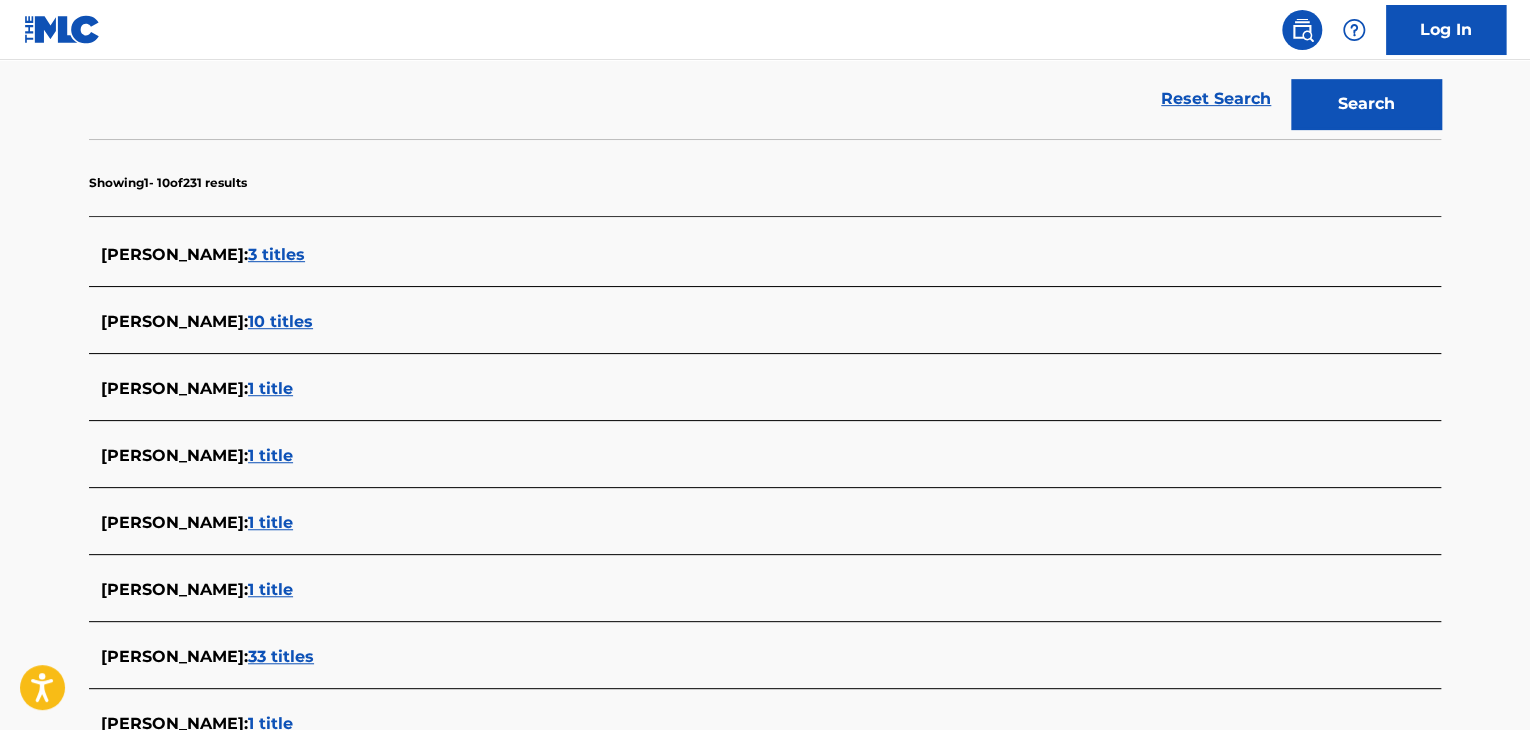 scroll, scrollTop: 400, scrollLeft: 0, axis: vertical 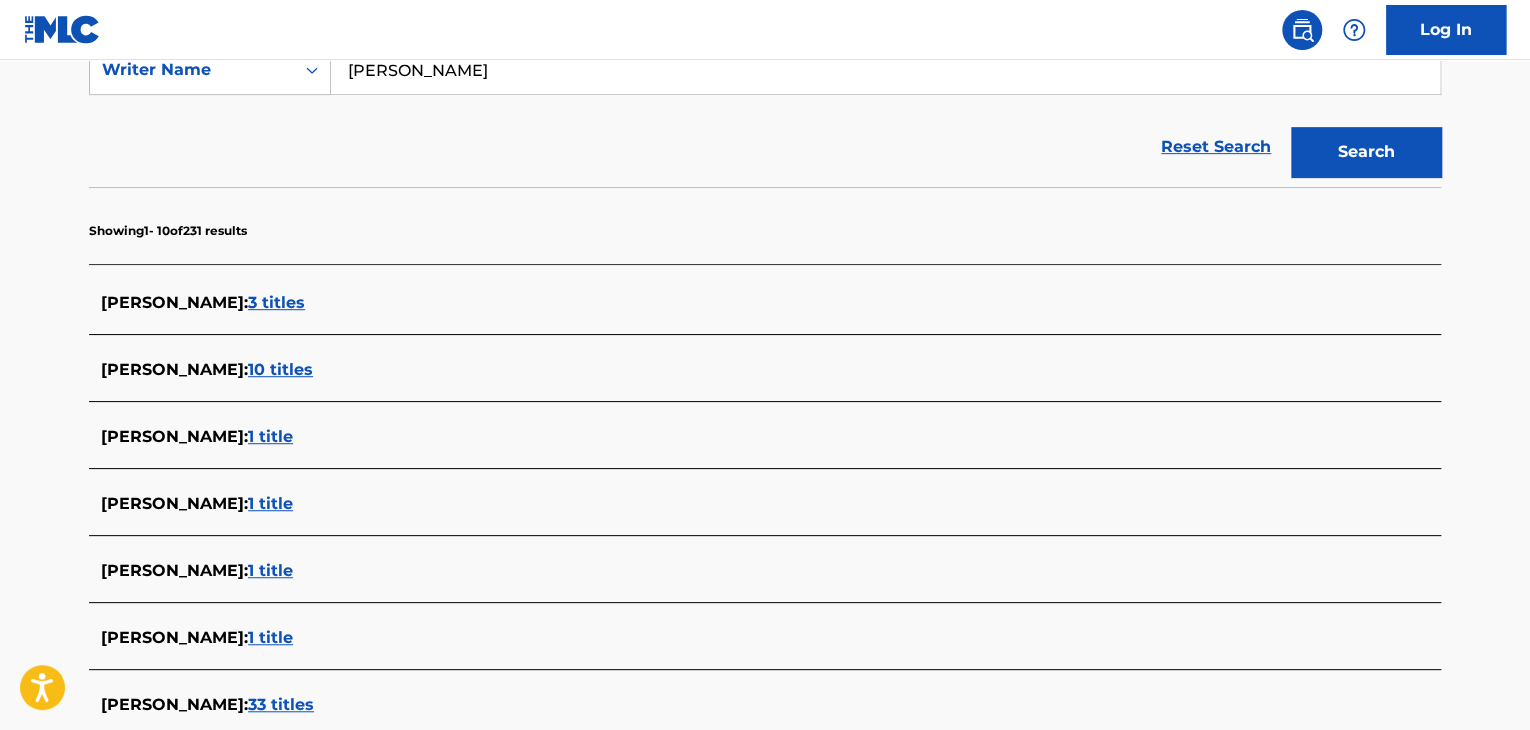 click on "[PERSON_NAME]" at bounding box center (885, 70) 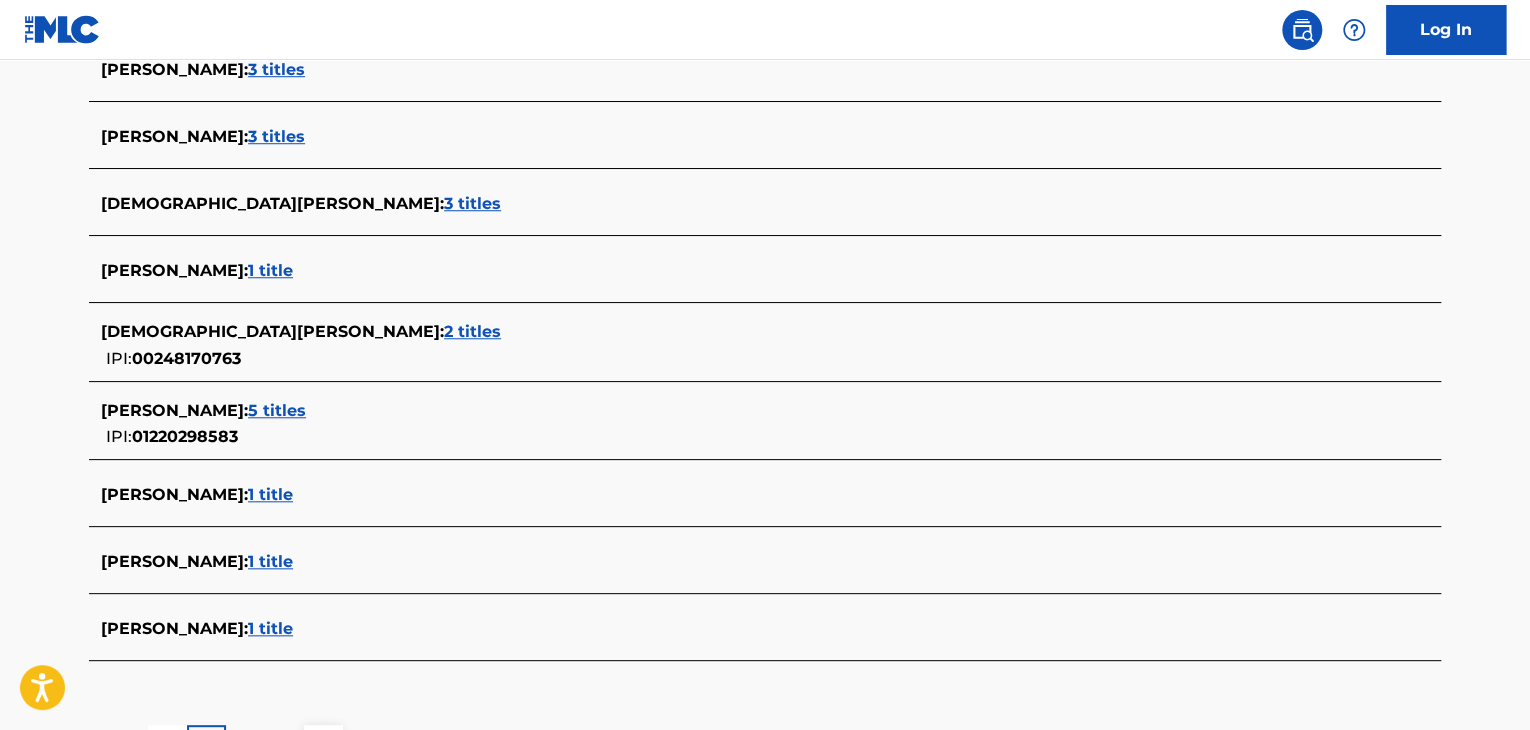 scroll, scrollTop: 800, scrollLeft: 0, axis: vertical 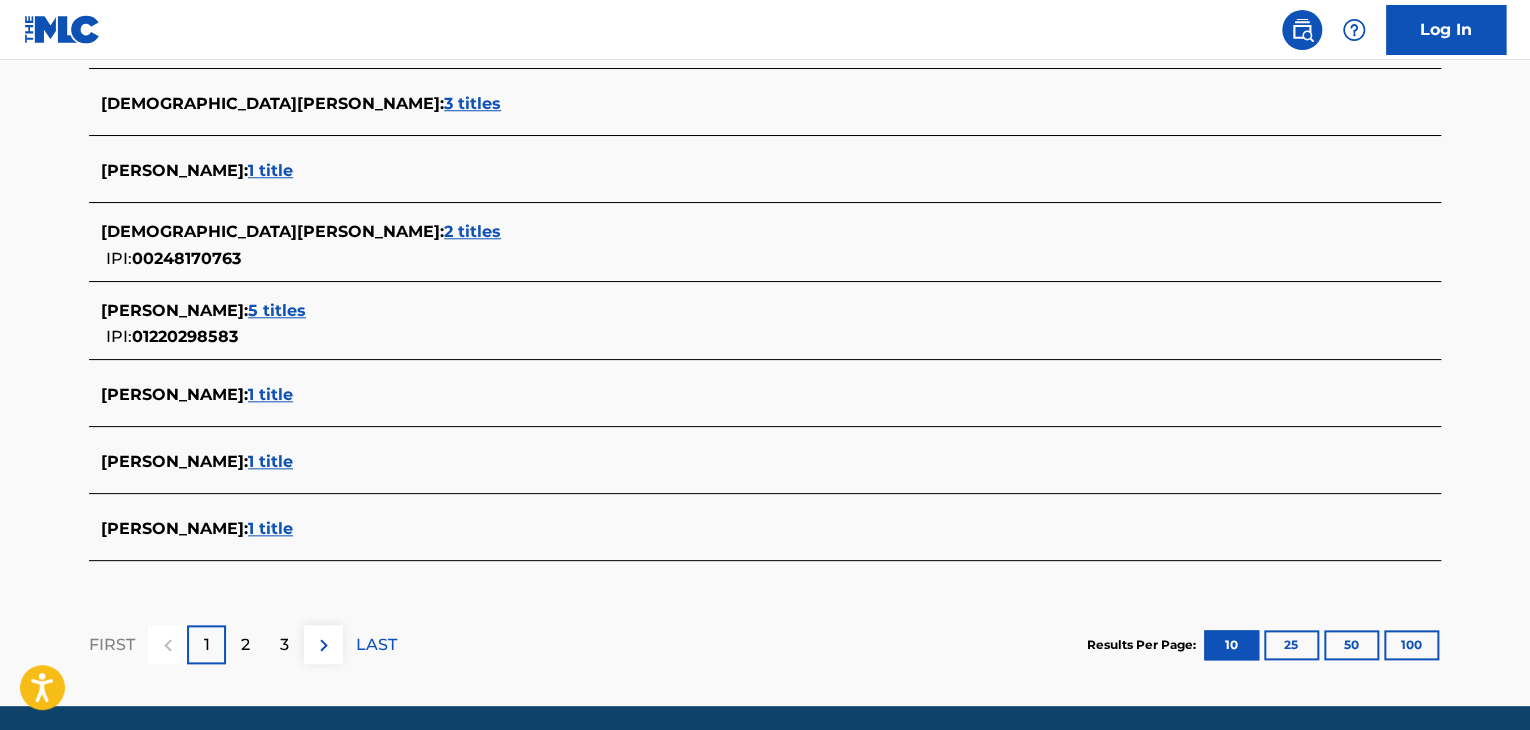 click on "1 title" at bounding box center (270, 461) 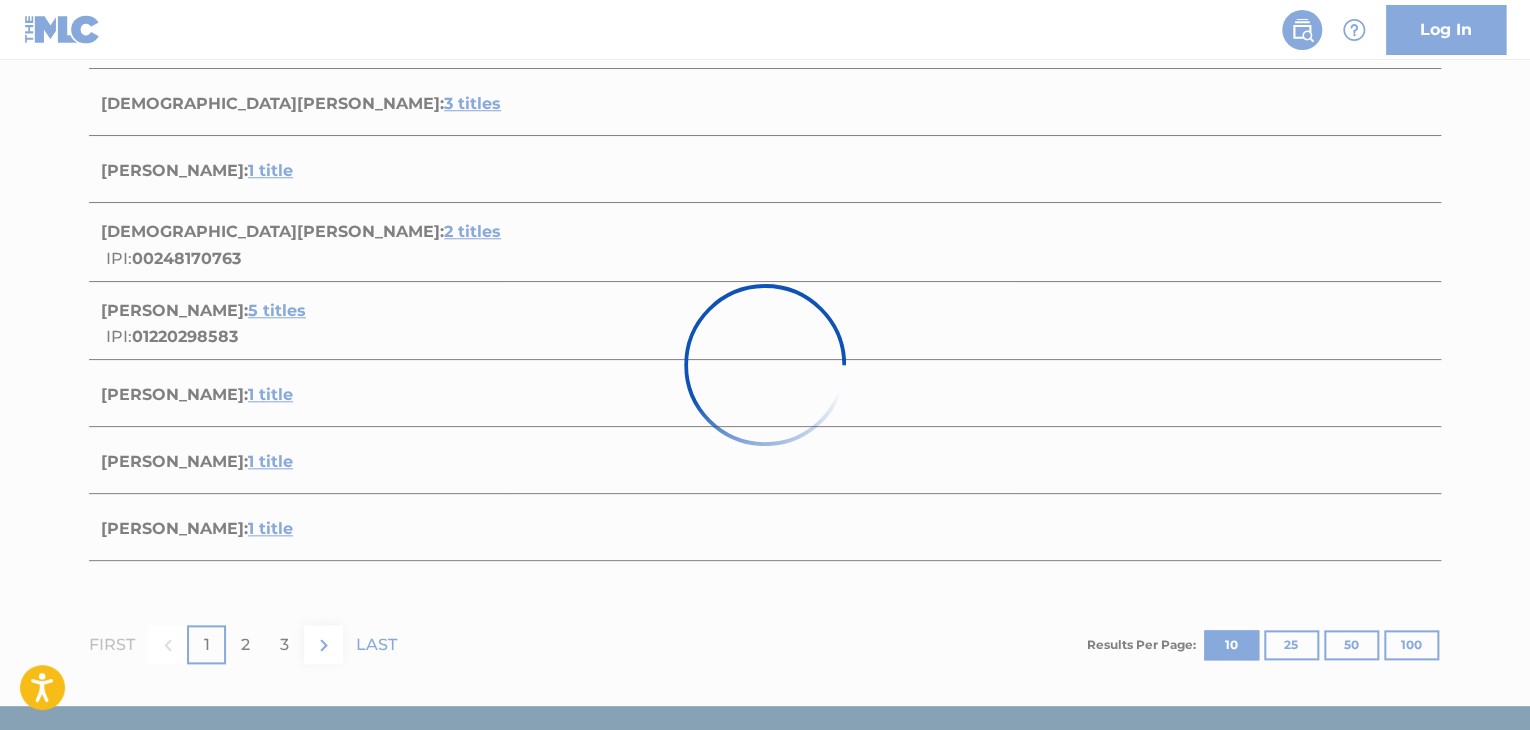 scroll, scrollTop: 376, scrollLeft: 0, axis: vertical 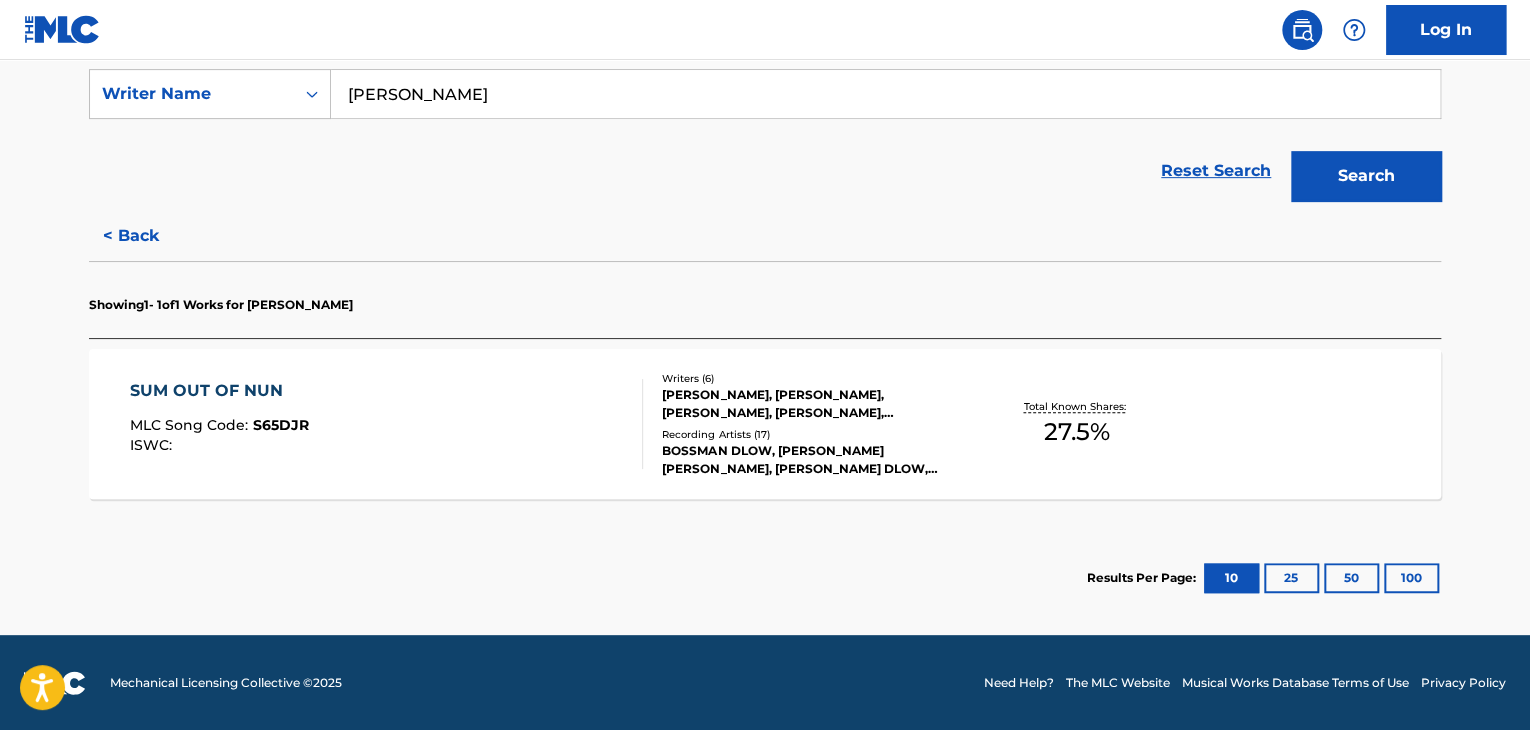 click on "SUM OUT OF NUN MLC Song Code : S65DJR ISWC :" at bounding box center [387, 424] 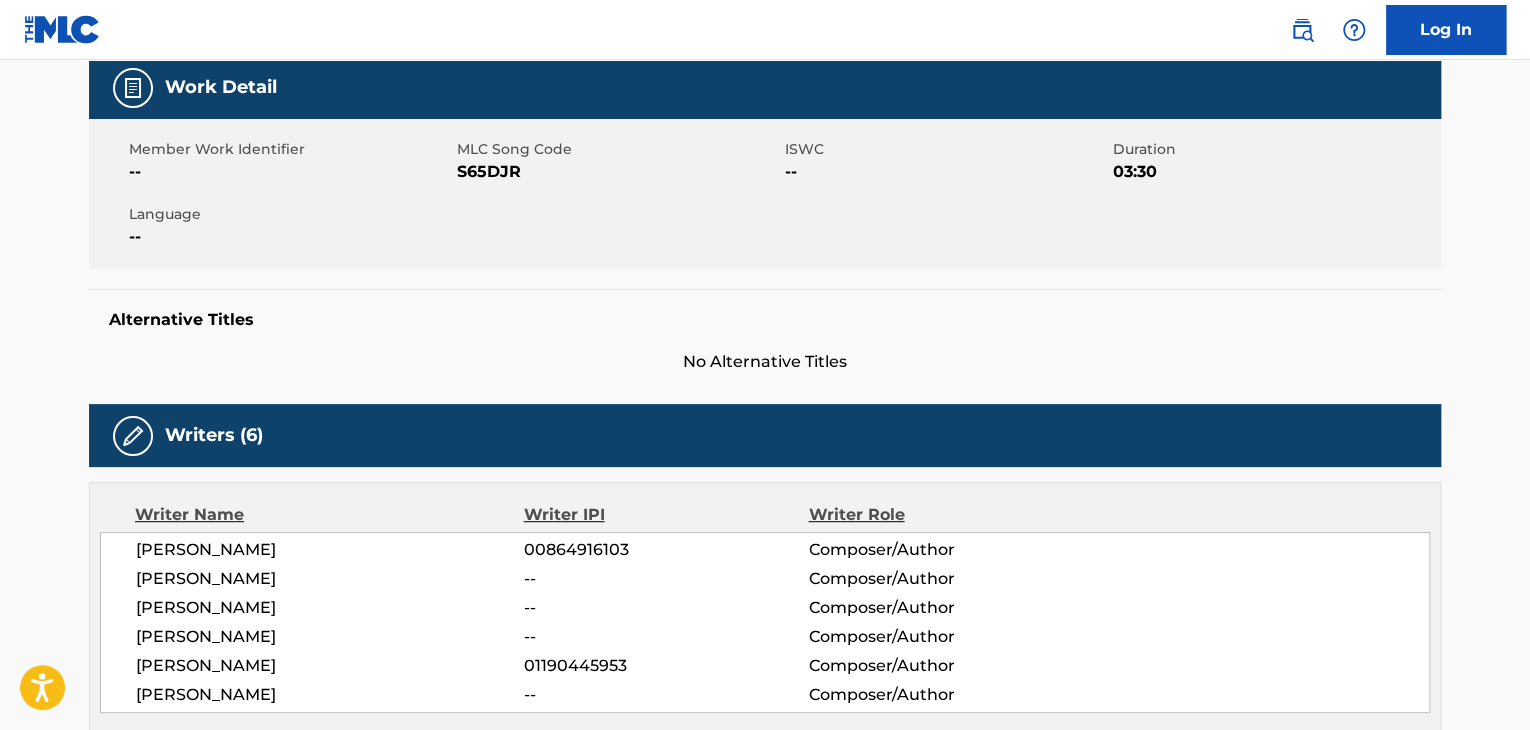 scroll, scrollTop: 0, scrollLeft: 0, axis: both 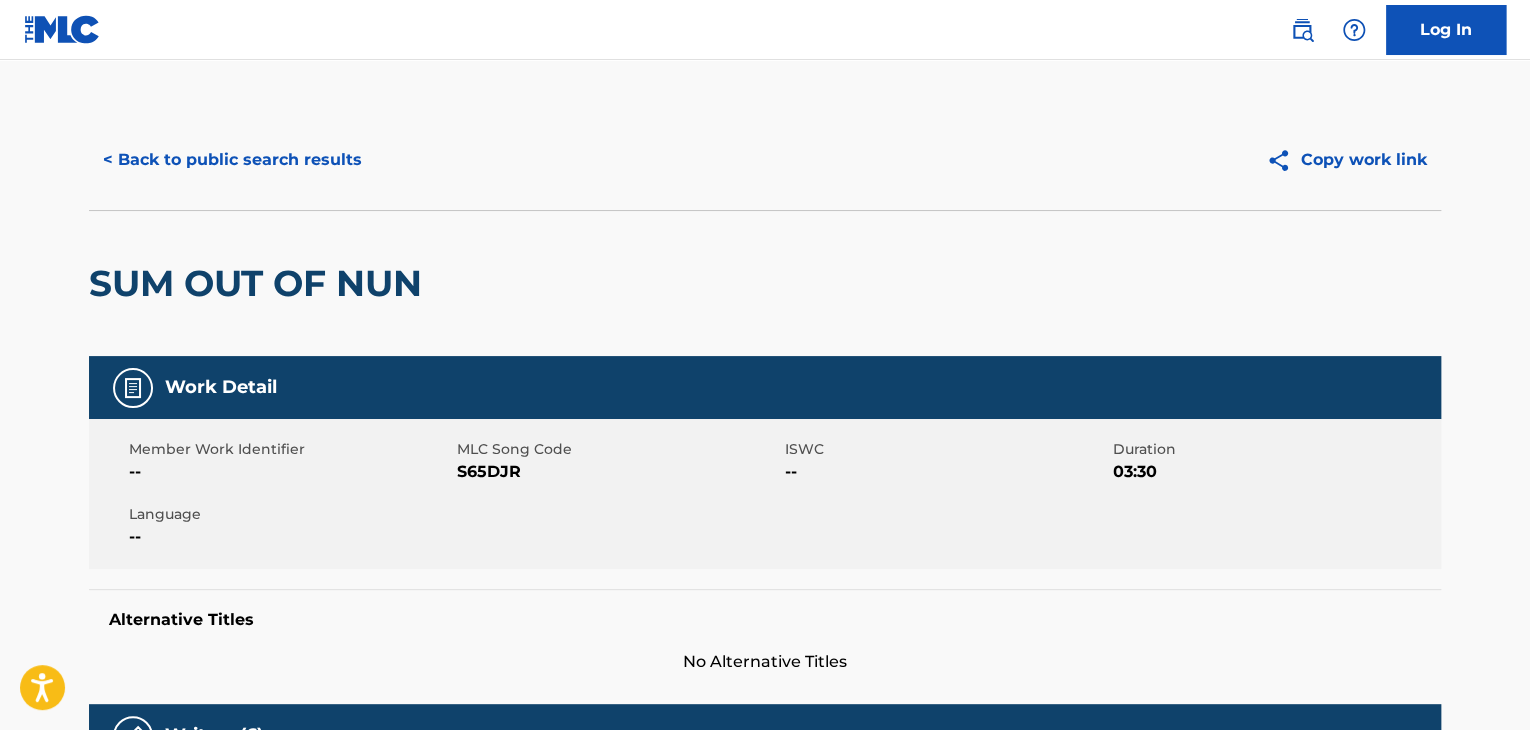 click on "< Back to public search results" at bounding box center [232, 160] 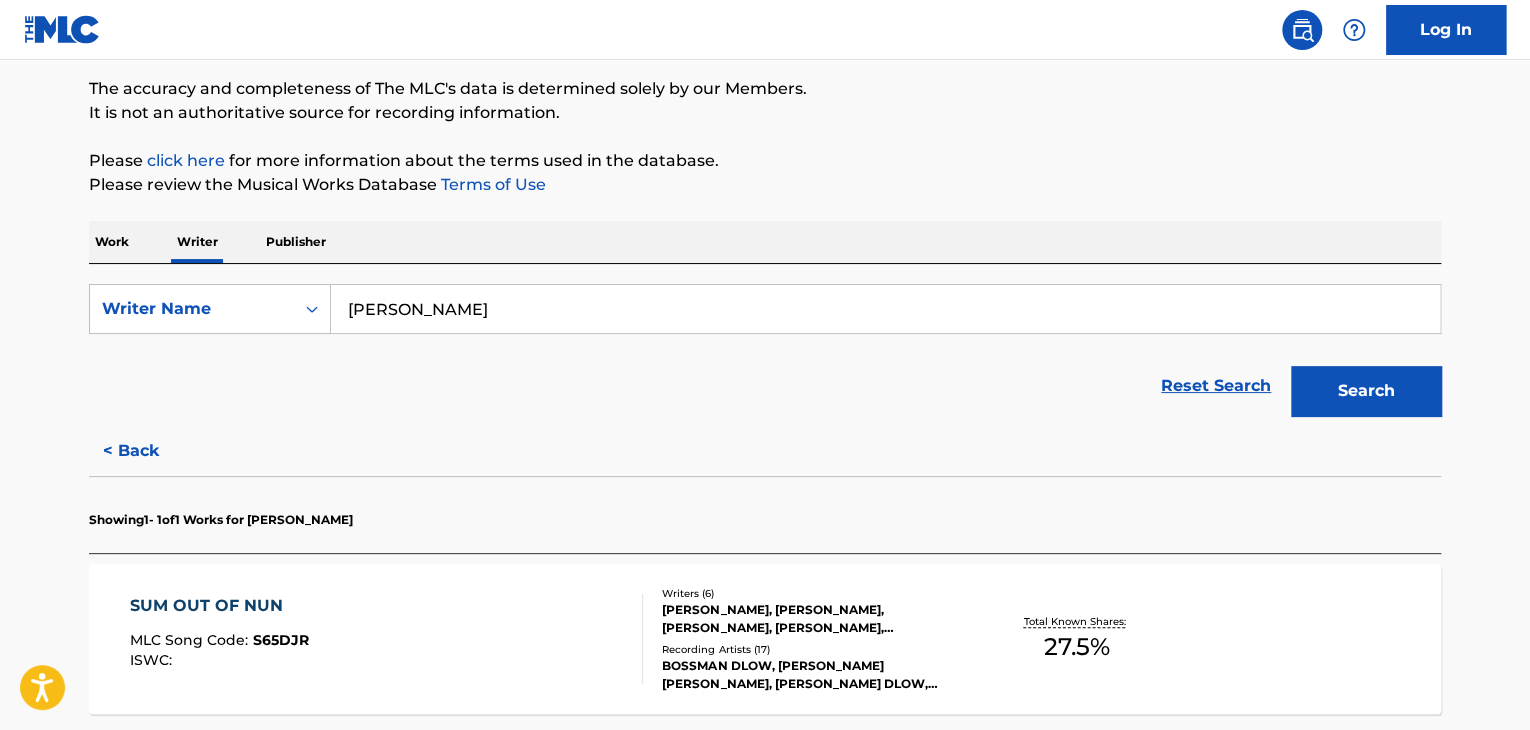 scroll, scrollTop: 24, scrollLeft: 0, axis: vertical 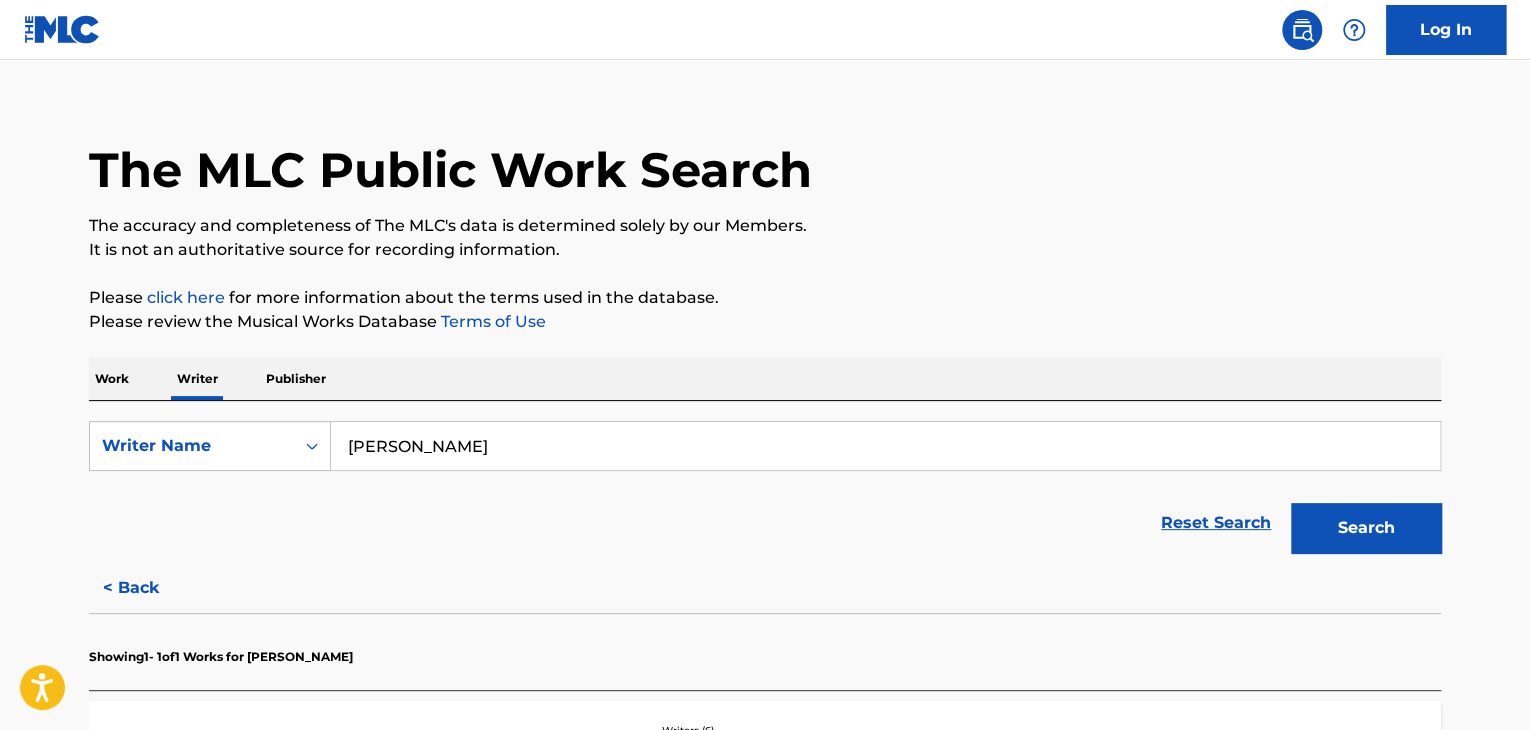 click on "< Back" at bounding box center [149, 588] 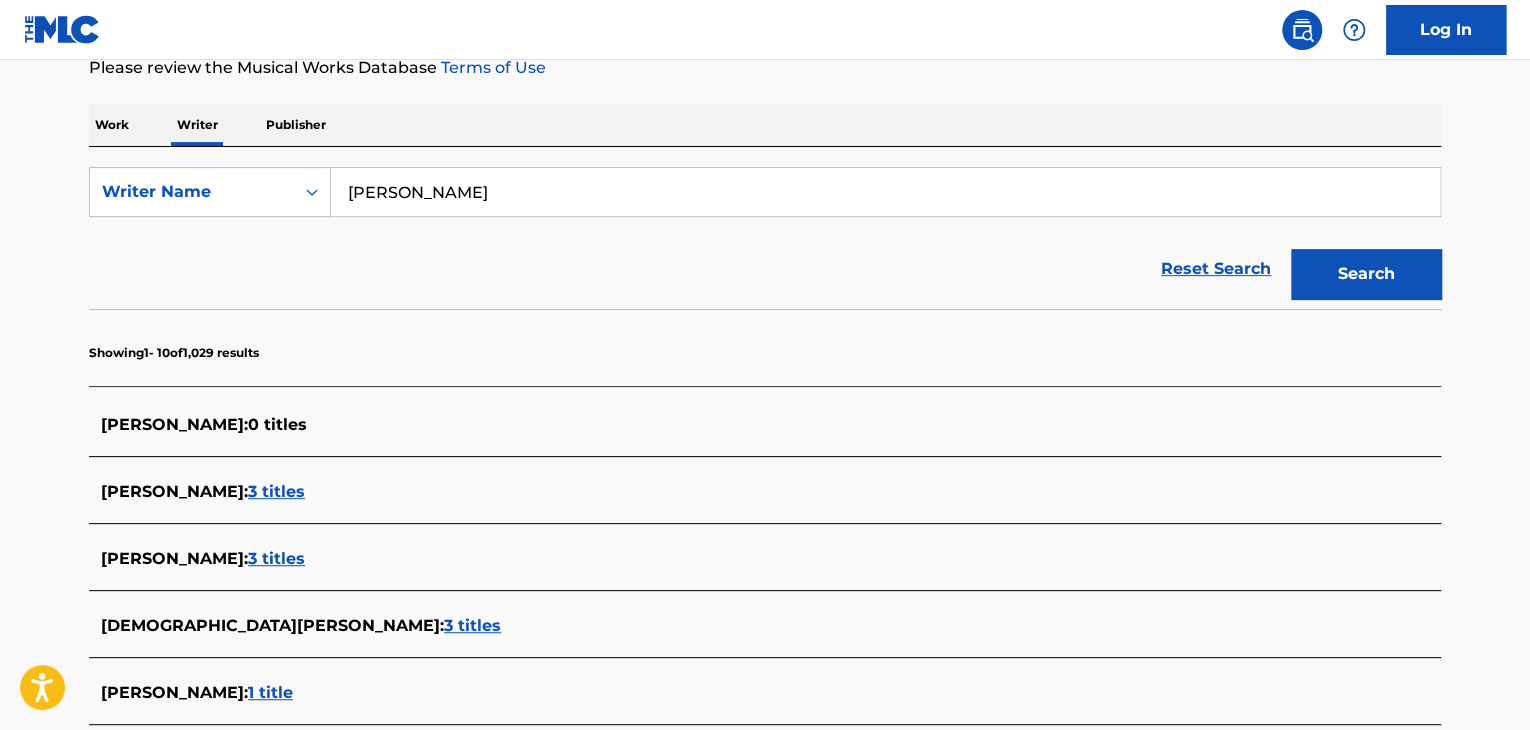 scroll, scrollTop: 171, scrollLeft: 0, axis: vertical 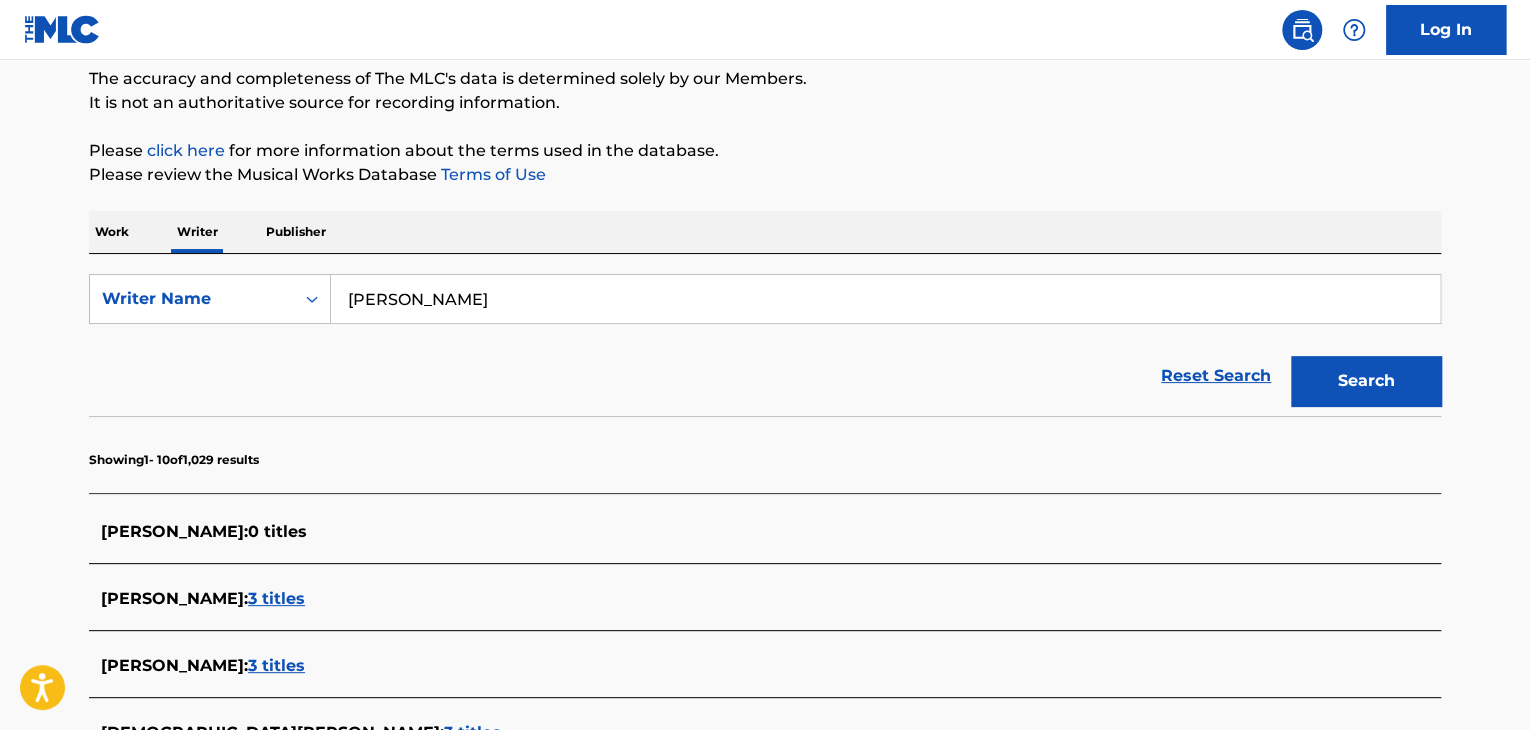 click on "[PERSON_NAME]" at bounding box center (885, 299) 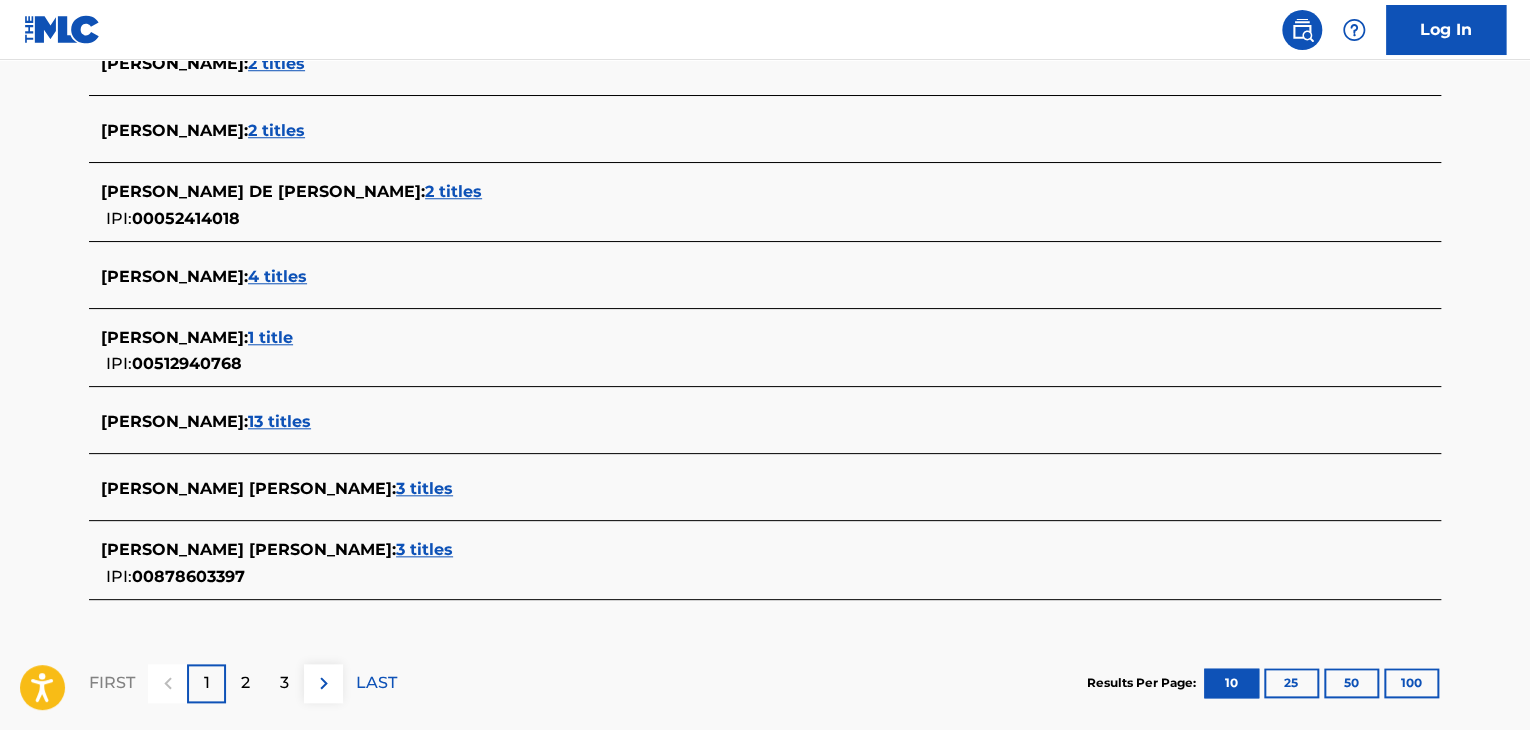 scroll, scrollTop: 871, scrollLeft: 0, axis: vertical 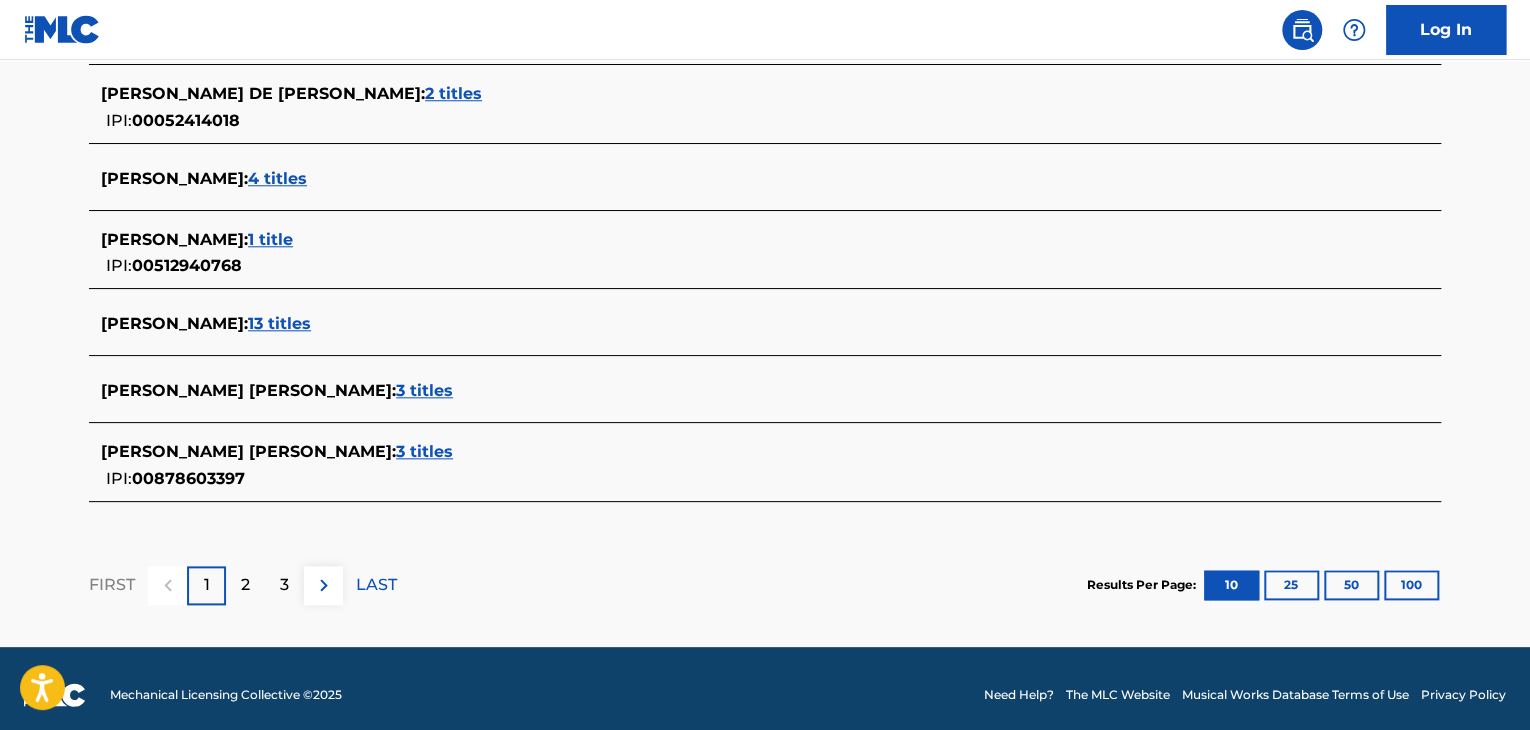 click on "13 titles" at bounding box center (279, 323) 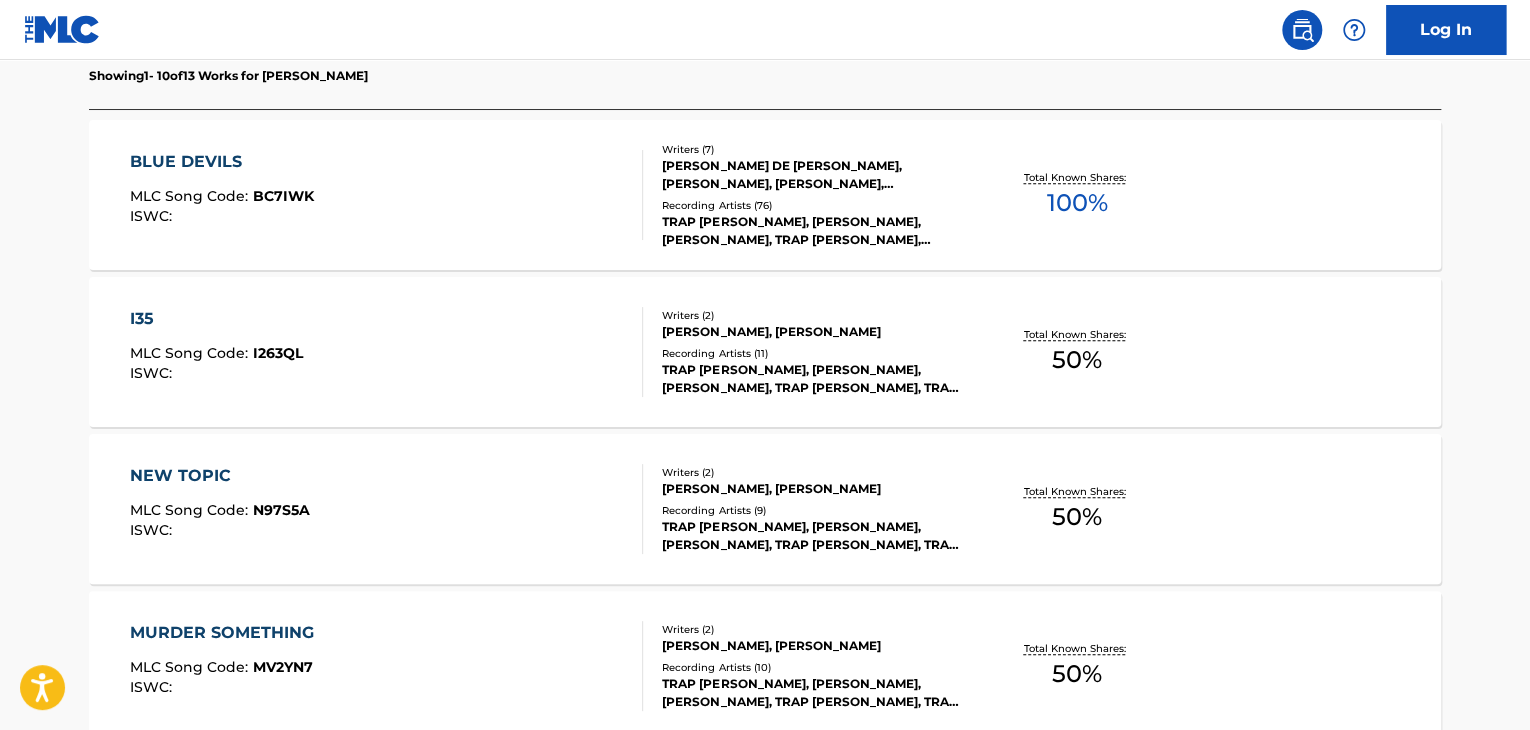 scroll, scrollTop: 571, scrollLeft: 0, axis: vertical 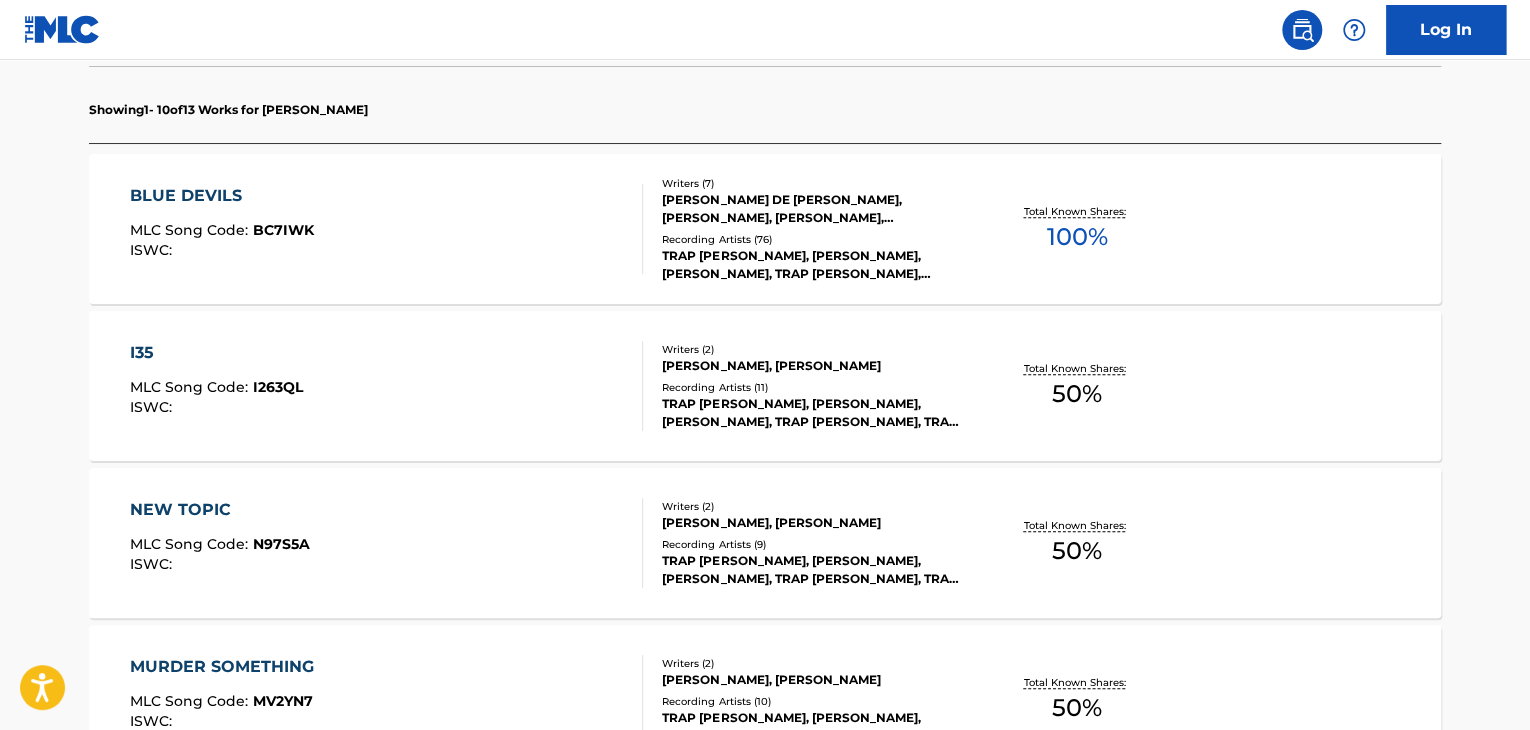 click on "BLUE DEVILS MLC Song Code : BC7IWK ISWC :" at bounding box center (387, 229) 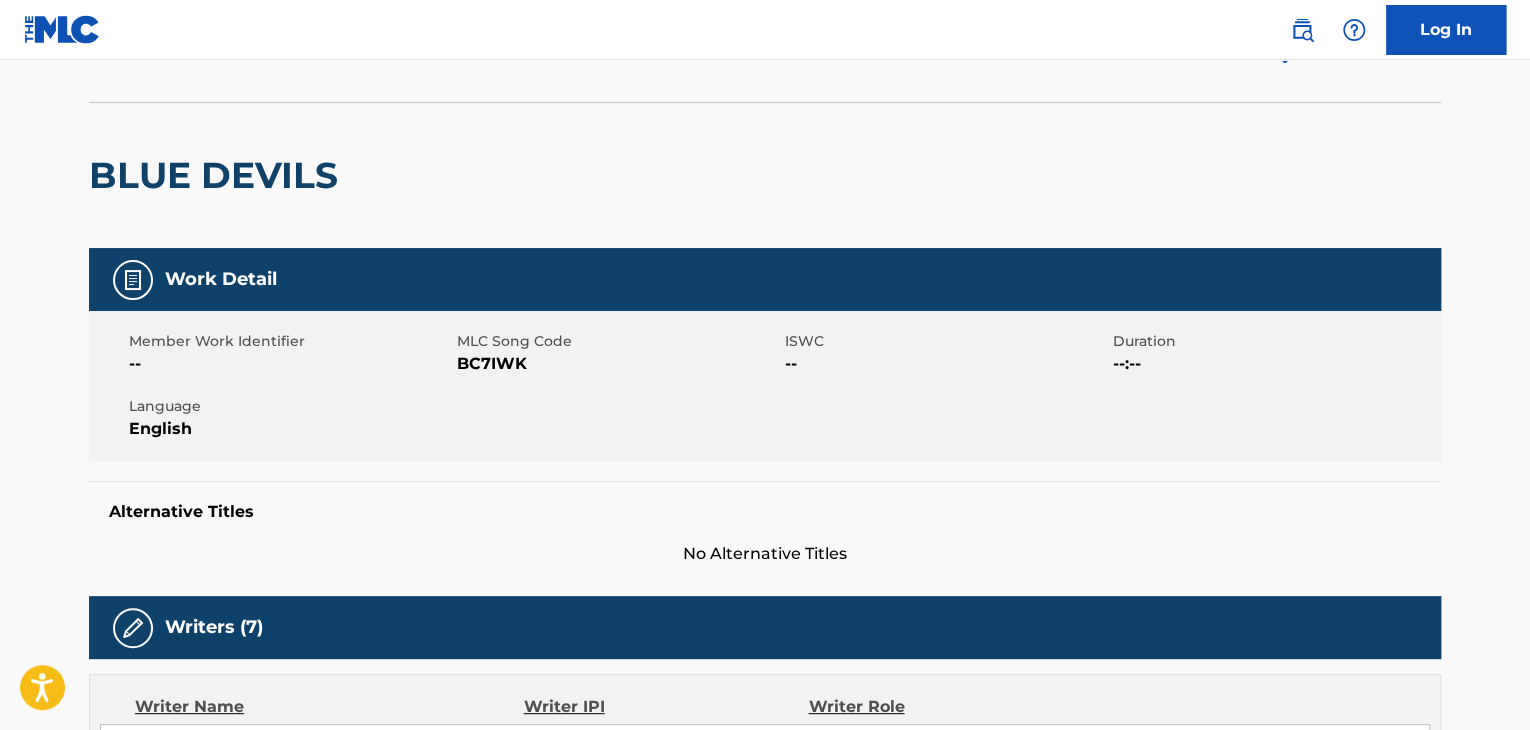 scroll, scrollTop: 0, scrollLeft: 0, axis: both 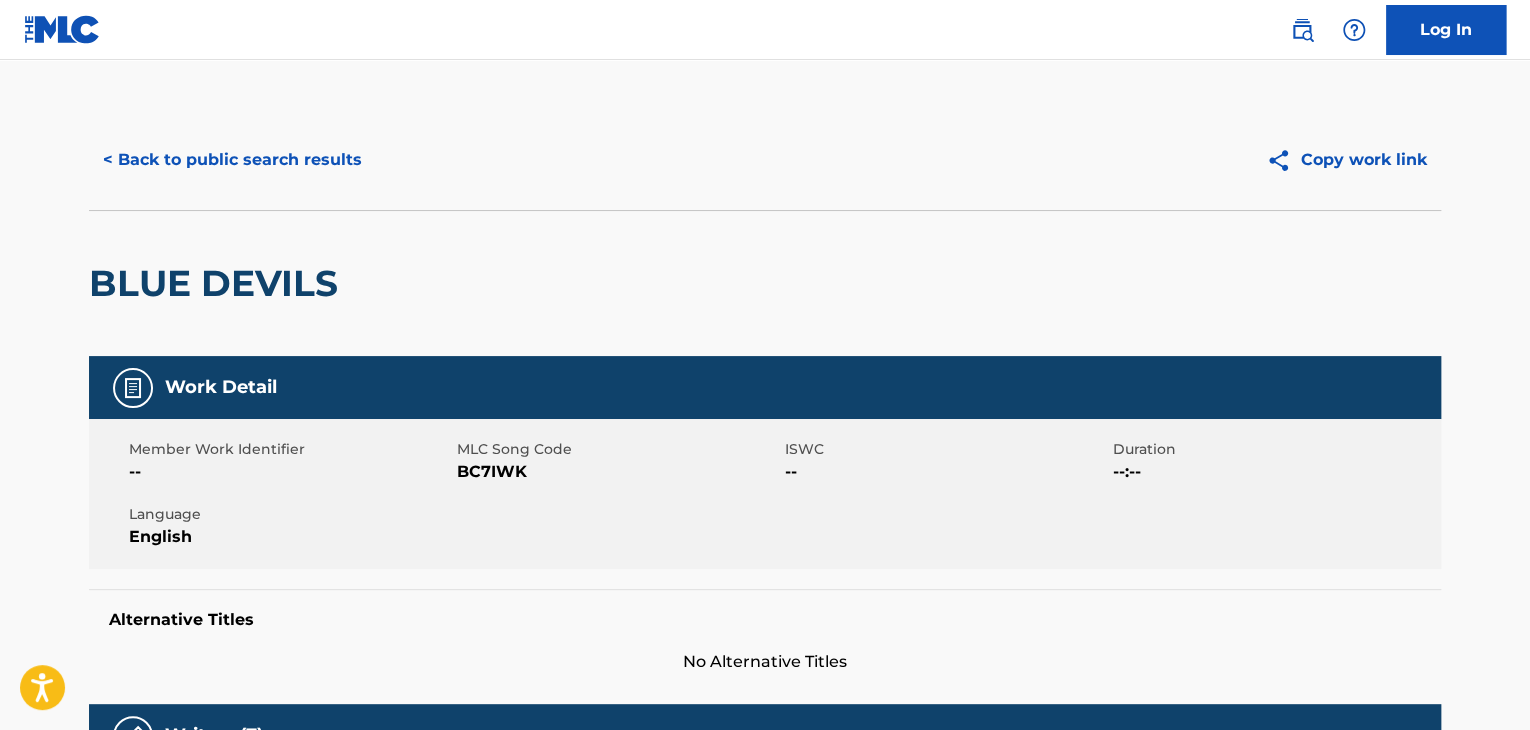 click on "< Back to public search results" at bounding box center [232, 160] 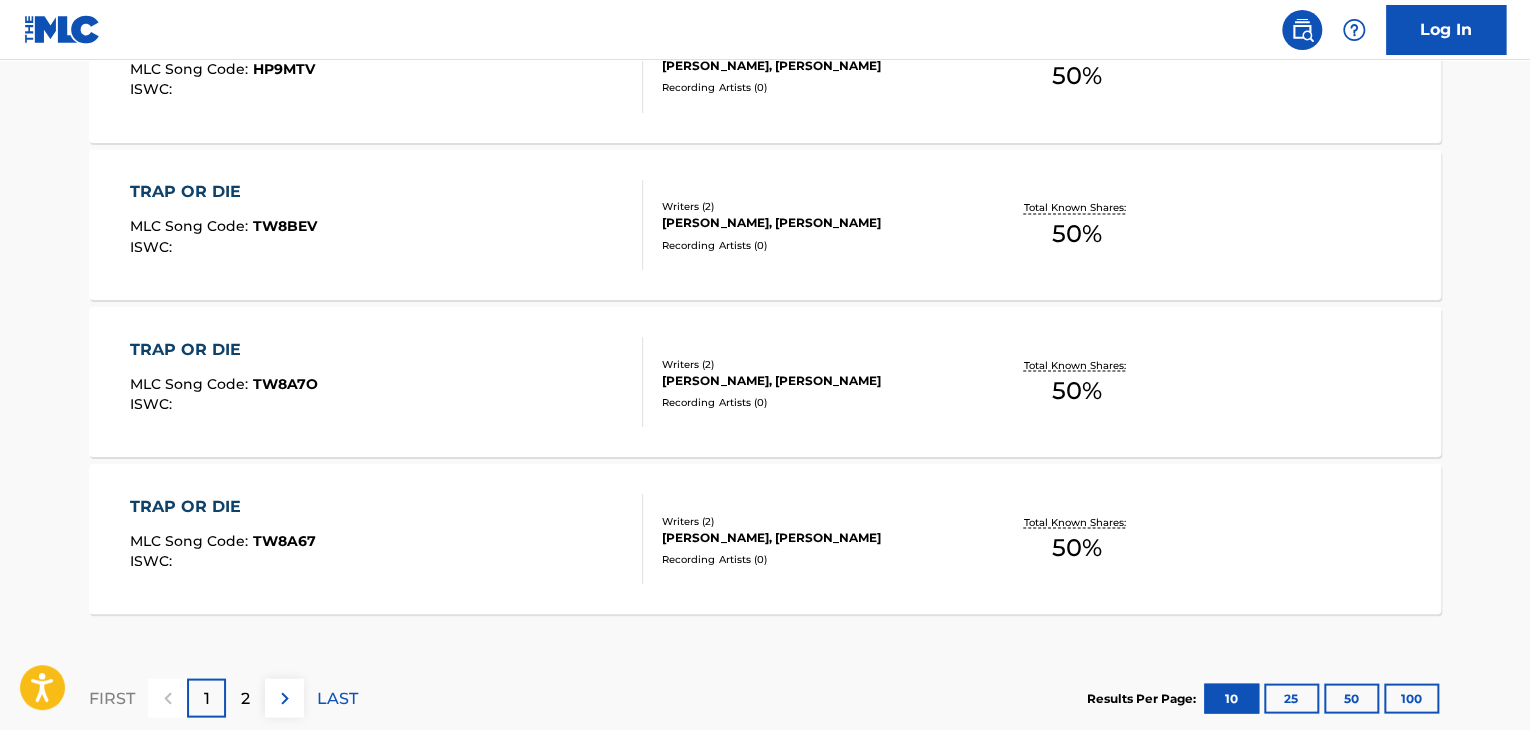 scroll, scrollTop: 1799, scrollLeft: 0, axis: vertical 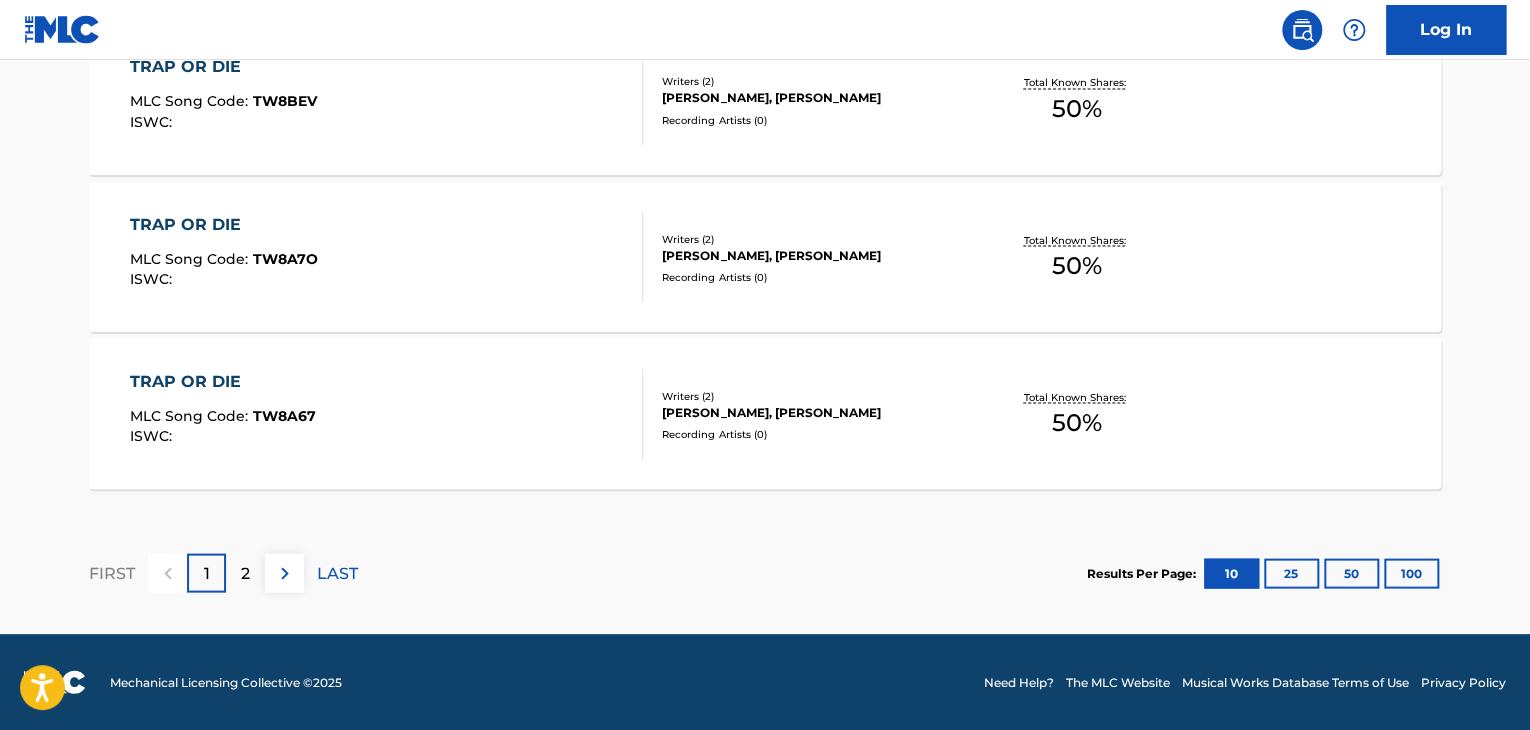 click on "TRAP OR DIE MLC Song Code : TW8A67 ISWC :" at bounding box center (387, 414) 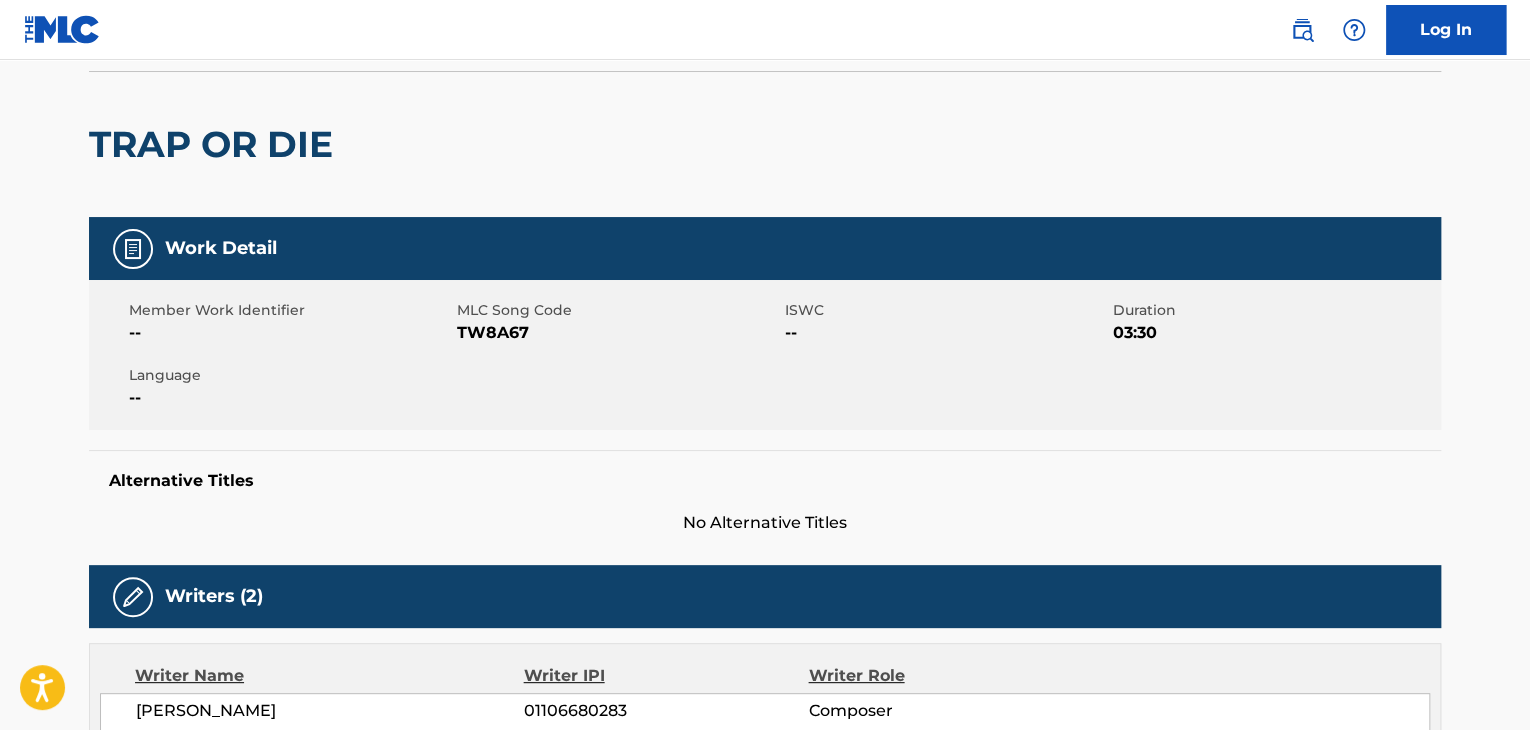 scroll, scrollTop: 0, scrollLeft: 0, axis: both 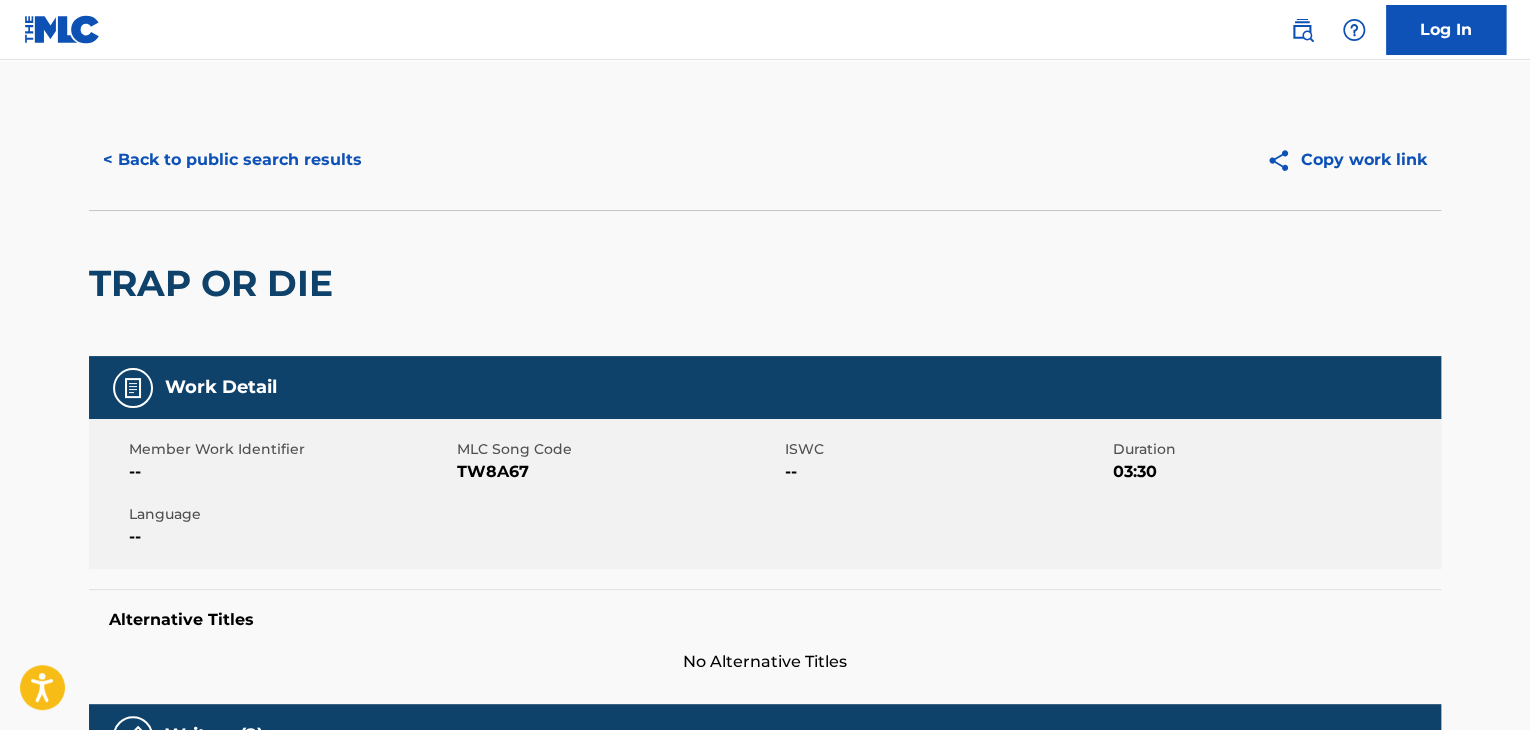 click on "< Back to public search results" at bounding box center [232, 160] 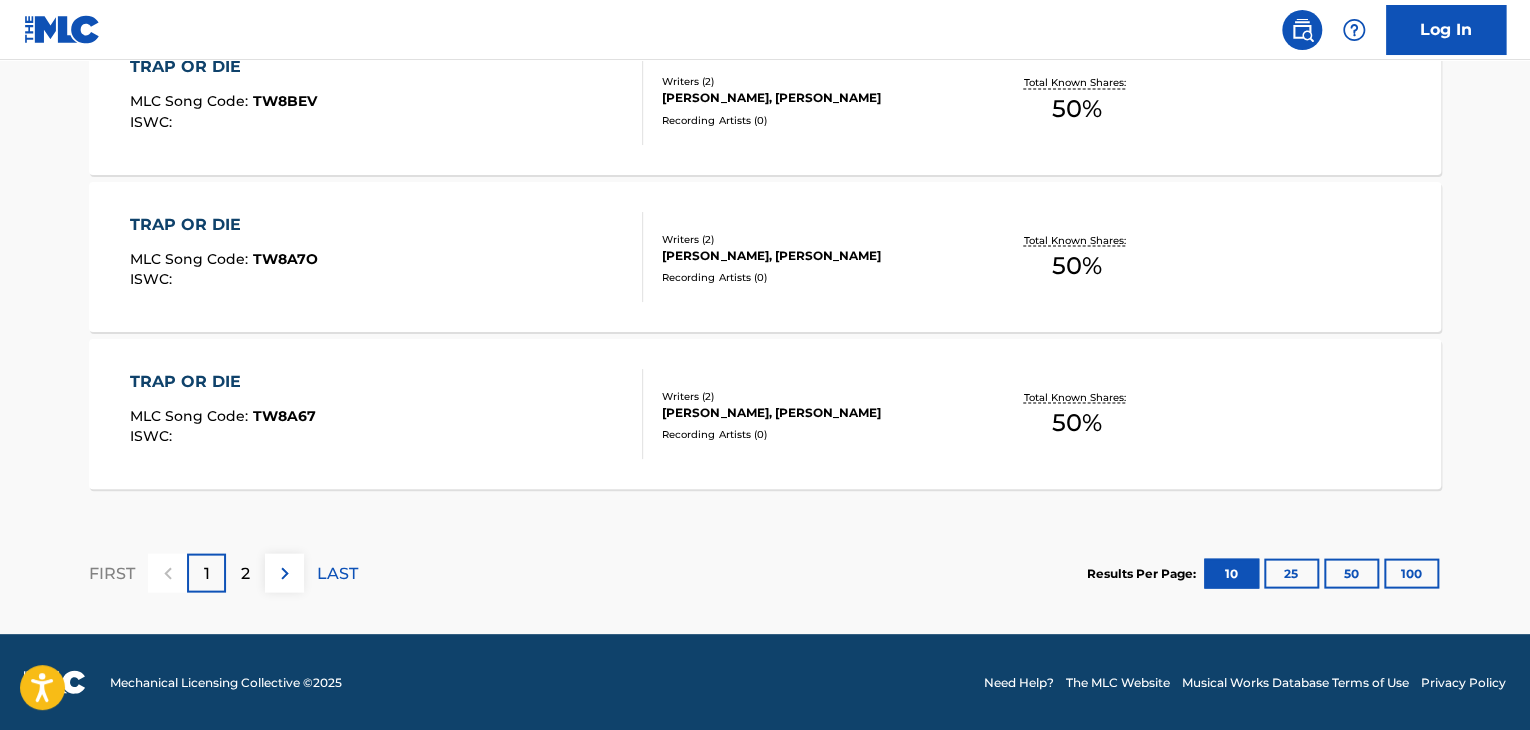 click on "LAST" at bounding box center [337, 572] 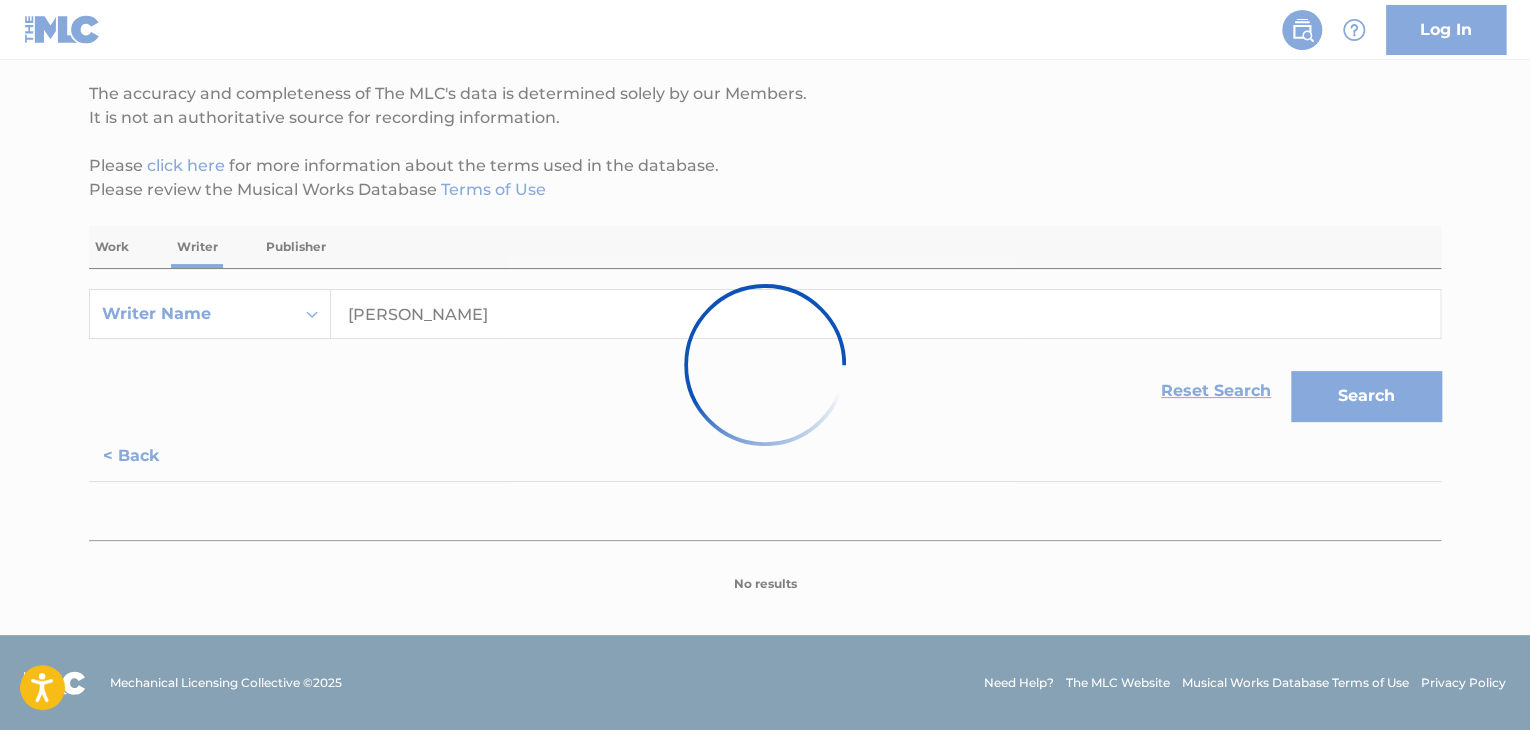click at bounding box center (765, 365) 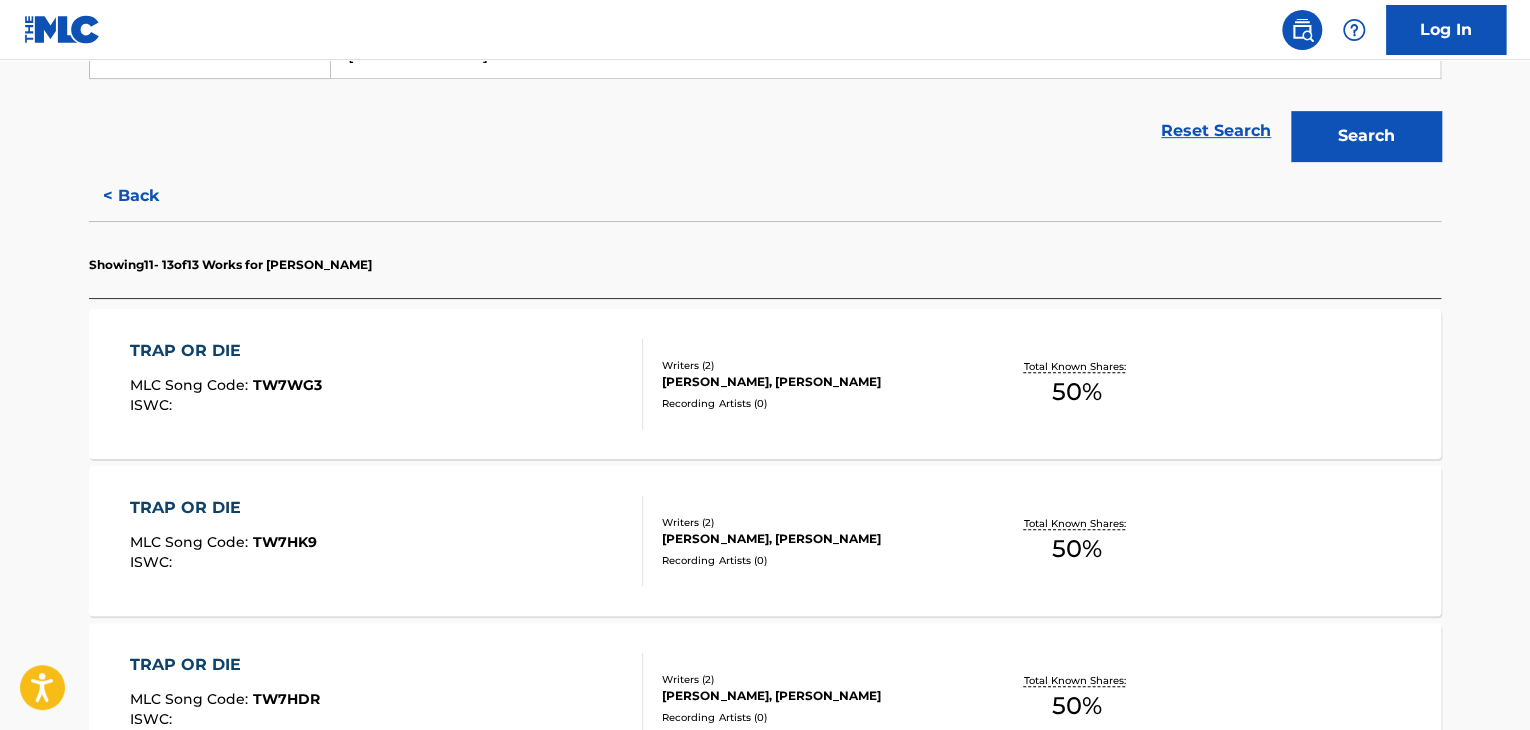 scroll, scrollTop: 300, scrollLeft: 0, axis: vertical 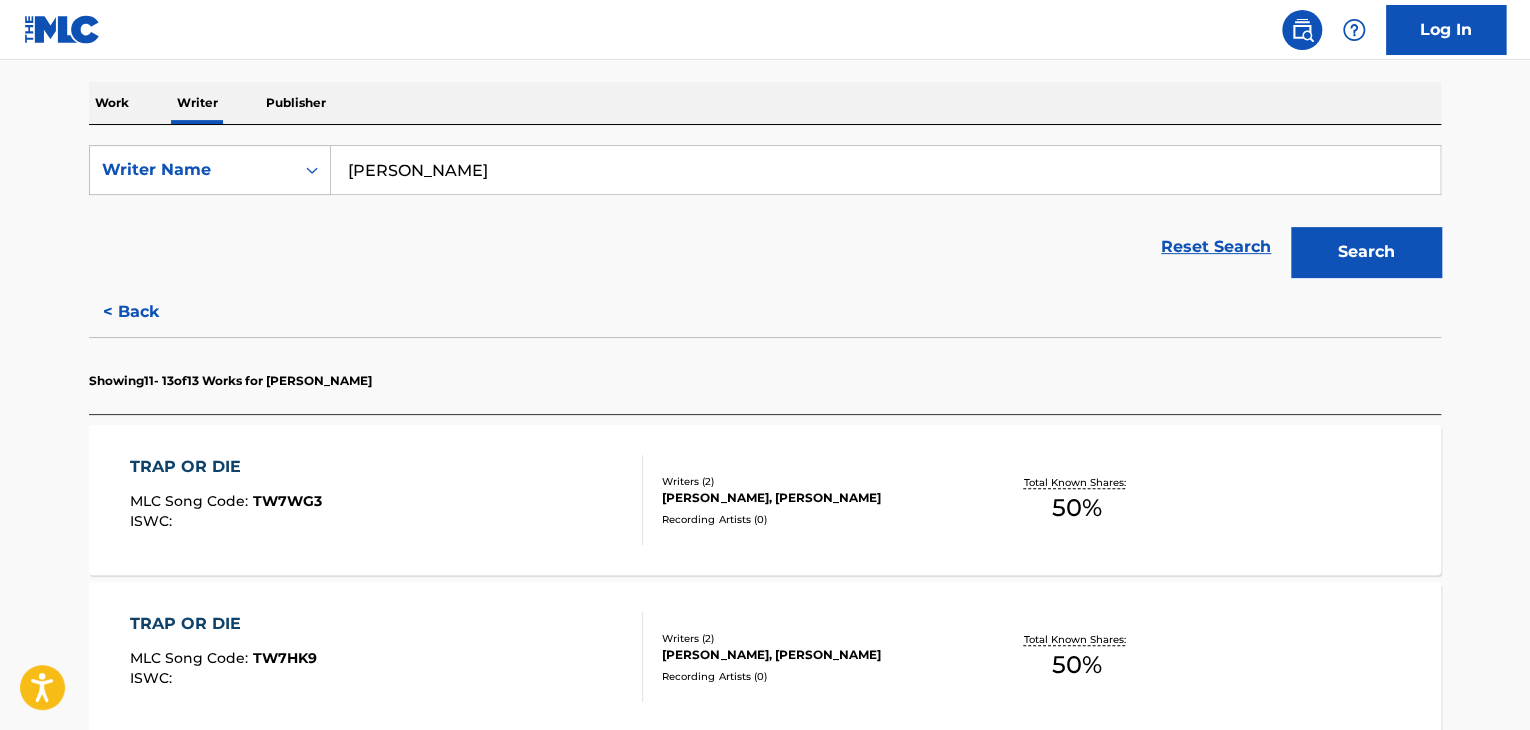 click on "Reset Search Search" at bounding box center [765, 247] 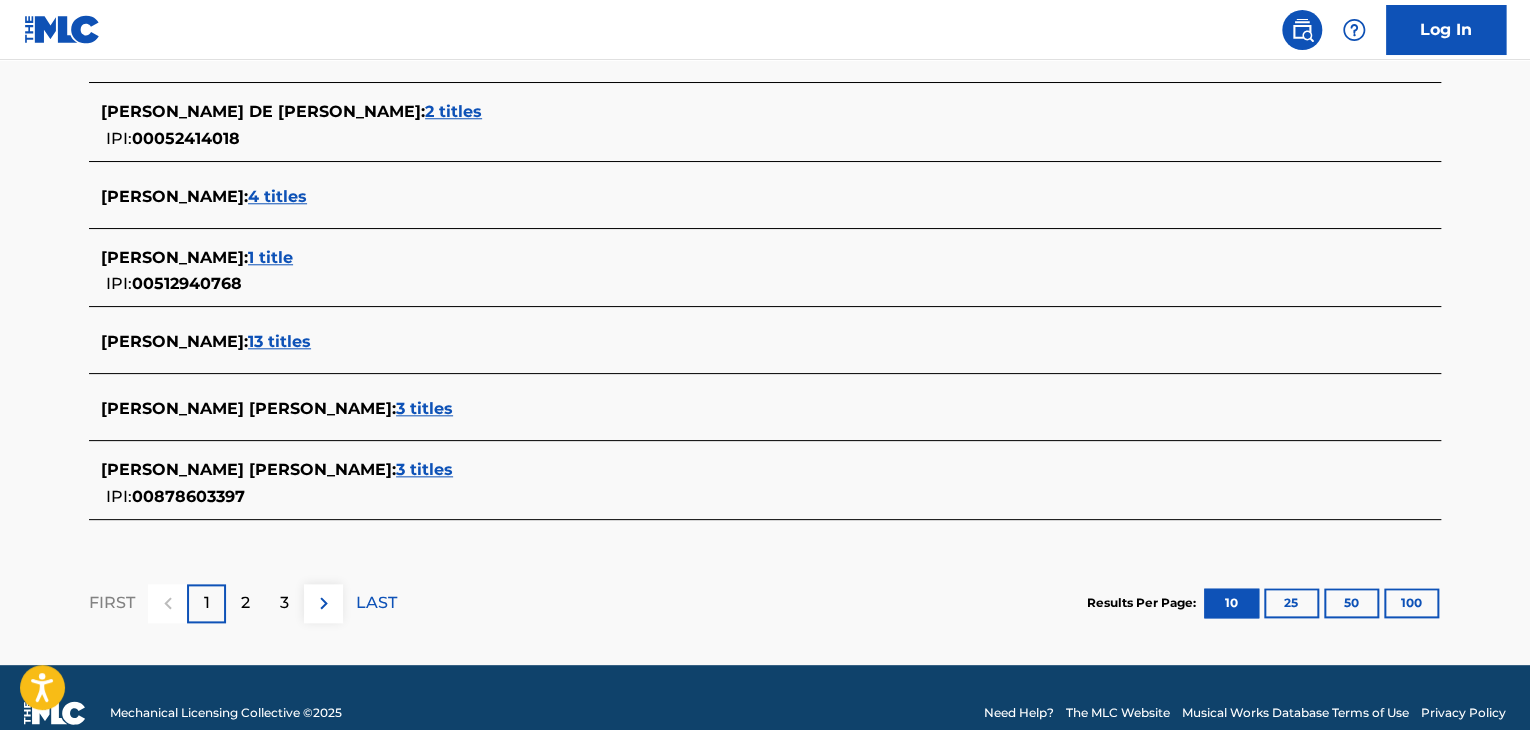 scroll, scrollTop: 882, scrollLeft: 0, axis: vertical 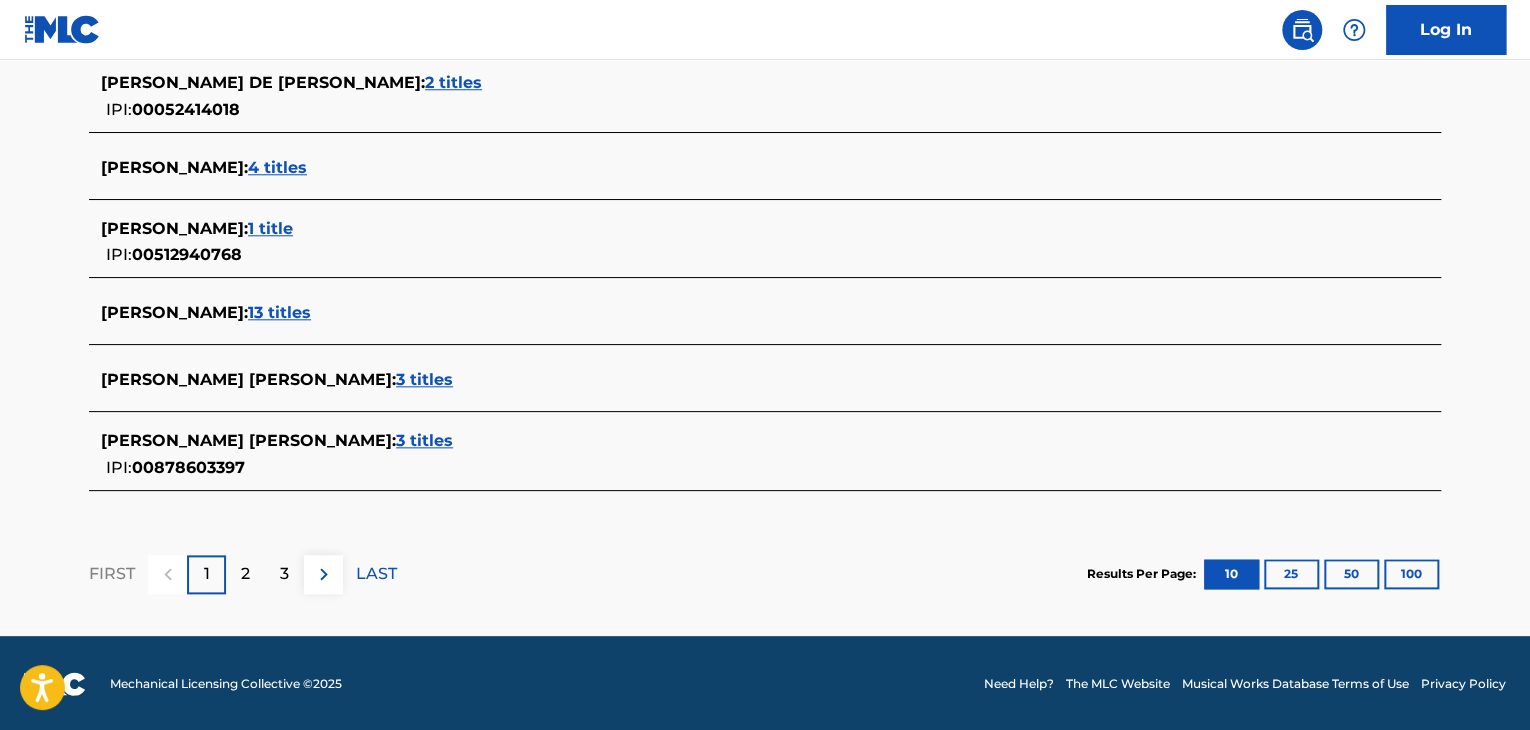 click on "3 titles" at bounding box center (424, 440) 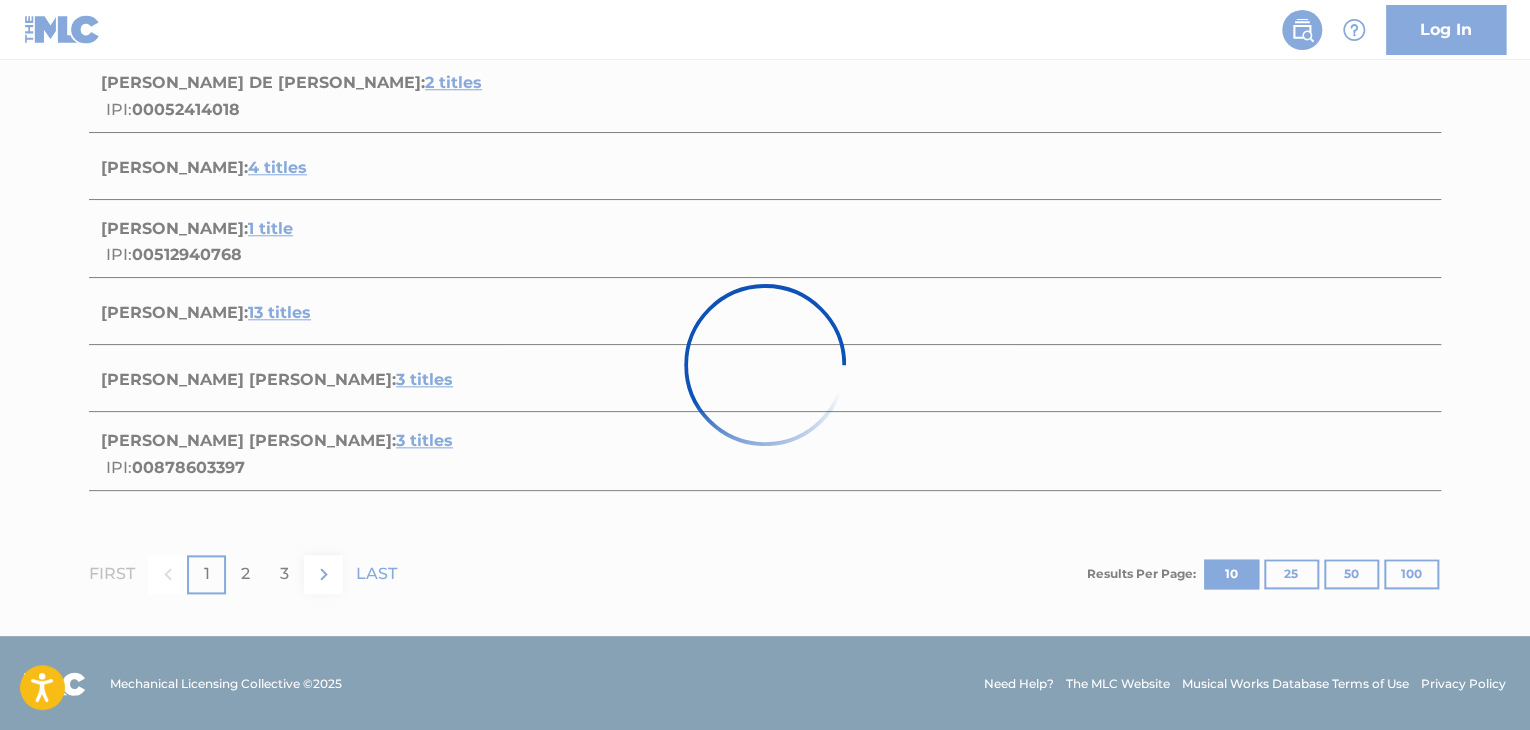 scroll, scrollTop: 691, scrollLeft: 0, axis: vertical 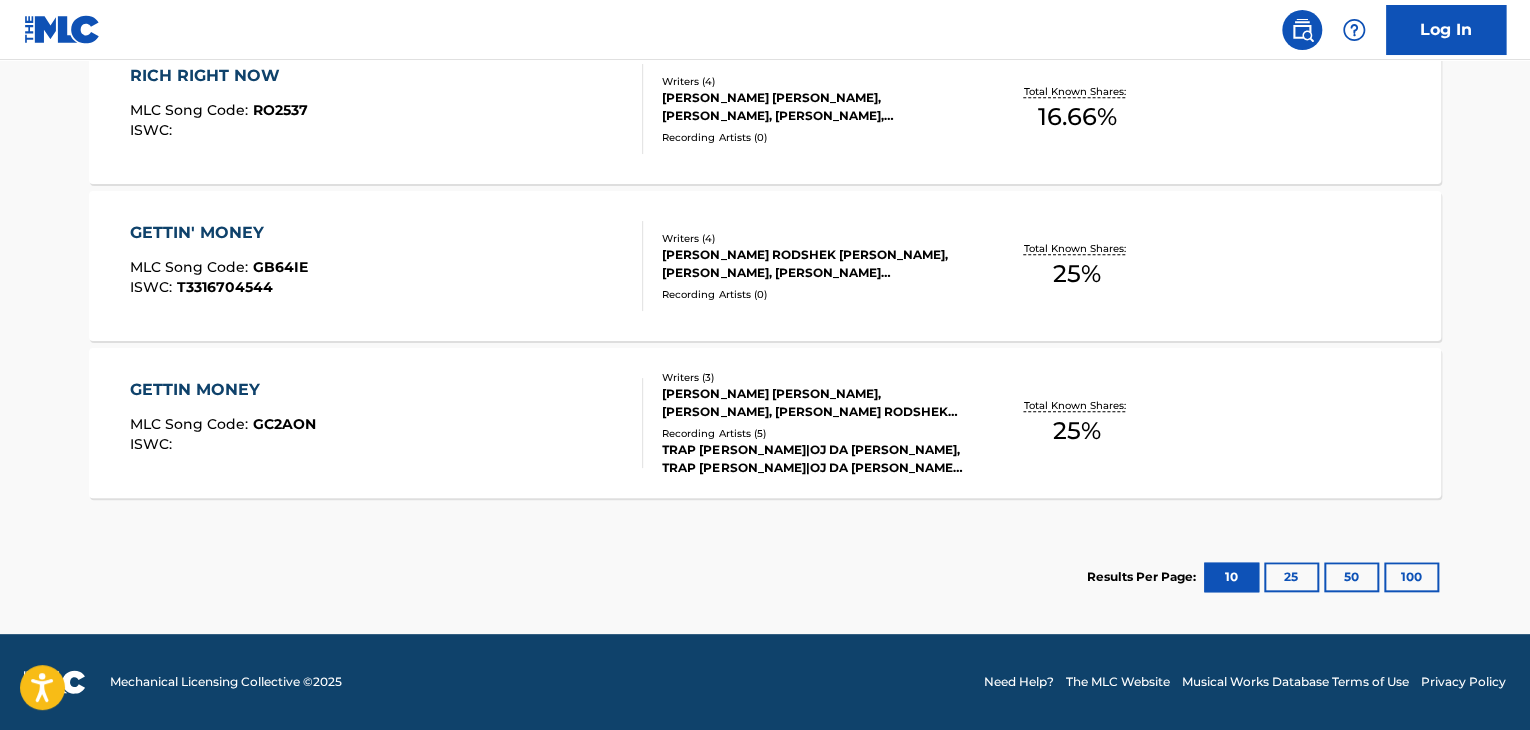 click on "GETTIN MONEY MLC Song Code : GC2AON ISWC :" at bounding box center [387, 423] 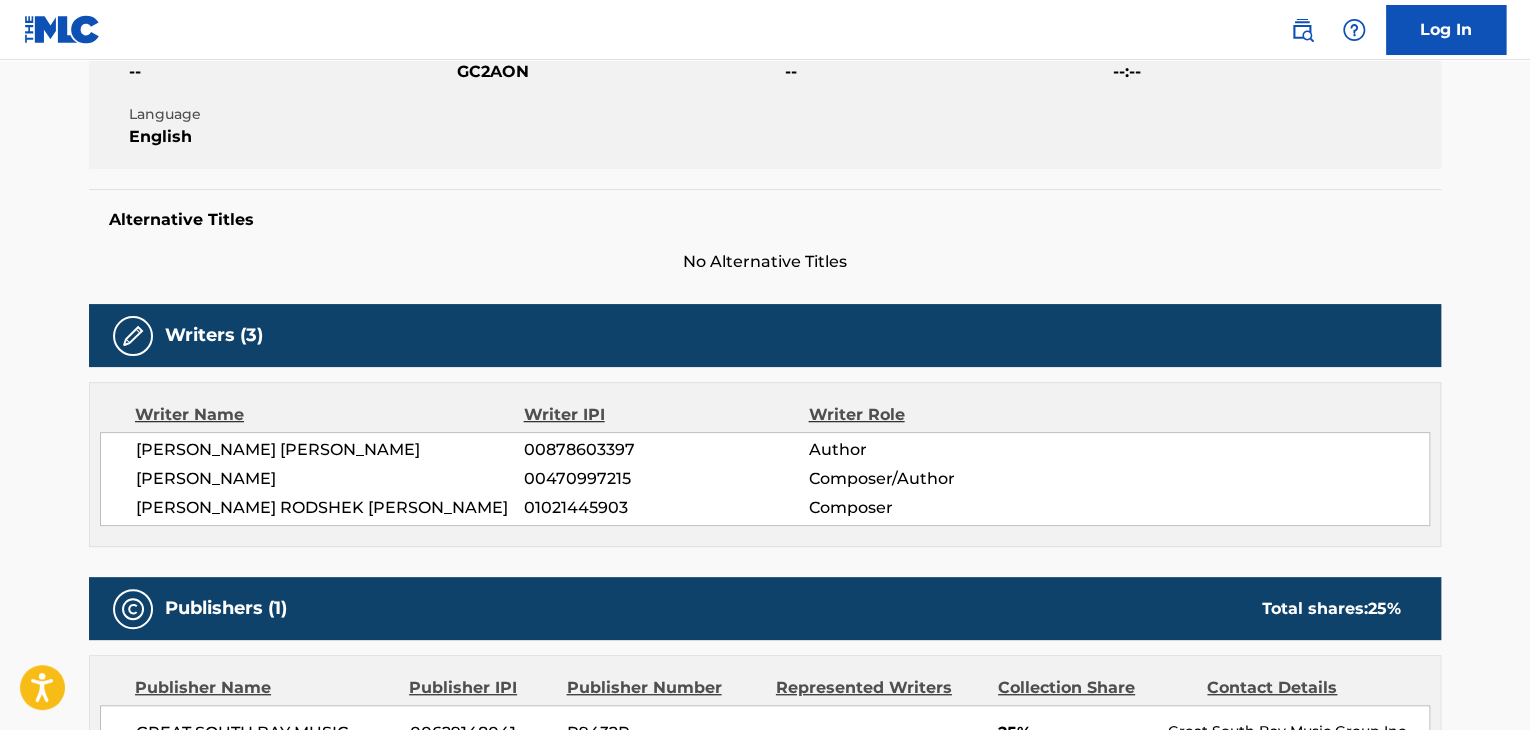 scroll, scrollTop: 0, scrollLeft: 0, axis: both 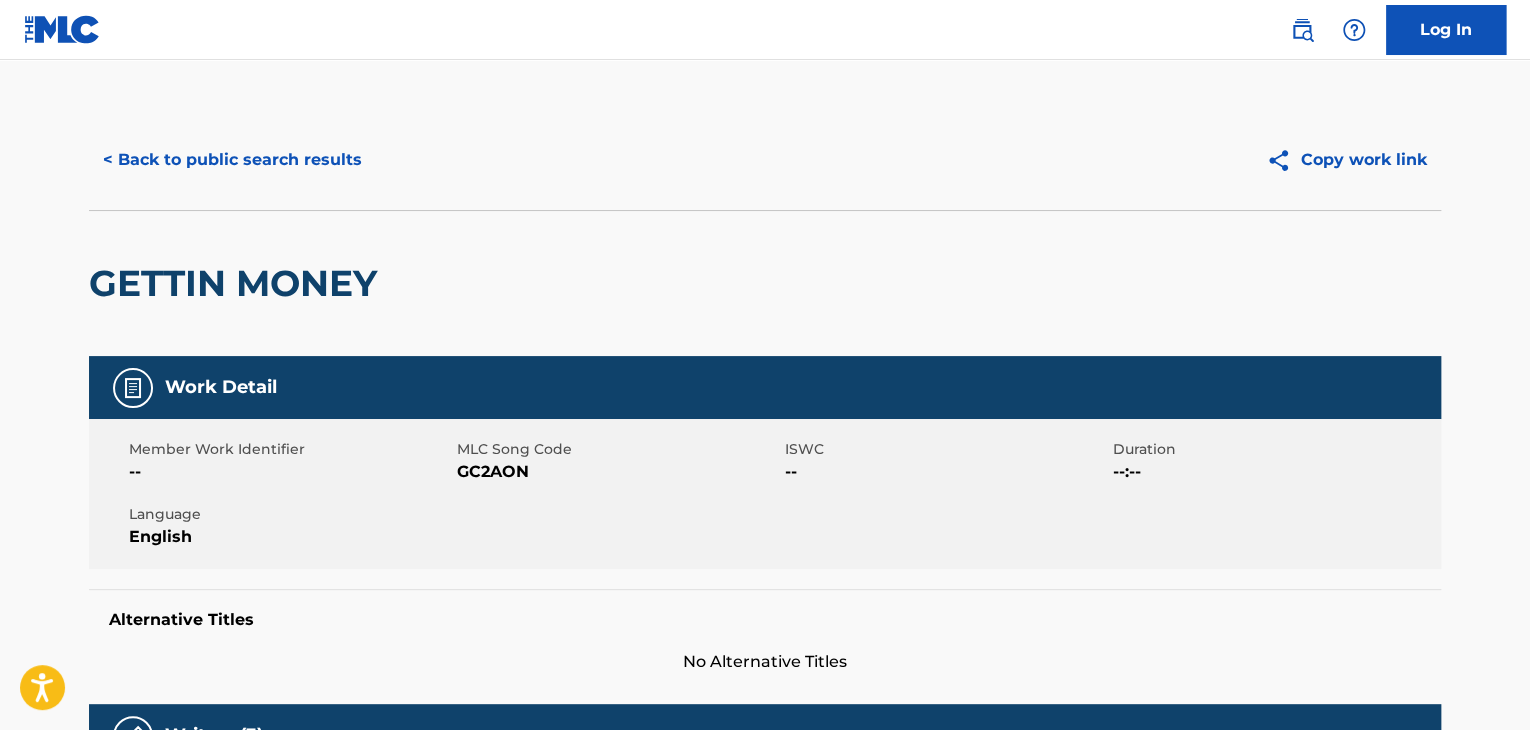 click on "< Back to public search results" at bounding box center [232, 160] 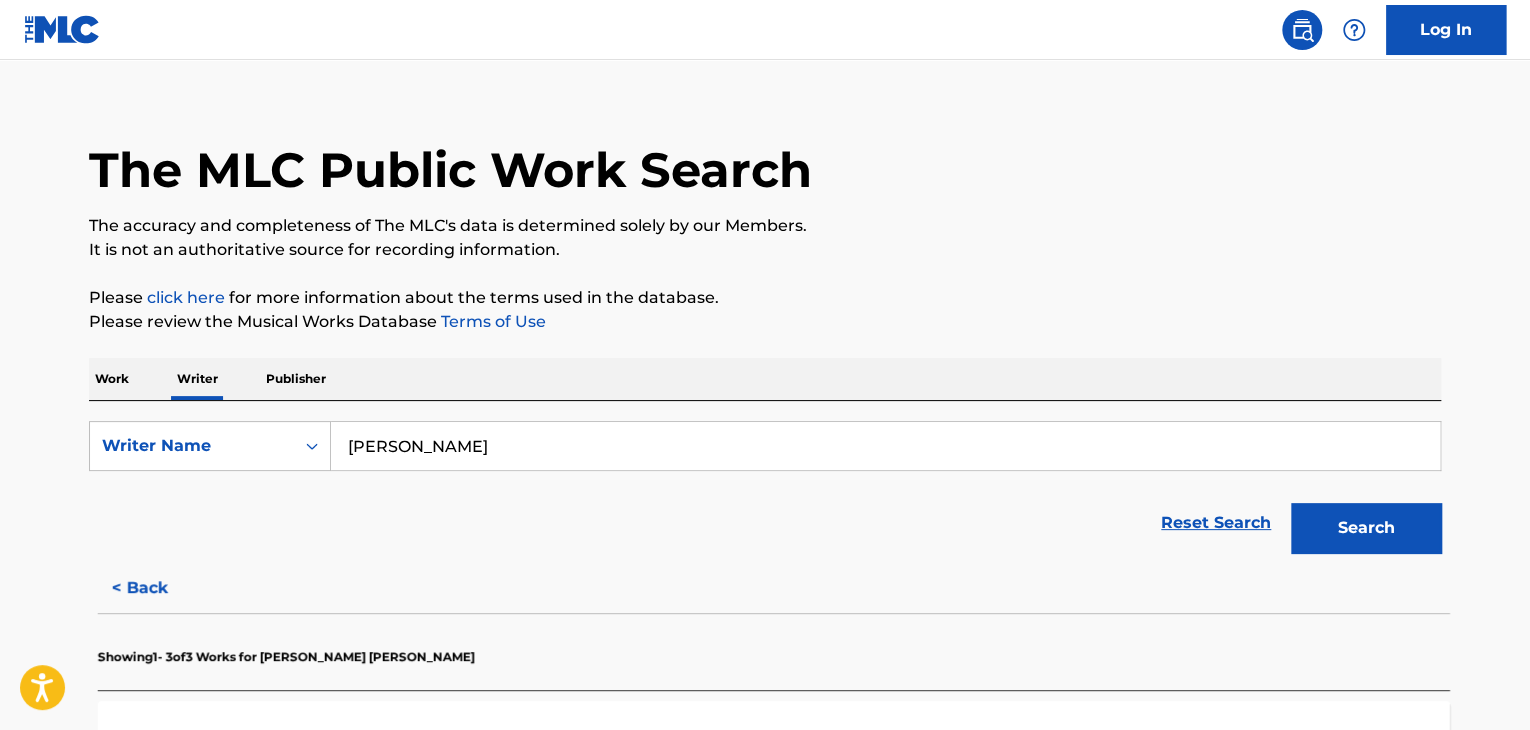 click on "The MLC Public Work Search" at bounding box center (450, 170) 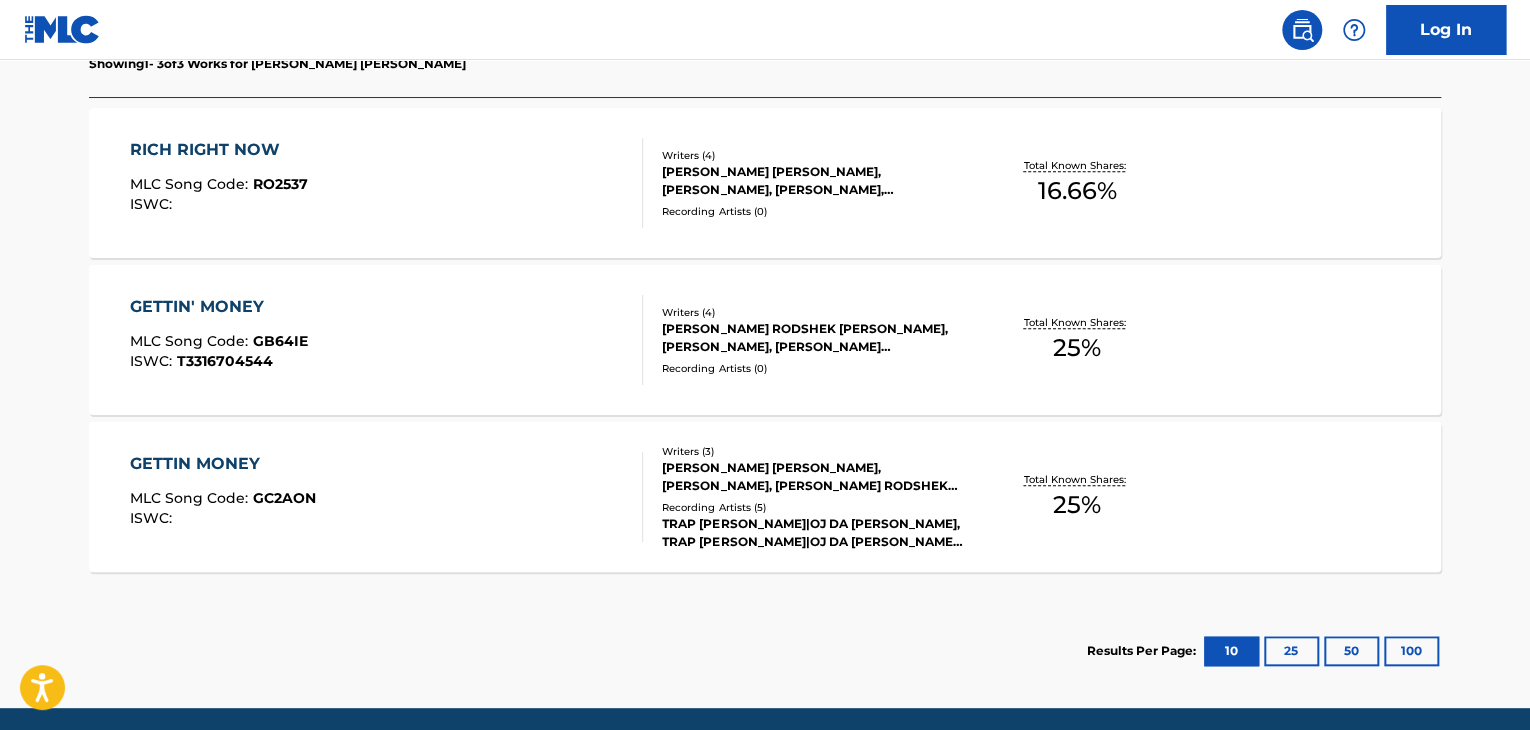 scroll, scrollTop: 624, scrollLeft: 0, axis: vertical 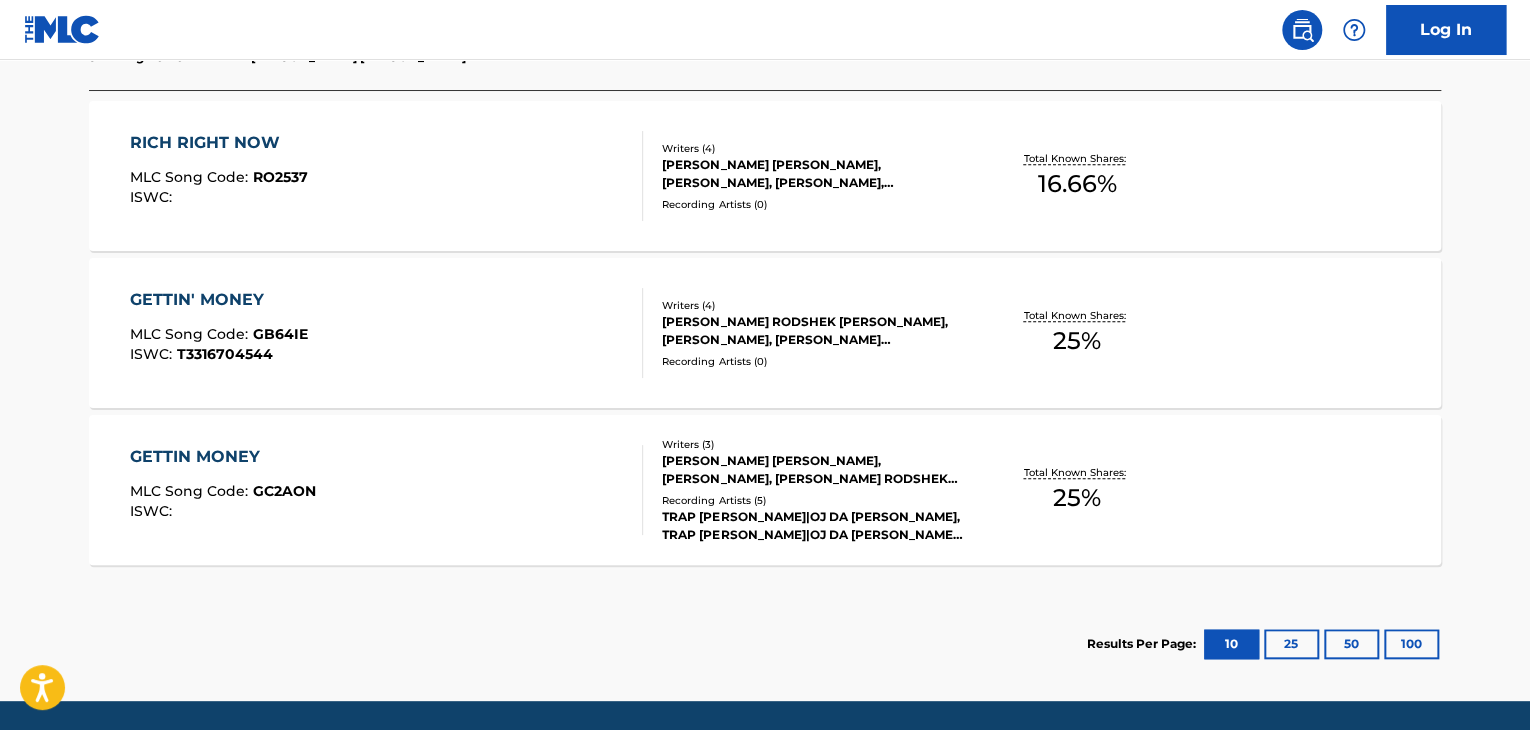 click on "RICH RIGHT NOW MLC Song Code : RO2537 ISWC :" at bounding box center (387, 176) 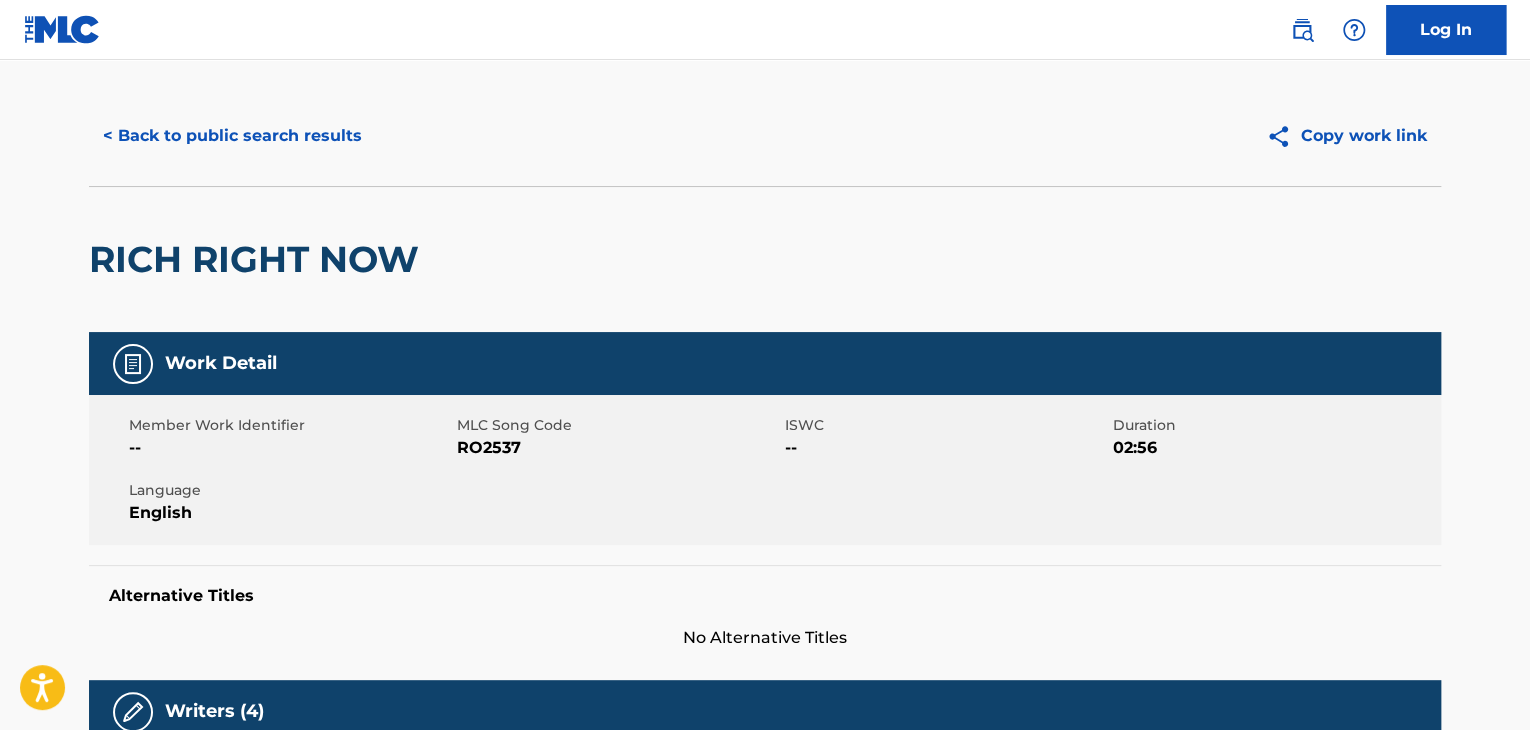 scroll, scrollTop: 0, scrollLeft: 0, axis: both 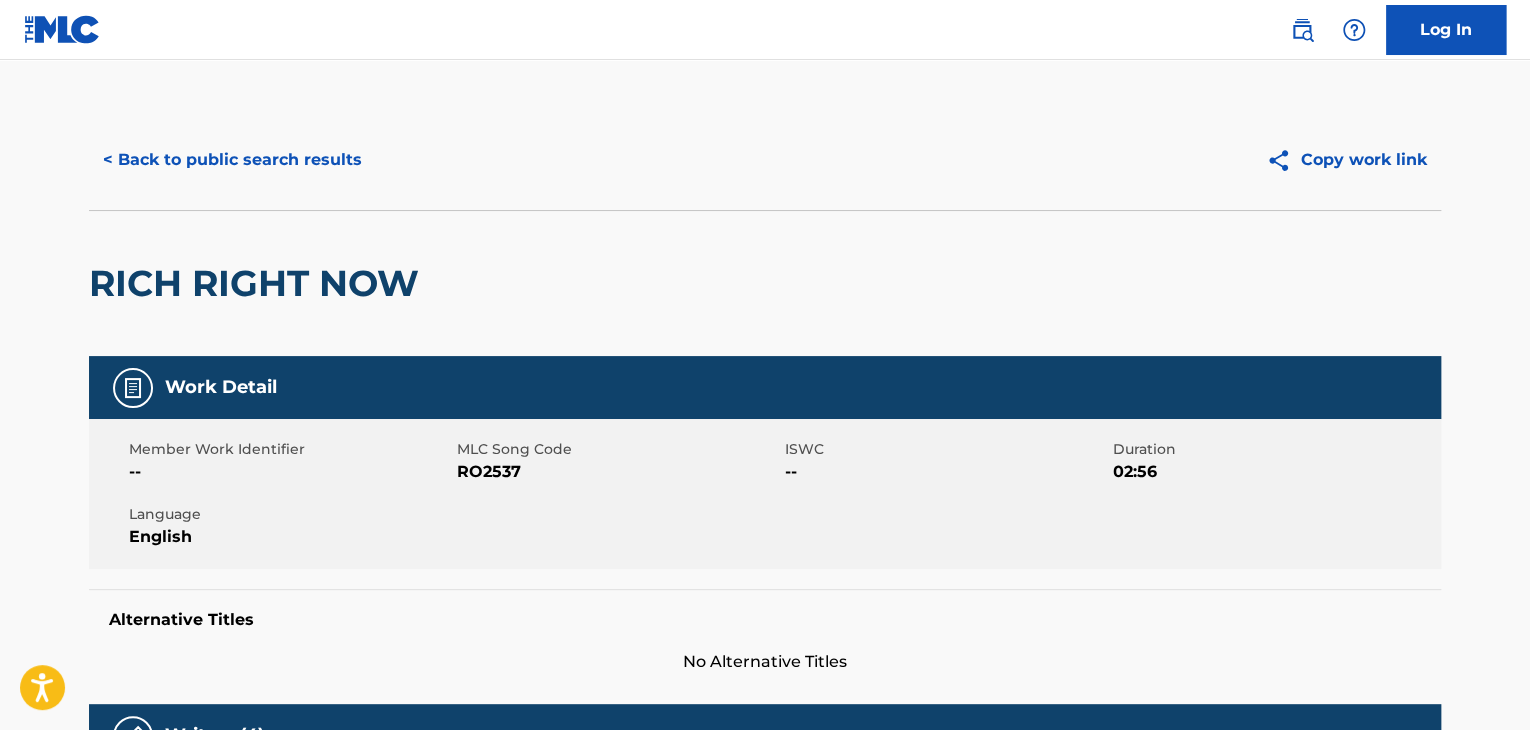 click on "< Back to public search results" at bounding box center [232, 160] 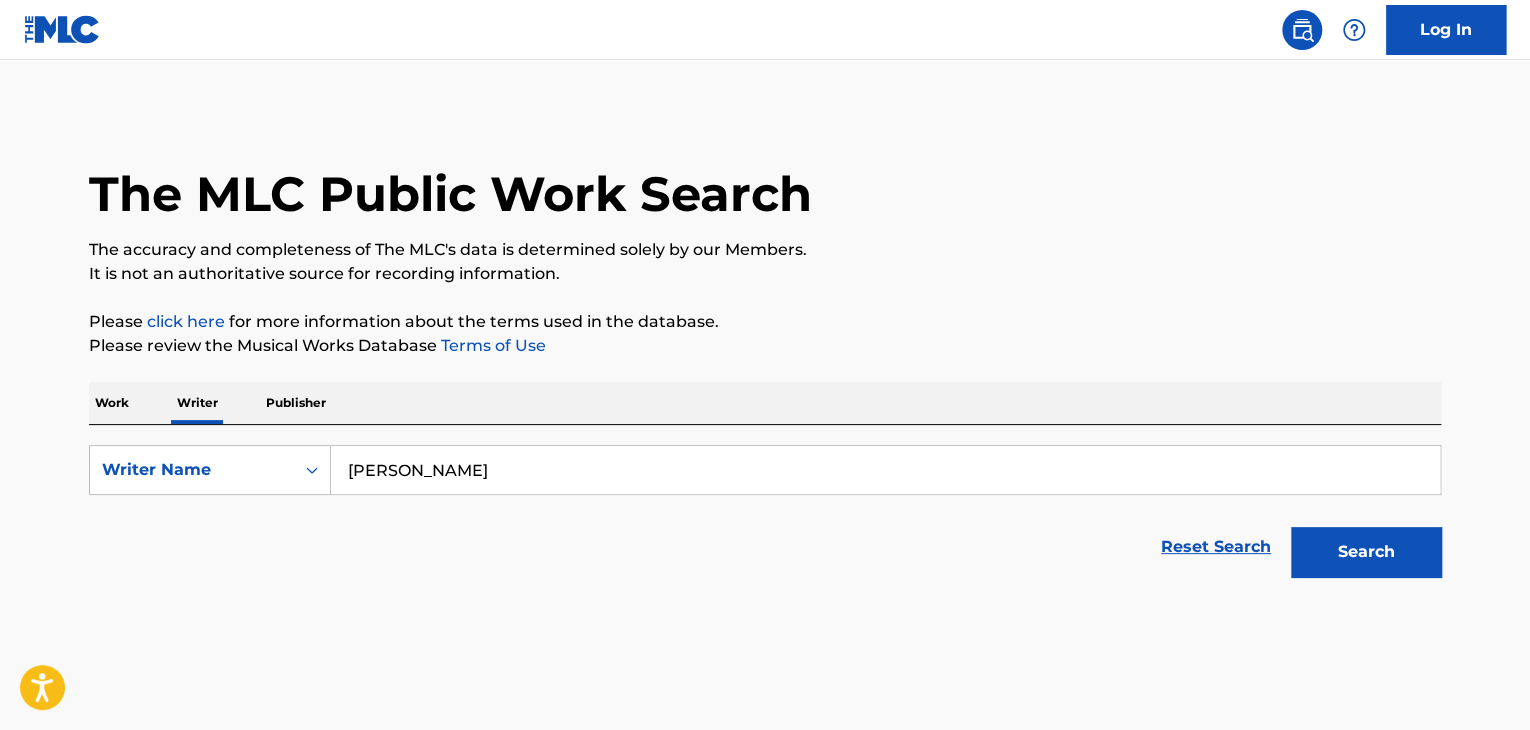 scroll, scrollTop: 24, scrollLeft: 0, axis: vertical 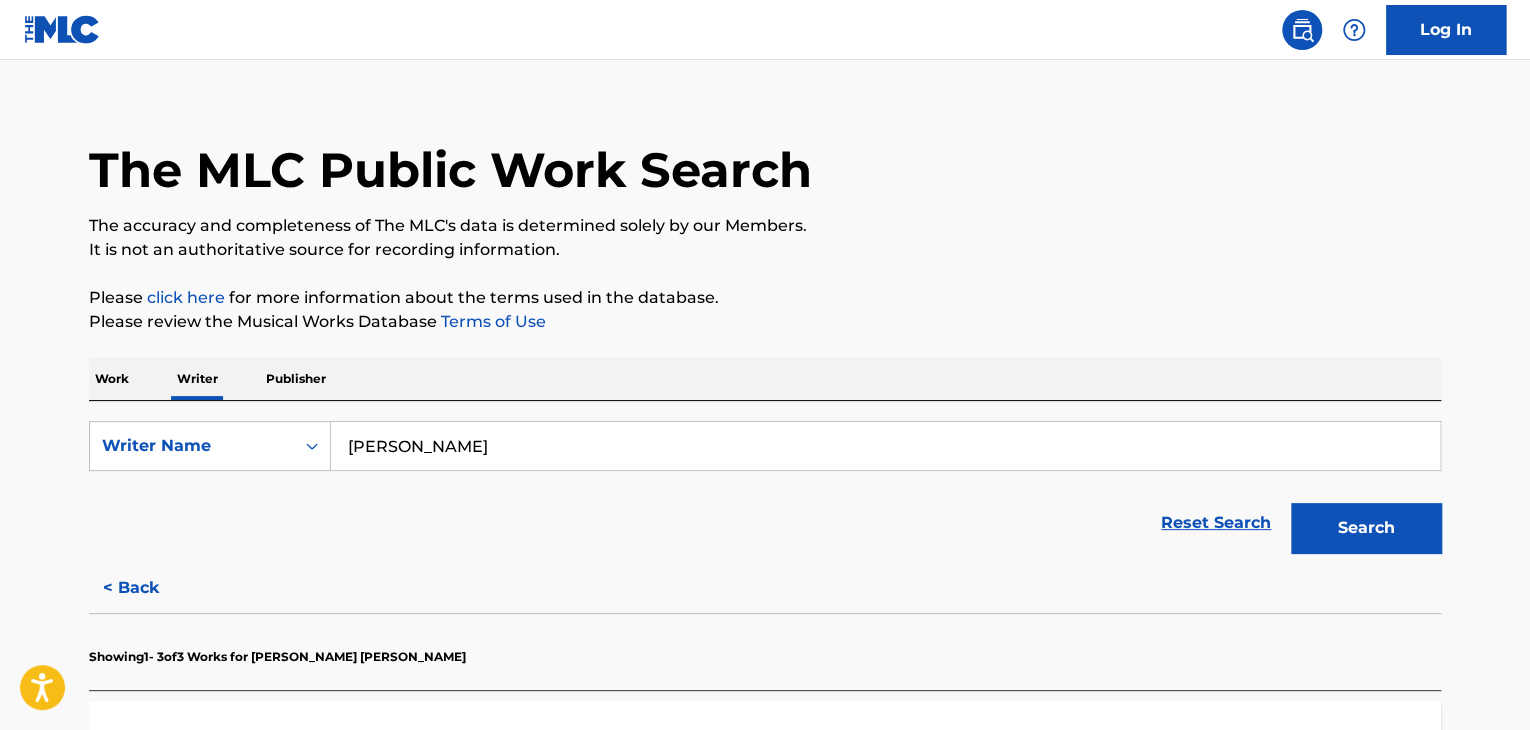 click on "[PERSON_NAME]" at bounding box center (885, 446) 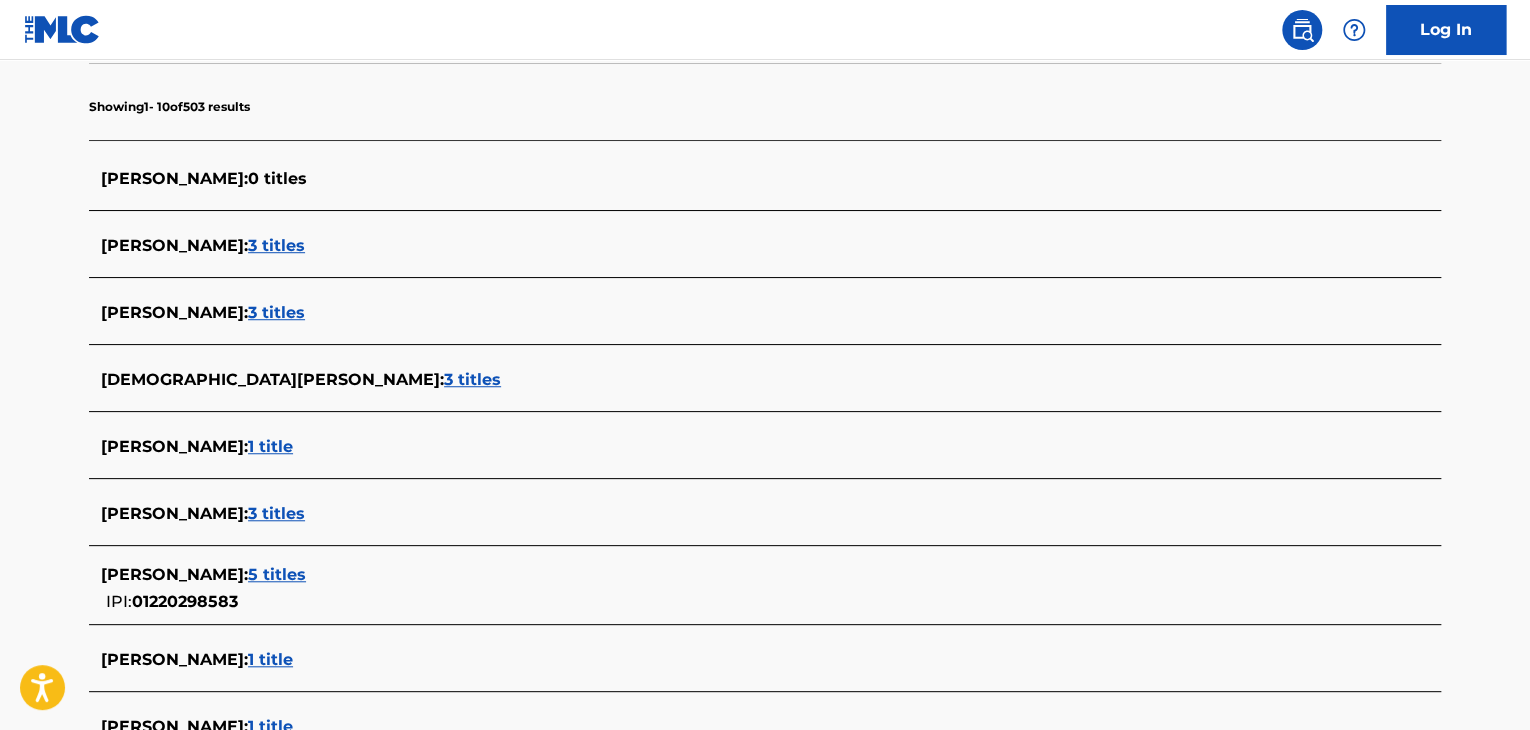 scroll, scrollTop: 724, scrollLeft: 0, axis: vertical 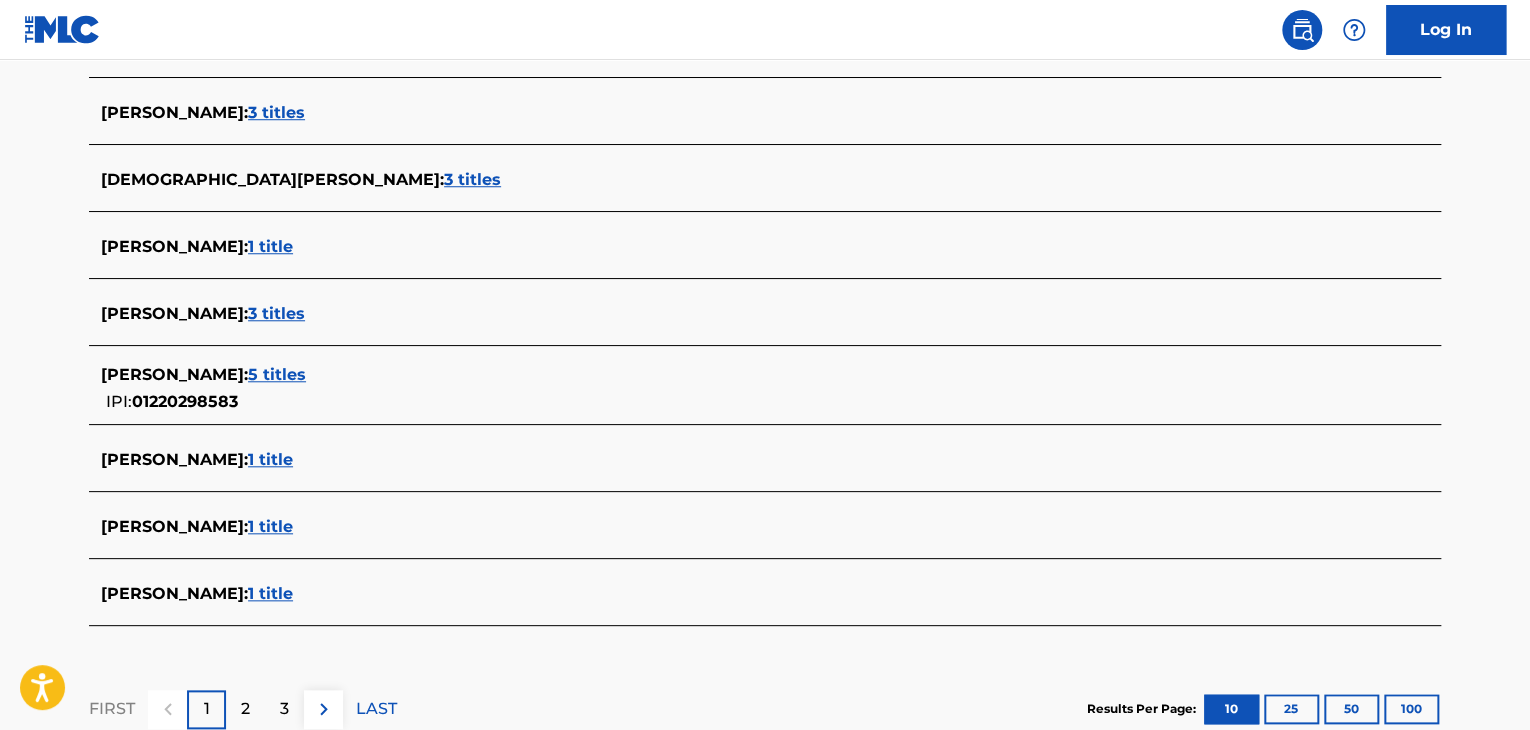 click on "5 titles" at bounding box center (277, 374) 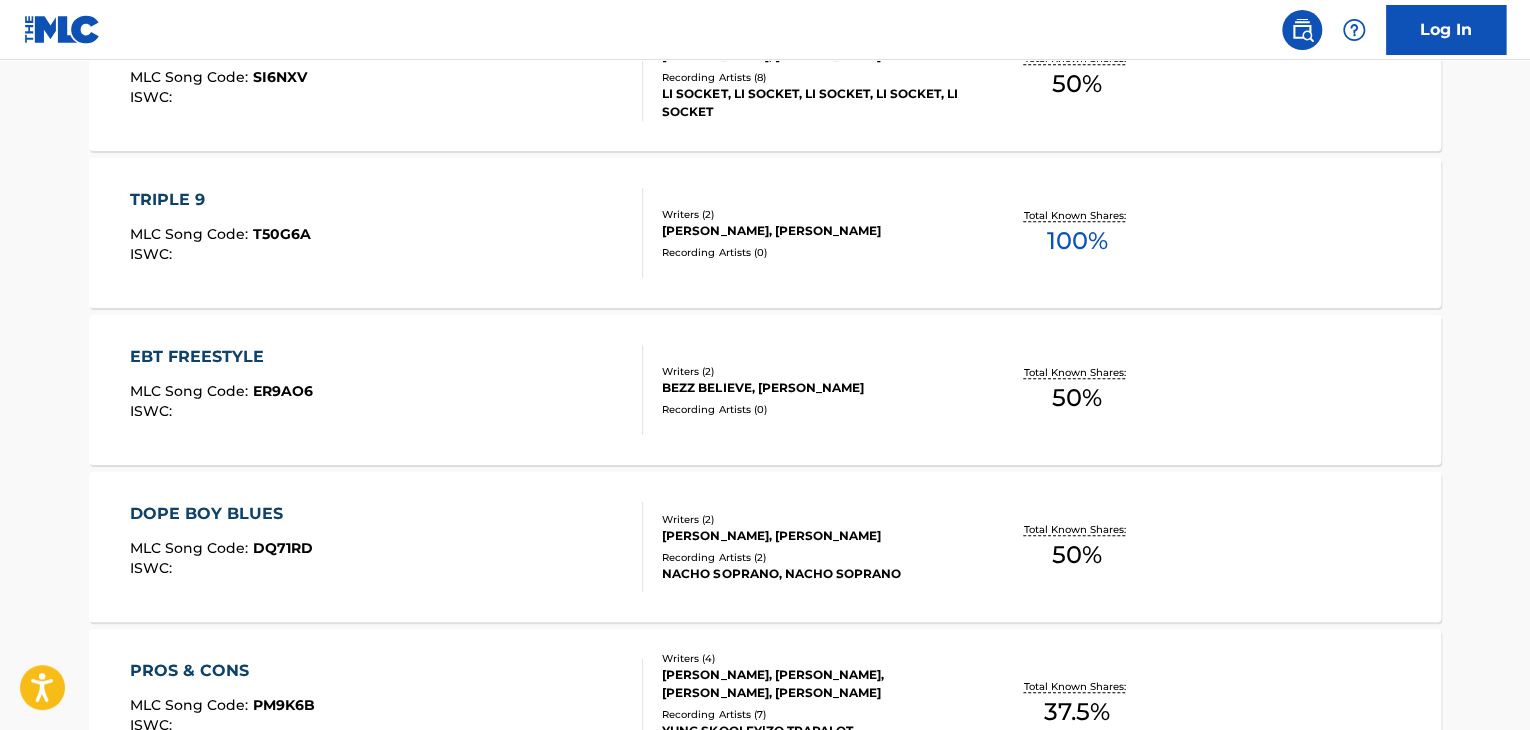 click on "TRIPLE 9 MLC Song Code : T50G6A ISWC :" at bounding box center [387, 233] 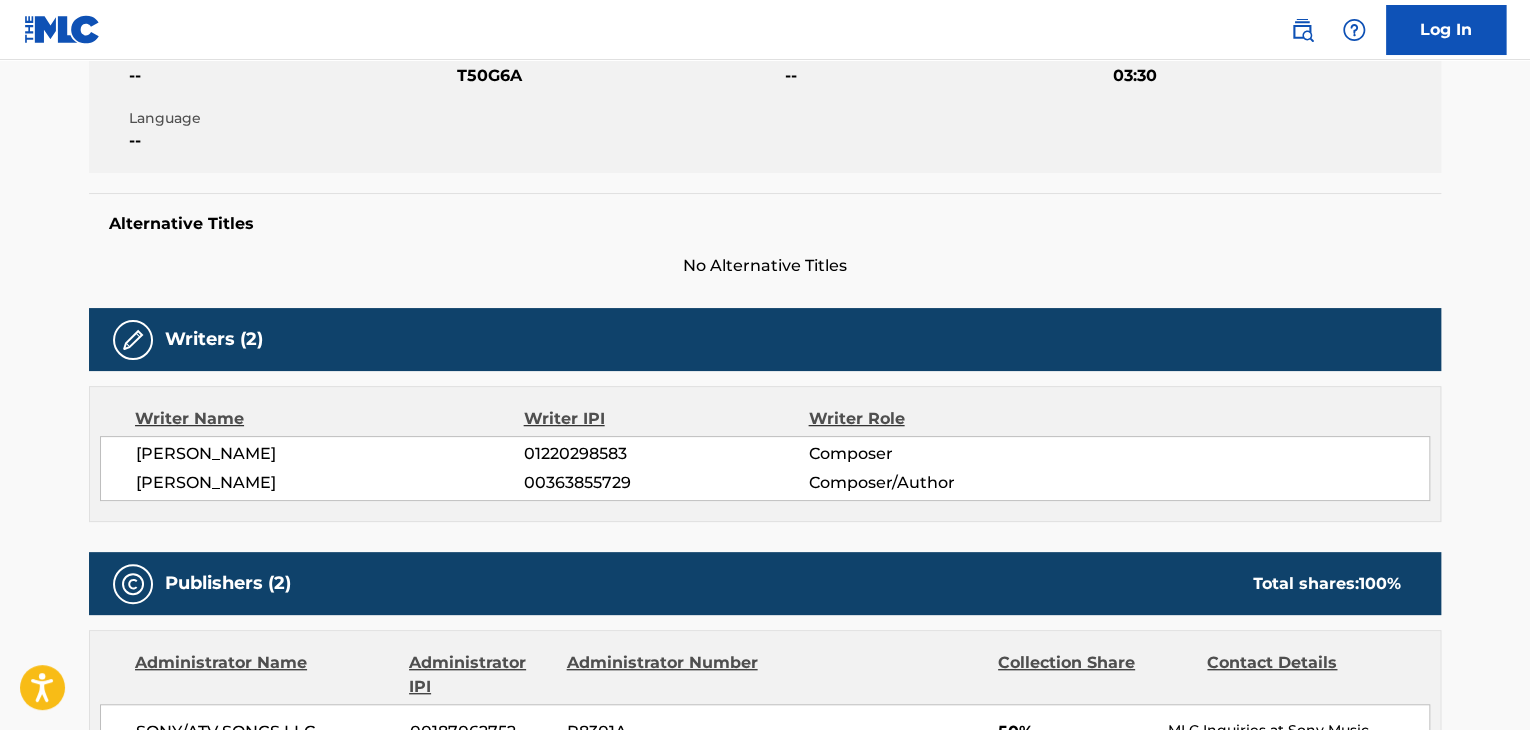 scroll, scrollTop: 300, scrollLeft: 0, axis: vertical 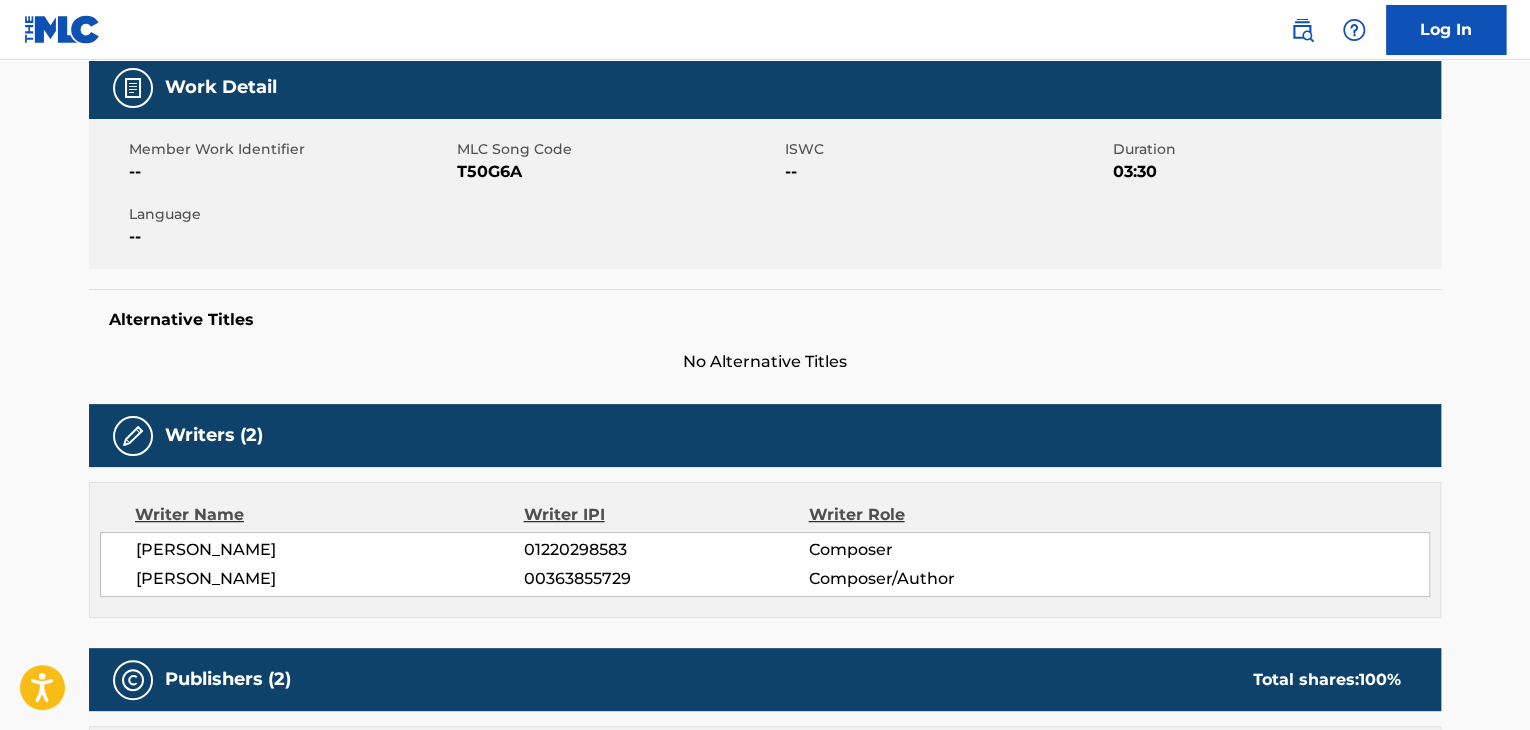 click on "[PERSON_NAME]" at bounding box center (330, 550) 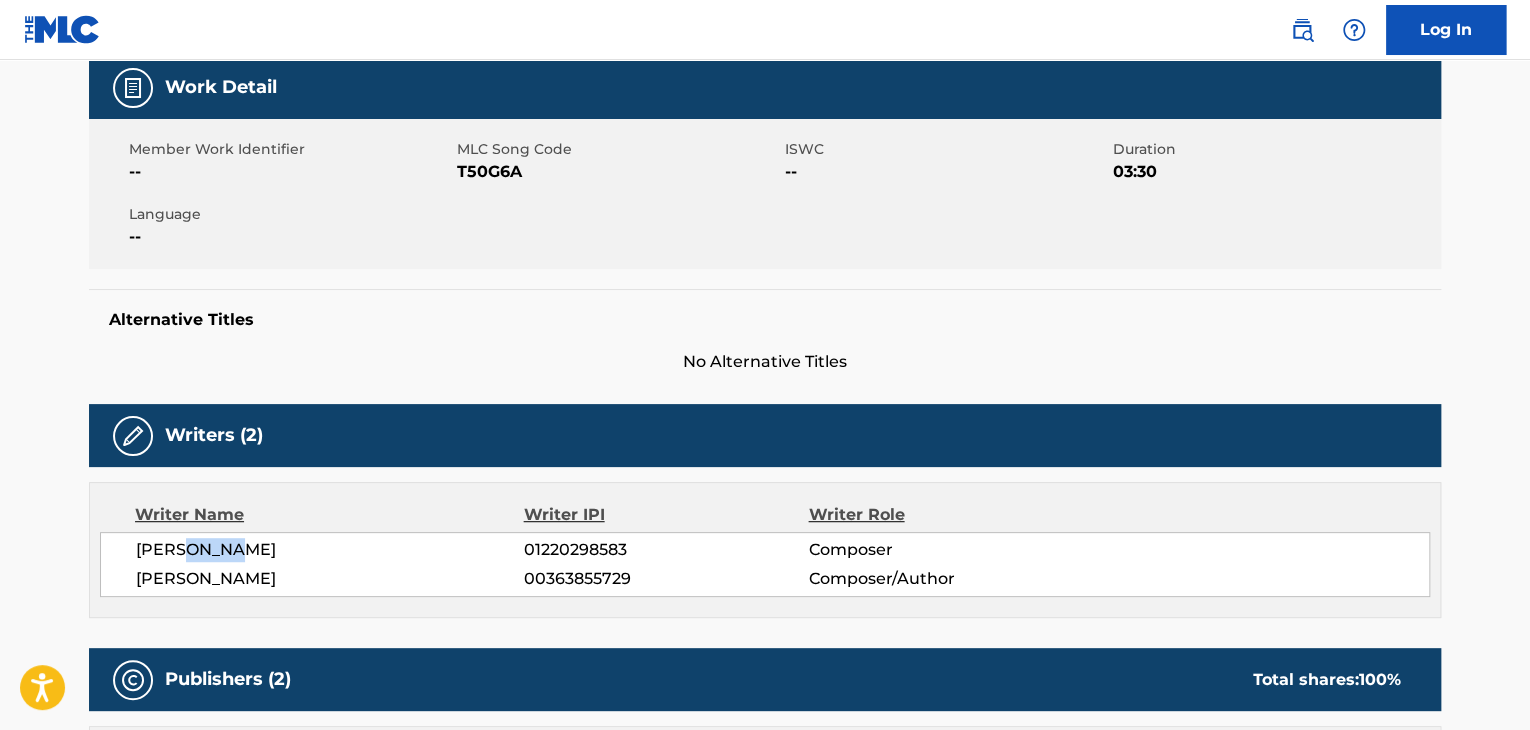 click on "[PERSON_NAME]" at bounding box center [330, 550] 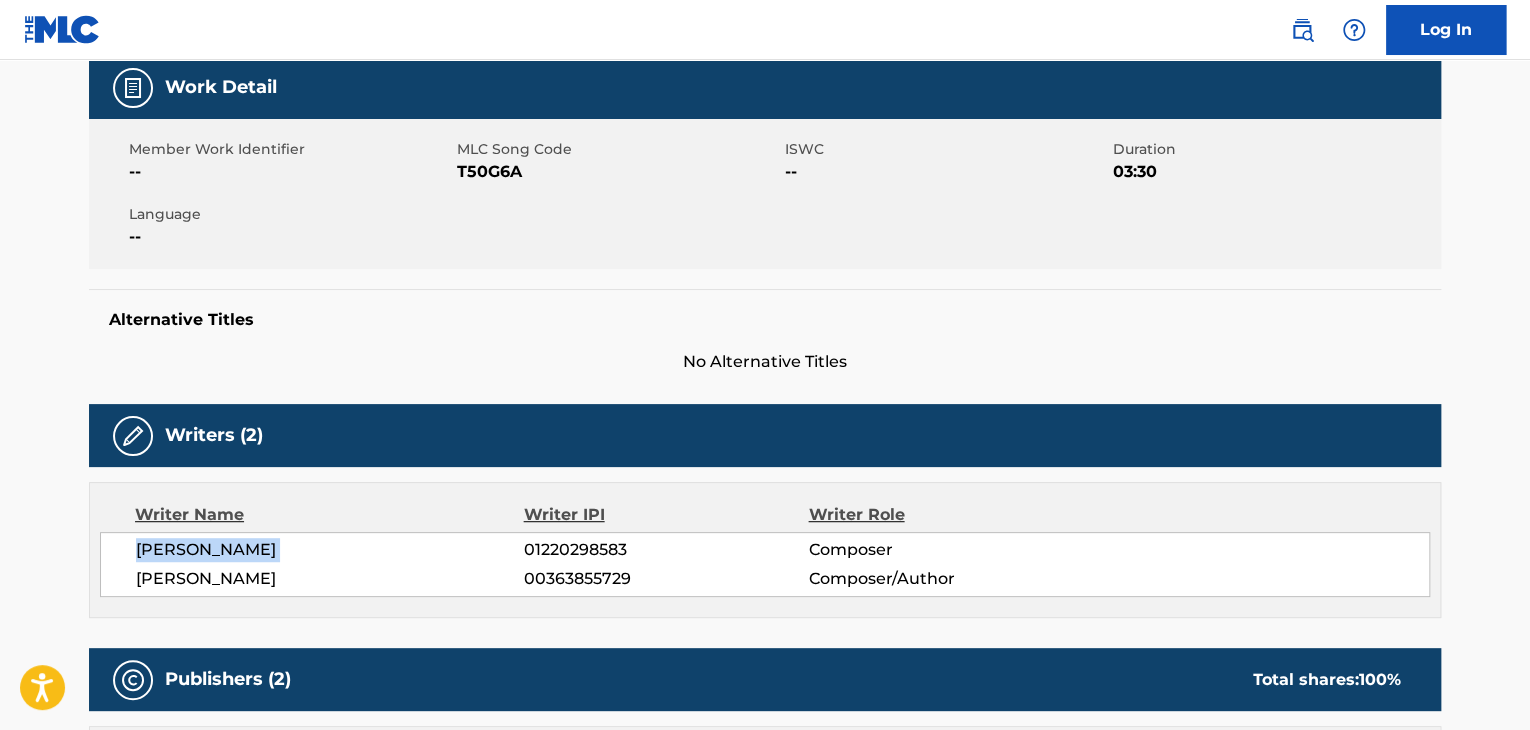 click on "[PERSON_NAME]" at bounding box center [330, 550] 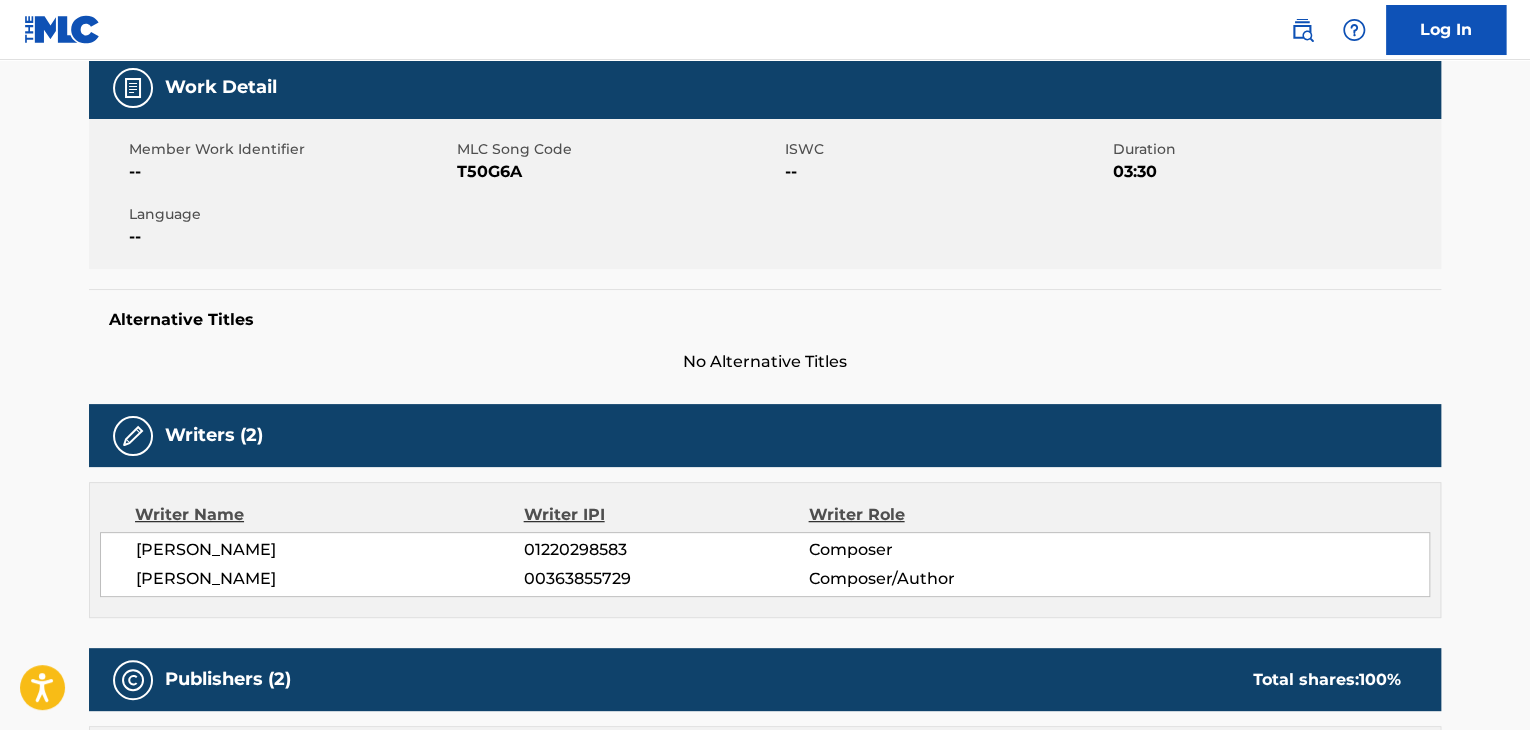 click on "01220298583" at bounding box center (666, 550) 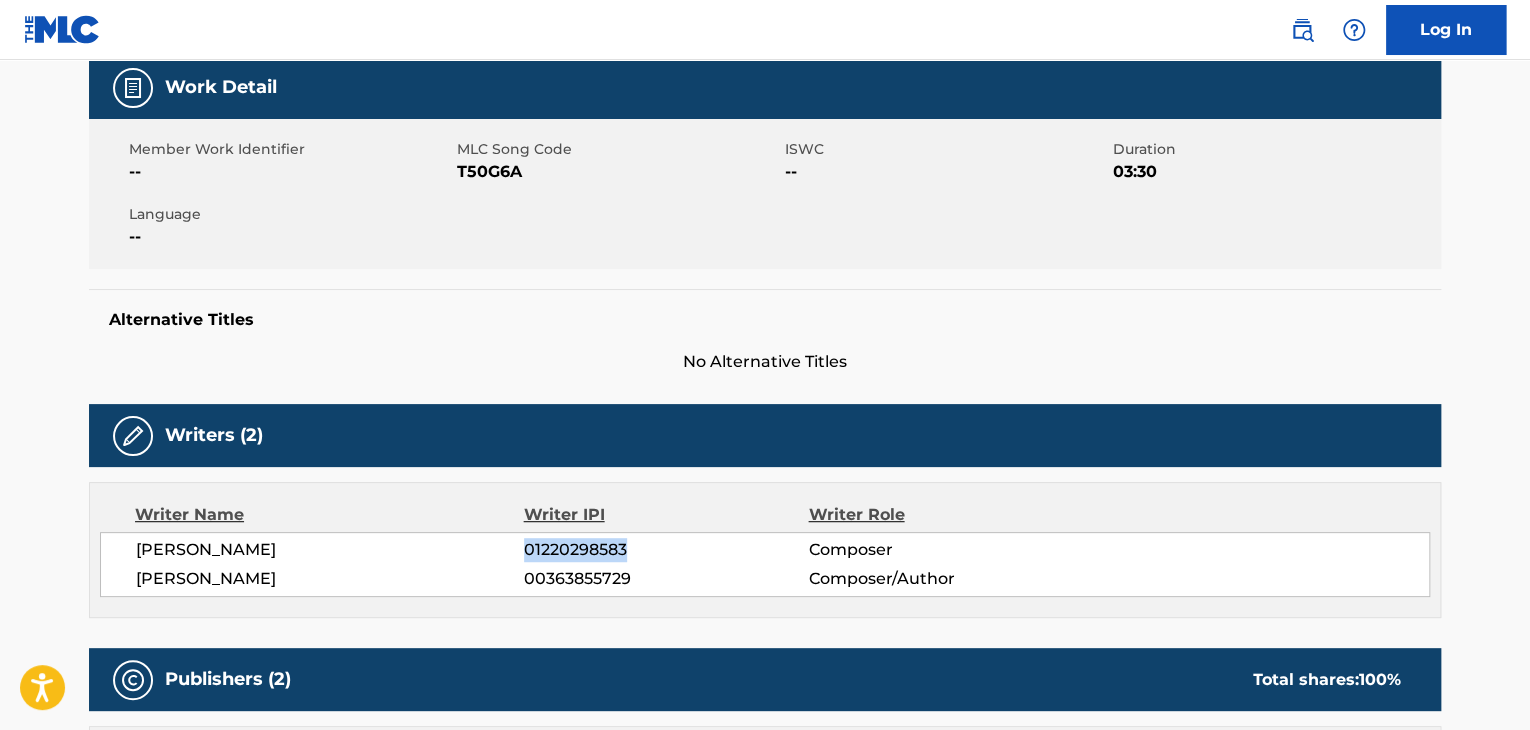 click on "01220298583" at bounding box center (666, 550) 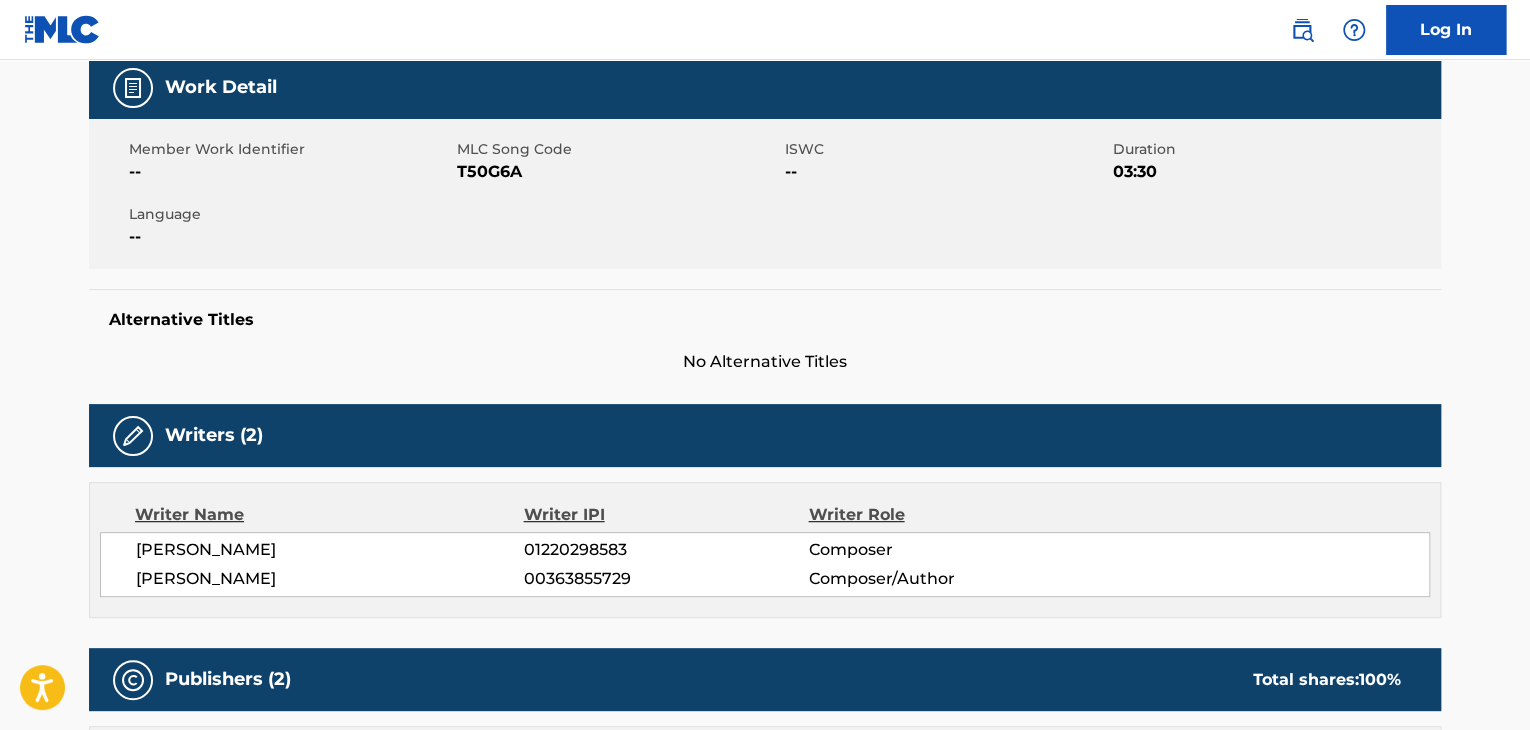 click on "T50G6A" at bounding box center [618, 172] 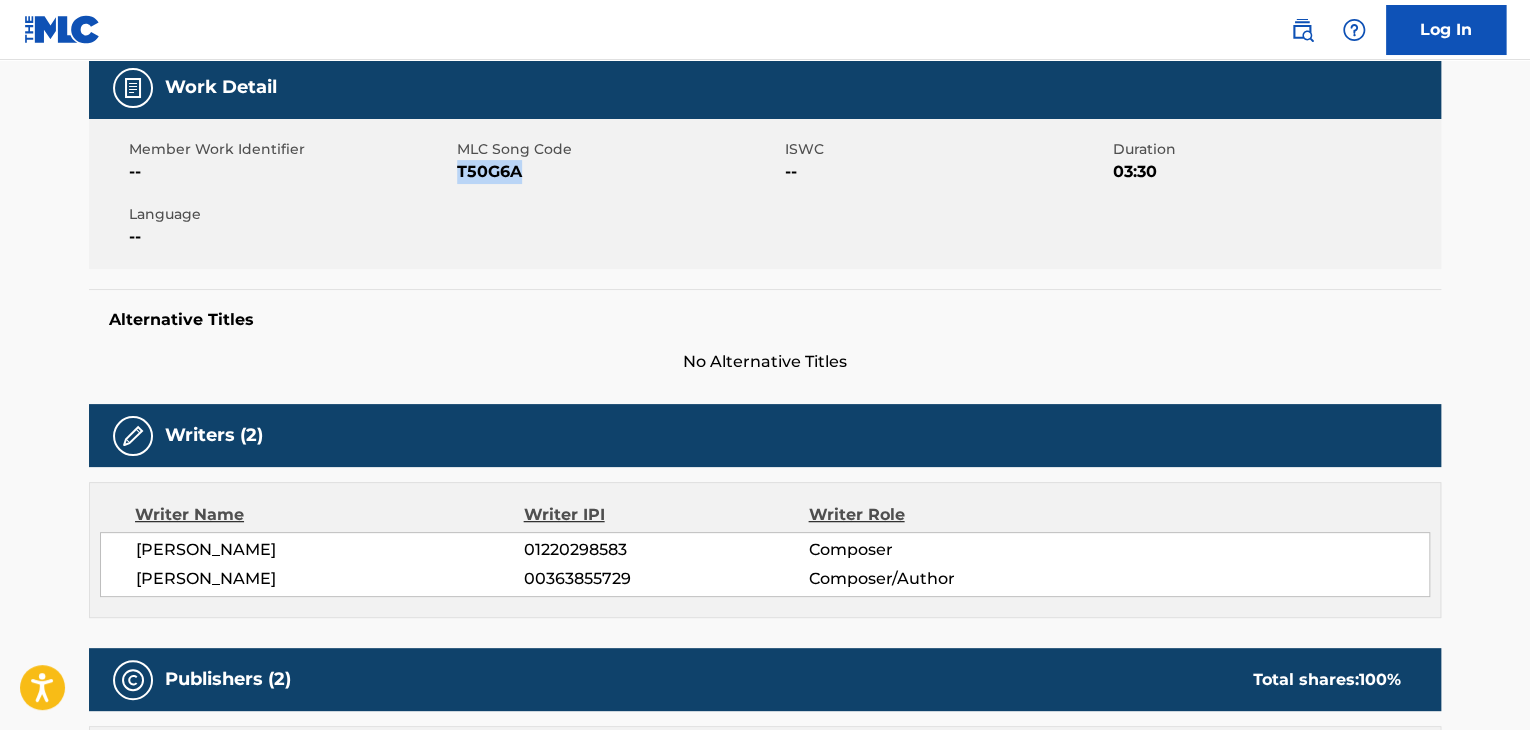 click on "T50G6A" at bounding box center (618, 172) 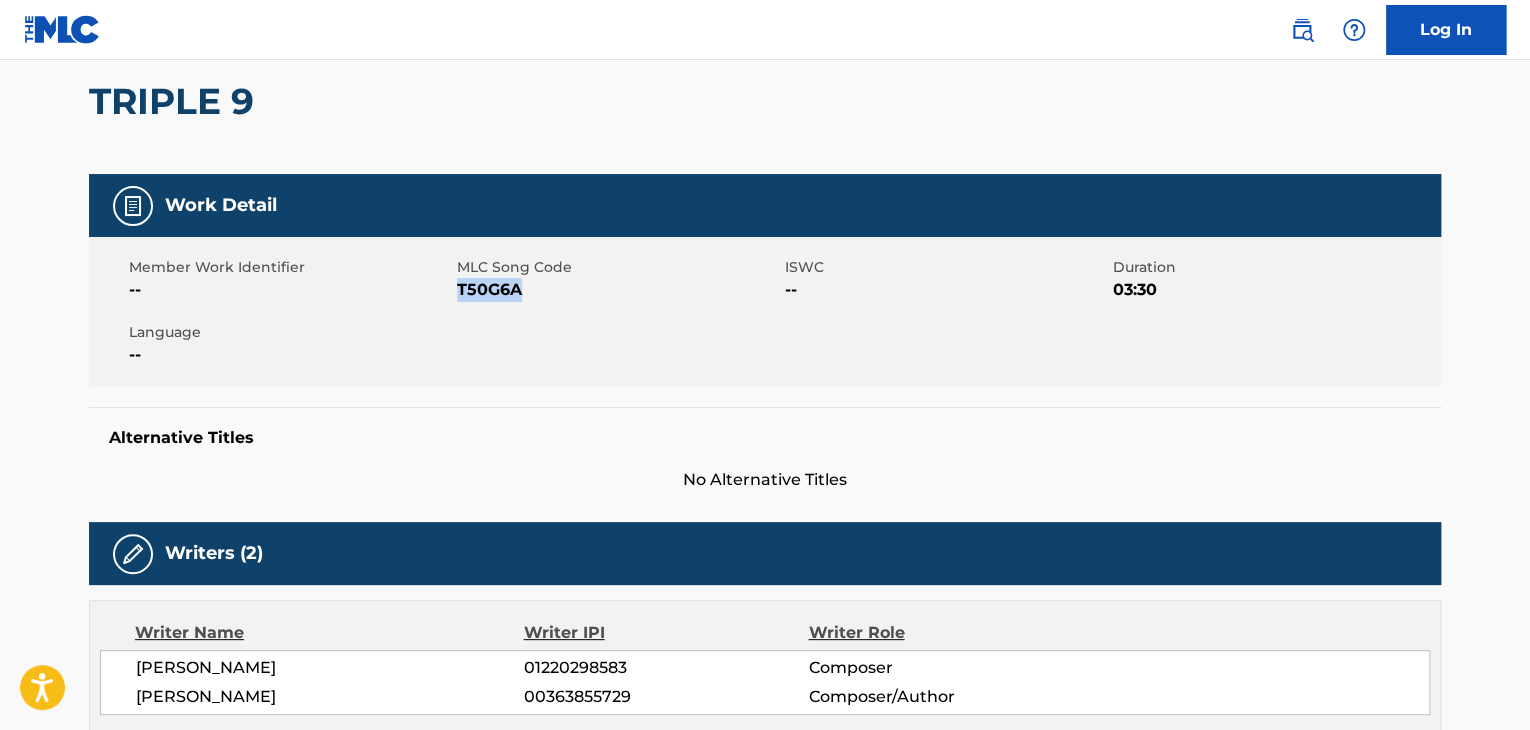 scroll, scrollTop: 0, scrollLeft: 0, axis: both 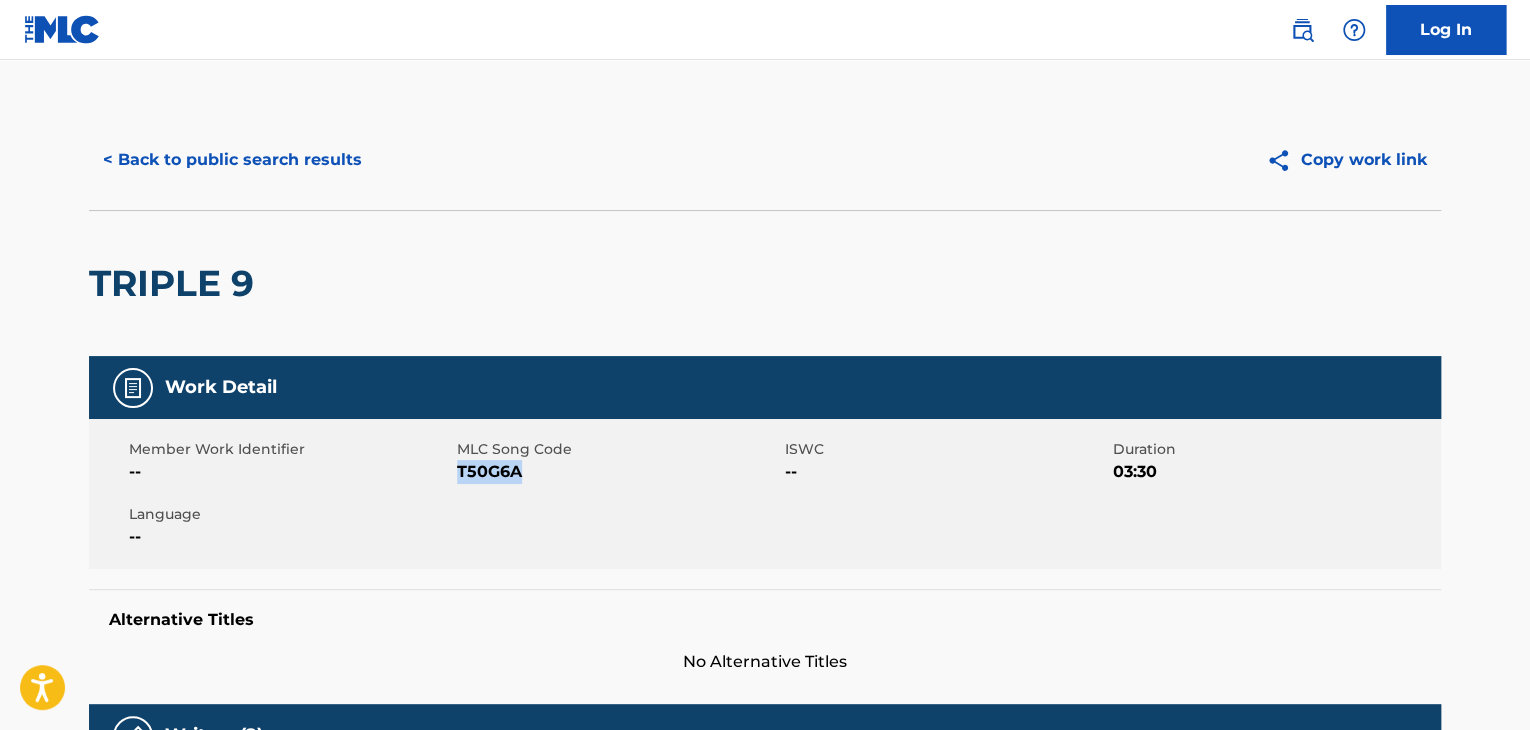click on "< Back to public search results" at bounding box center [232, 160] 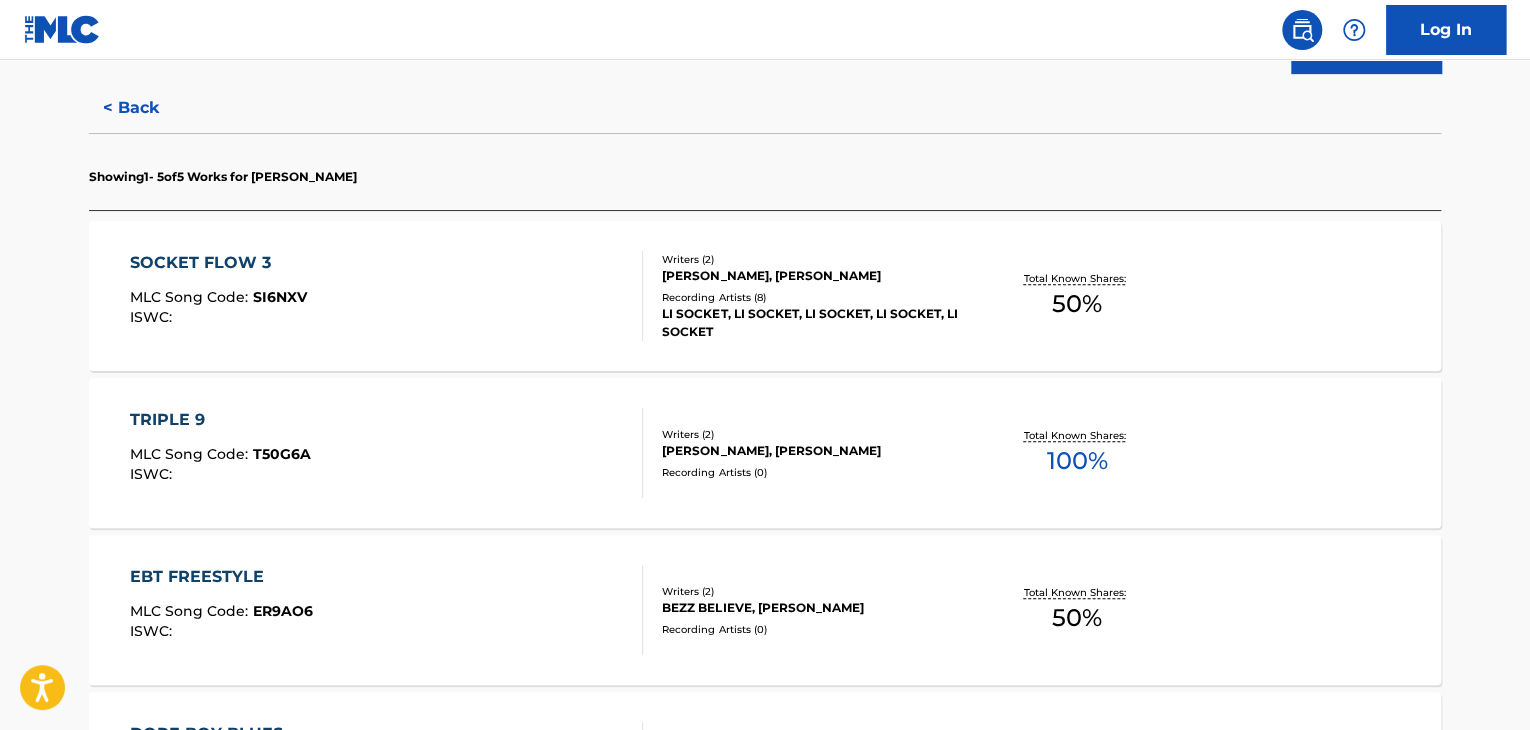 scroll, scrollTop: 204, scrollLeft: 0, axis: vertical 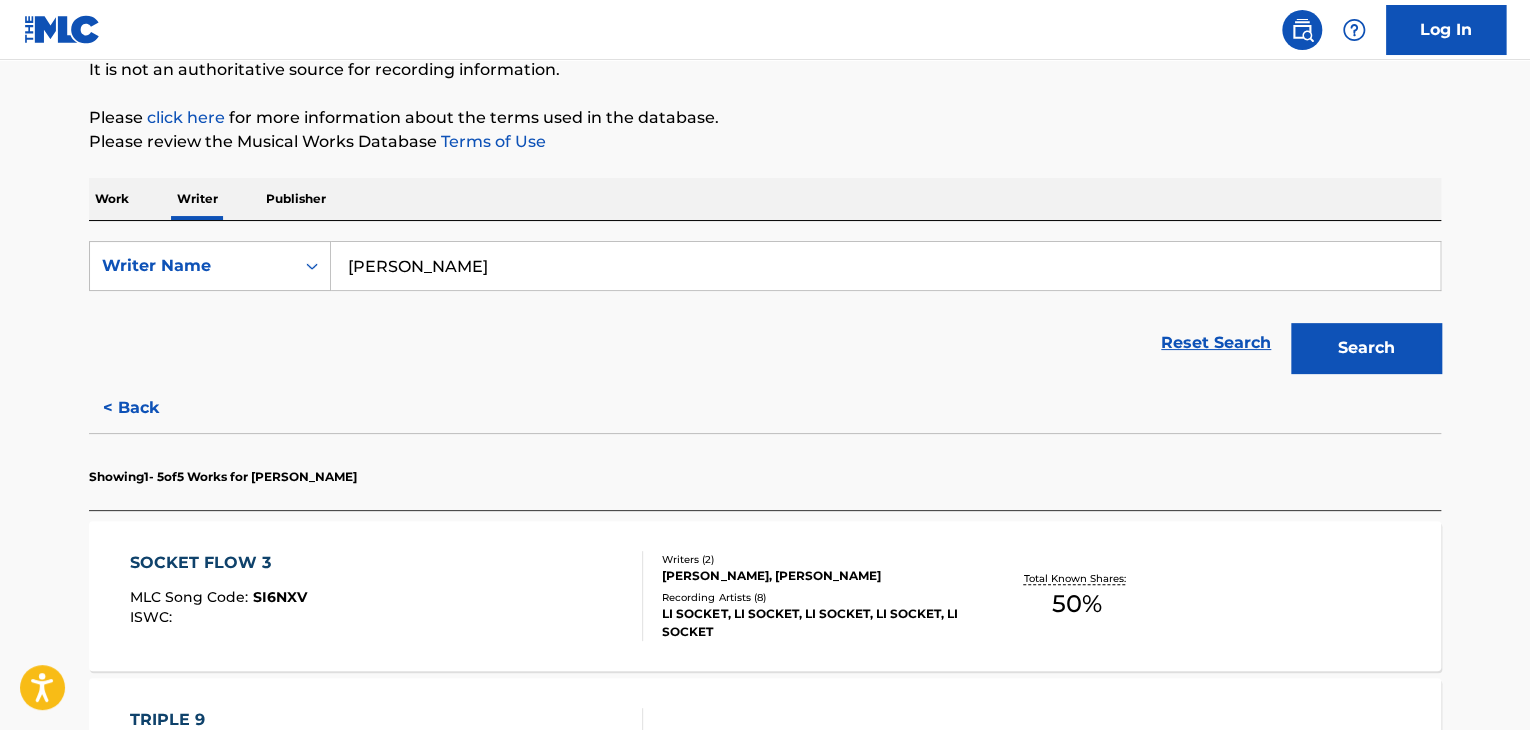 click on "Work" at bounding box center (112, 199) 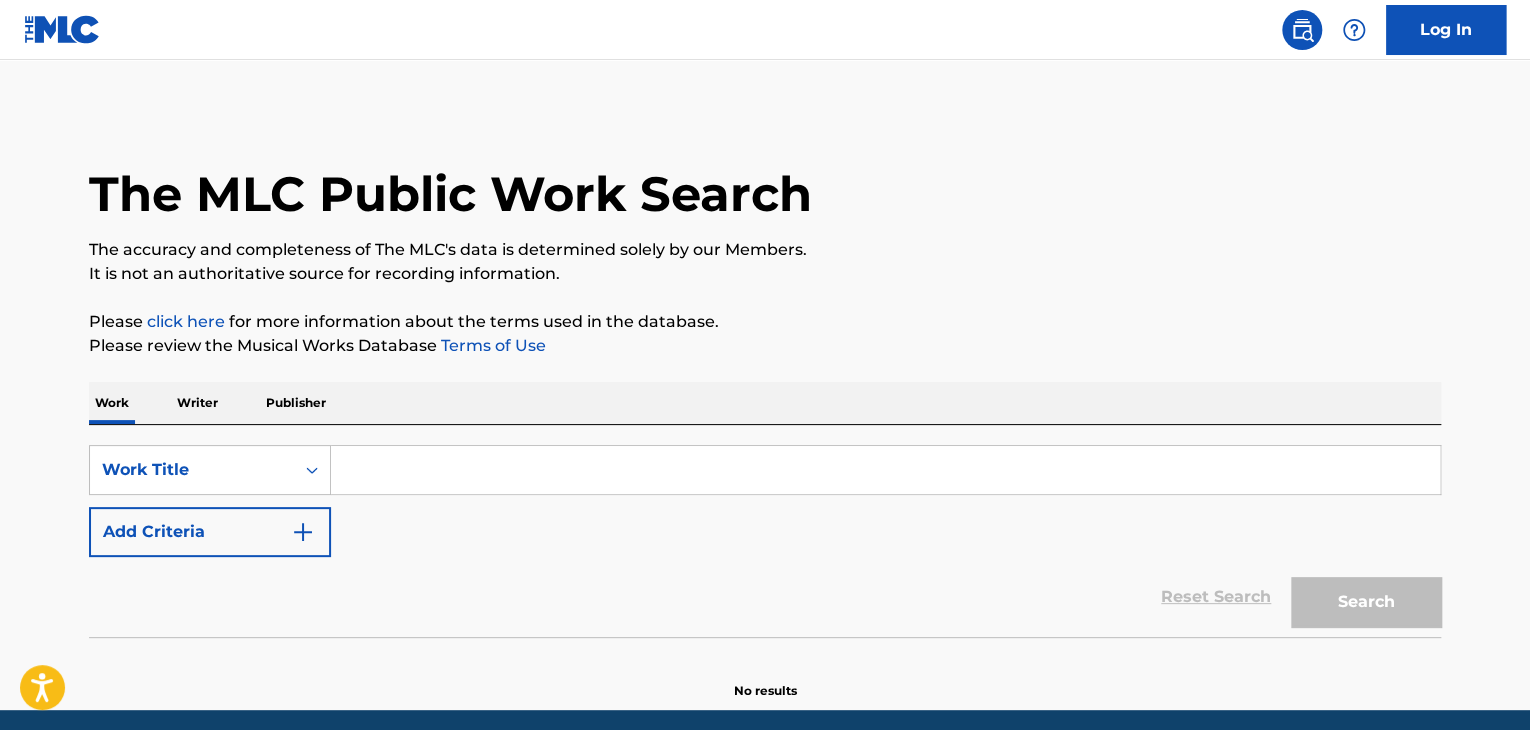 click at bounding box center (886, 470) 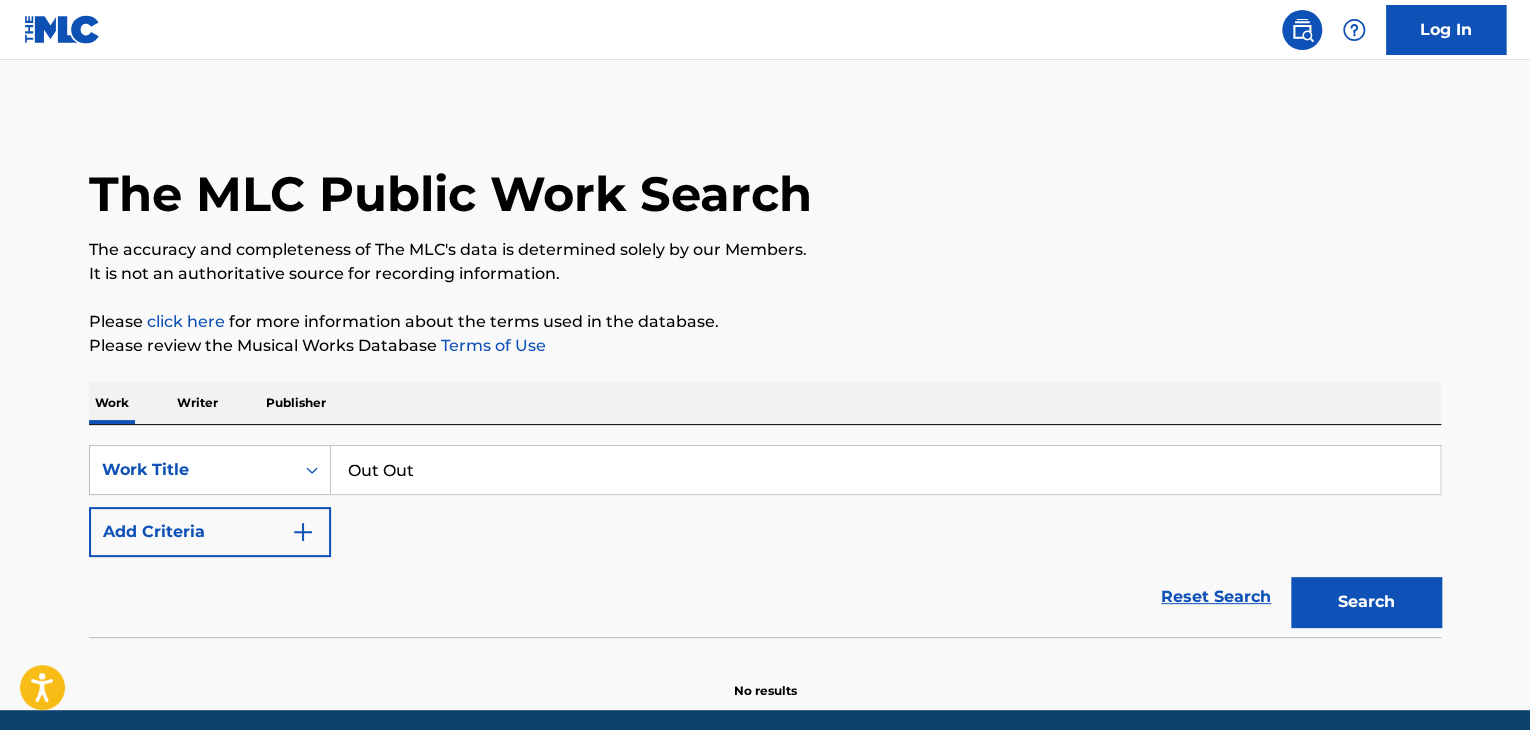 type on "Out Out" 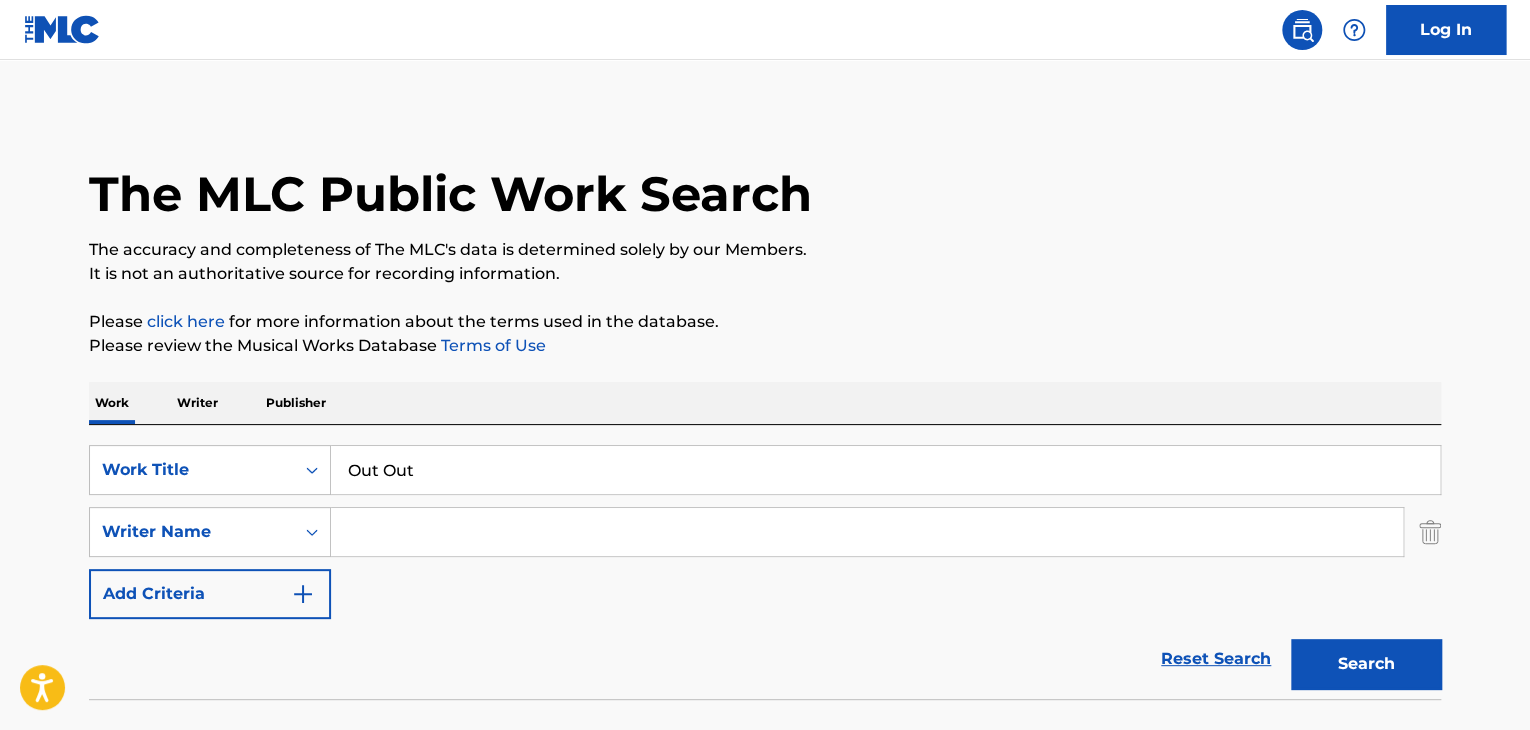 drag, startPoint x: 286, startPoint y: 544, endPoint x: 416, endPoint y: 530, distance: 130.75168 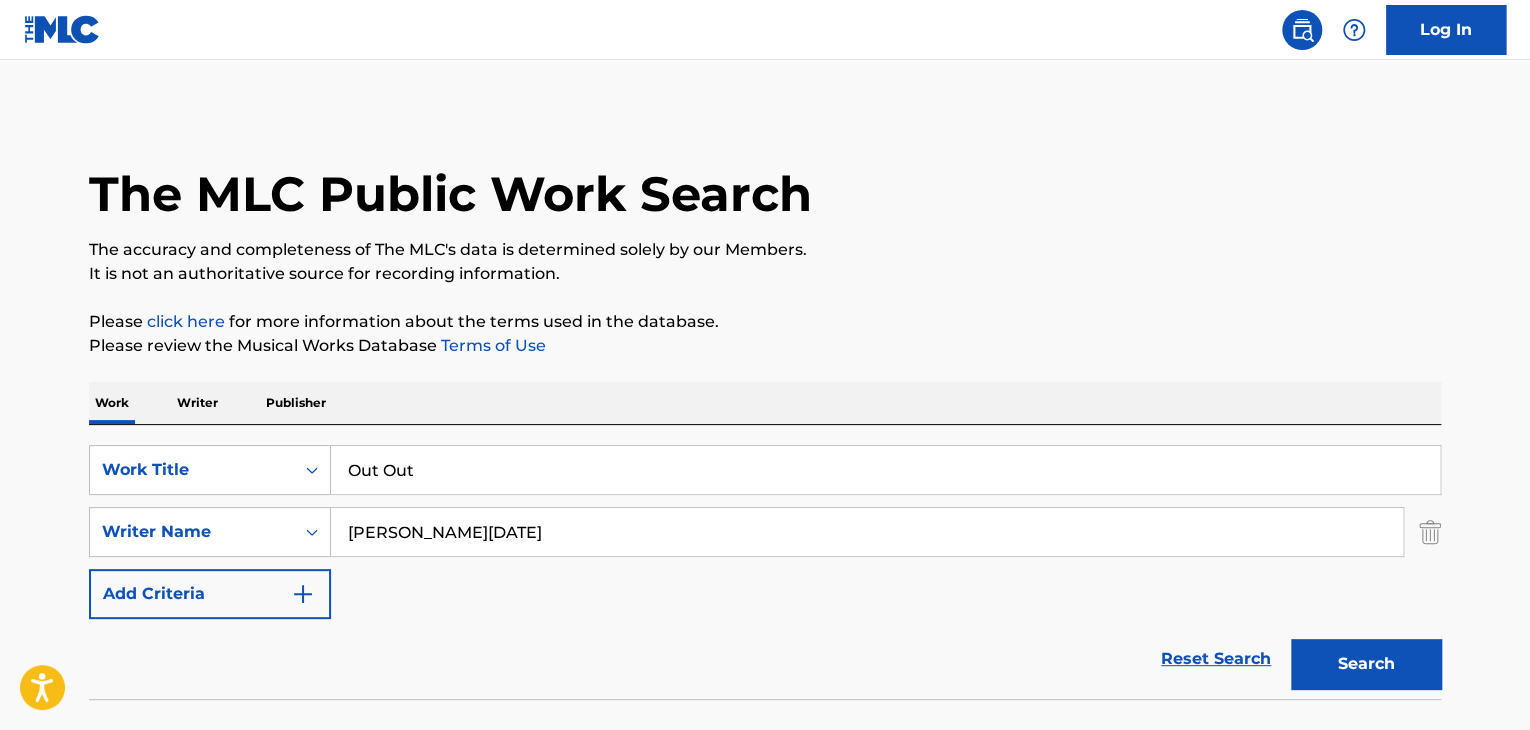 click on "Search" at bounding box center (1366, 664) 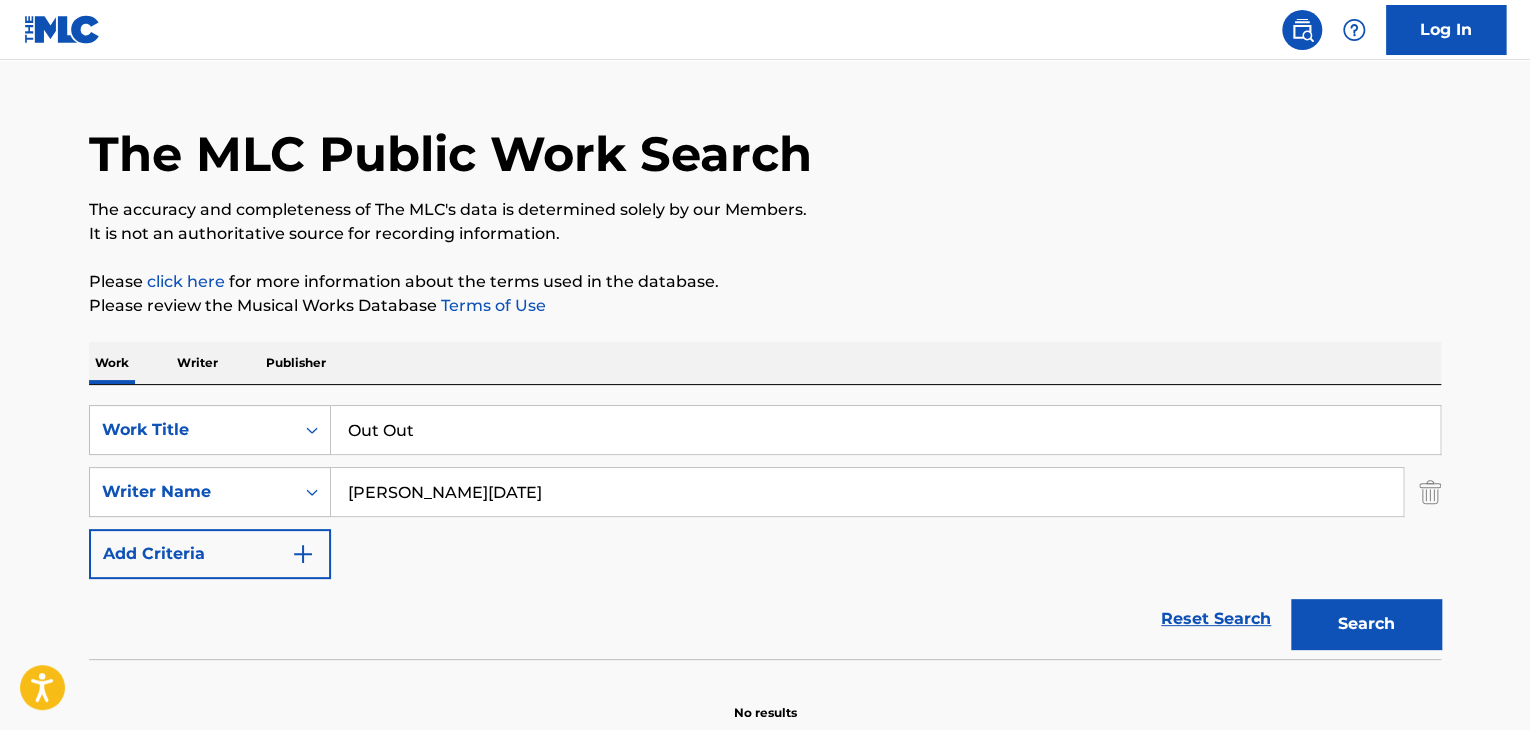 scroll, scrollTop: 138, scrollLeft: 0, axis: vertical 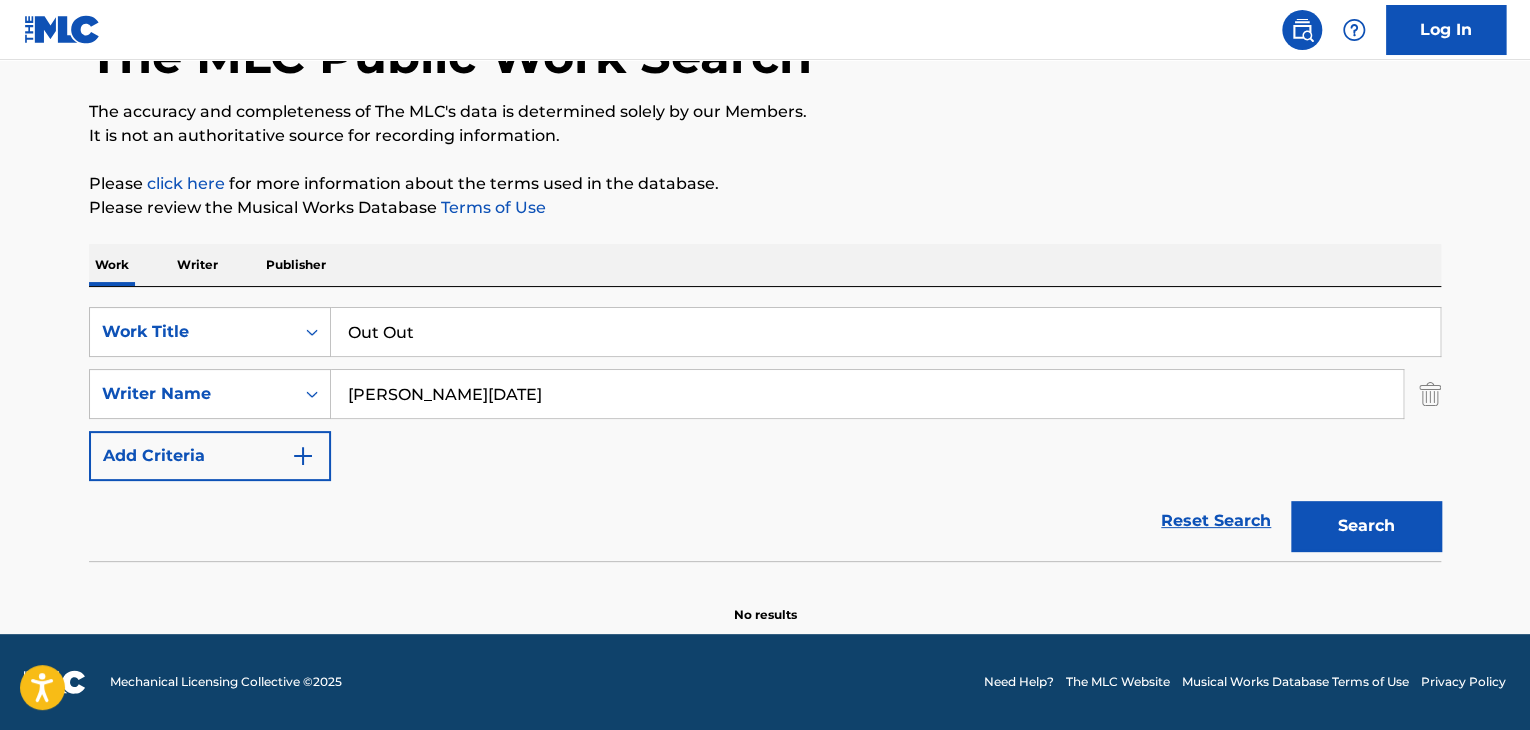 click on "[PERSON_NAME][DATE]" at bounding box center [867, 394] 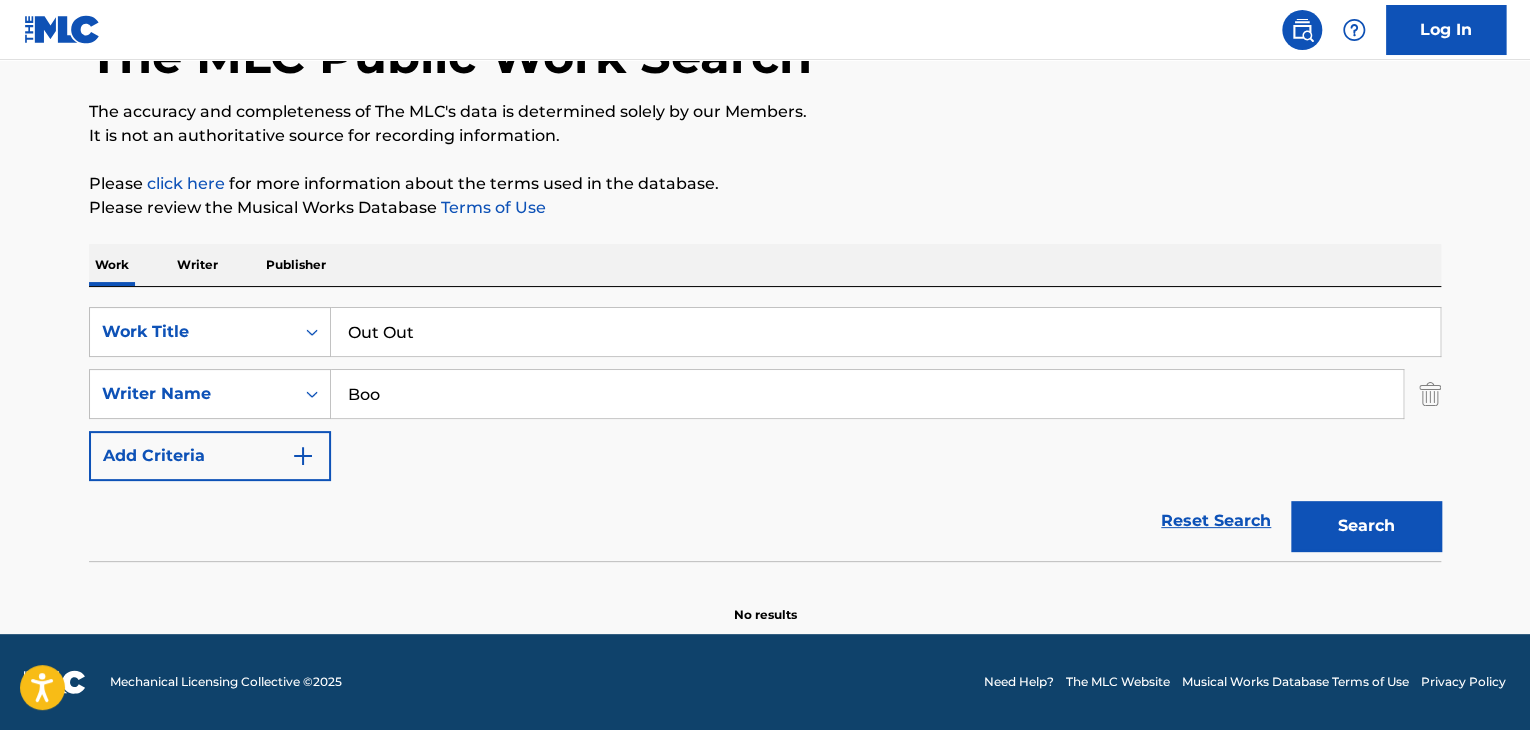 type on "Boo" 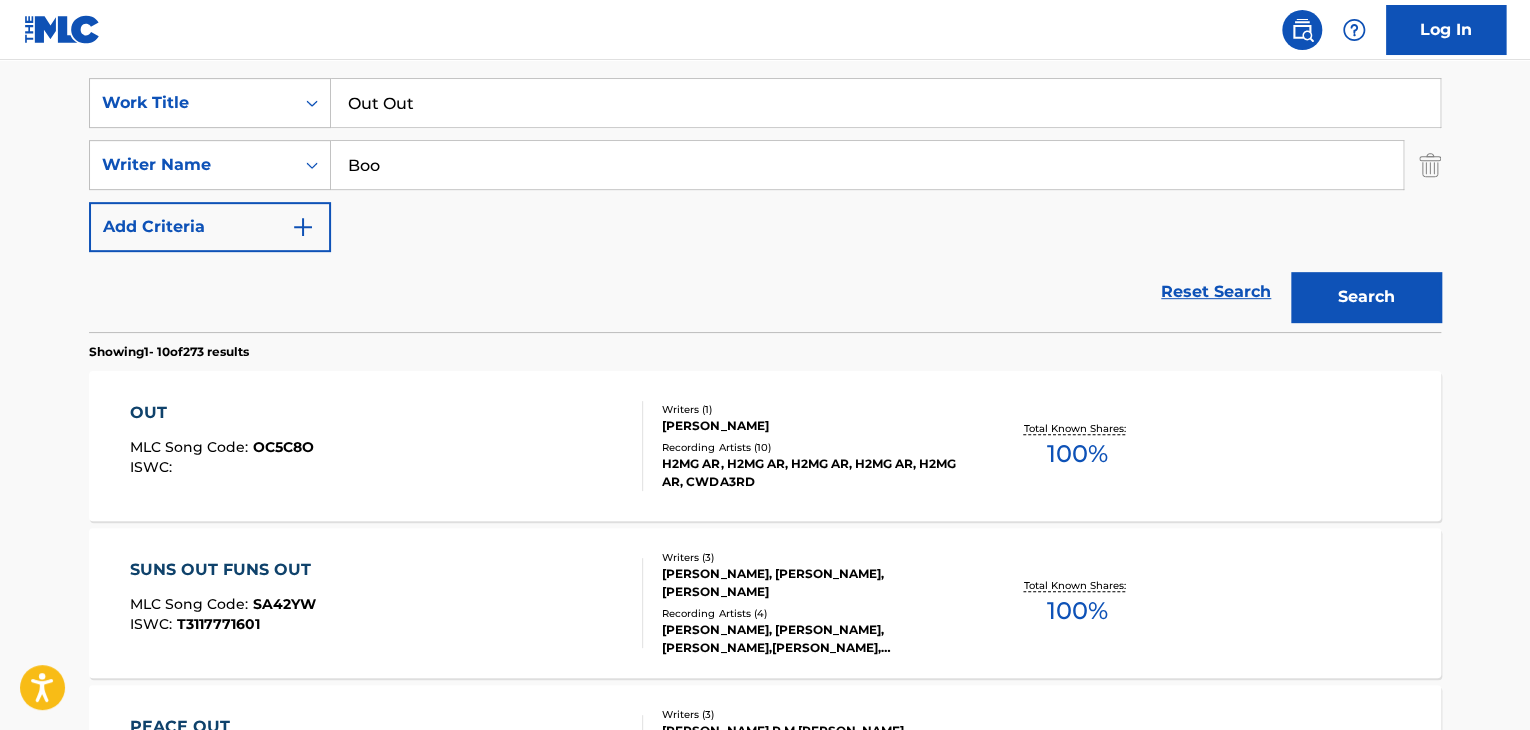 scroll, scrollTop: 138, scrollLeft: 0, axis: vertical 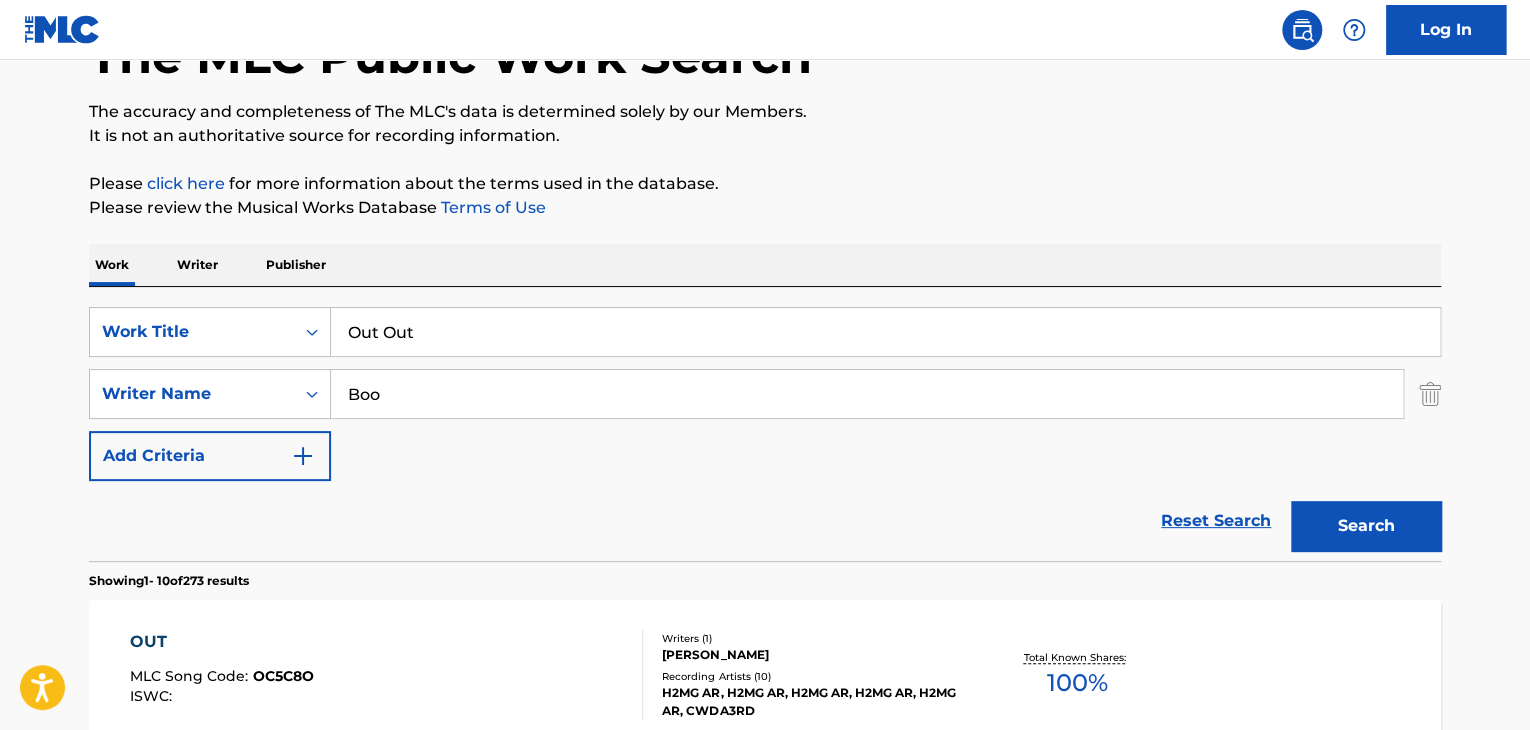 click on "Work Writer Publisher" at bounding box center (765, 265) 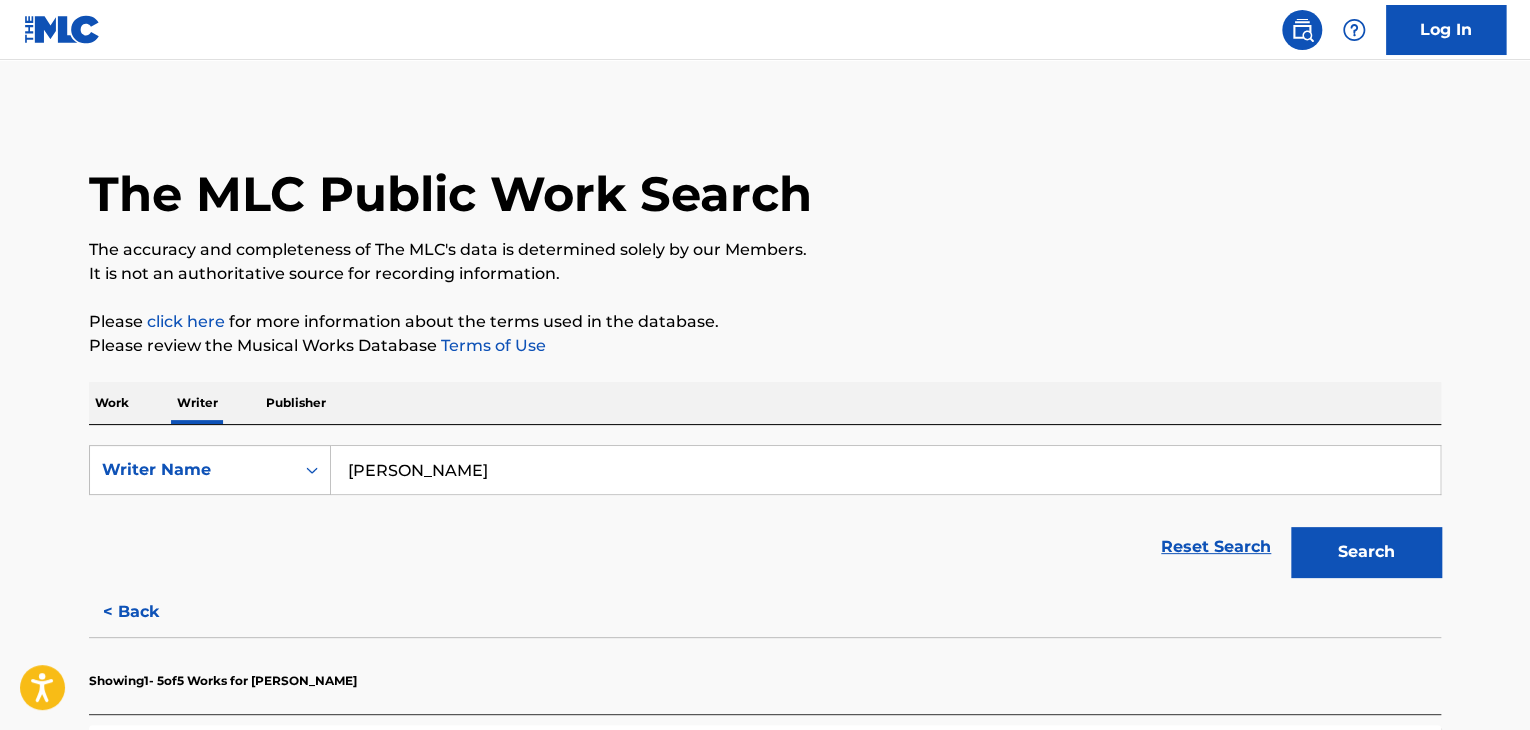 click on "[PERSON_NAME]" at bounding box center [885, 470] 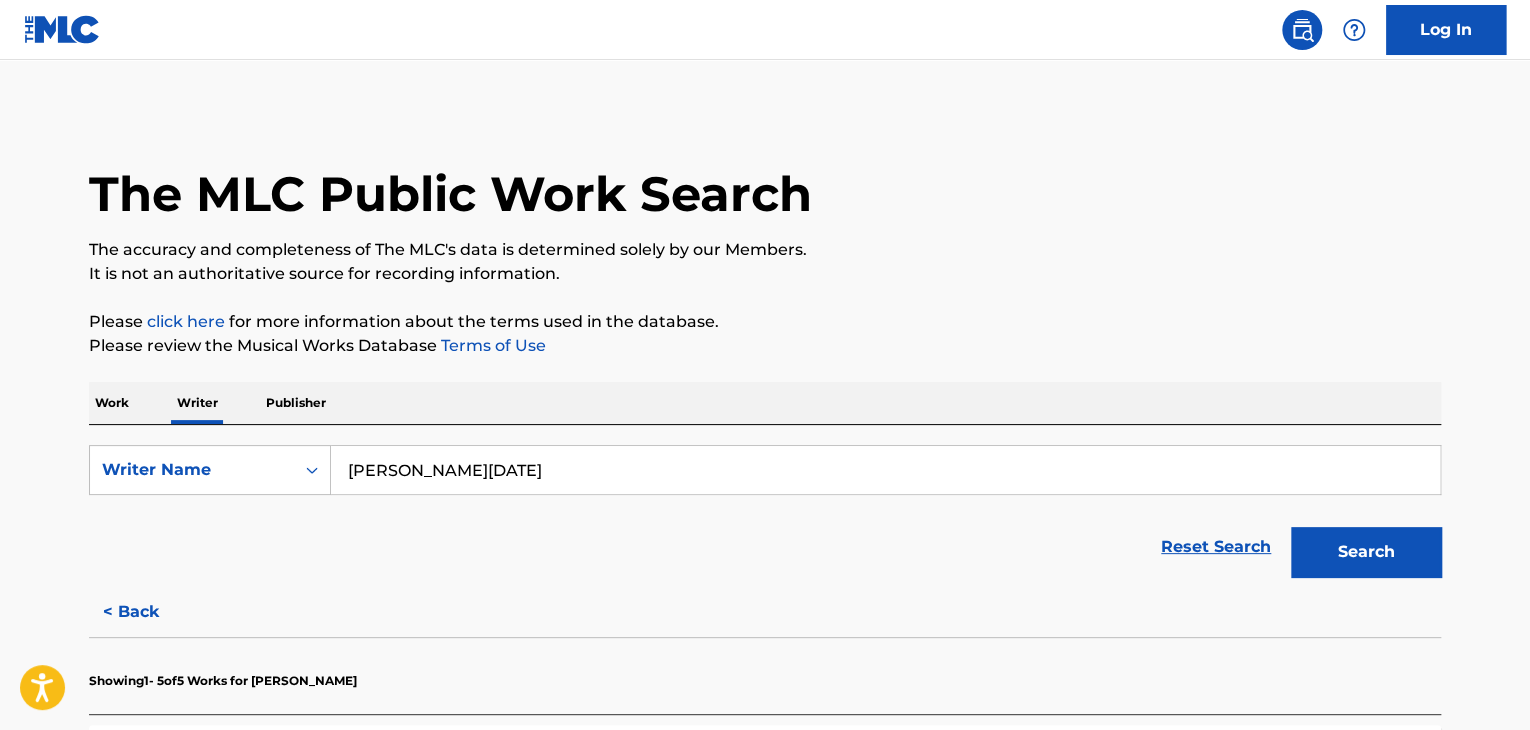 click on "Search" at bounding box center (1366, 552) 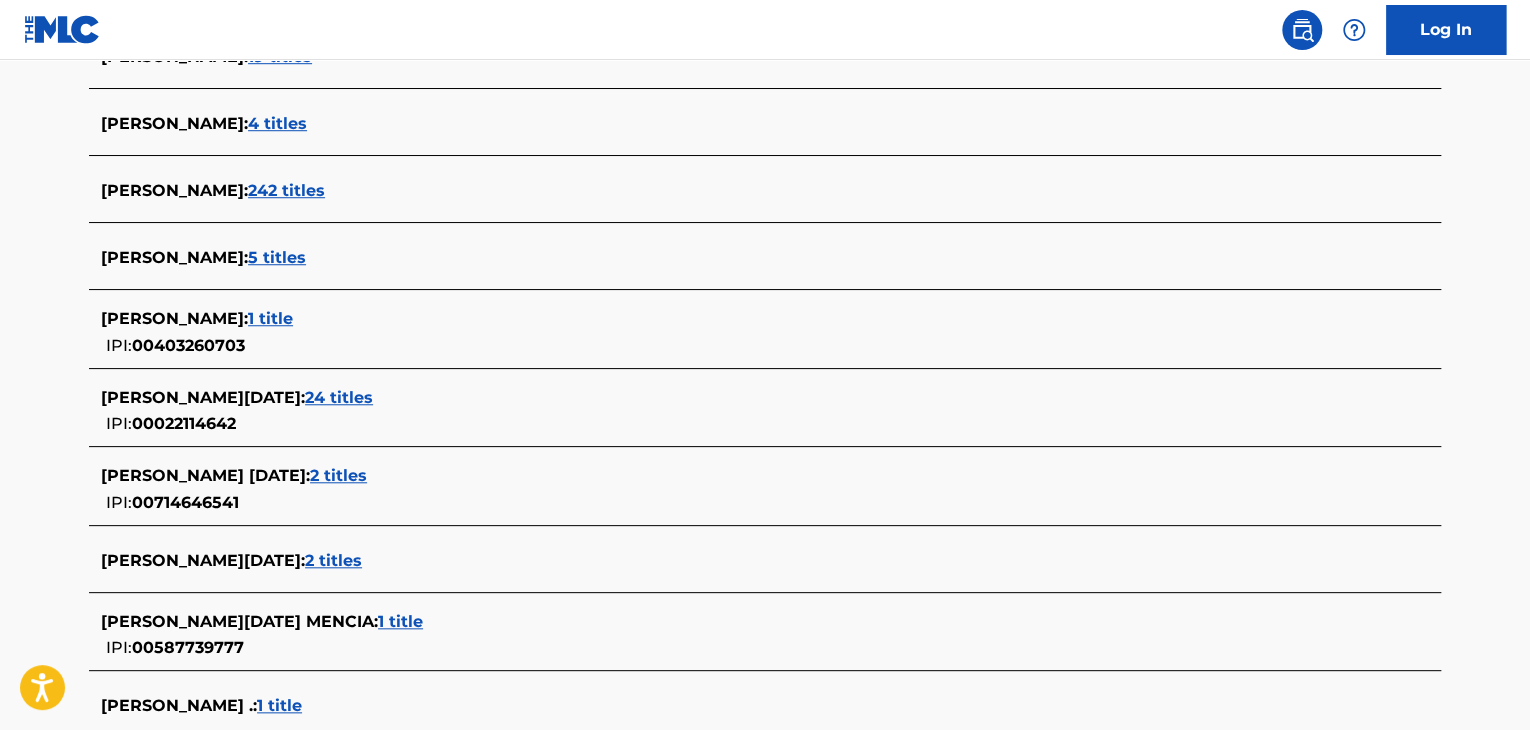 scroll, scrollTop: 691, scrollLeft: 0, axis: vertical 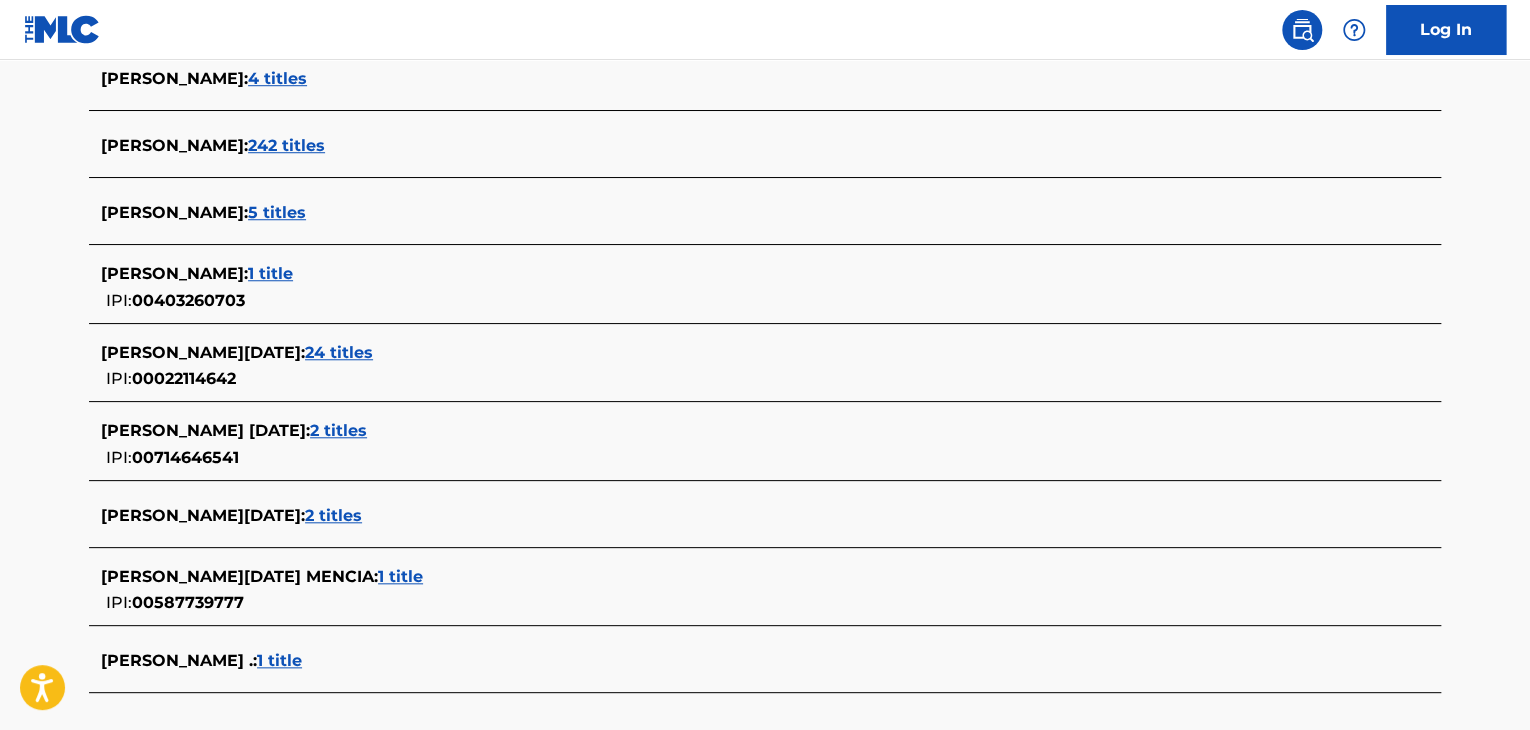 click on "24 titles" at bounding box center [339, 352] 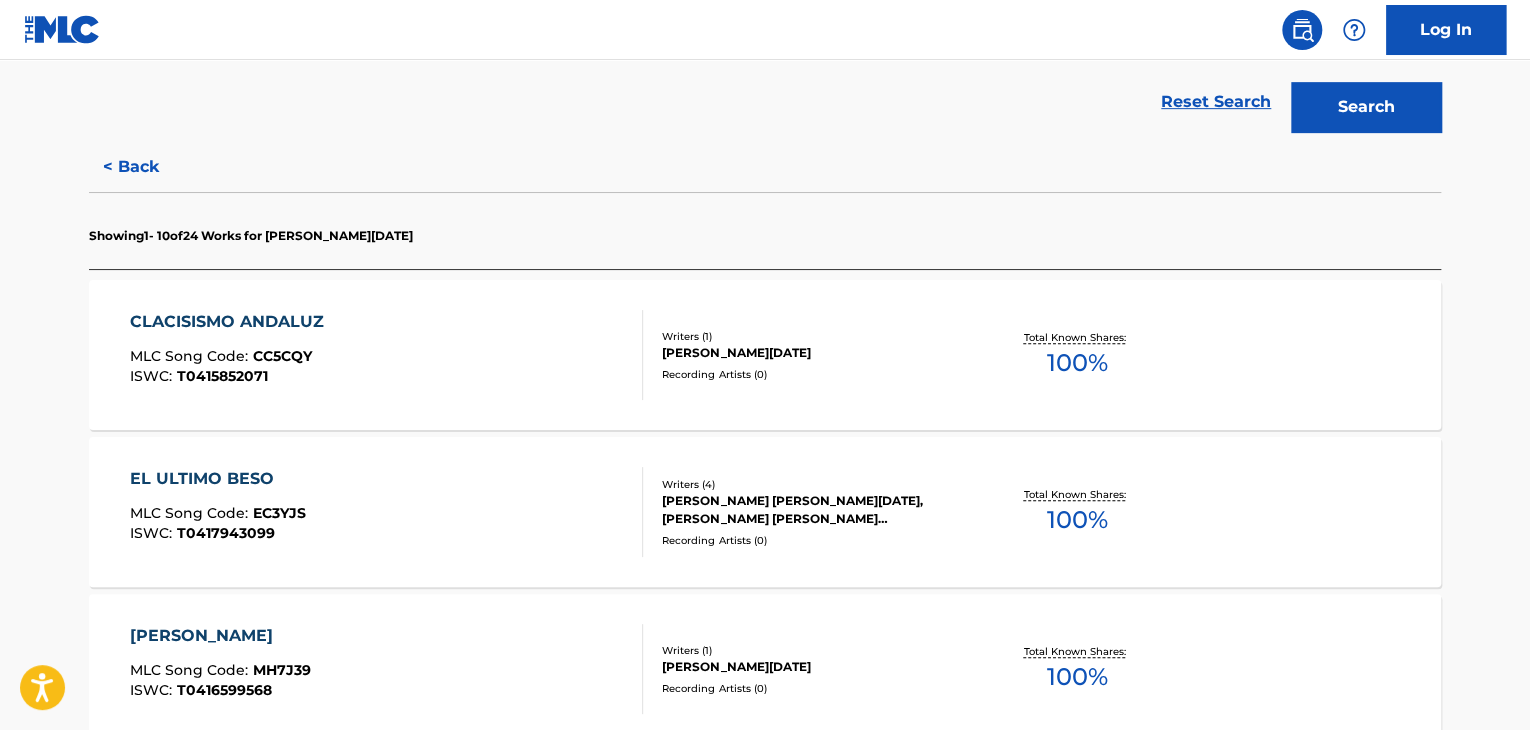 scroll, scrollTop: 199, scrollLeft: 0, axis: vertical 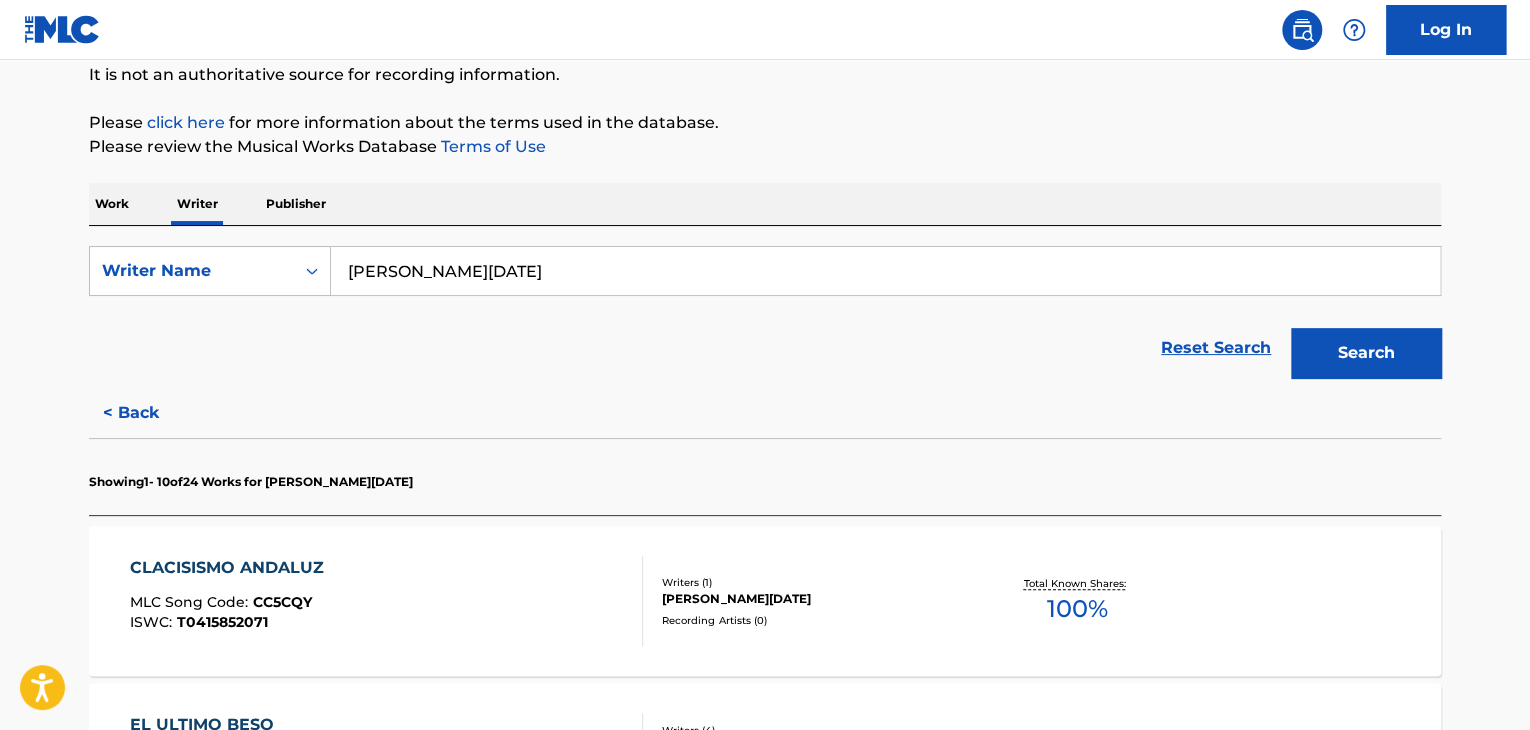 click on "[PERSON_NAME][DATE]" at bounding box center [885, 271] 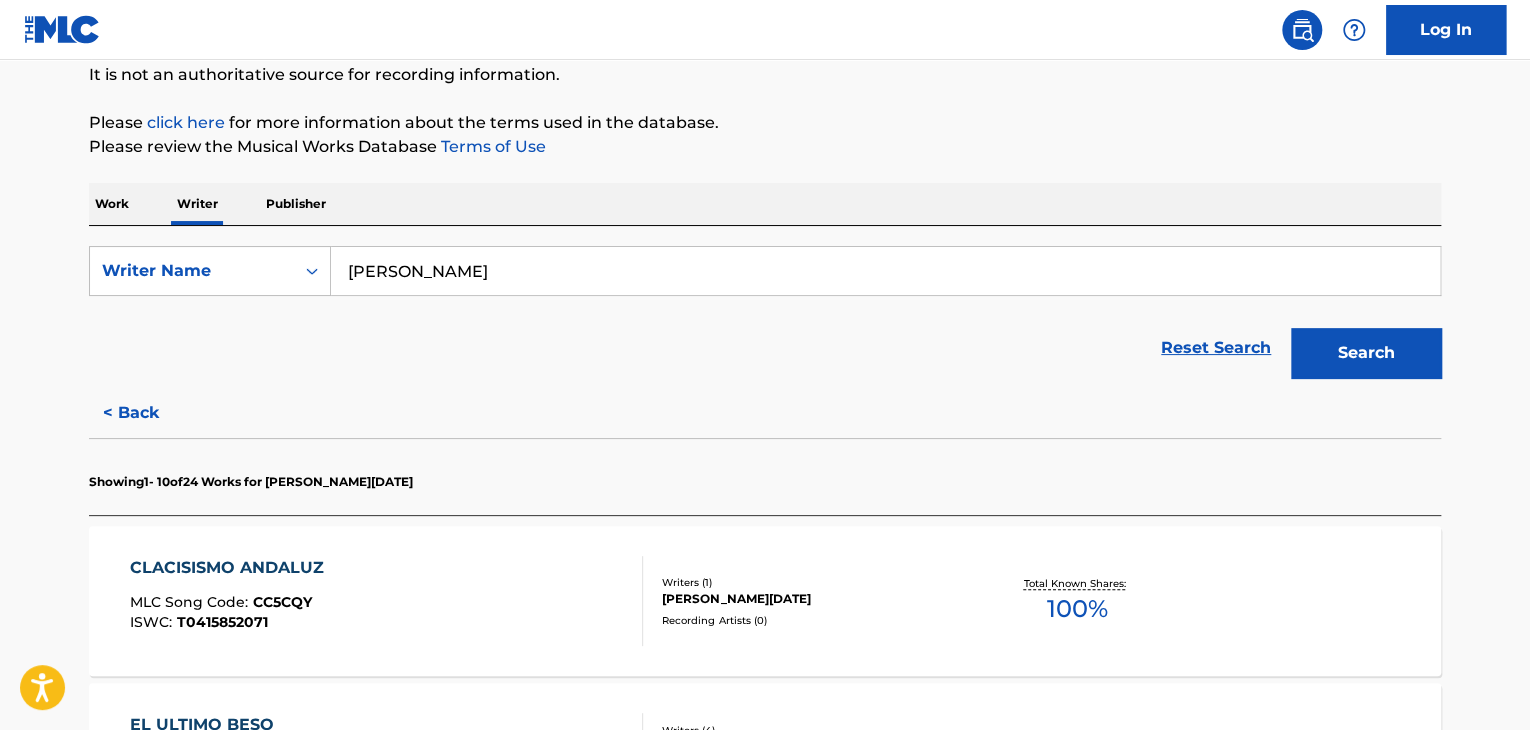 type on "[PERSON_NAME]" 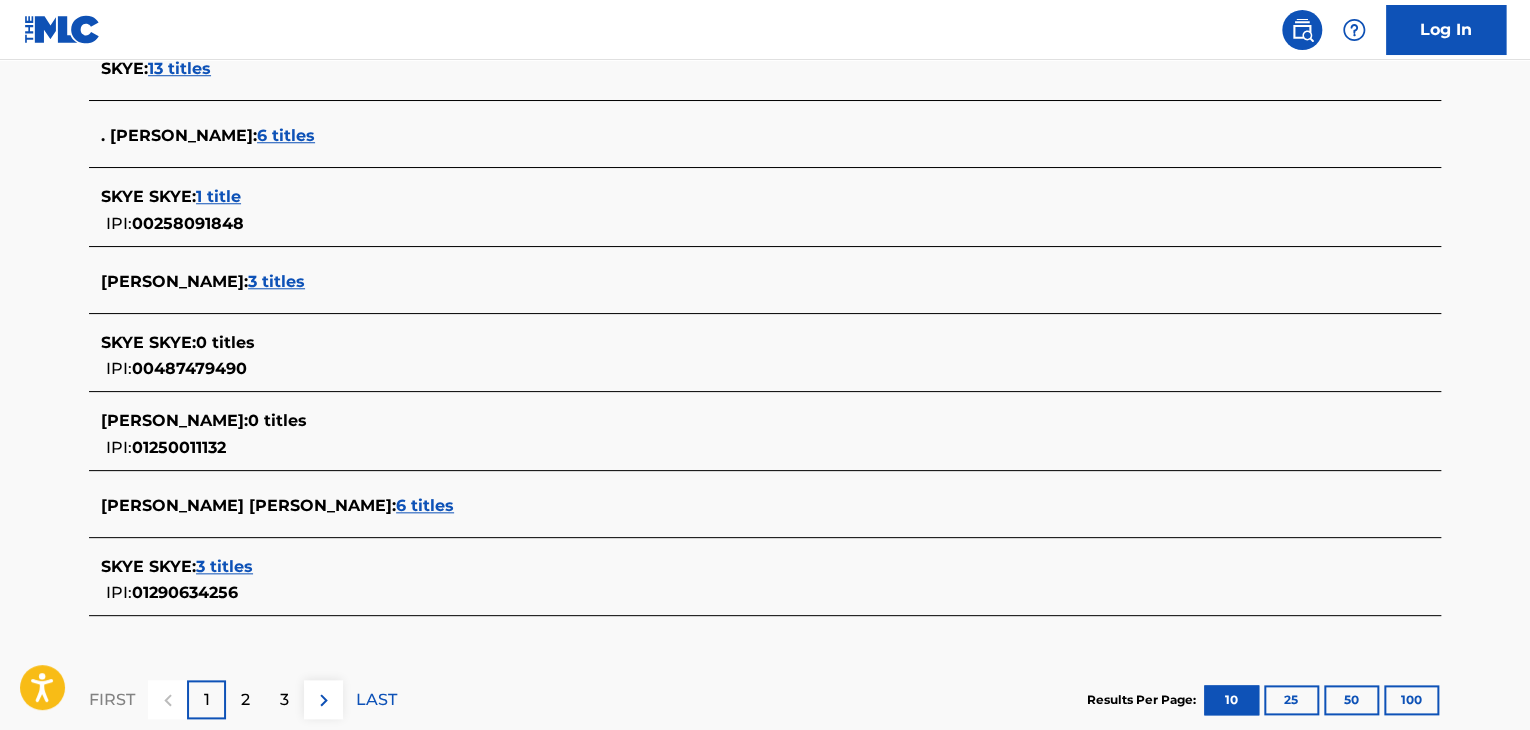 scroll, scrollTop: 799, scrollLeft: 0, axis: vertical 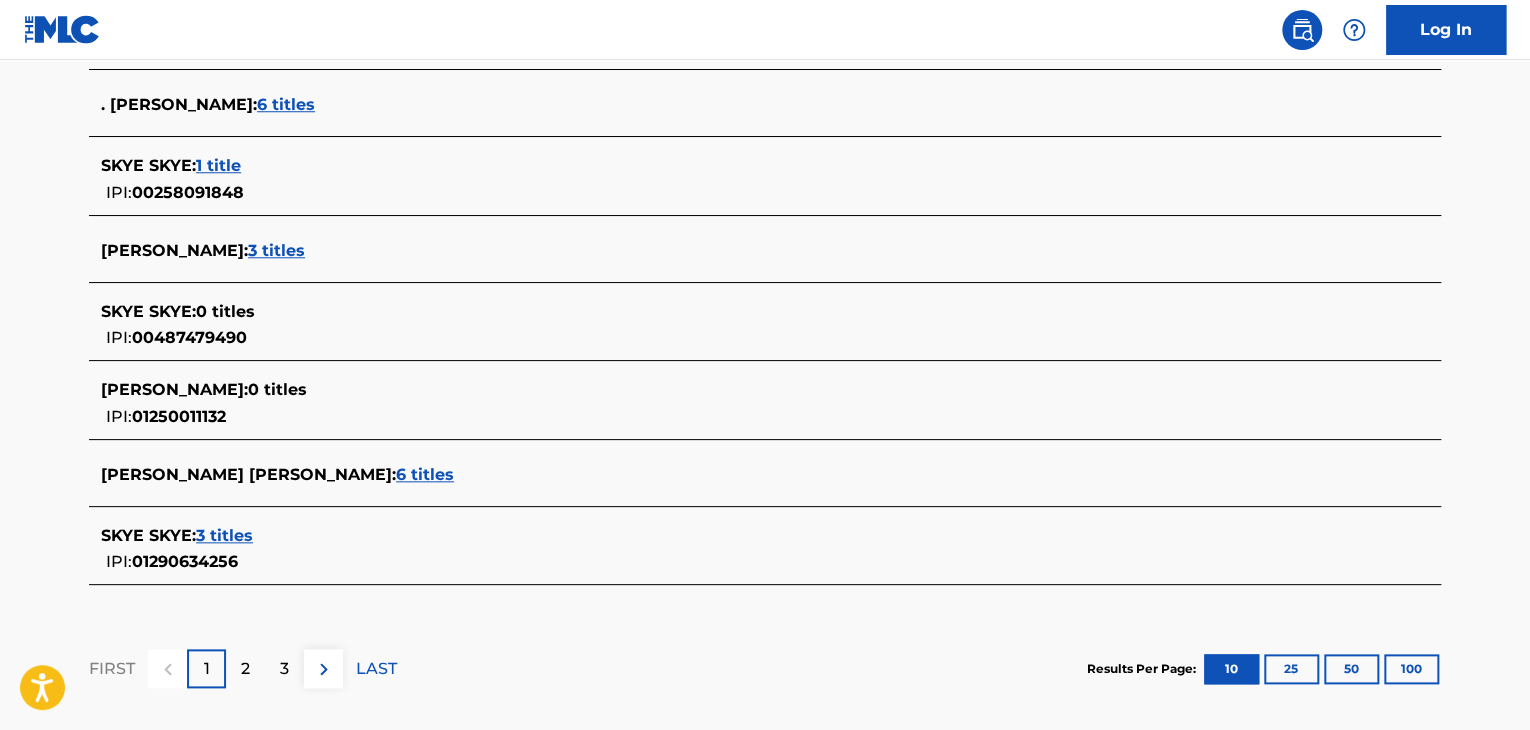 click on "3 titles" at bounding box center (276, 250) 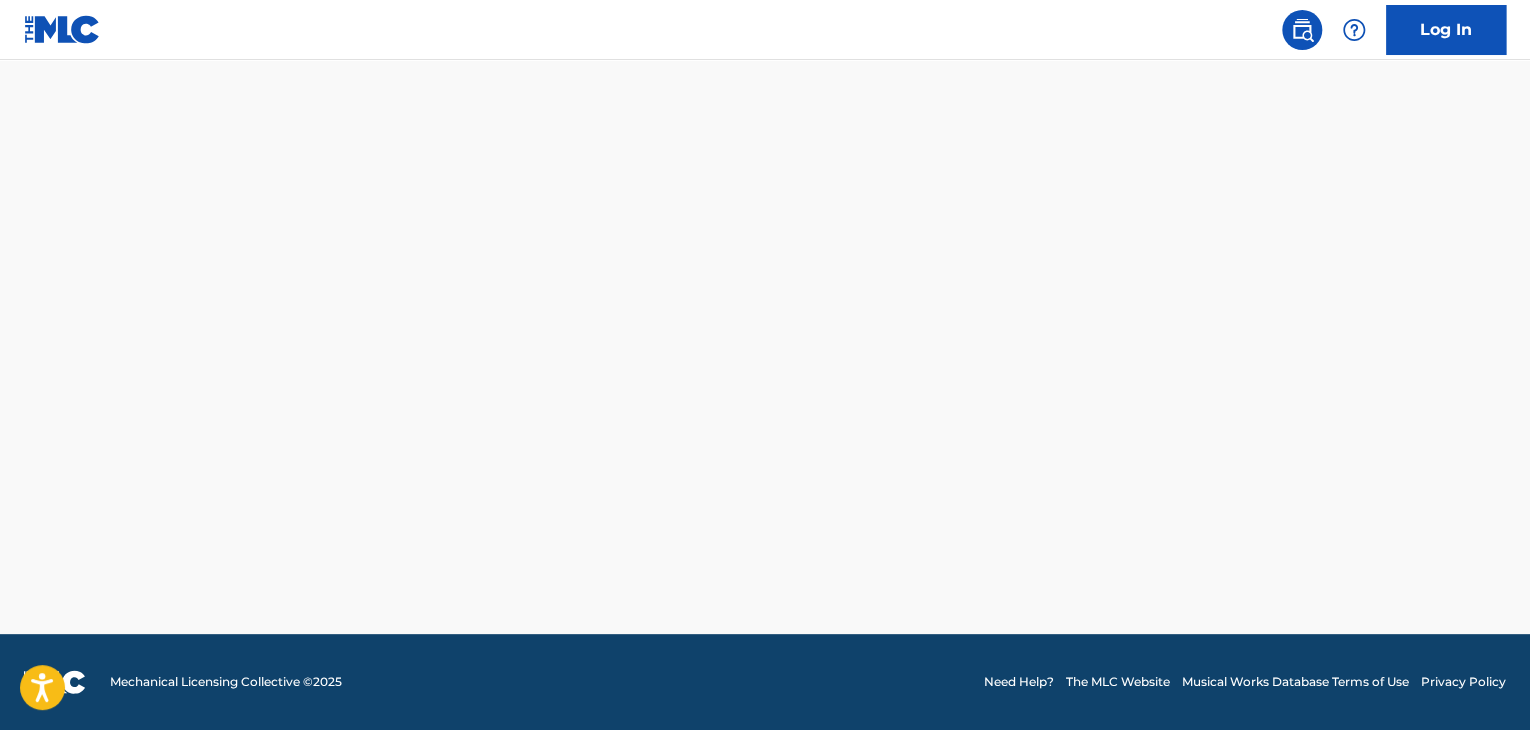 scroll, scrollTop: 691, scrollLeft: 0, axis: vertical 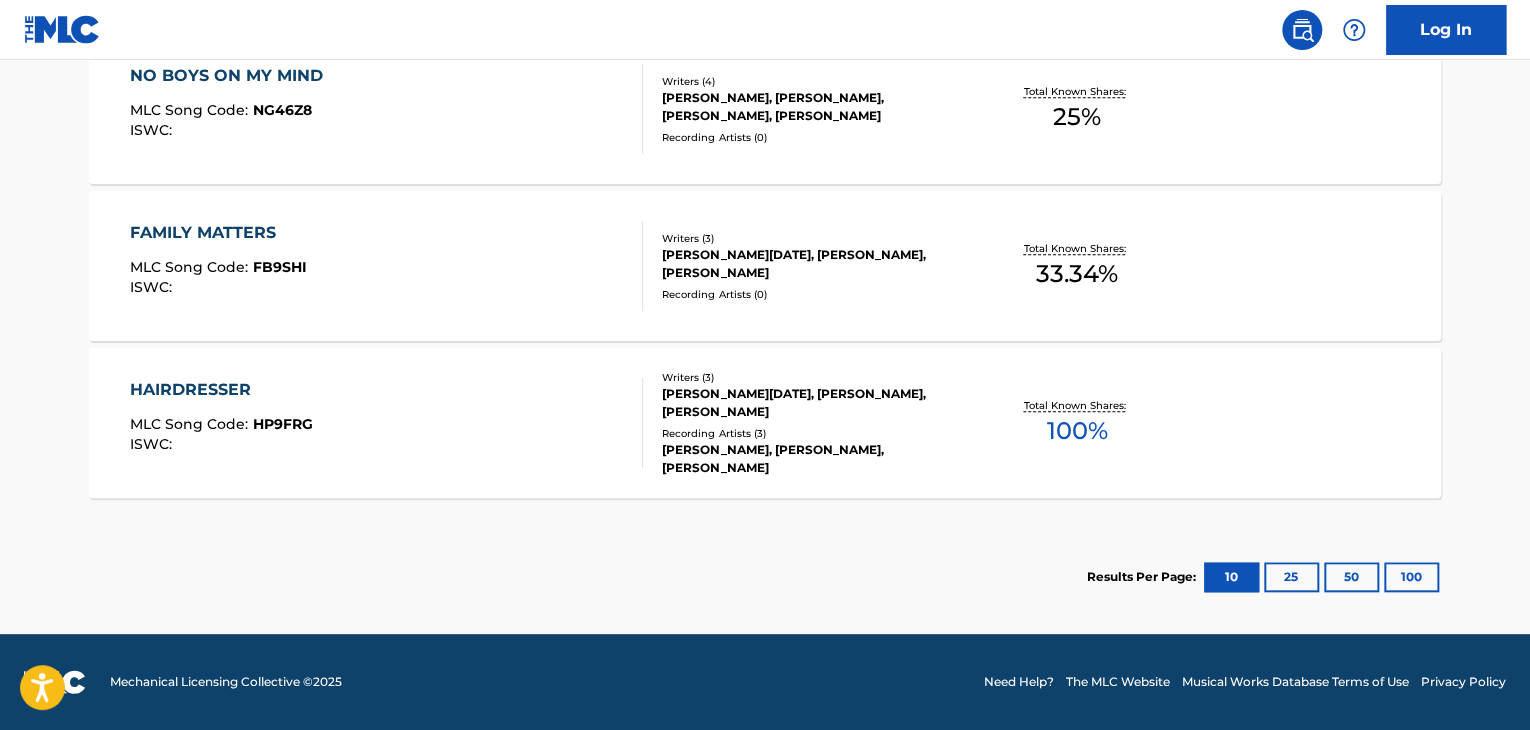 click on "HAIRDRESSER MLC Song Code : HP9FRG ISWC :" at bounding box center [387, 423] 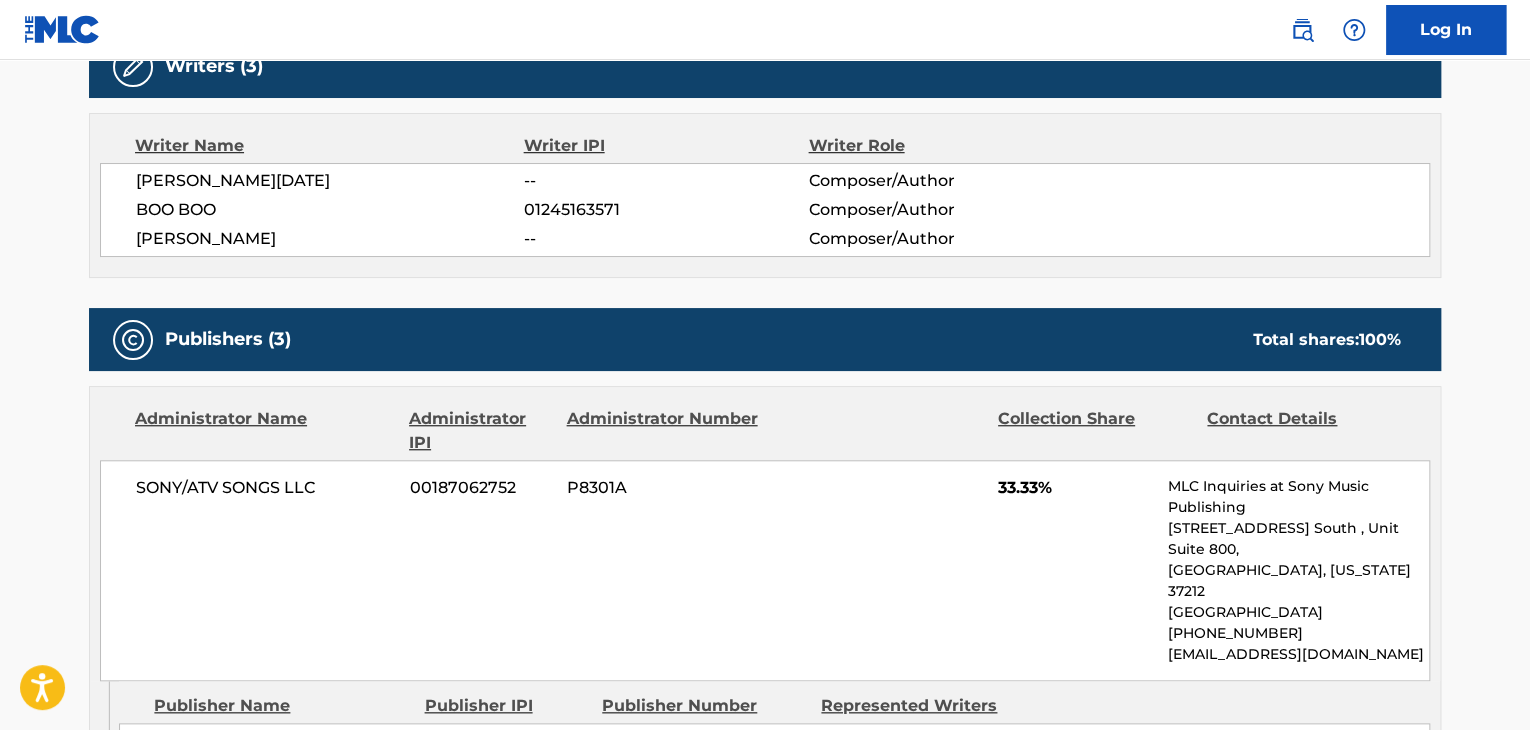 scroll, scrollTop: 500, scrollLeft: 0, axis: vertical 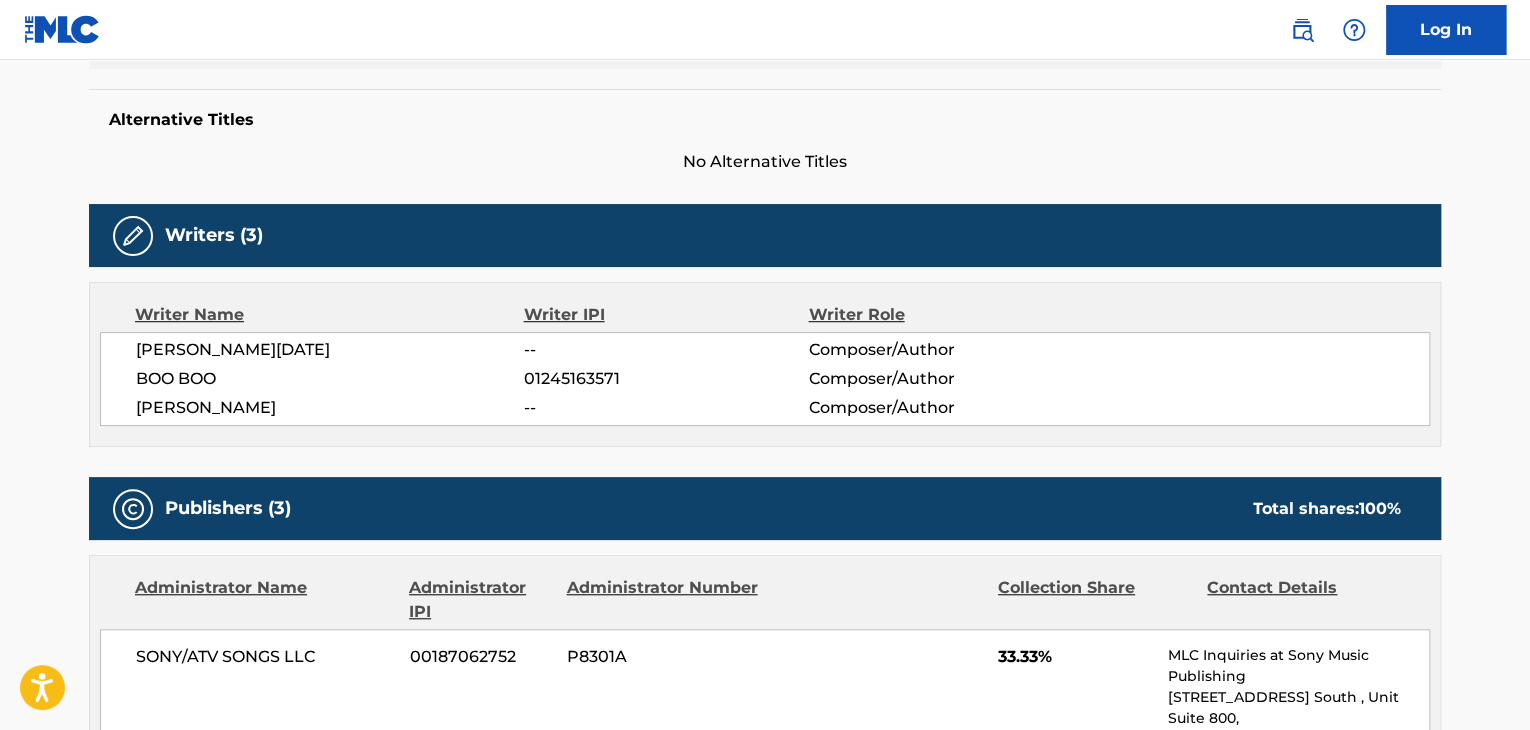 click on "01245163571" at bounding box center (666, 379) 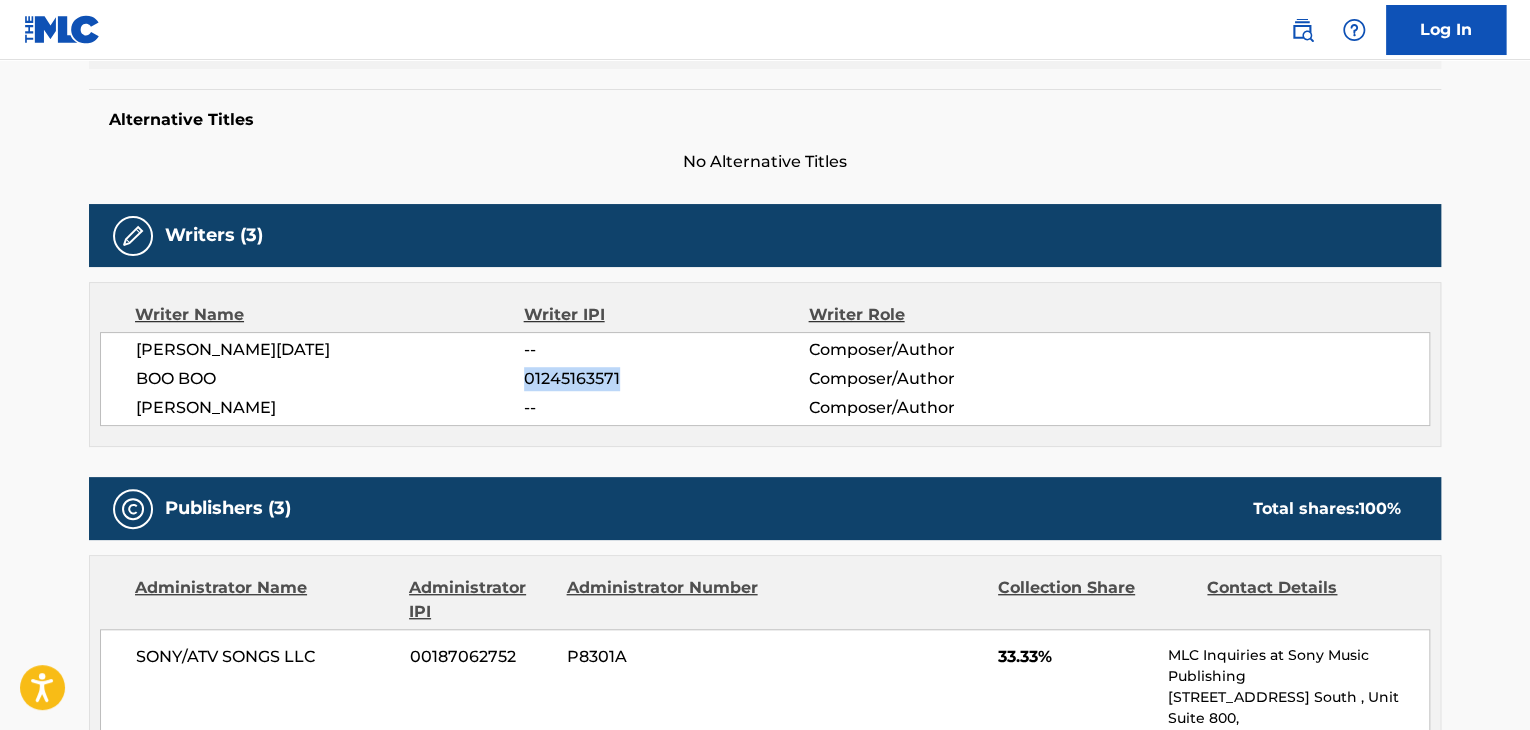 click on "01245163571" at bounding box center [666, 379] 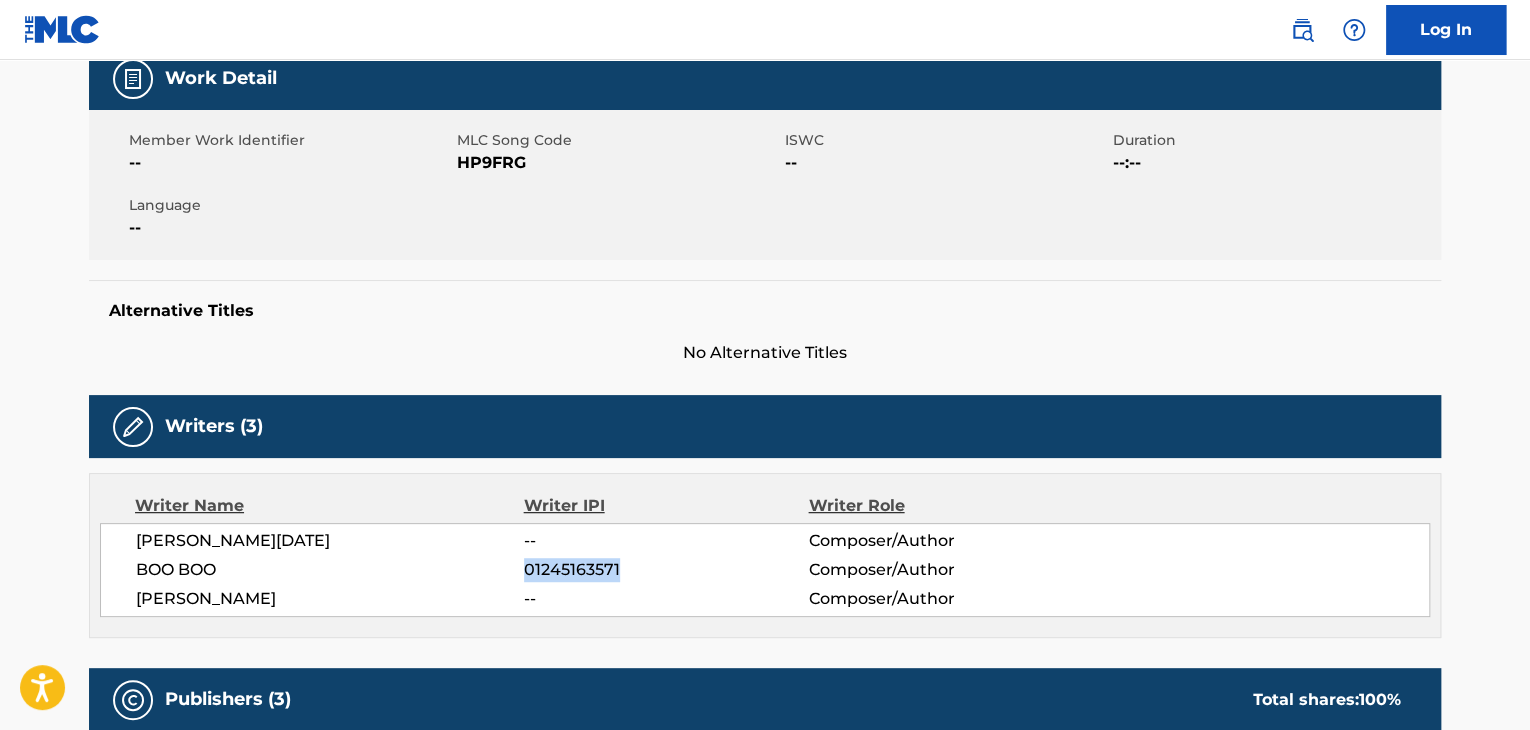 scroll, scrollTop: 100, scrollLeft: 0, axis: vertical 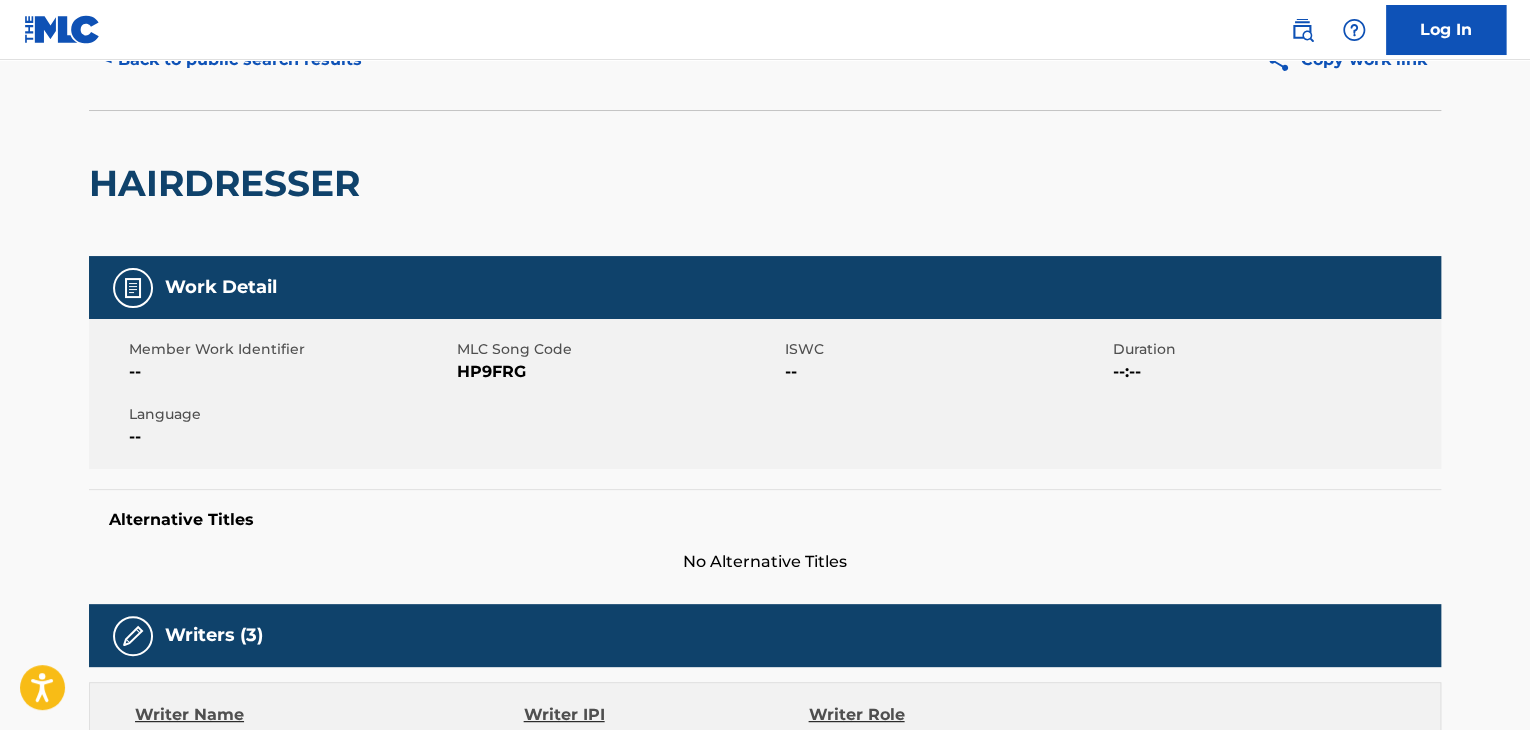 click on "HP9FRG" at bounding box center (618, 372) 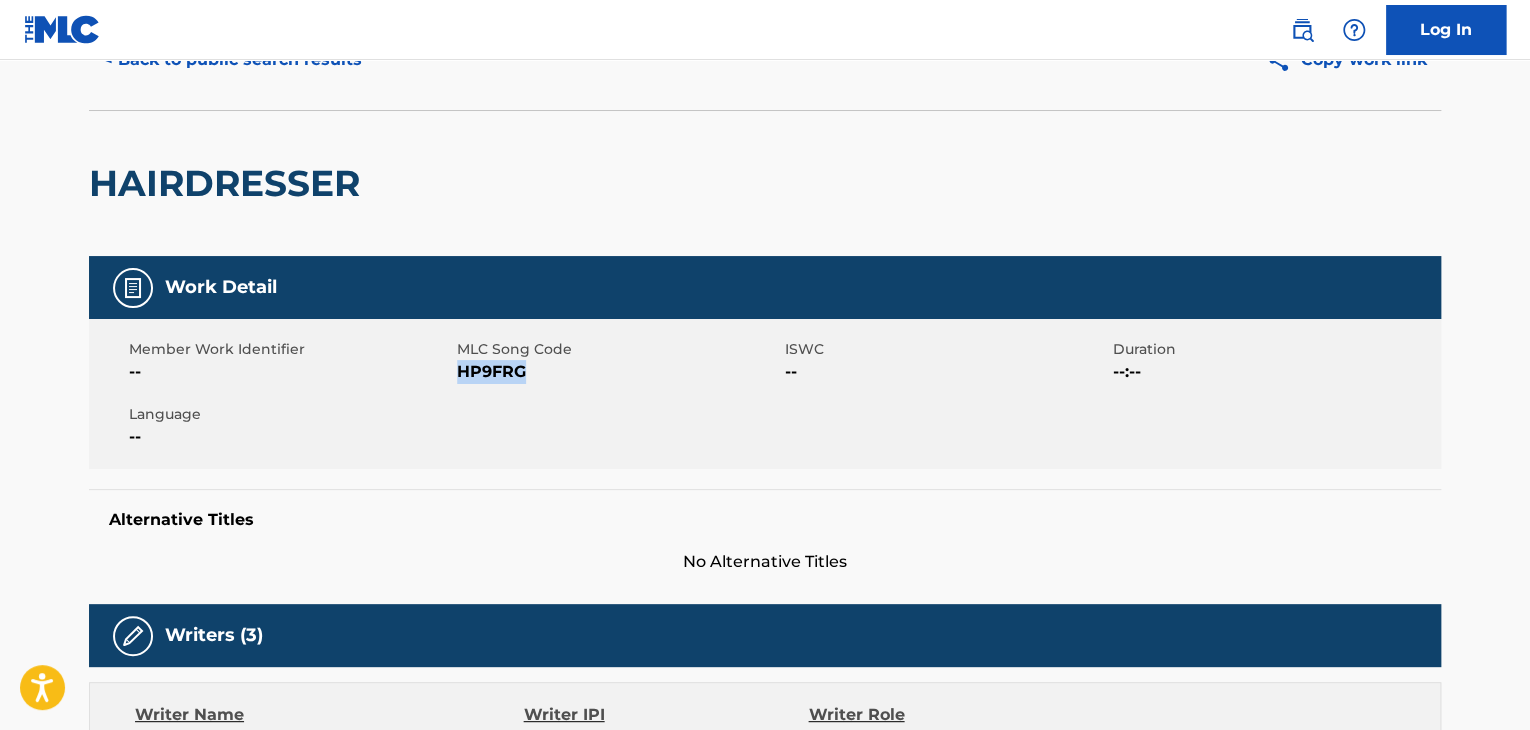 click on "HP9FRG" at bounding box center [618, 372] 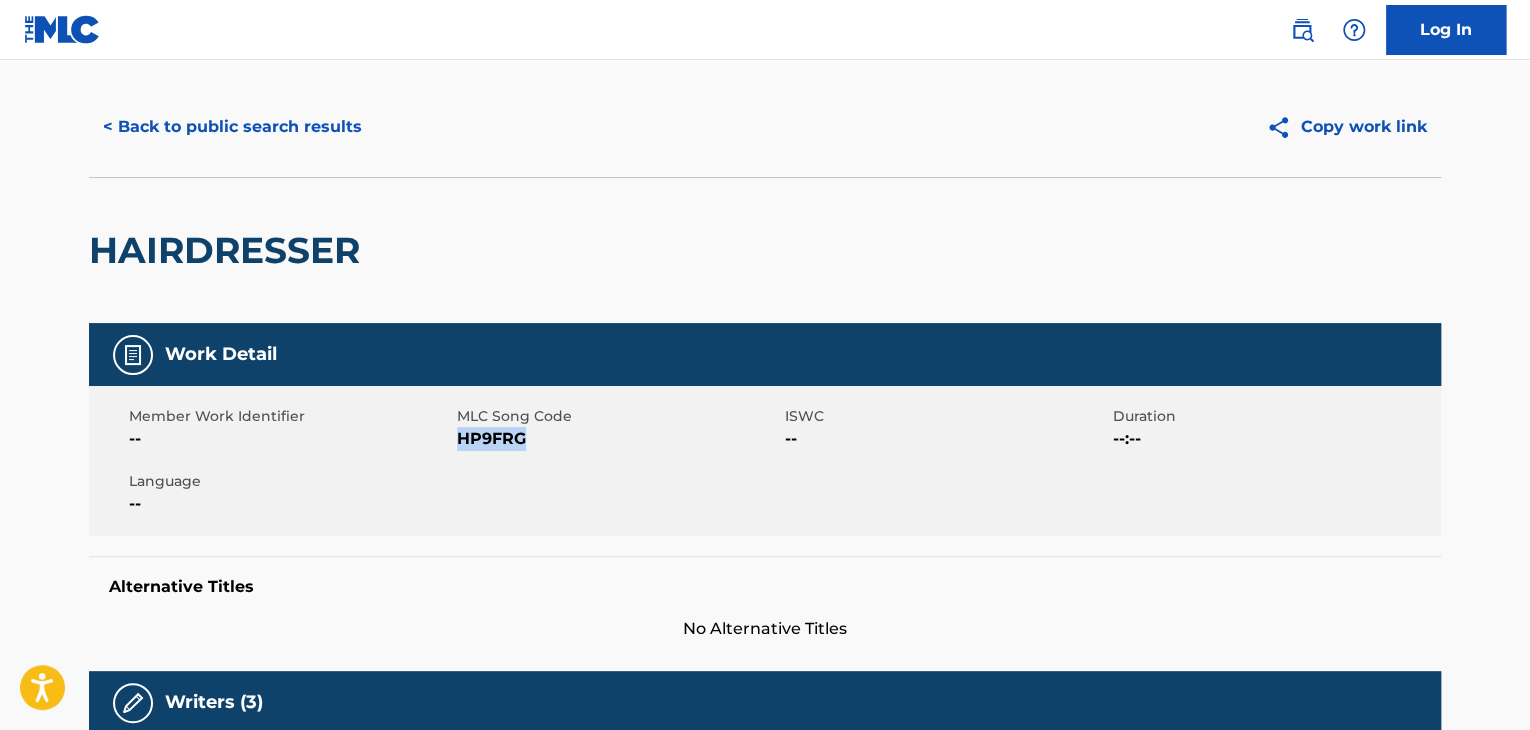 scroll, scrollTop: 0, scrollLeft: 0, axis: both 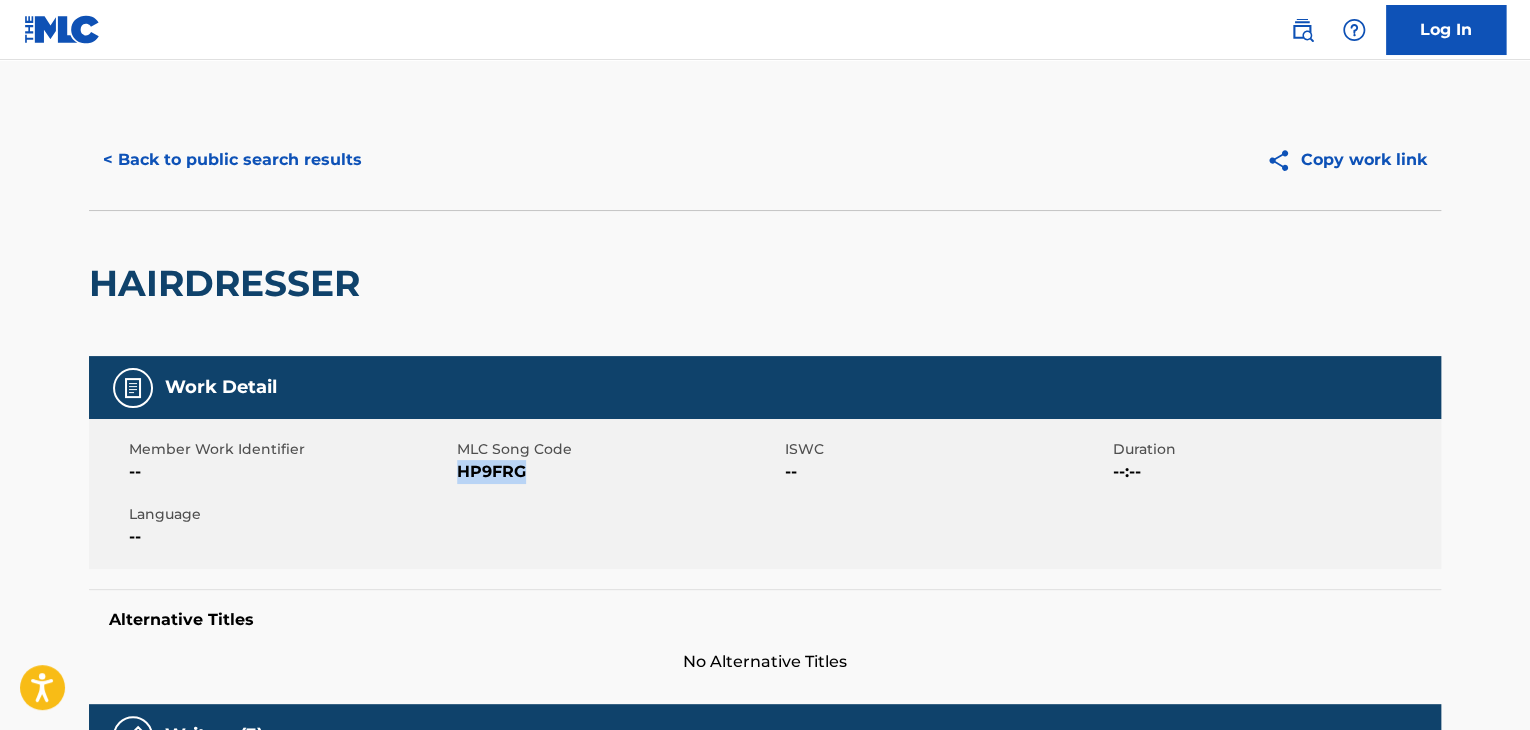 click on "< Back to public search results" at bounding box center (232, 160) 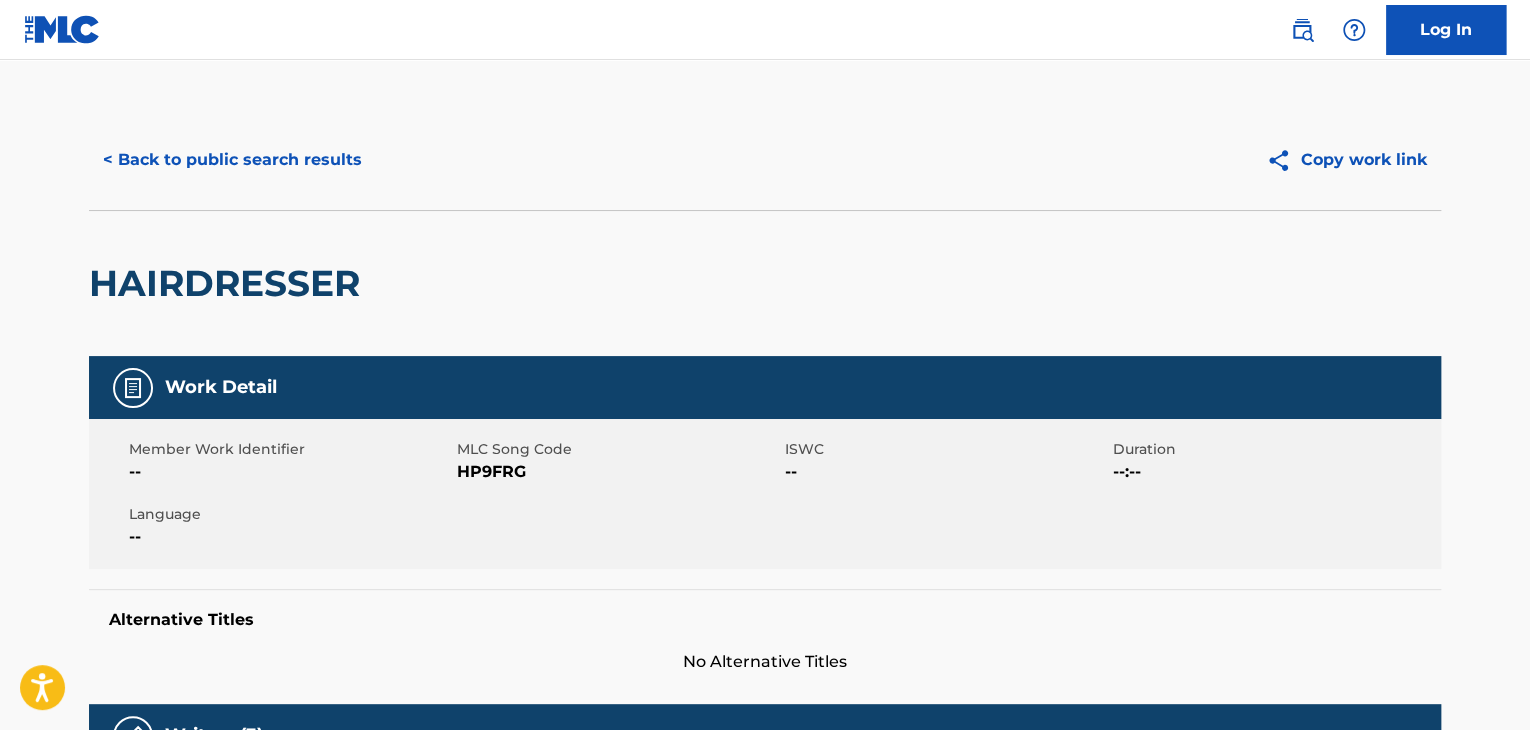 scroll, scrollTop: 24, scrollLeft: 0, axis: vertical 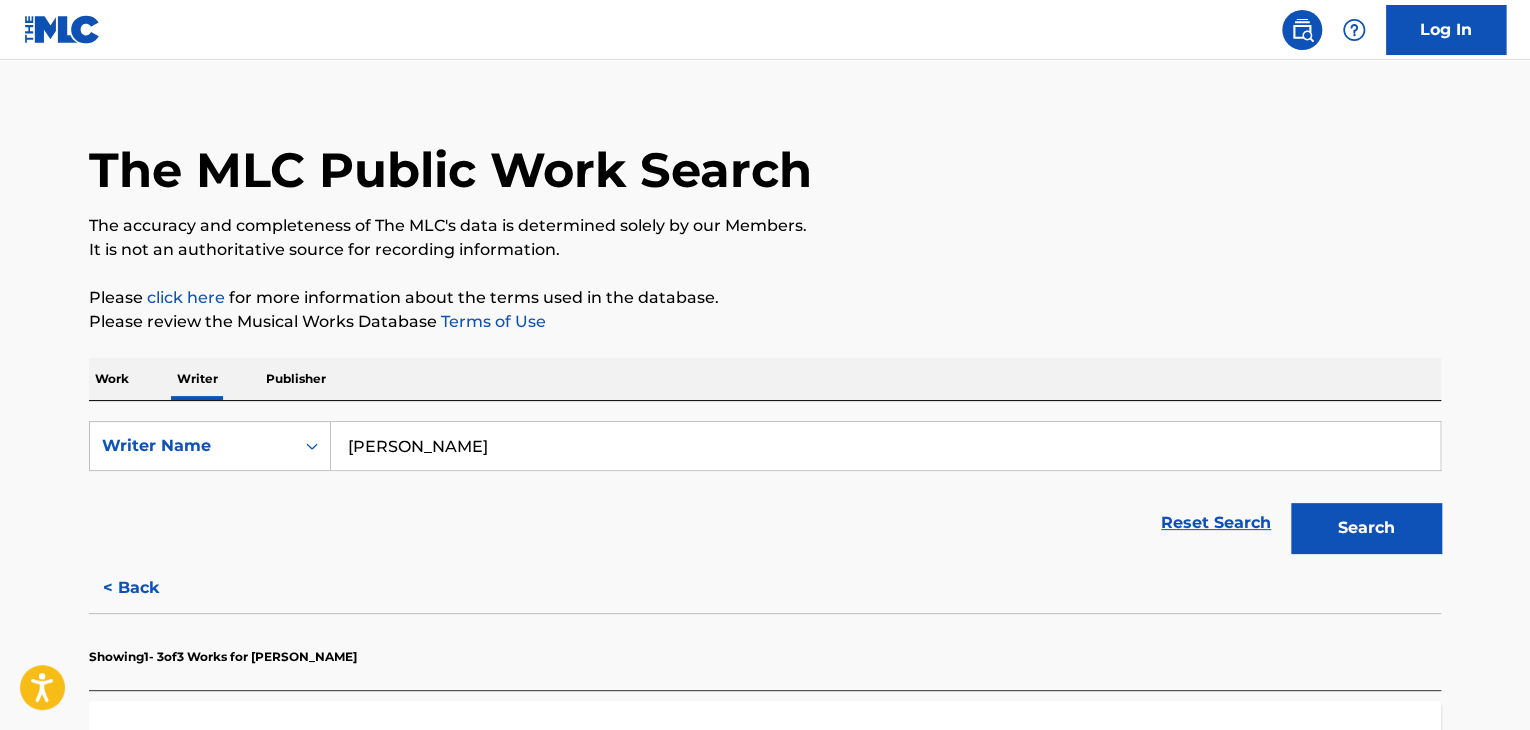 click on "Work" at bounding box center (112, 379) 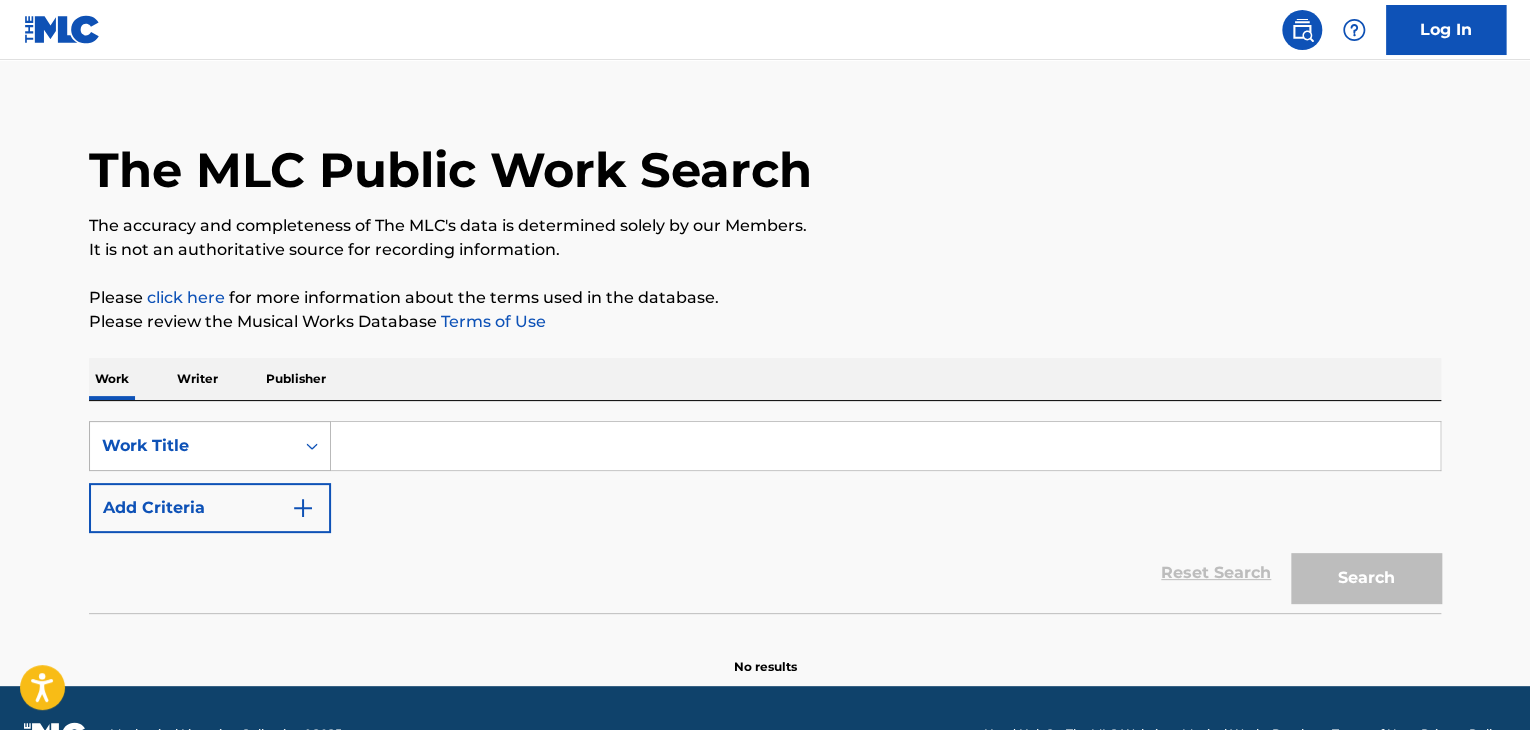 scroll, scrollTop: 0, scrollLeft: 0, axis: both 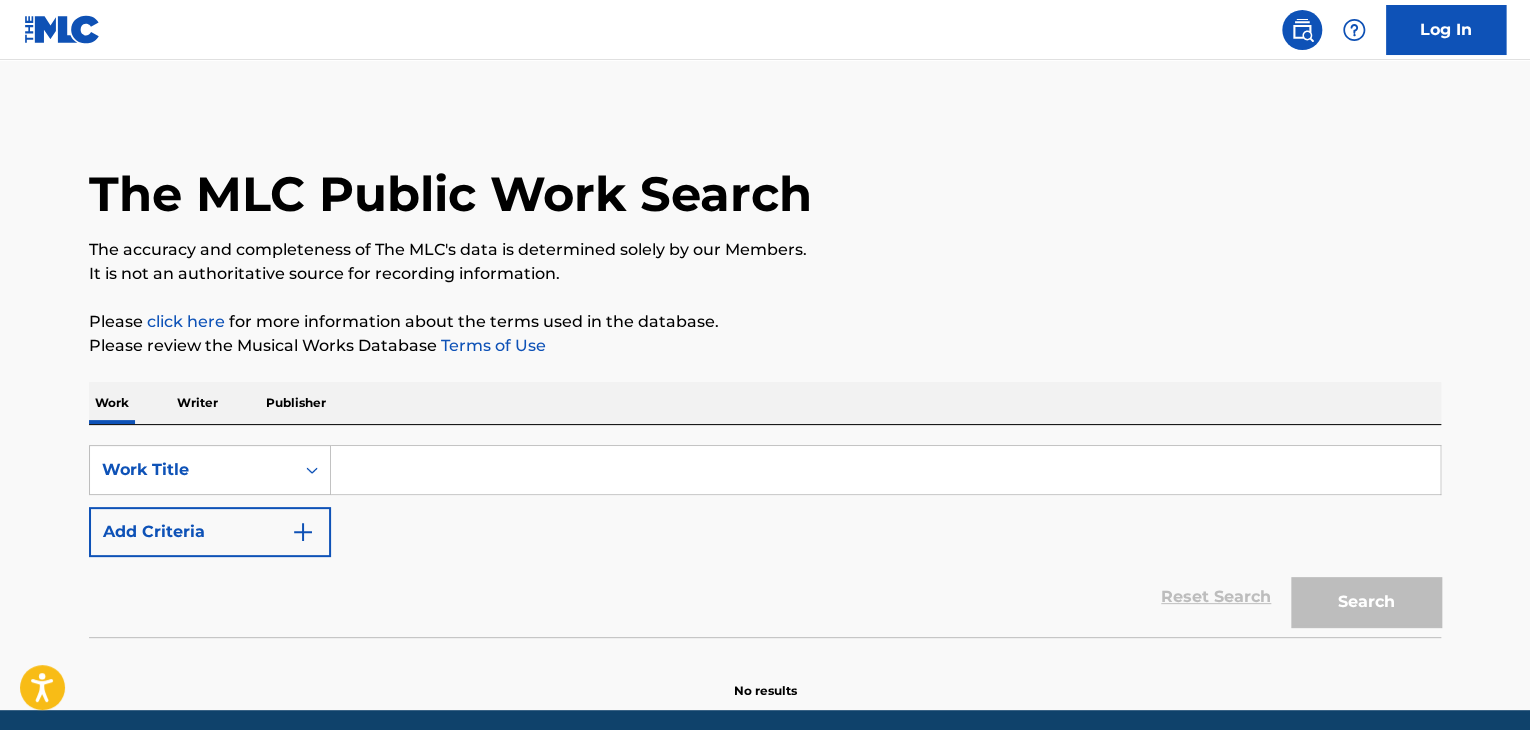 click at bounding box center [885, 470] 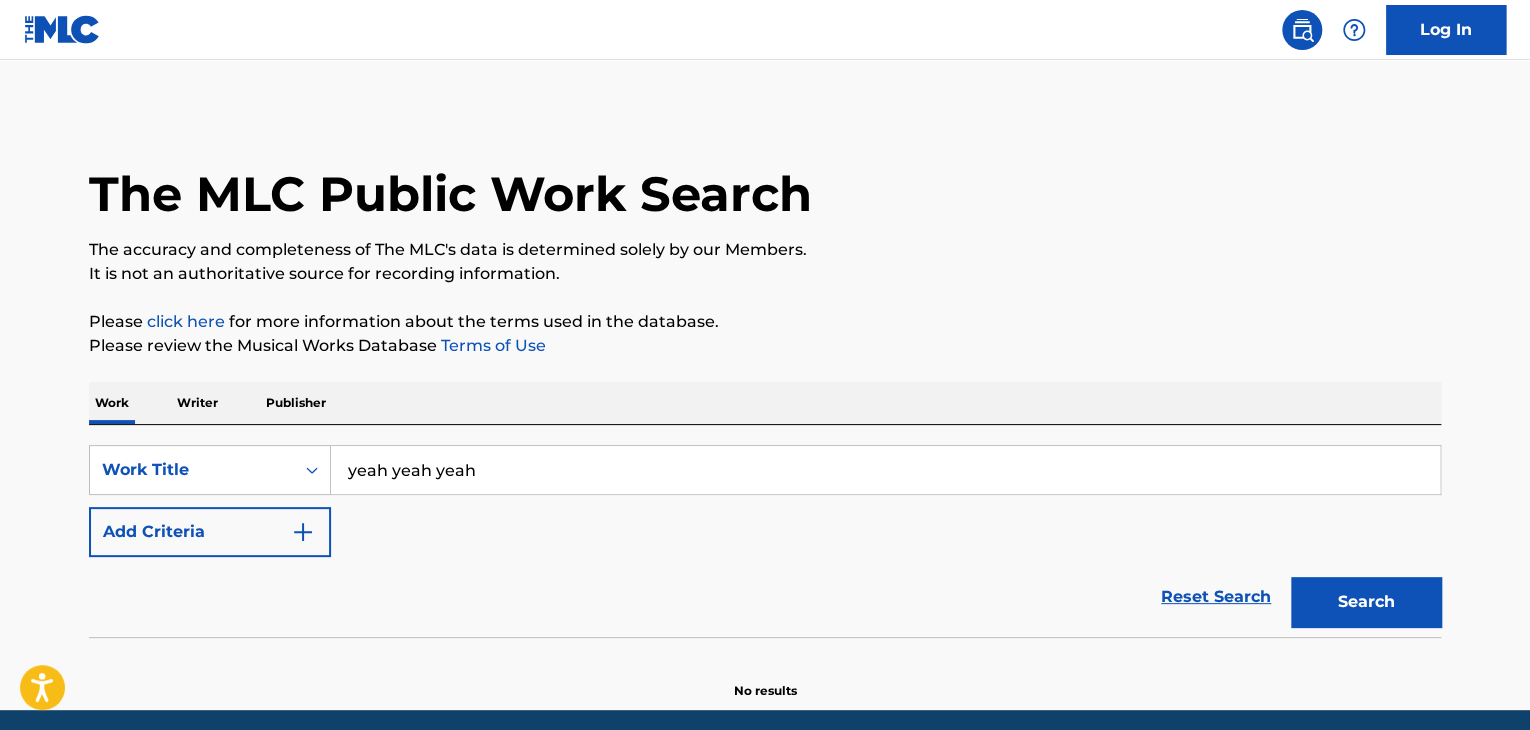 type on "yeah yeah yeah" 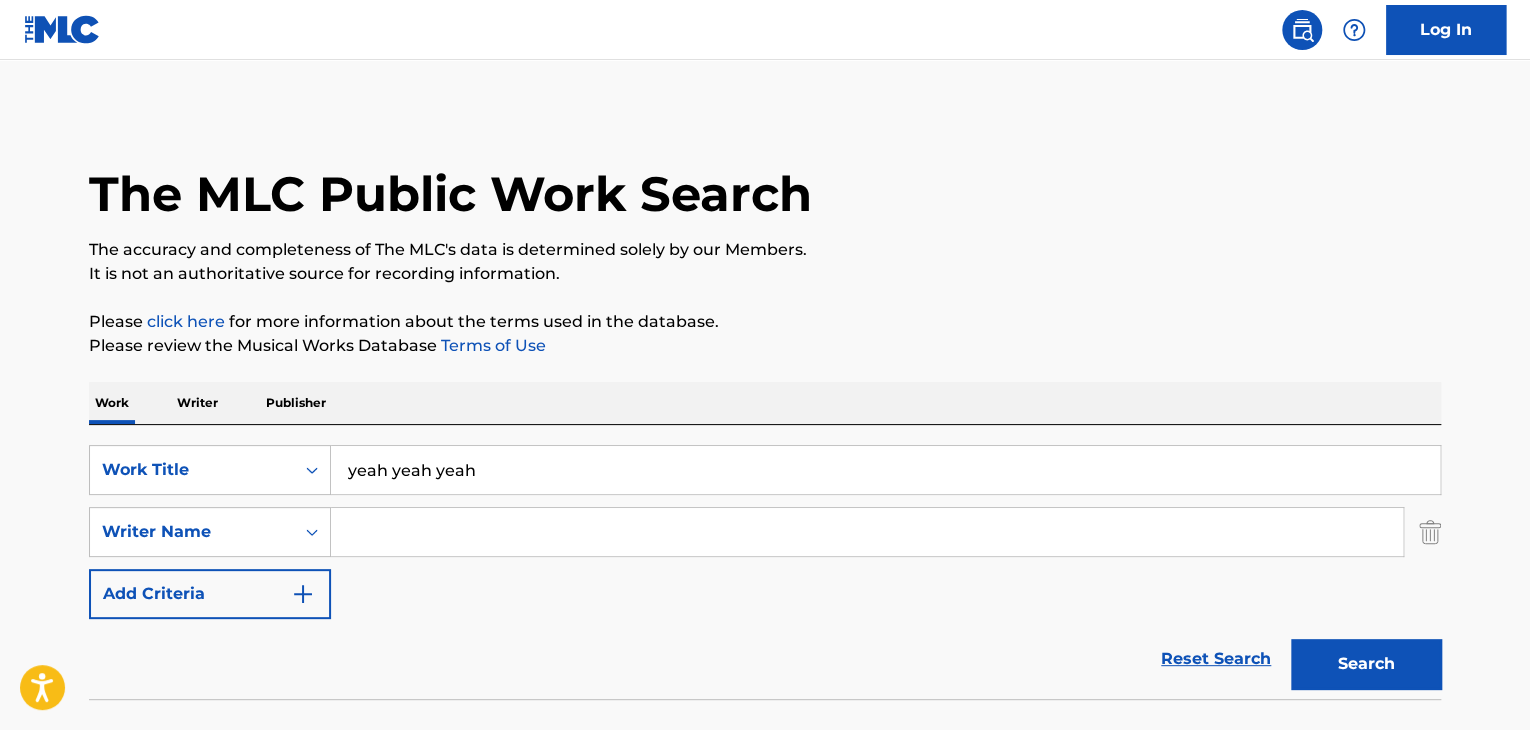 click at bounding box center (867, 532) 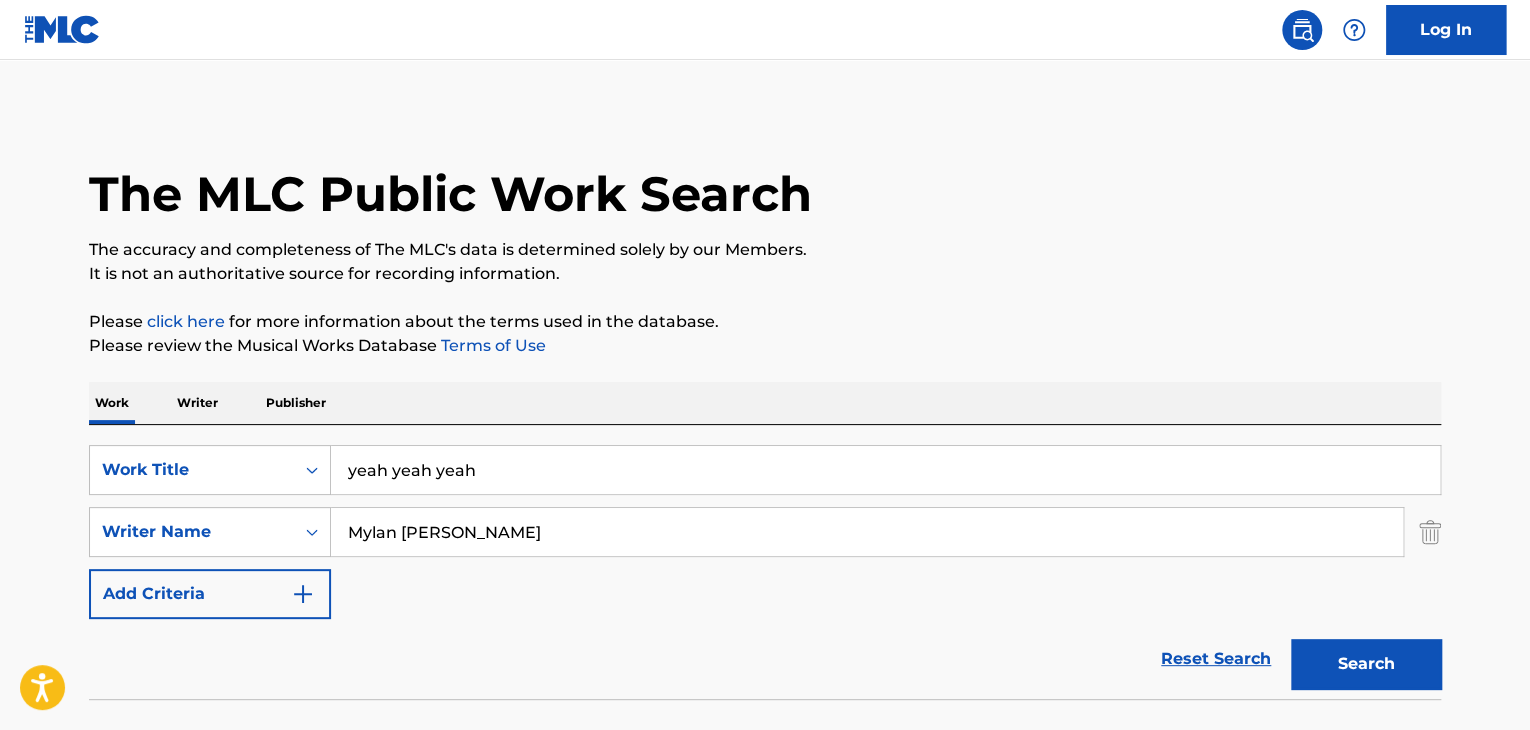 type on "Mylan [PERSON_NAME]" 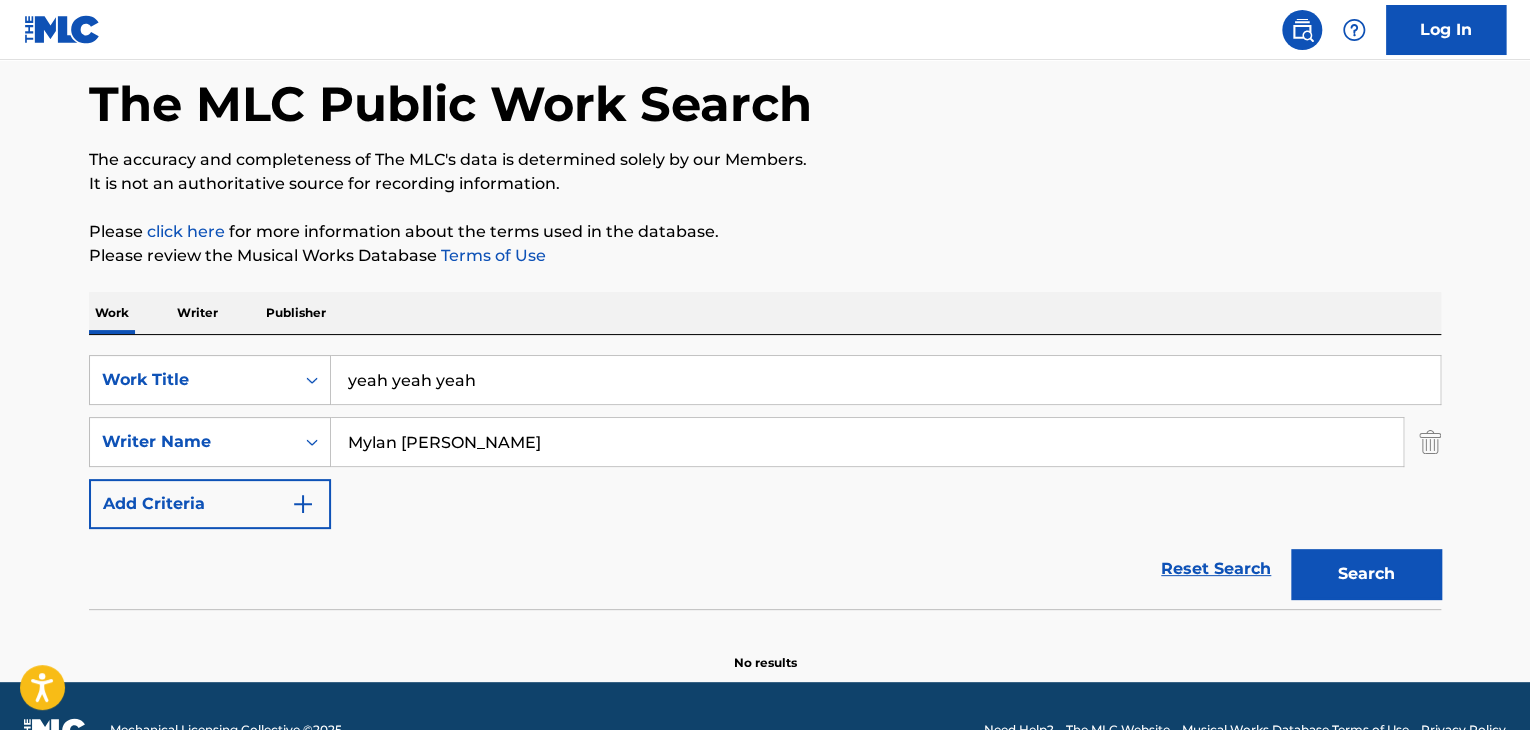 scroll, scrollTop: 138, scrollLeft: 0, axis: vertical 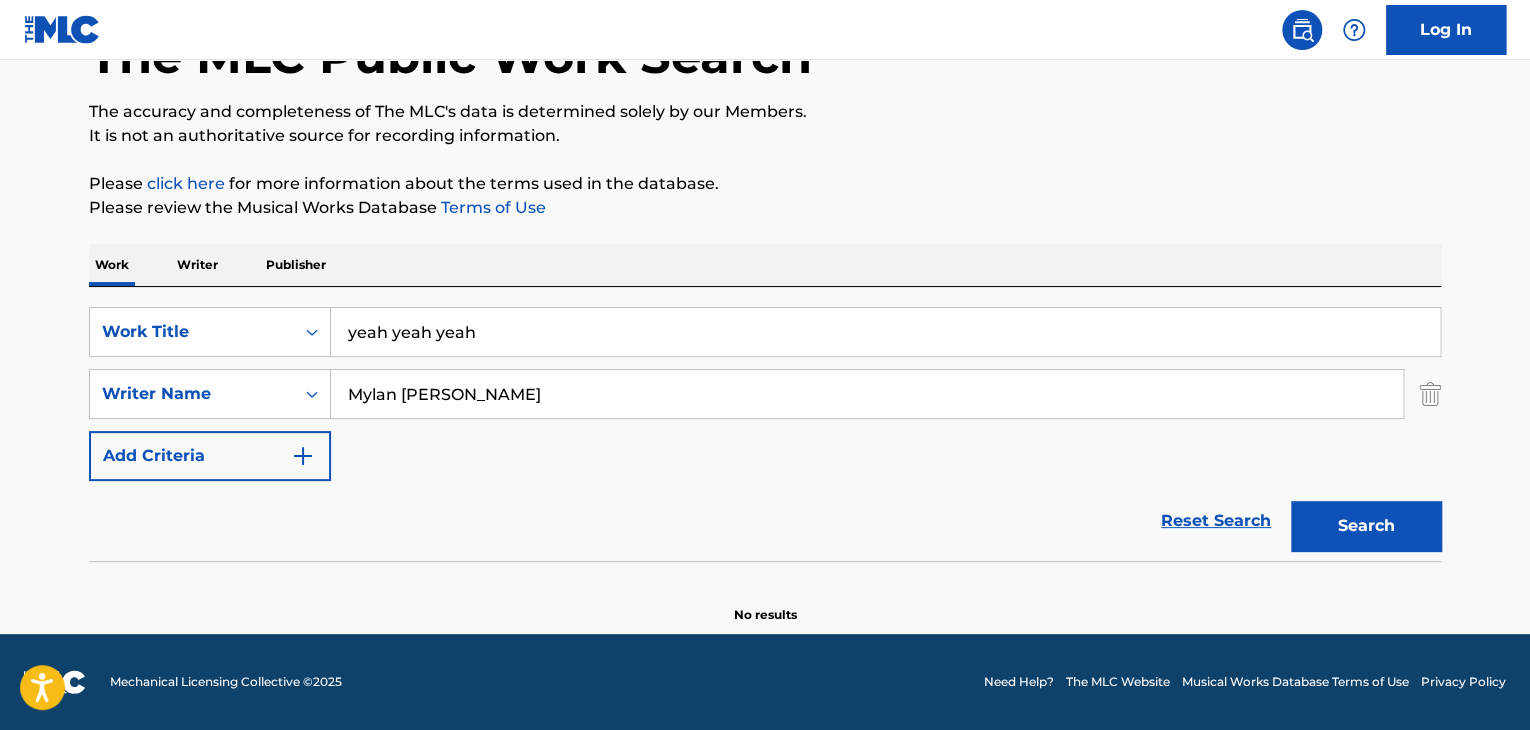 click on "Writer" at bounding box center (197, 265) 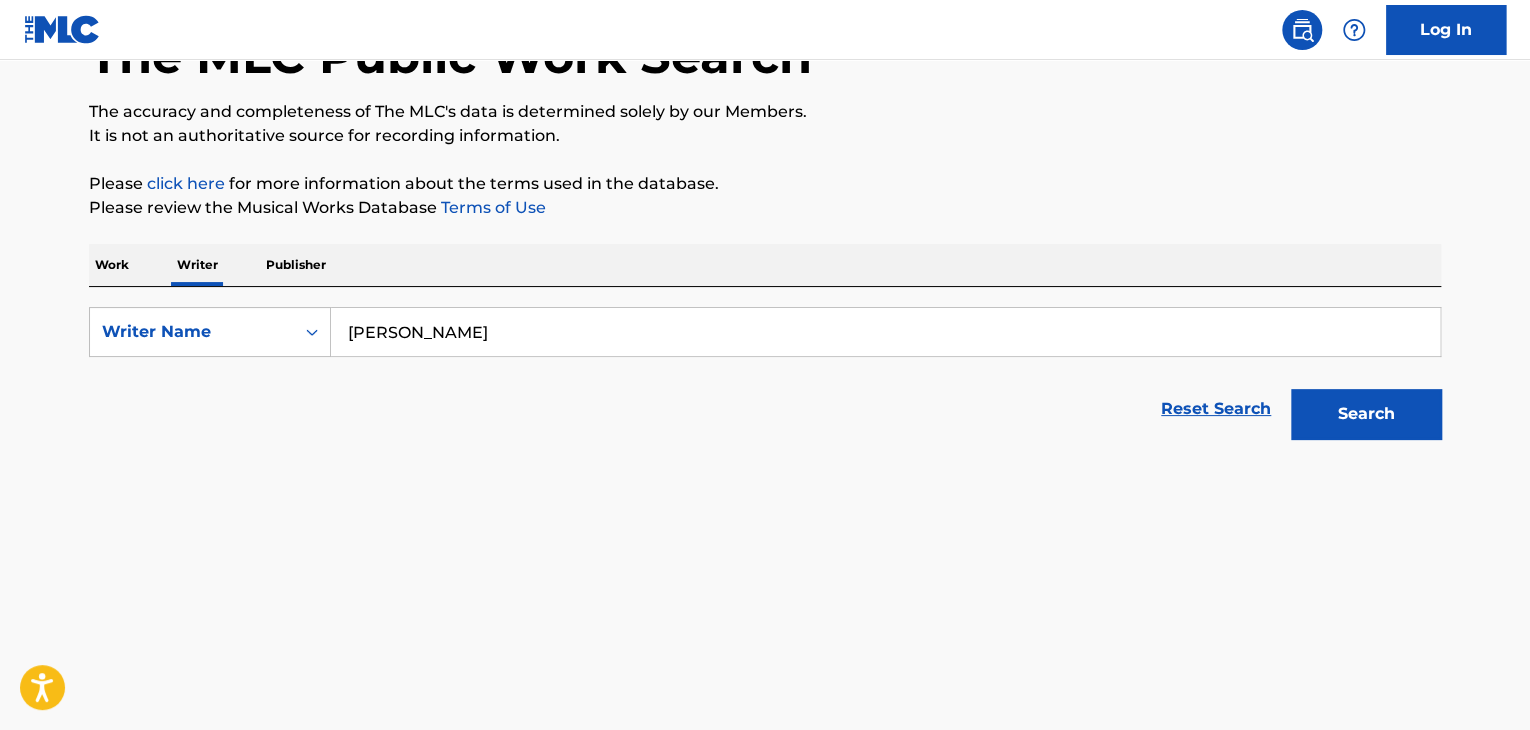 scroll, scrollTop: 0, scrollLeft: 0, axis: both 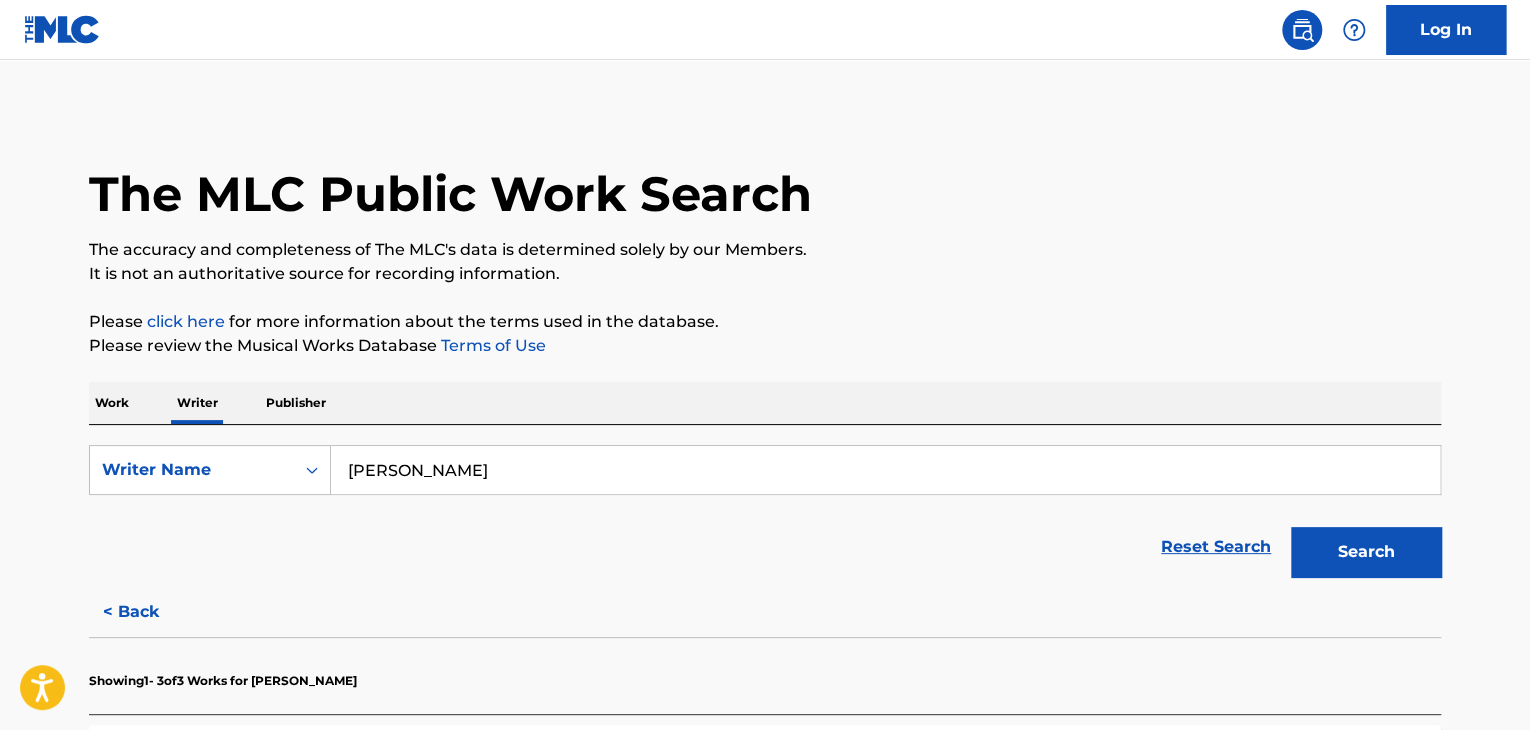 click on "[PERSON_NAME]" at bounding box center (885, 470) 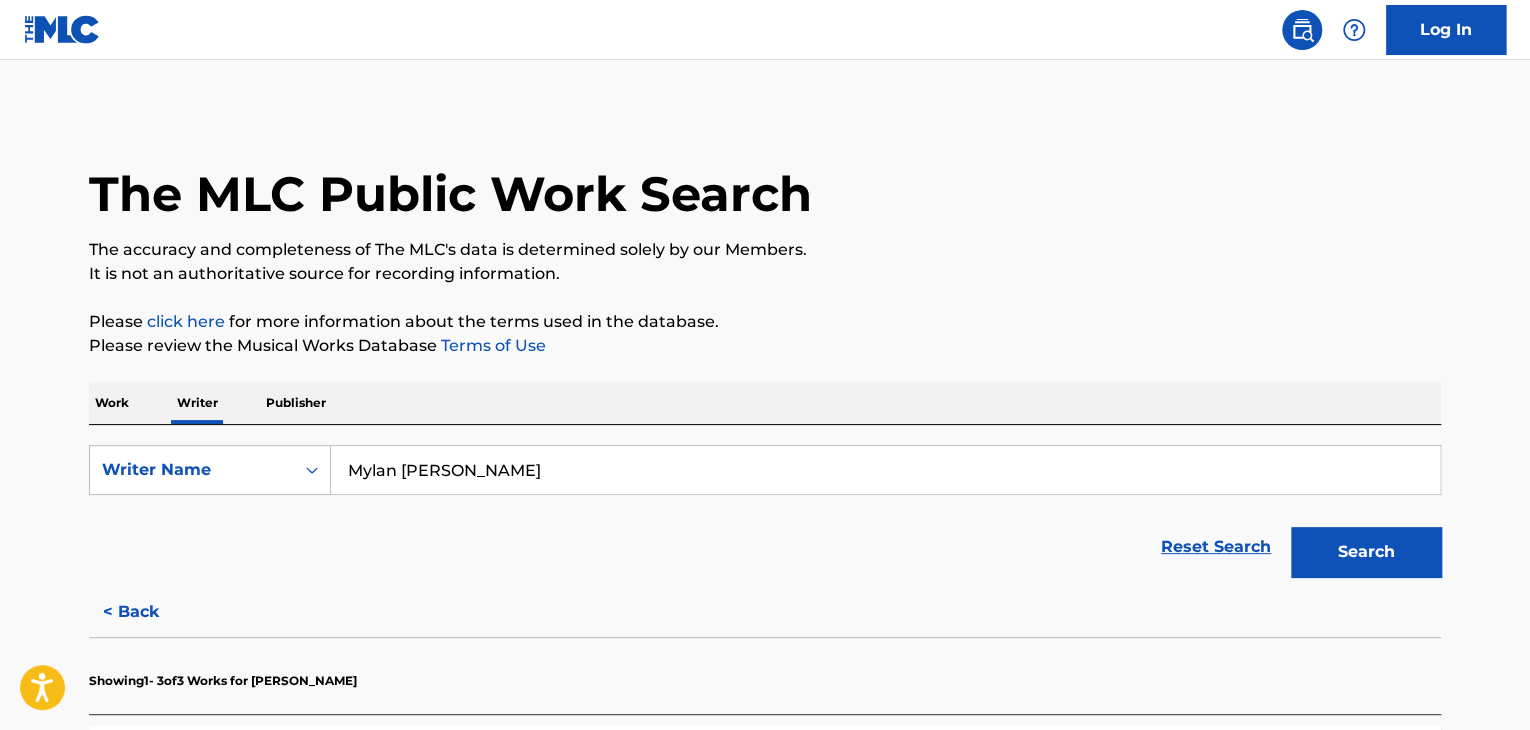 type on "Mylan [PERSON_NAME]" 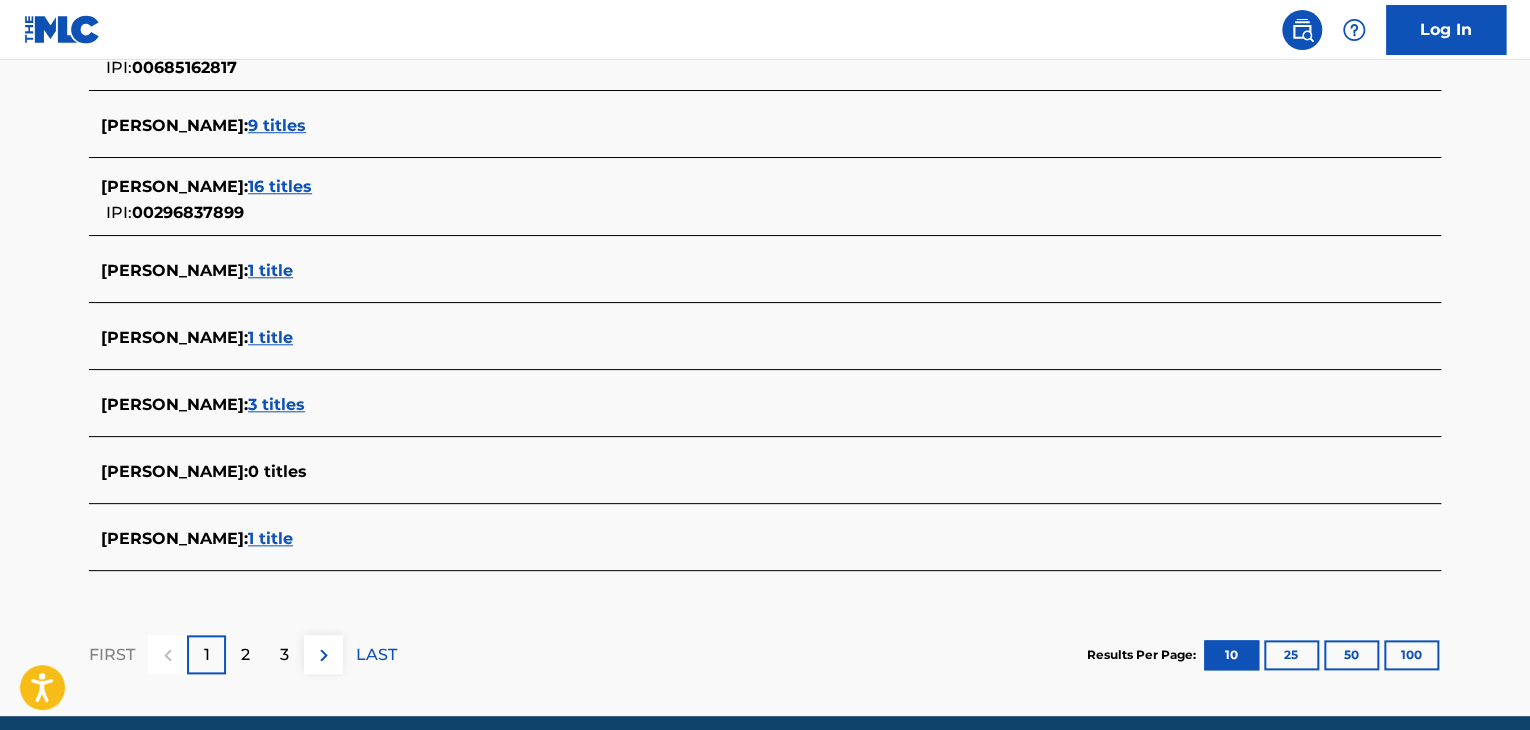 scroll, scrollTop: 791, scrollLeft: 0, axis: vertical 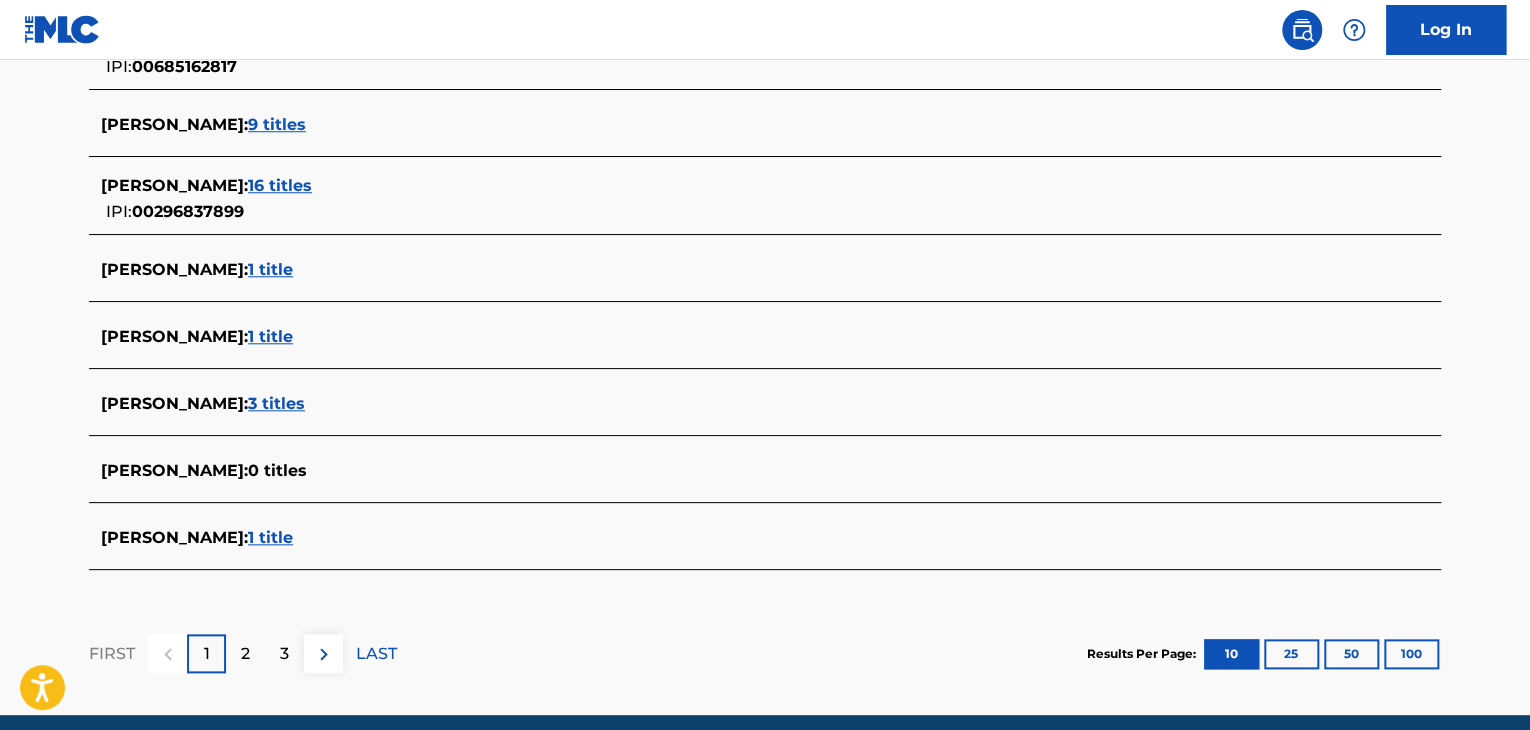 click on "1 title" at bounding box center [270, 336] 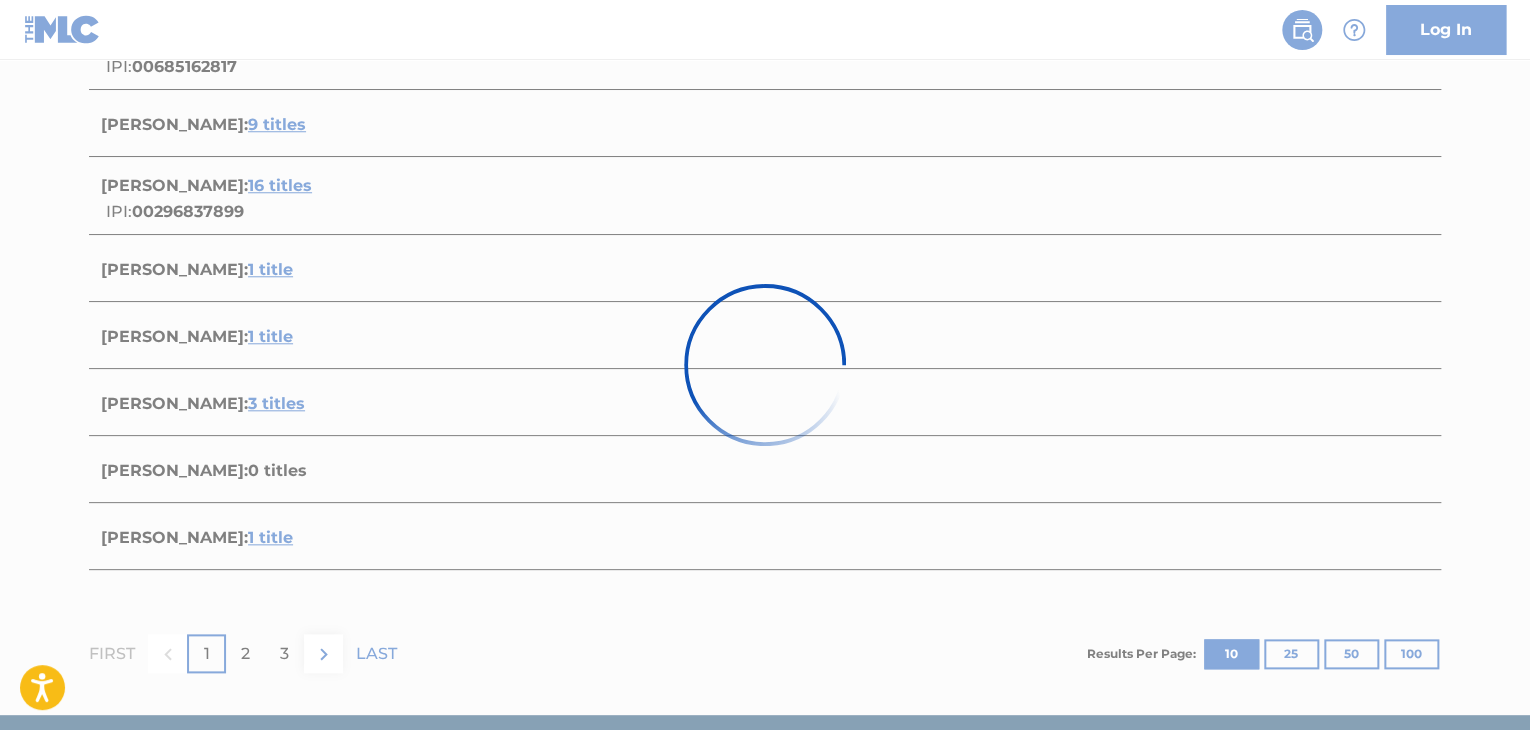 scroll, scrollTop: 376, scrollLeft: 0, axis: vertical 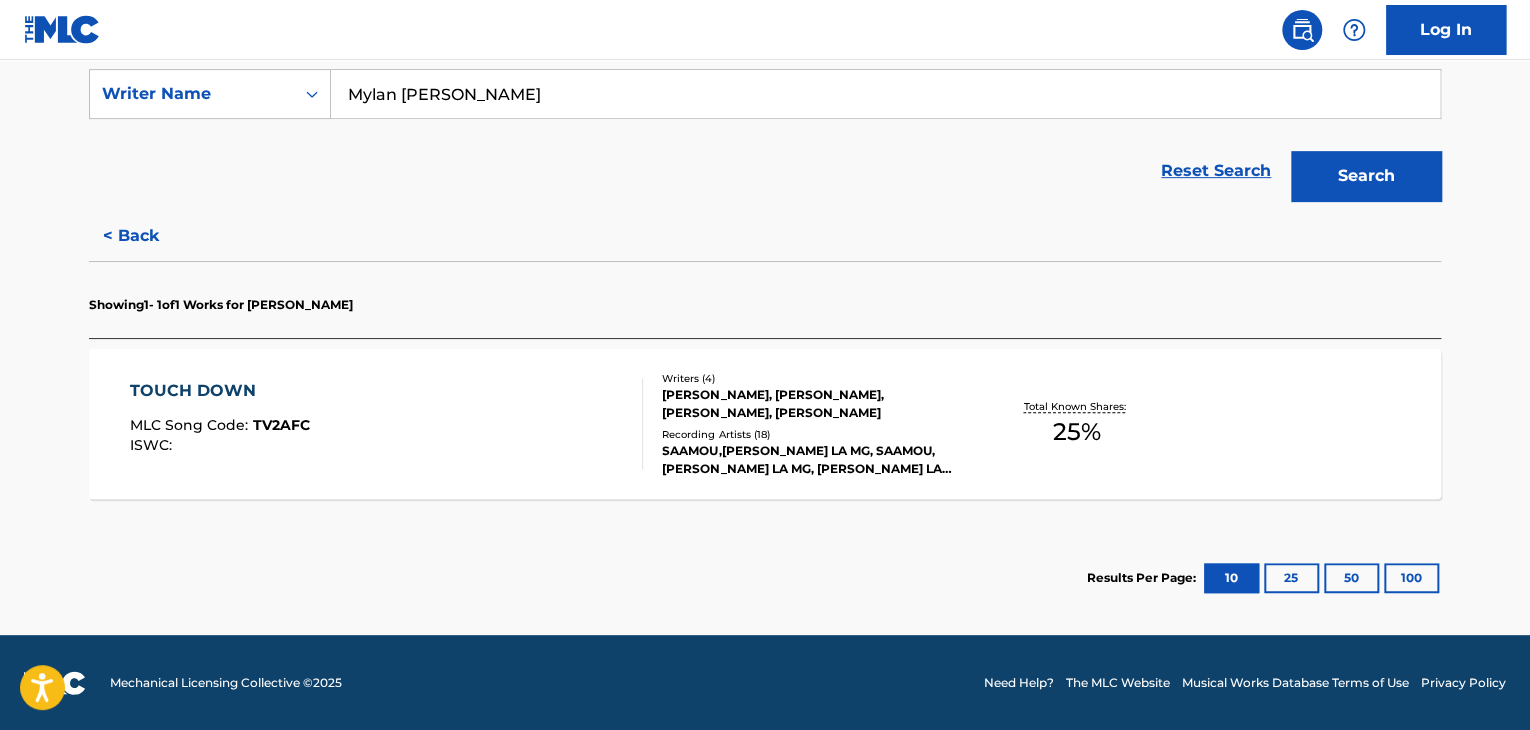 click on "TOUCH DOWN MLC Song Code : TV2AFC ISWC :" at bounding box center [387, 424] 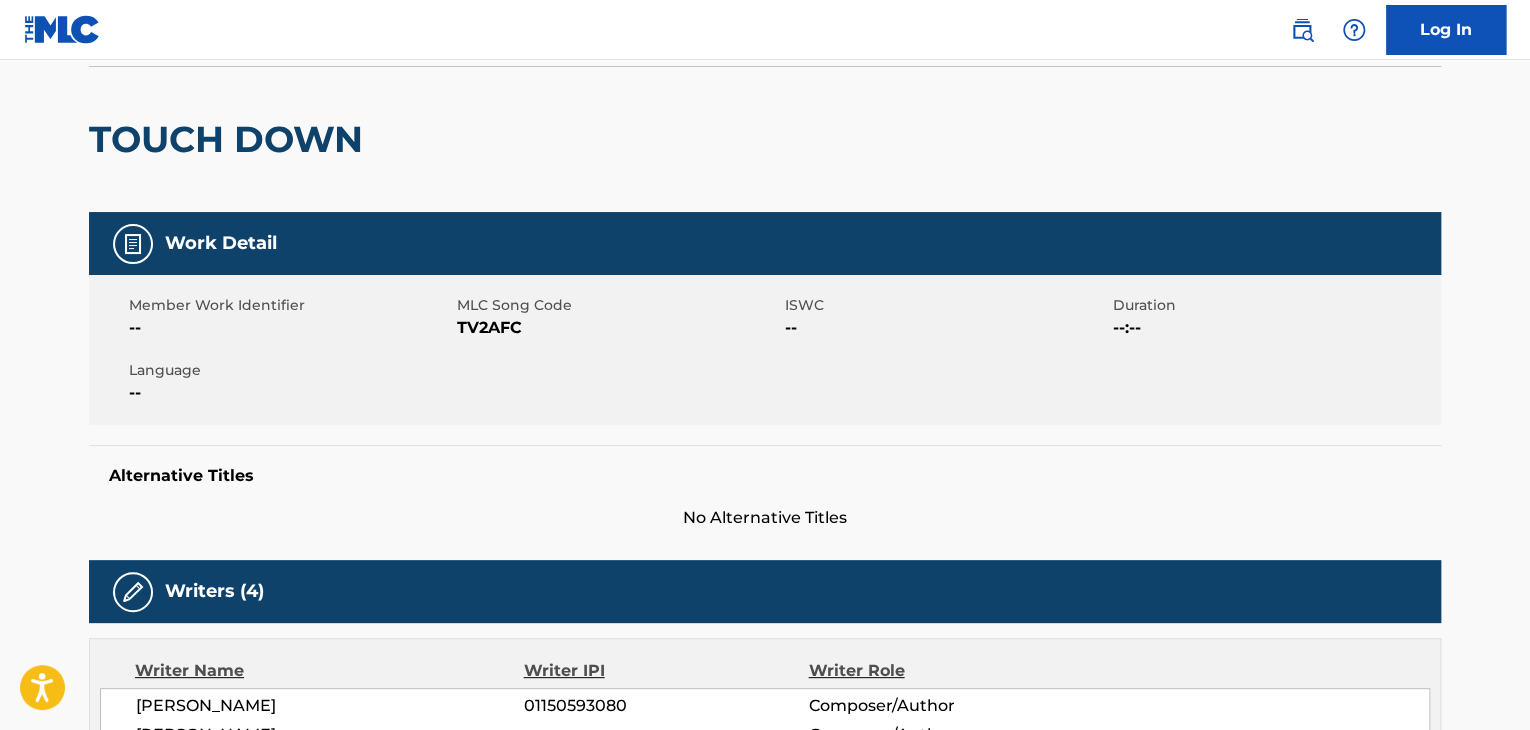 scroll, scrollTop: 0, scrollLeft: 0, axis: both 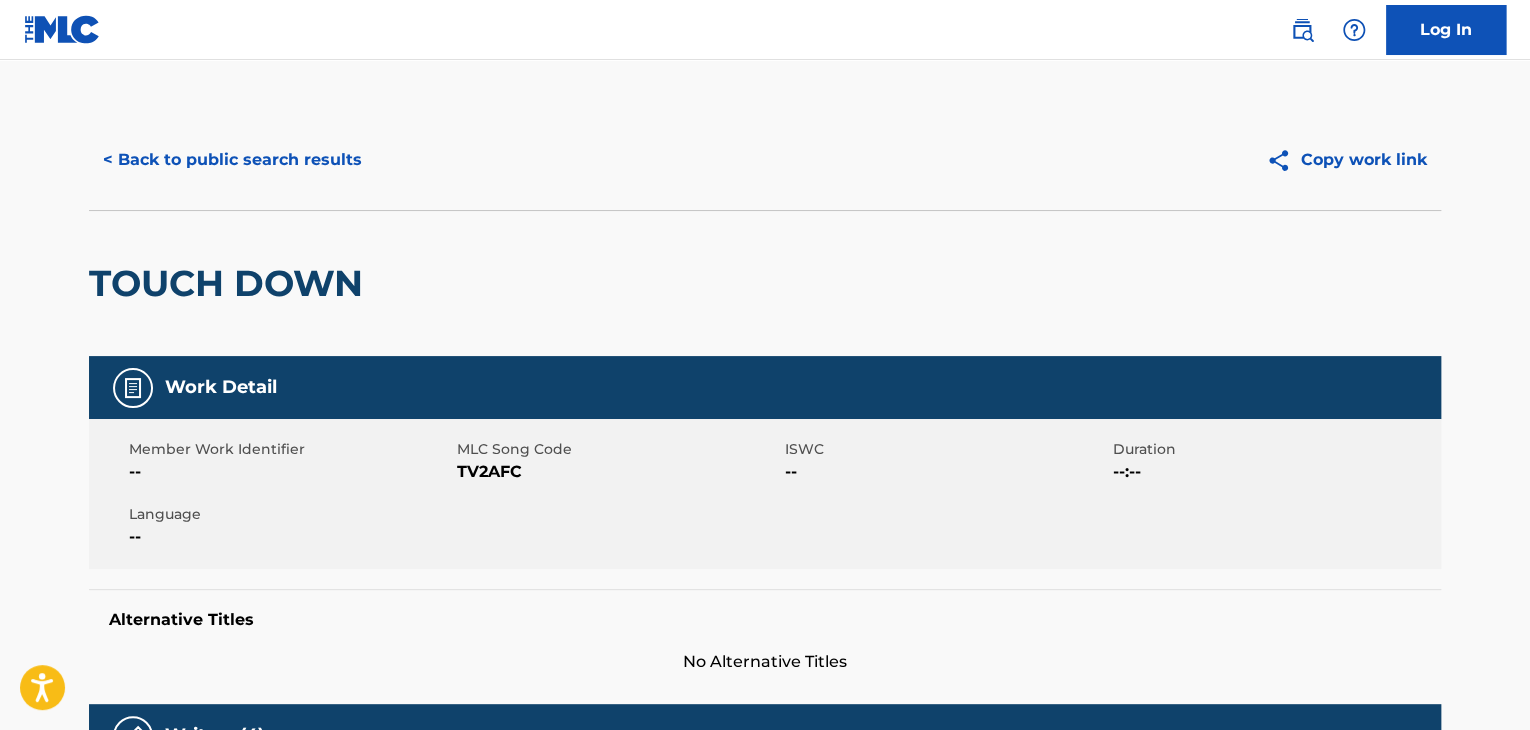 click on "< Back to public search results" at bounding box center (232, 160) 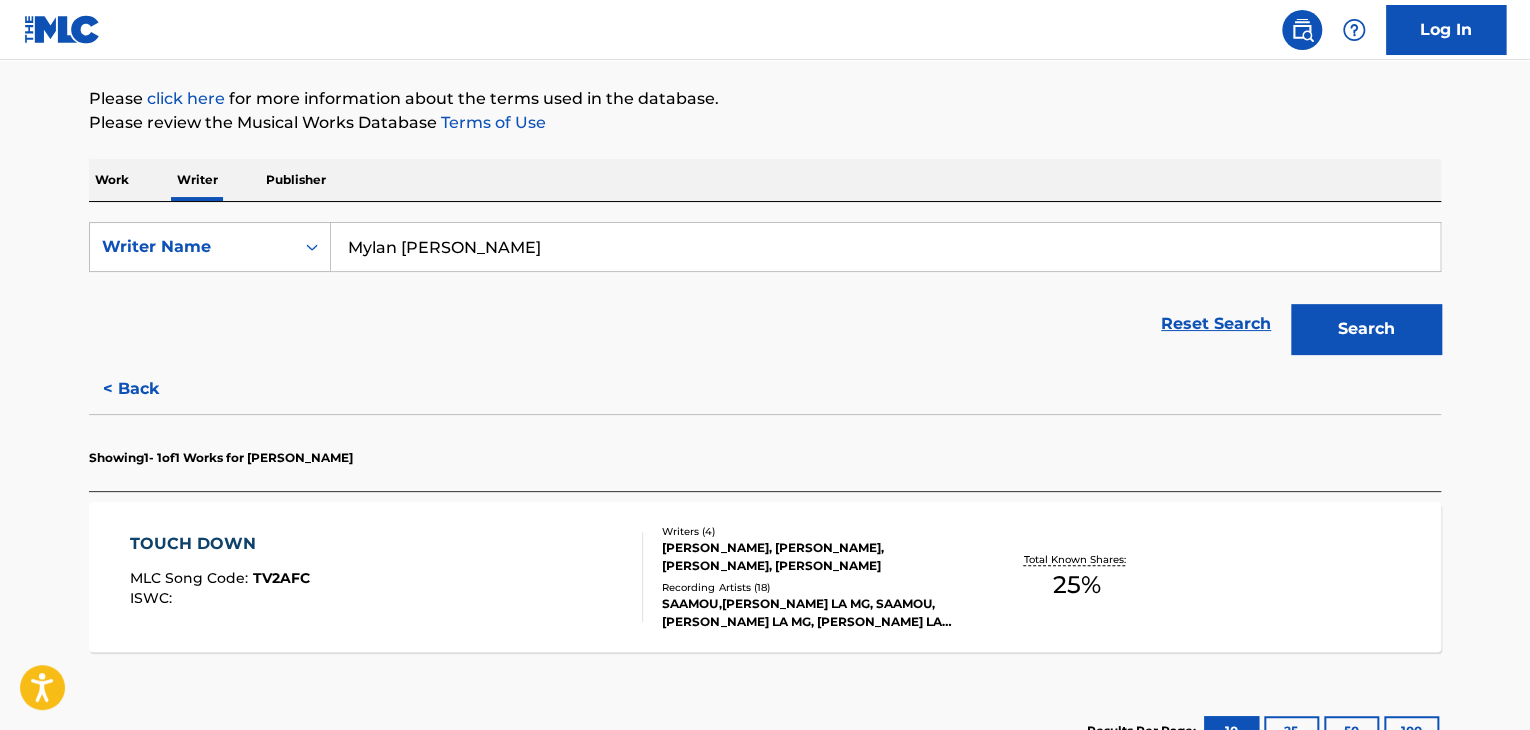 scroll, scrollTop: 376, scrollLeft: 0, axis: vertical 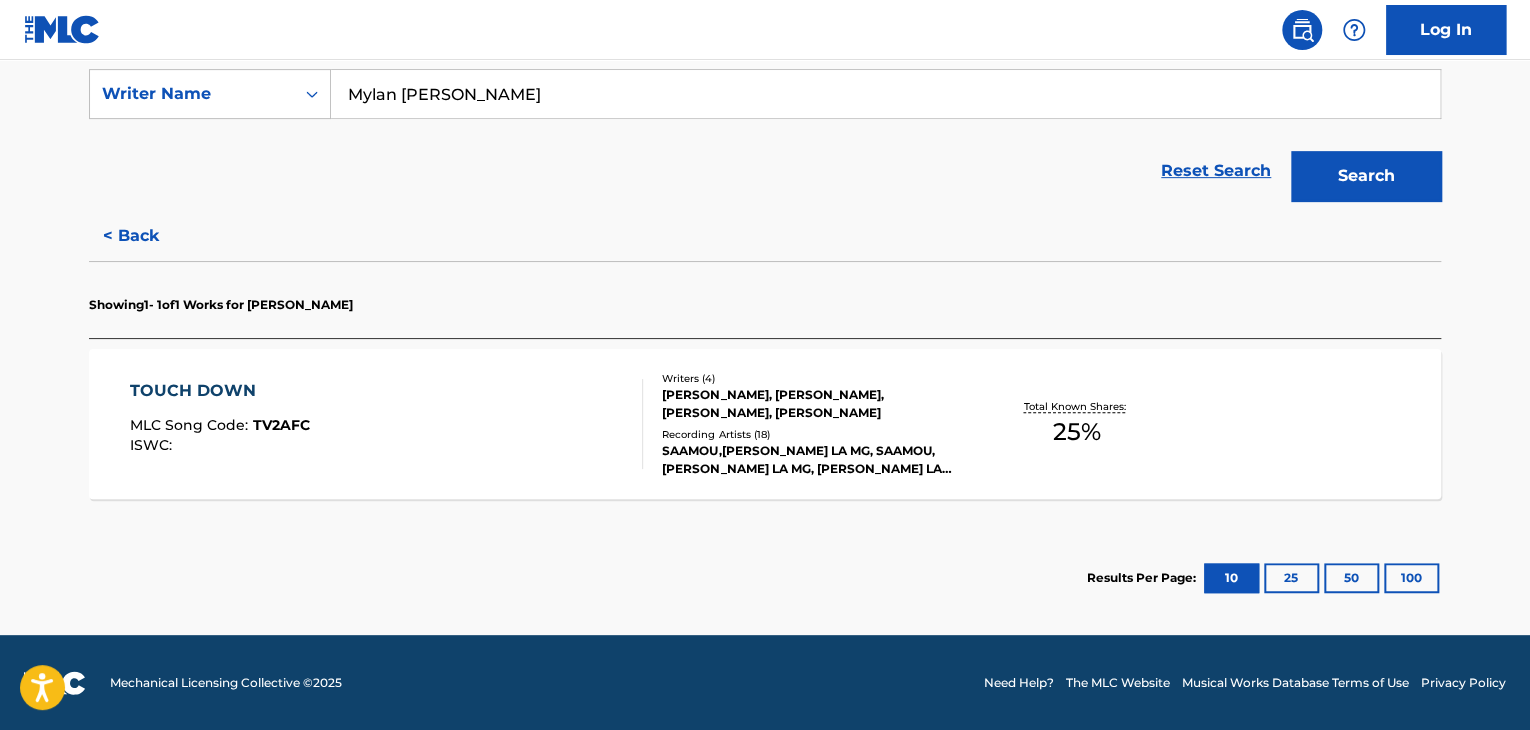 click on "< Back" at bounding box center (149, 236) 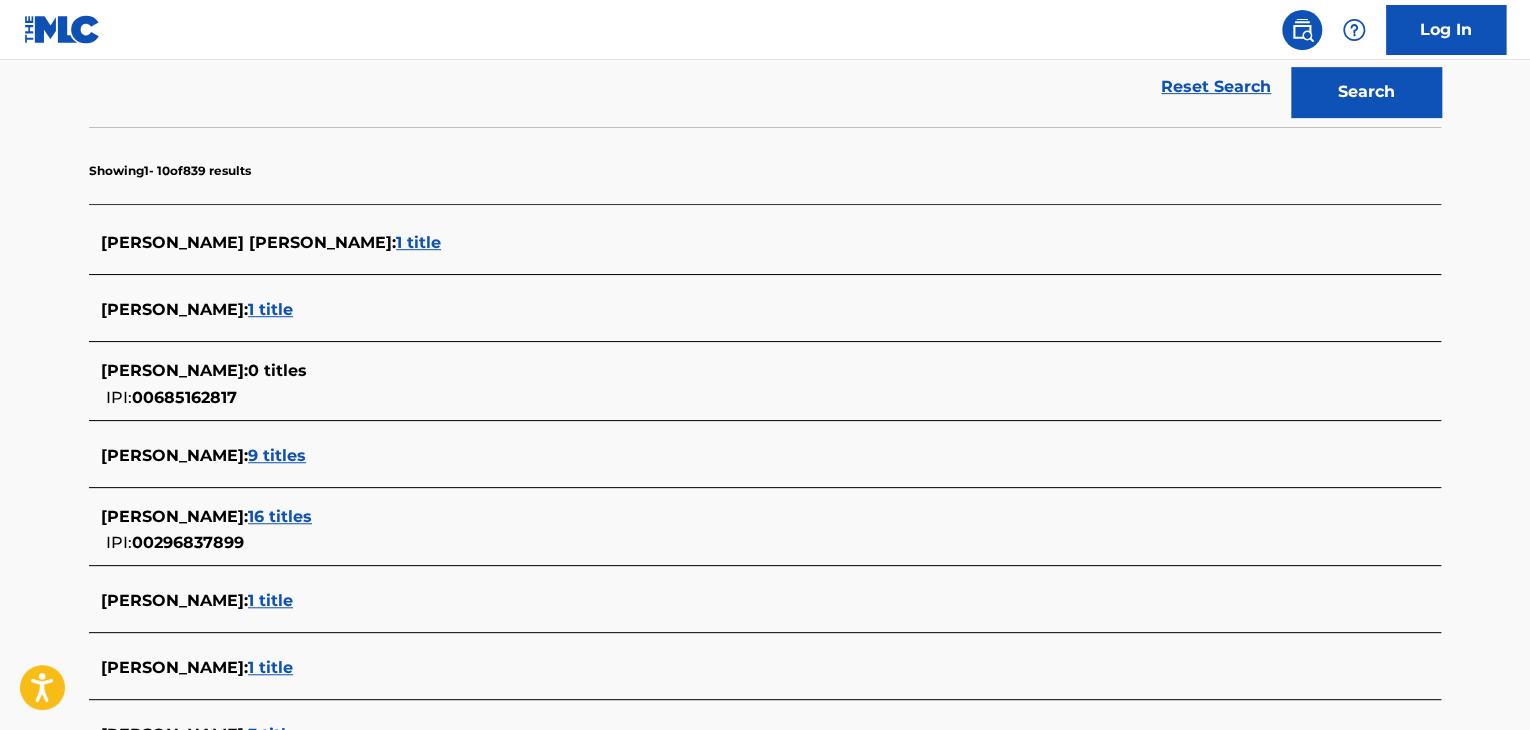 scroll, scrollTop: 276, scrollLeft: 0, axis: vertical 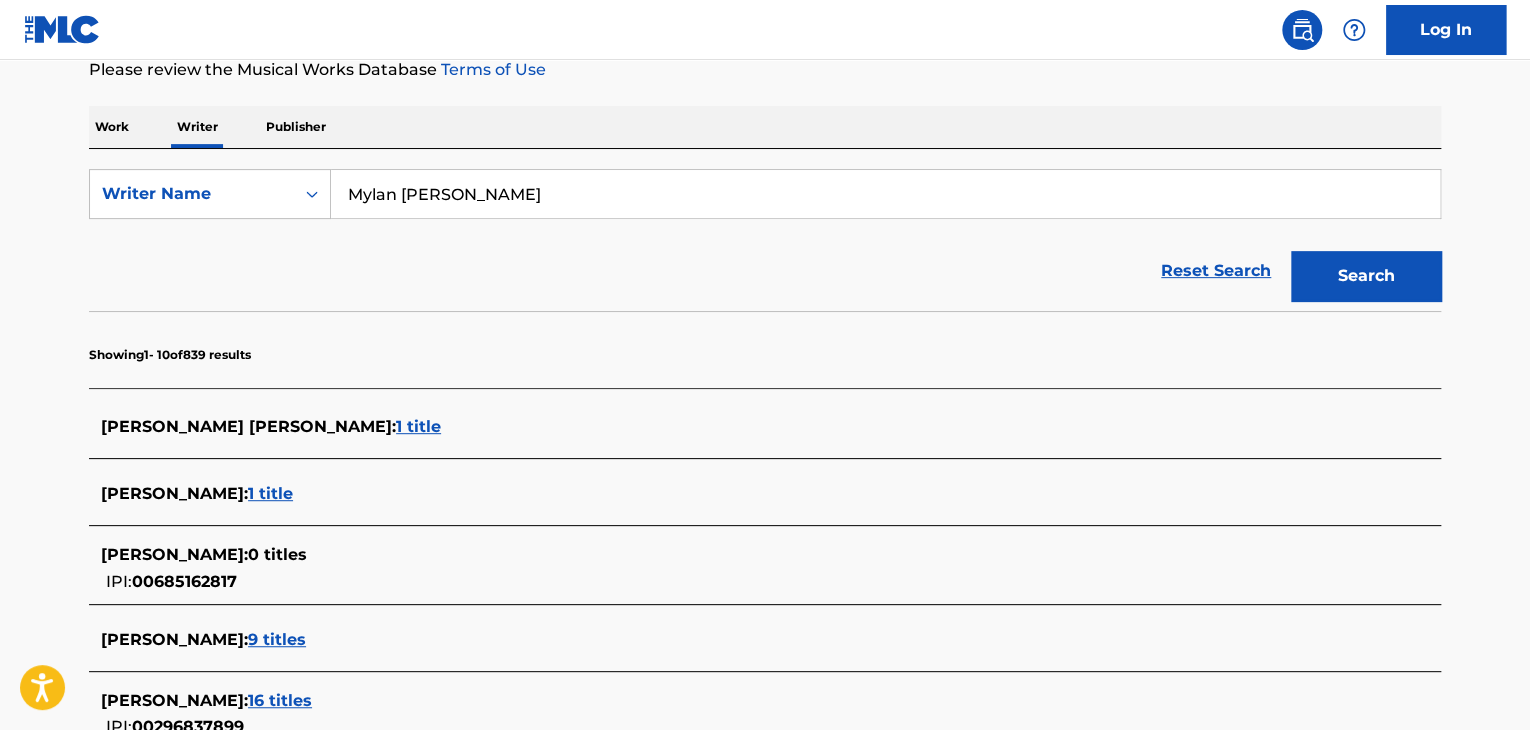 click on "Mylan [PERSON_NAME]" at bounding box center (885, 194) 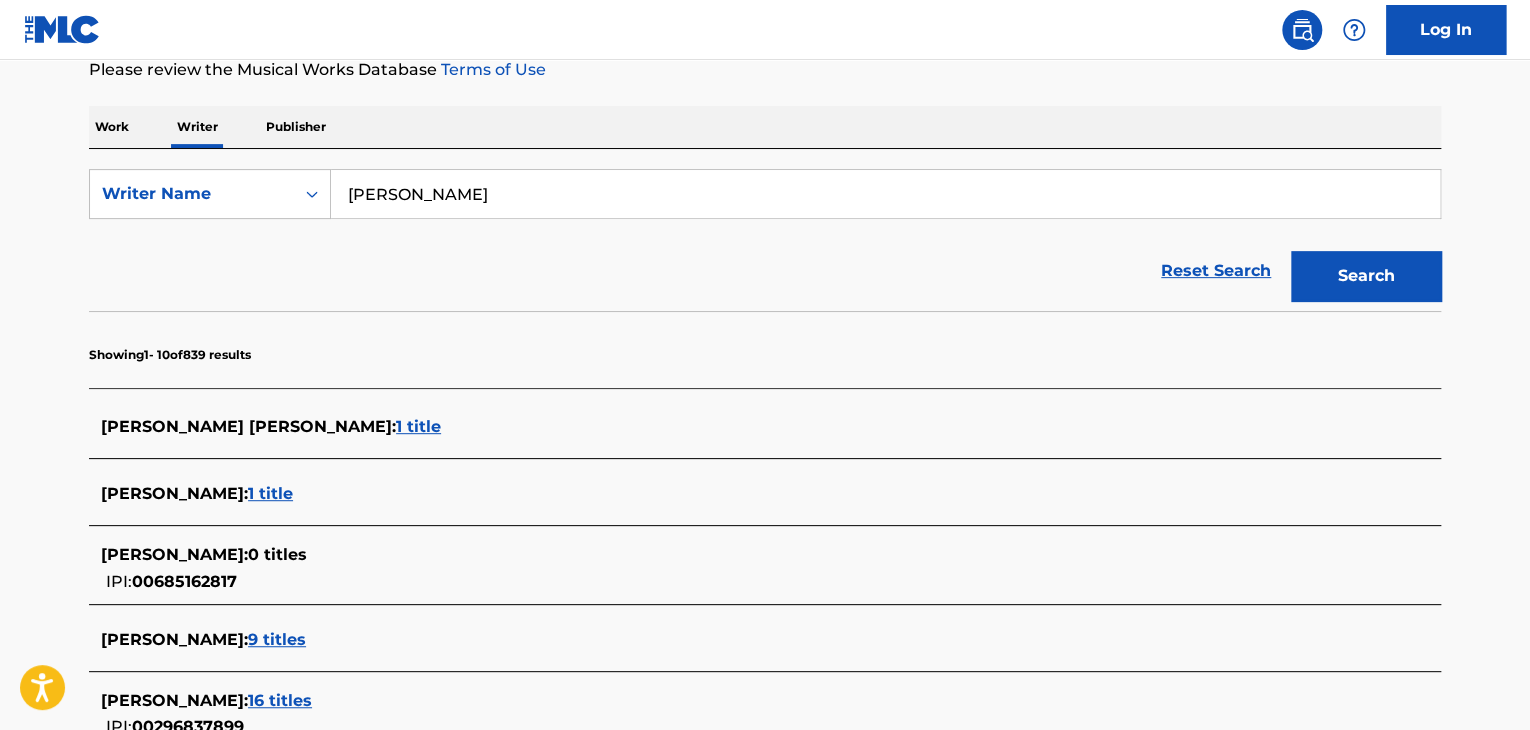 click on "Search" at bounding box center (1366, 276) 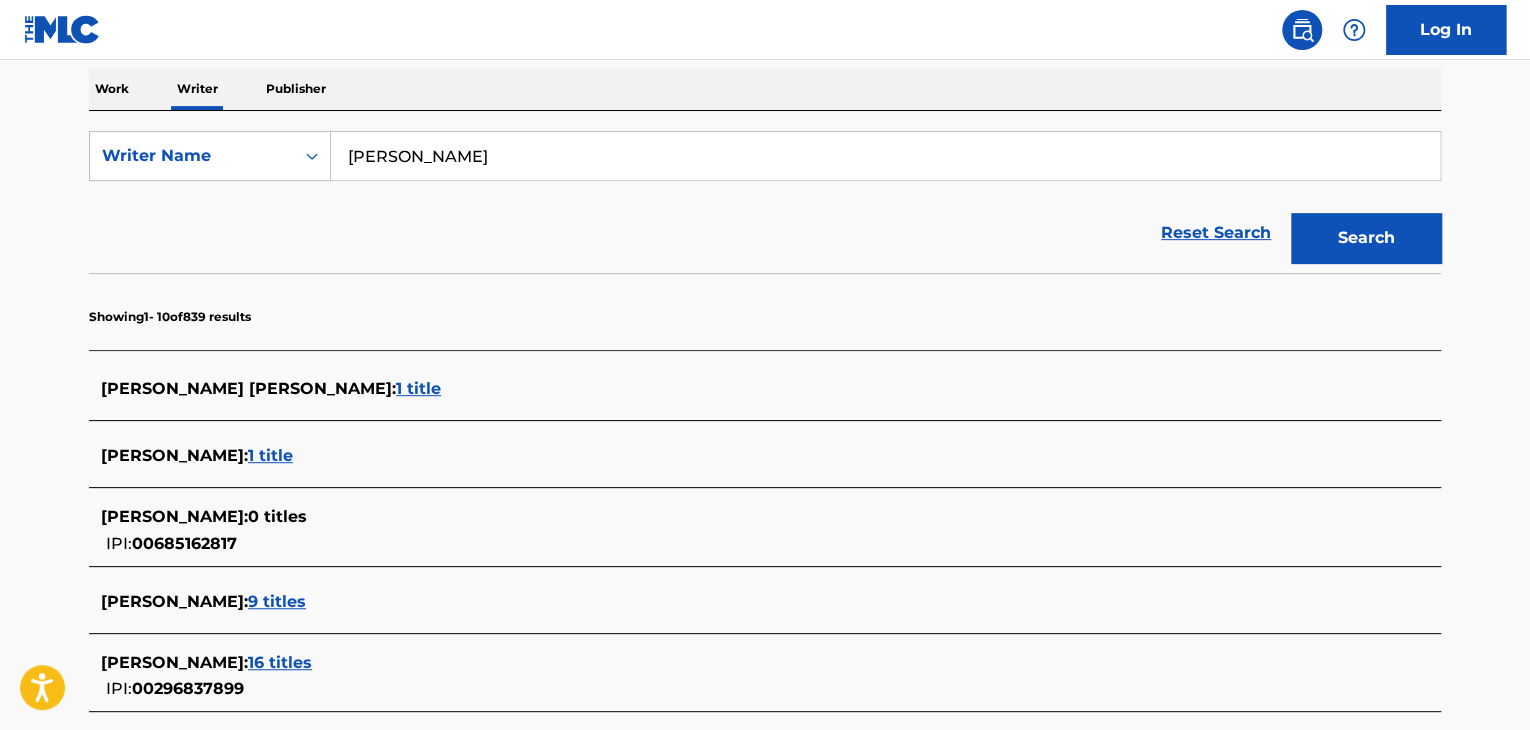 scroll, scrollTop: 276, scrollLeft: 0, axis: vertical 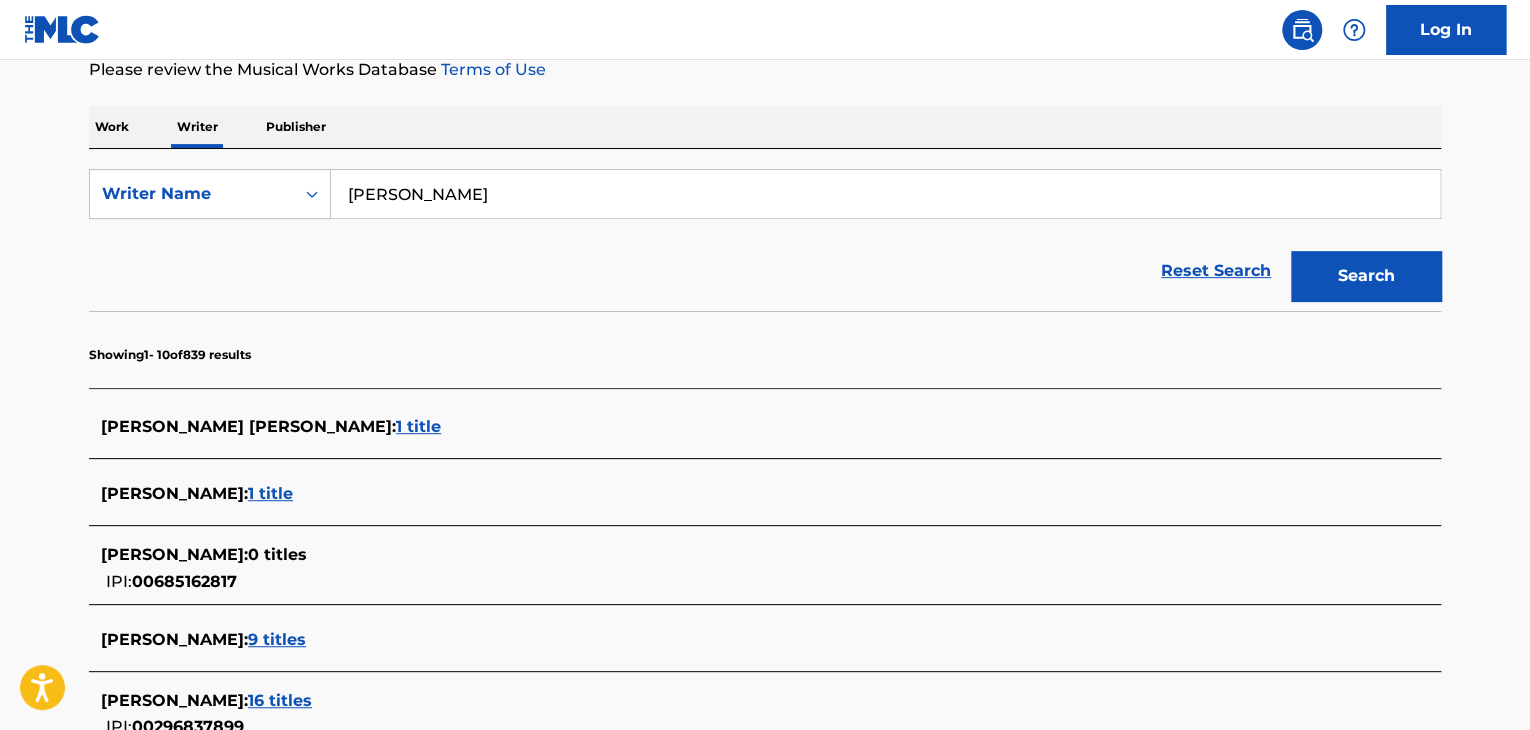 click on "[PERSON_NAME]" at bounding box center [885, 194] 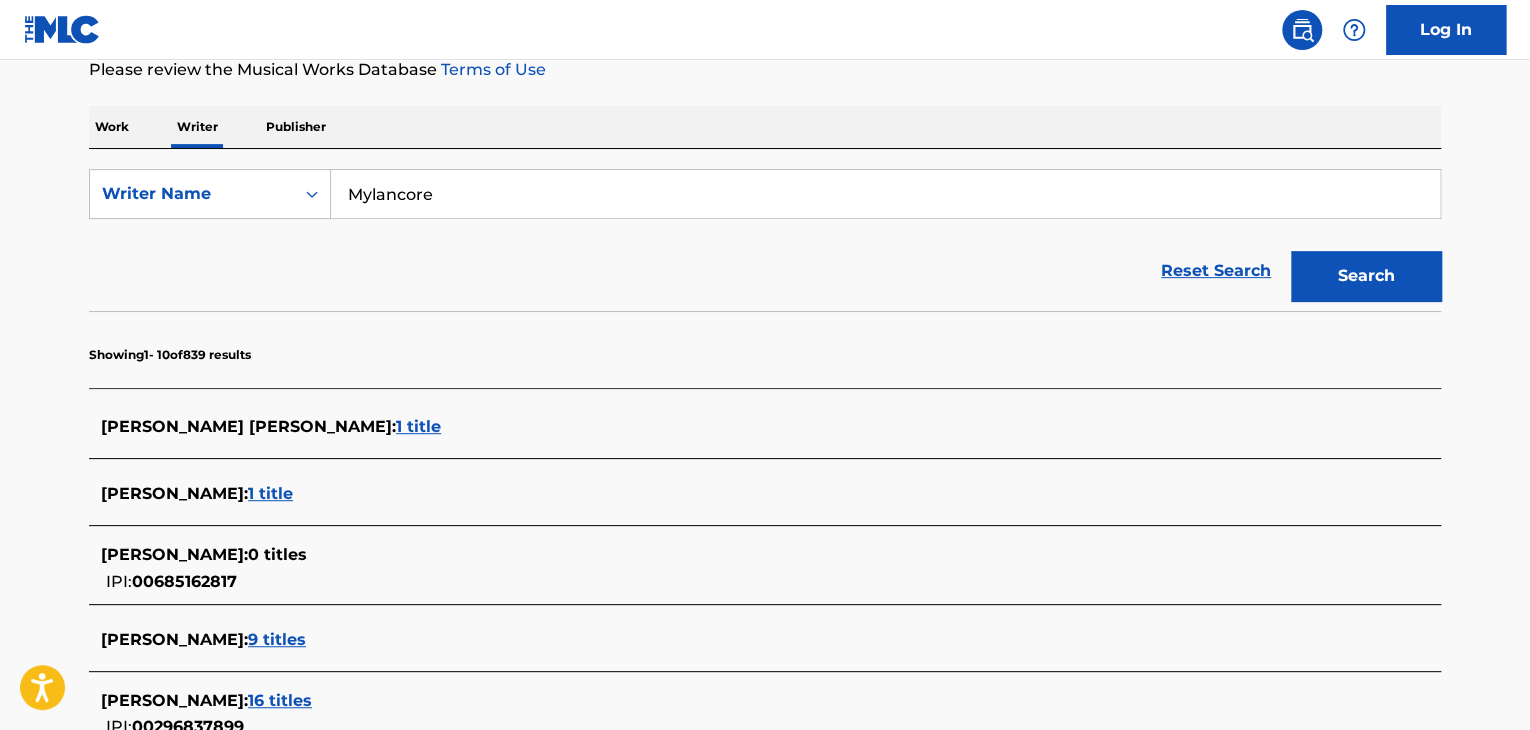 click on "Search" at bounding box center [1366, 276] 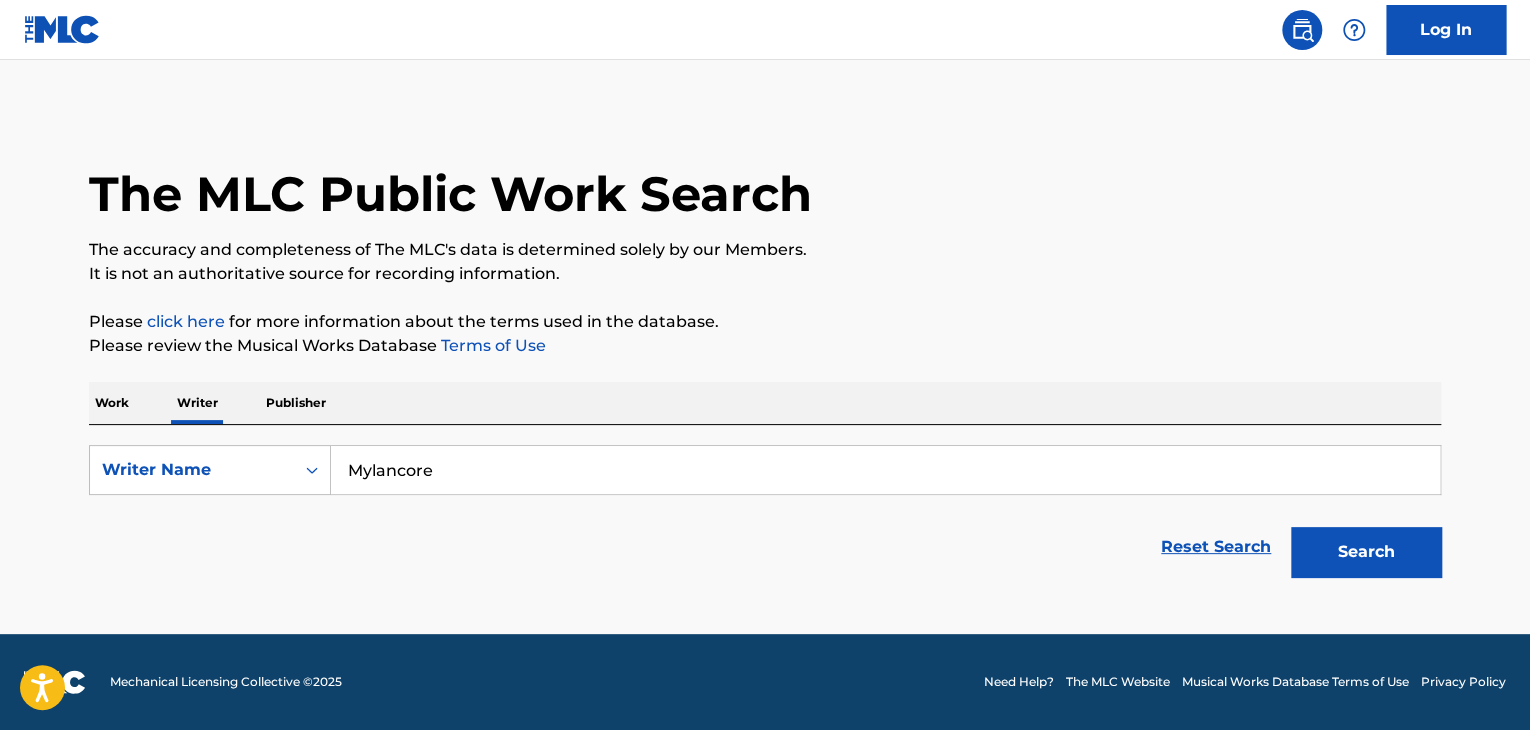 scroll, scrollTop: 0, scrollLeft: 0, axis: both 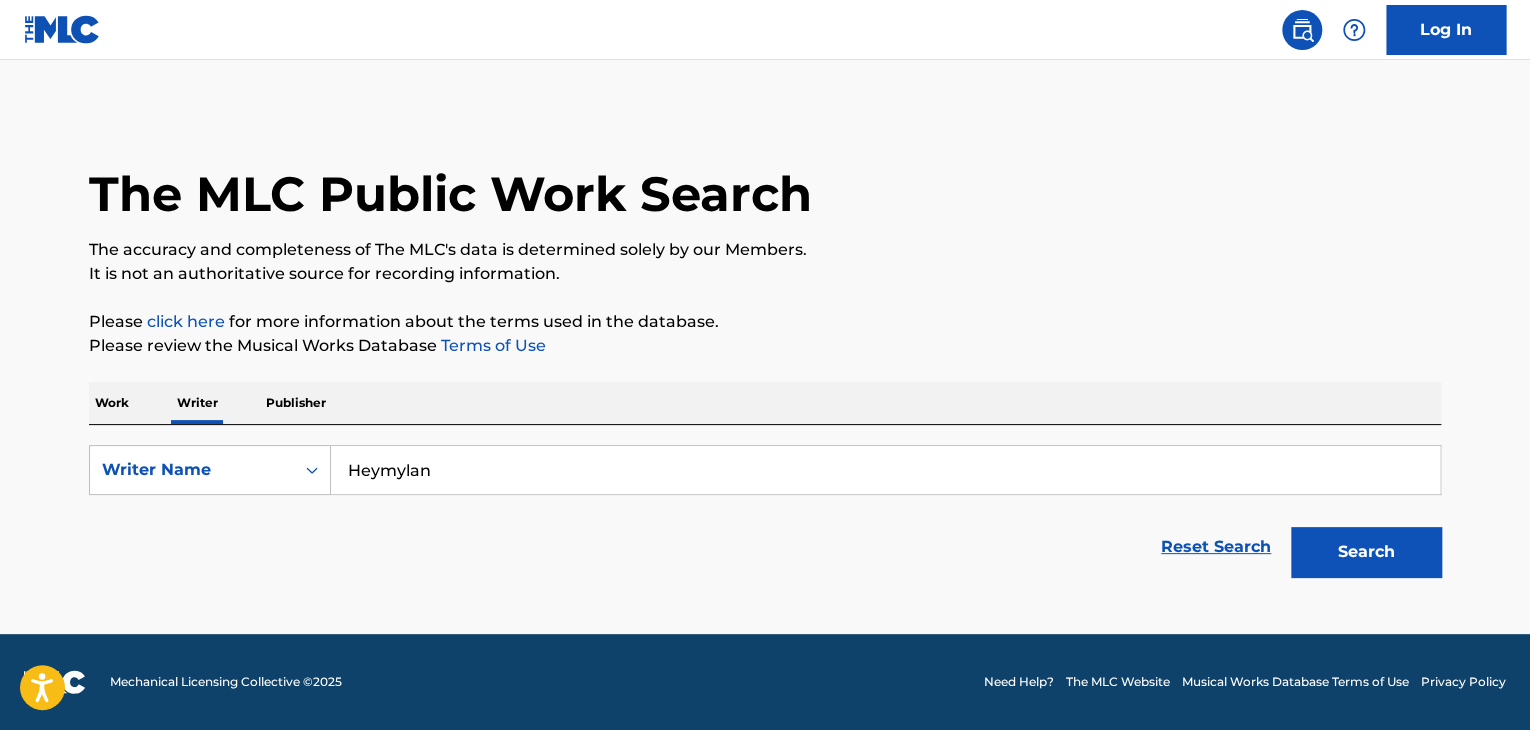 click on "Please   click here   for more information about the terms used in the database." at bounding box center [765, 322] 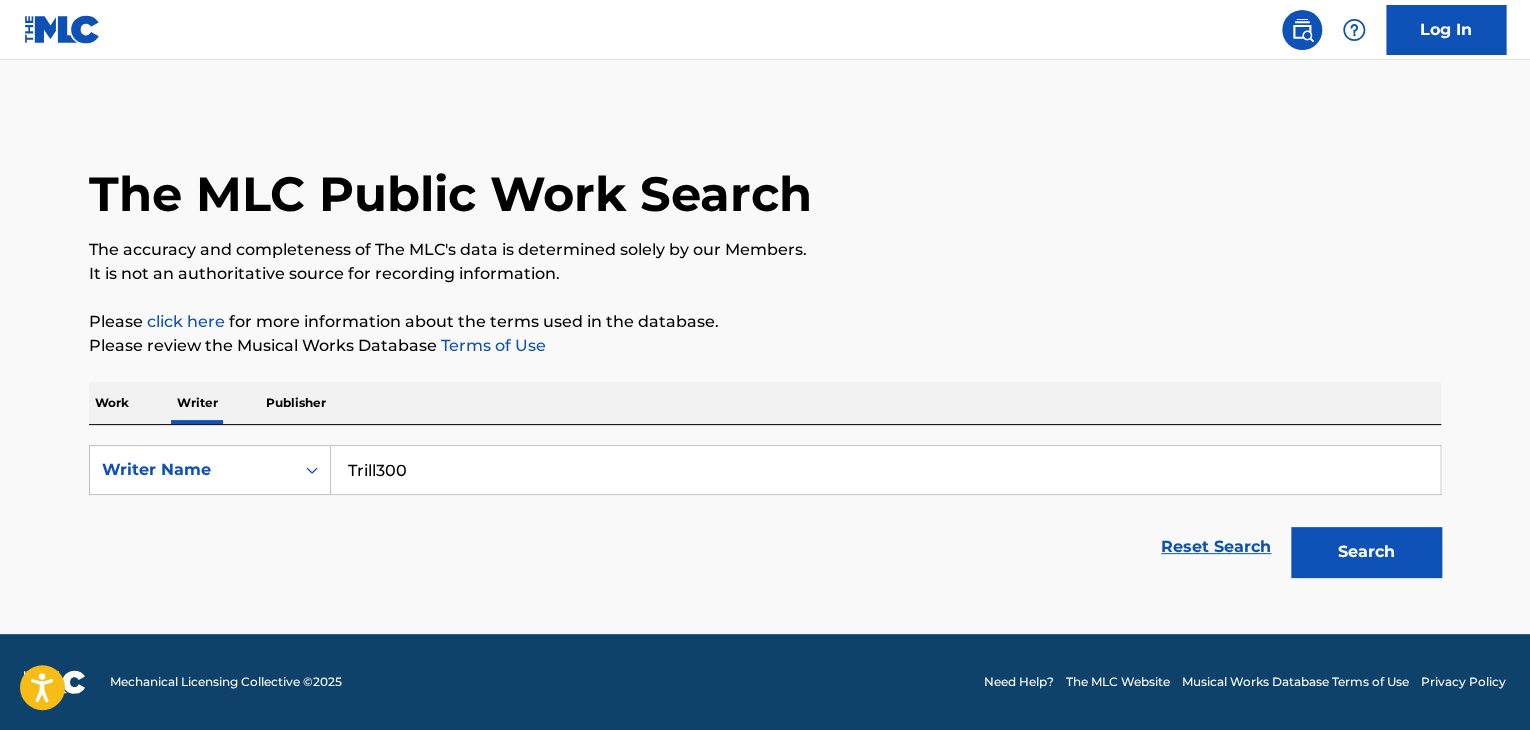 click on "Search" at bounding box center [1366, 552] 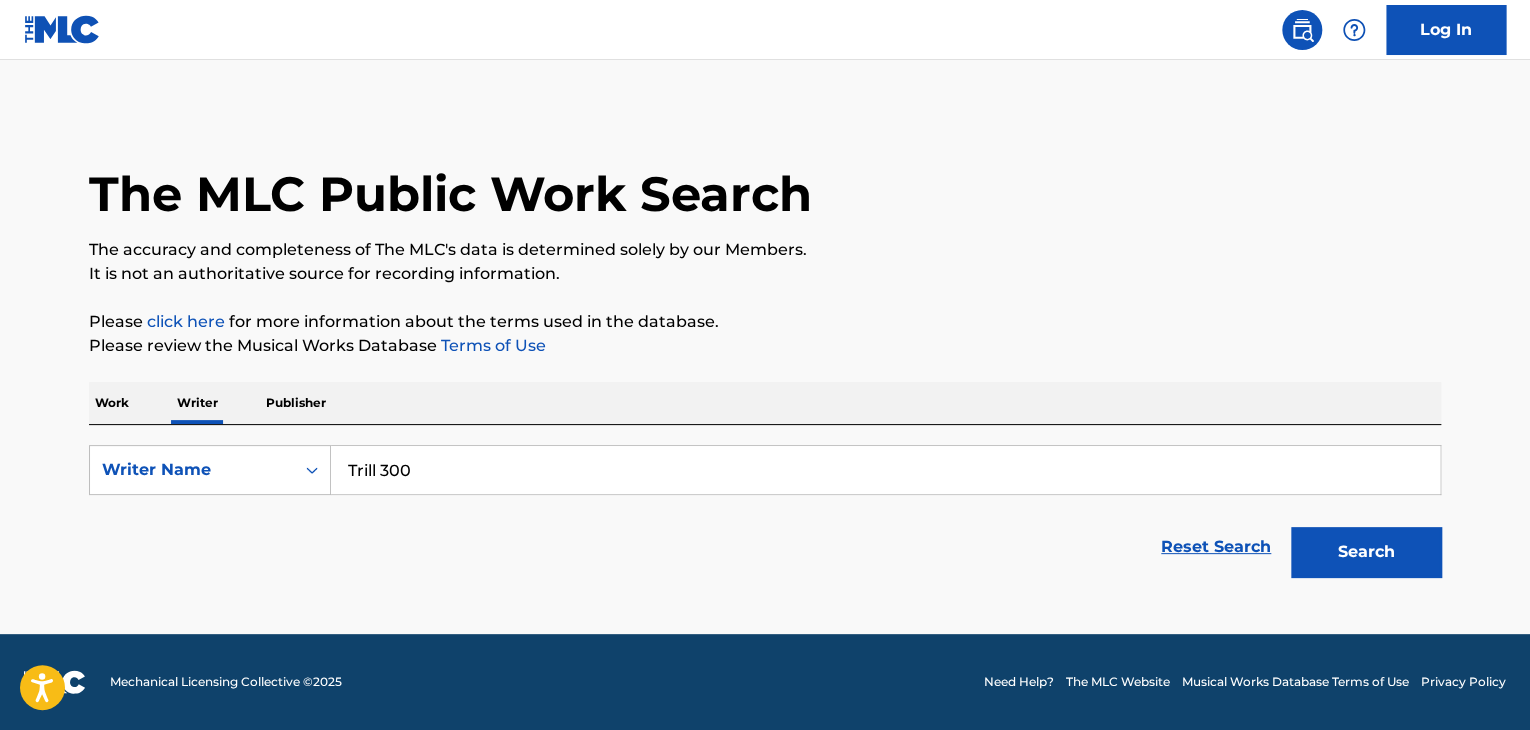 click on "Search" at bounding box center (1366, 552) 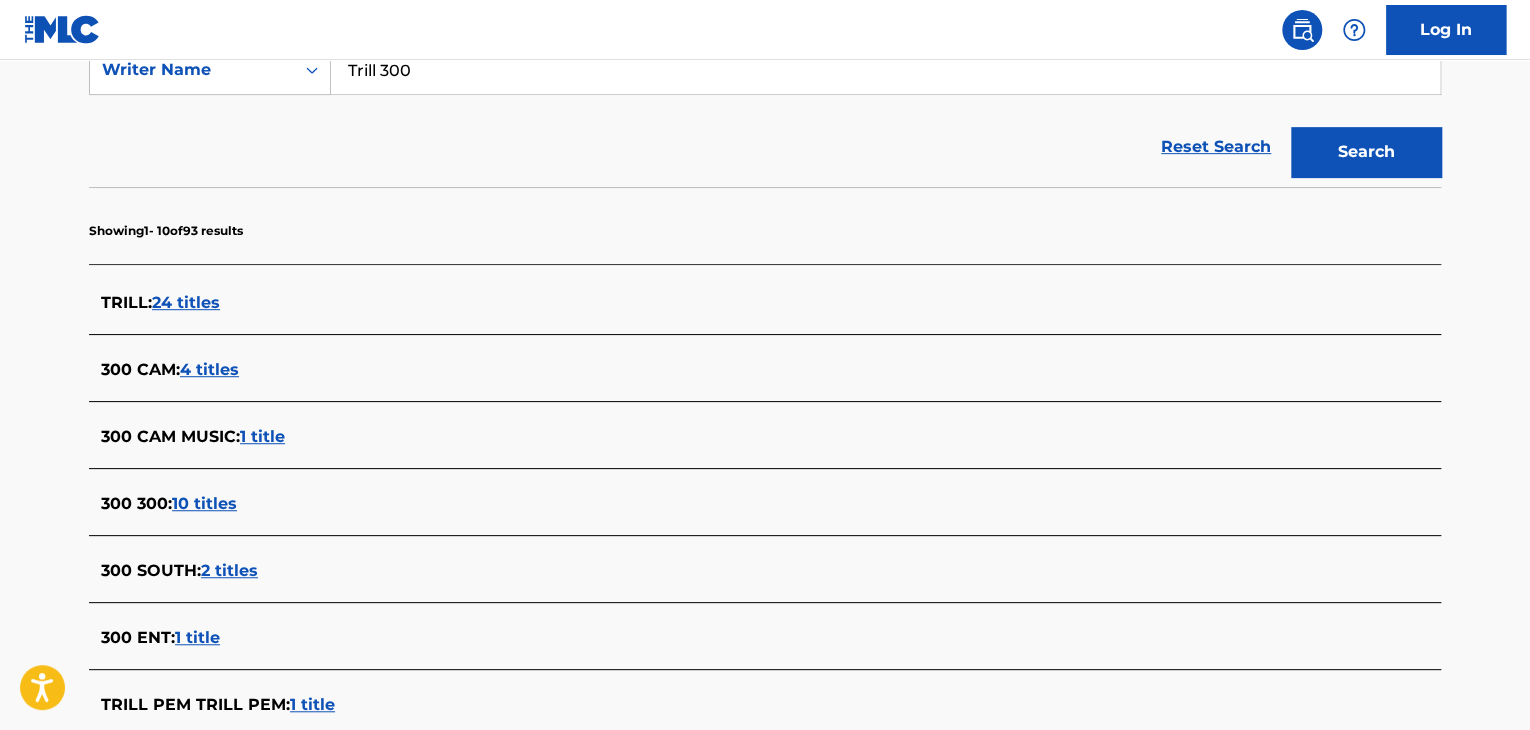 scroll, scrollTop: 300, scrollLeft: 0, axis: vertical 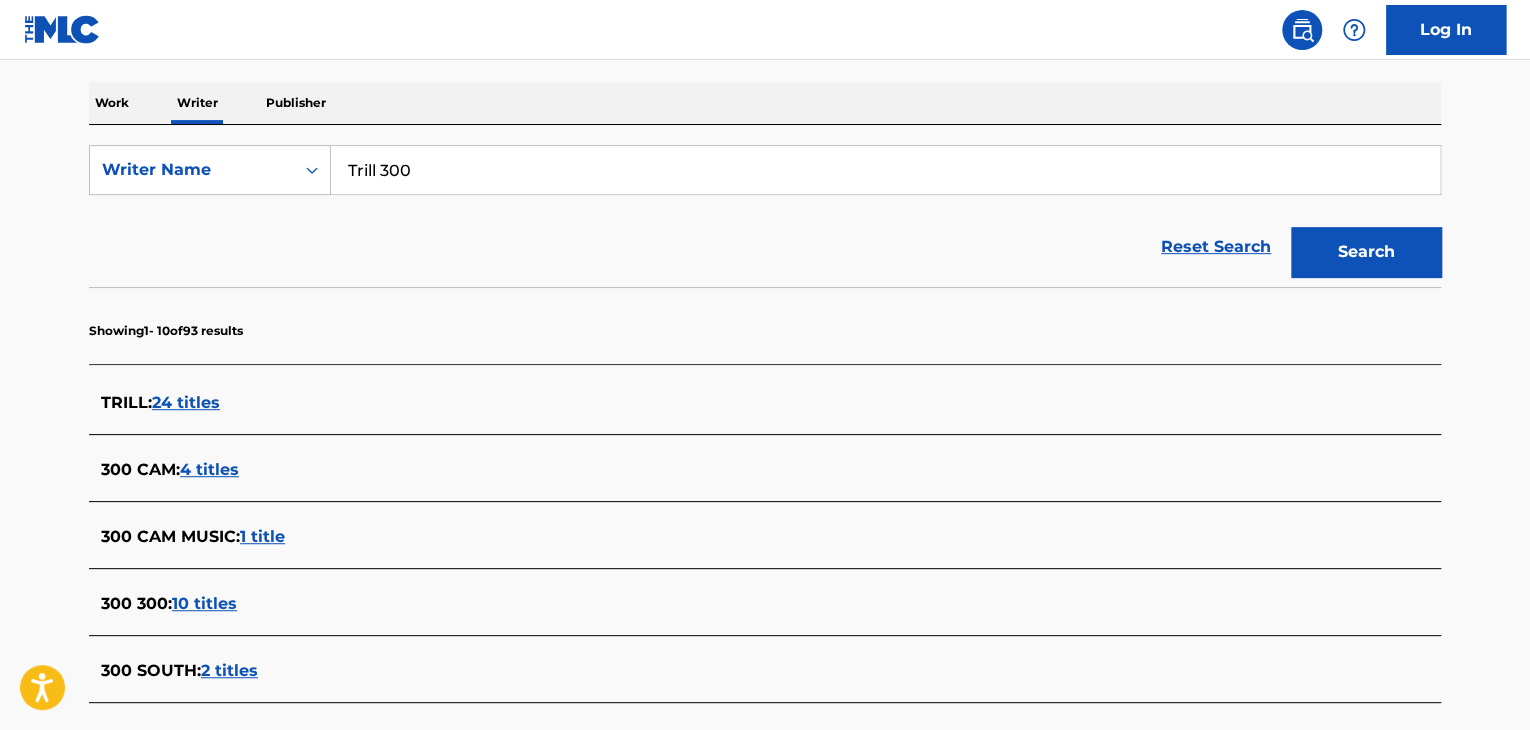 click on "Trill 300" at bounding box center [885, 170] 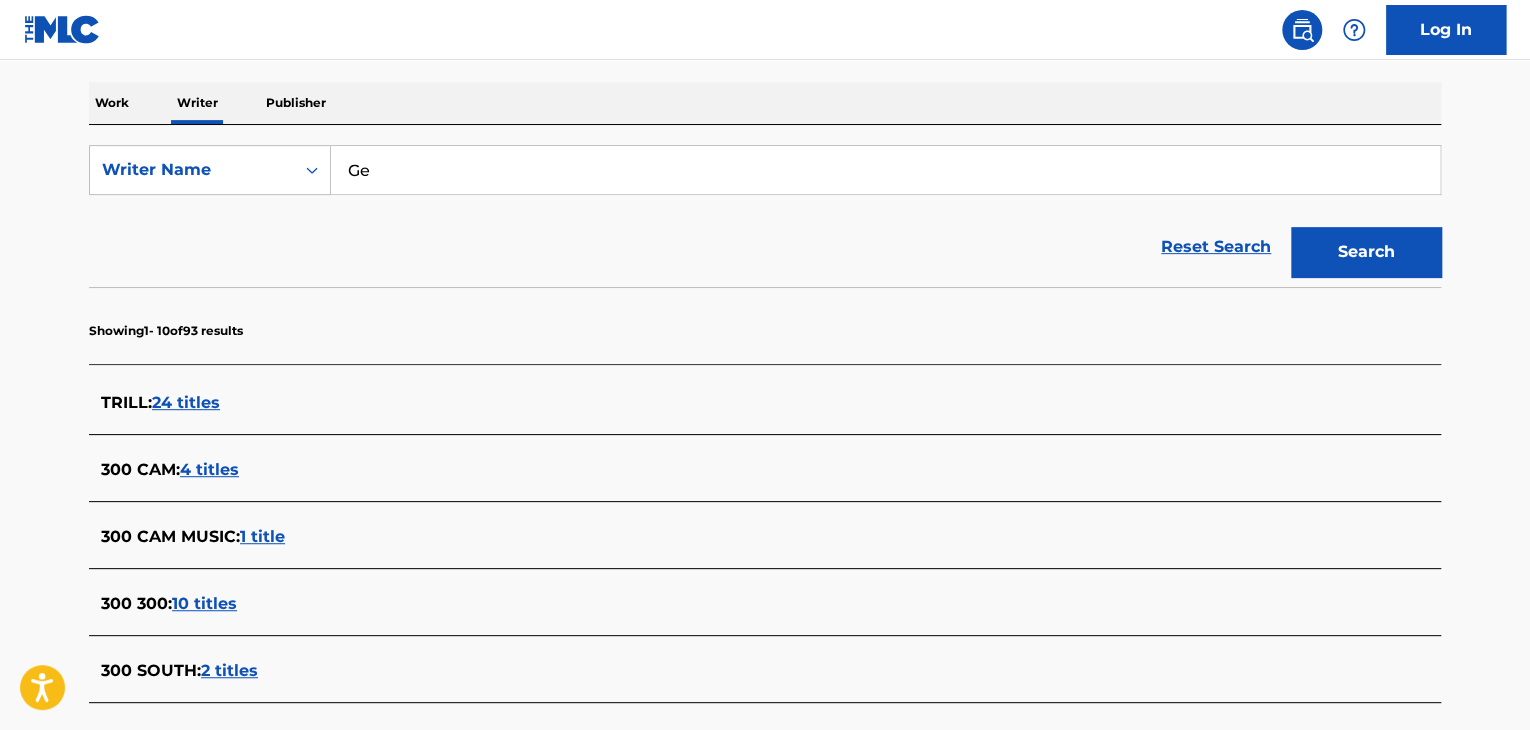 type on "G" 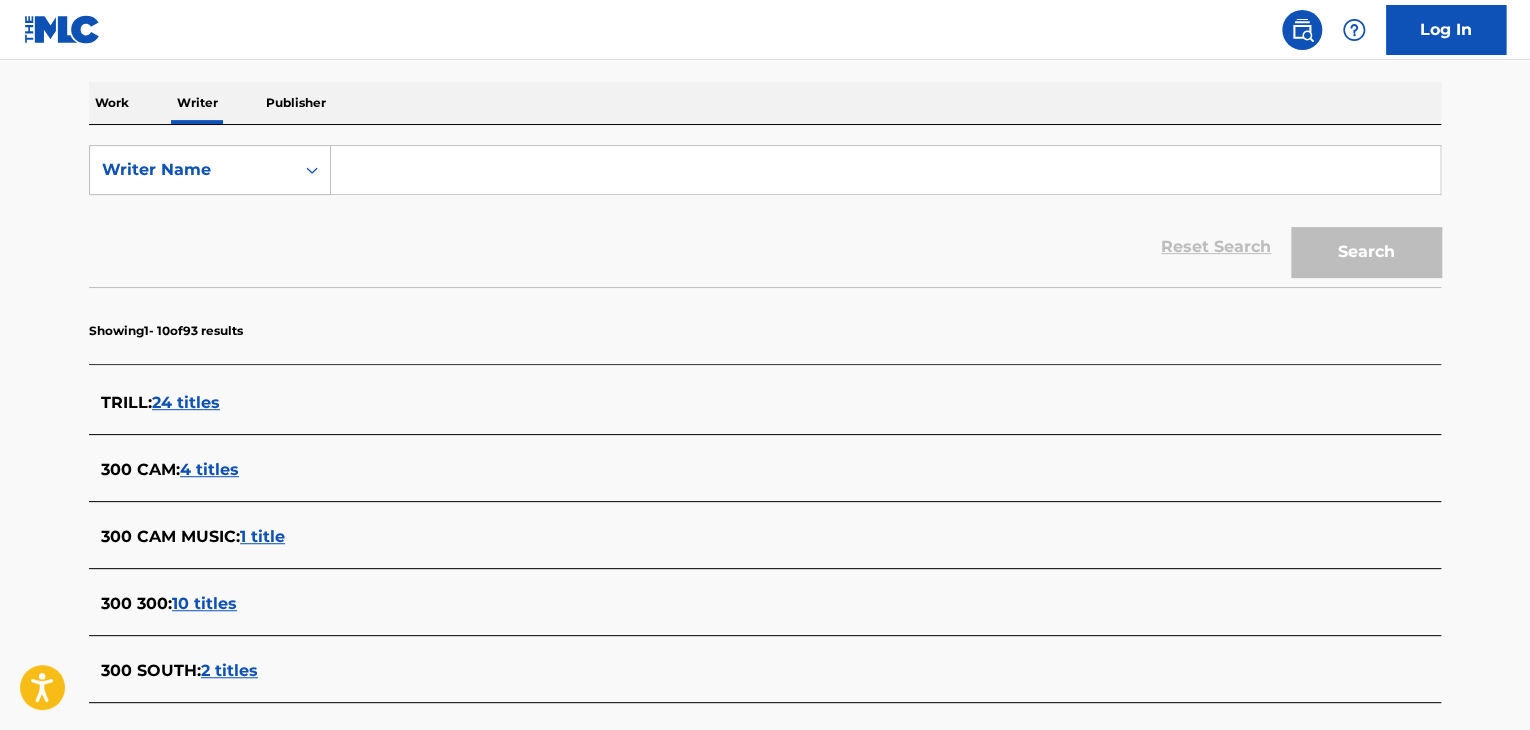 paste on "1.3shawtyworld" 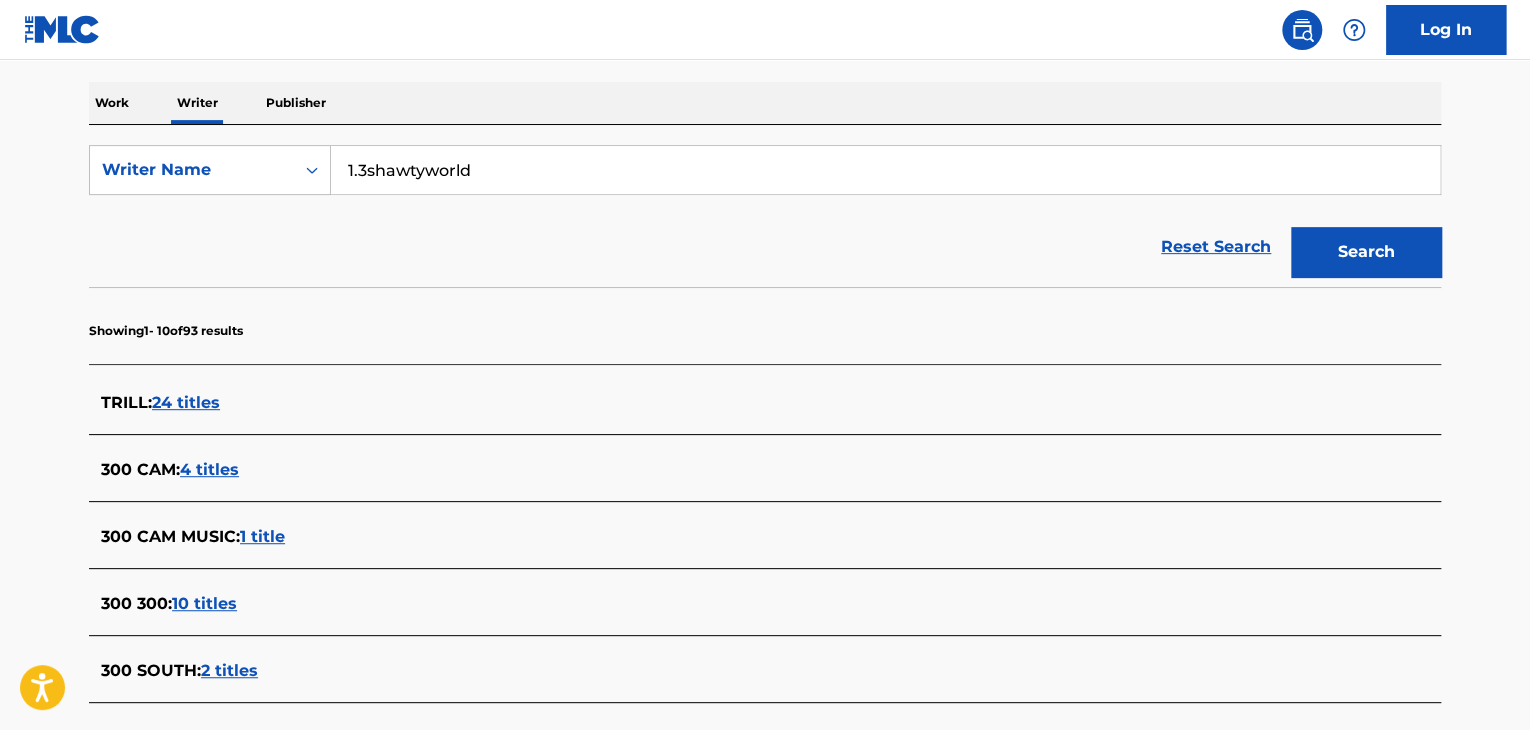click on "Search" at bounding box center (1366, 252) 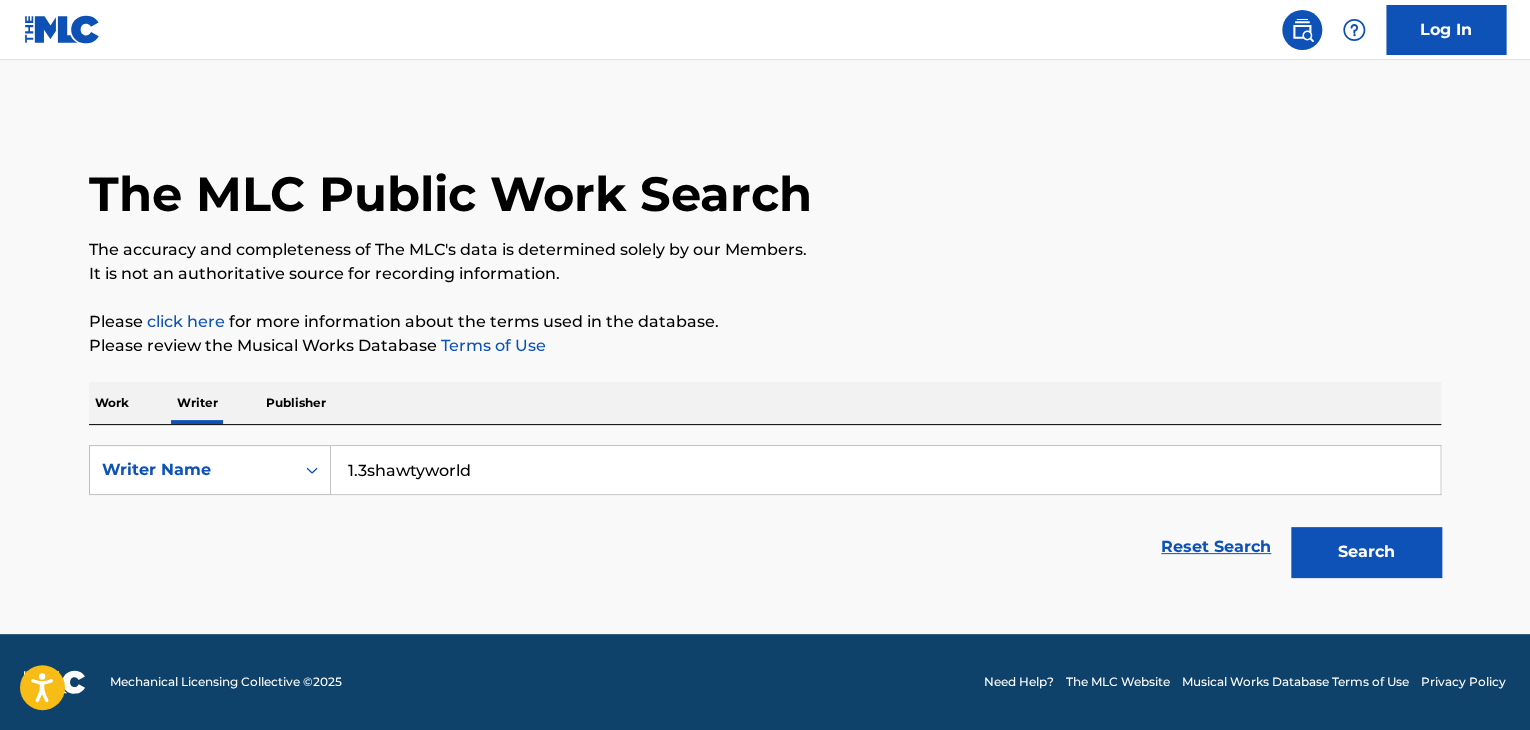 scroll, scrollTop: 0, scrollLeft: 0, axis: both 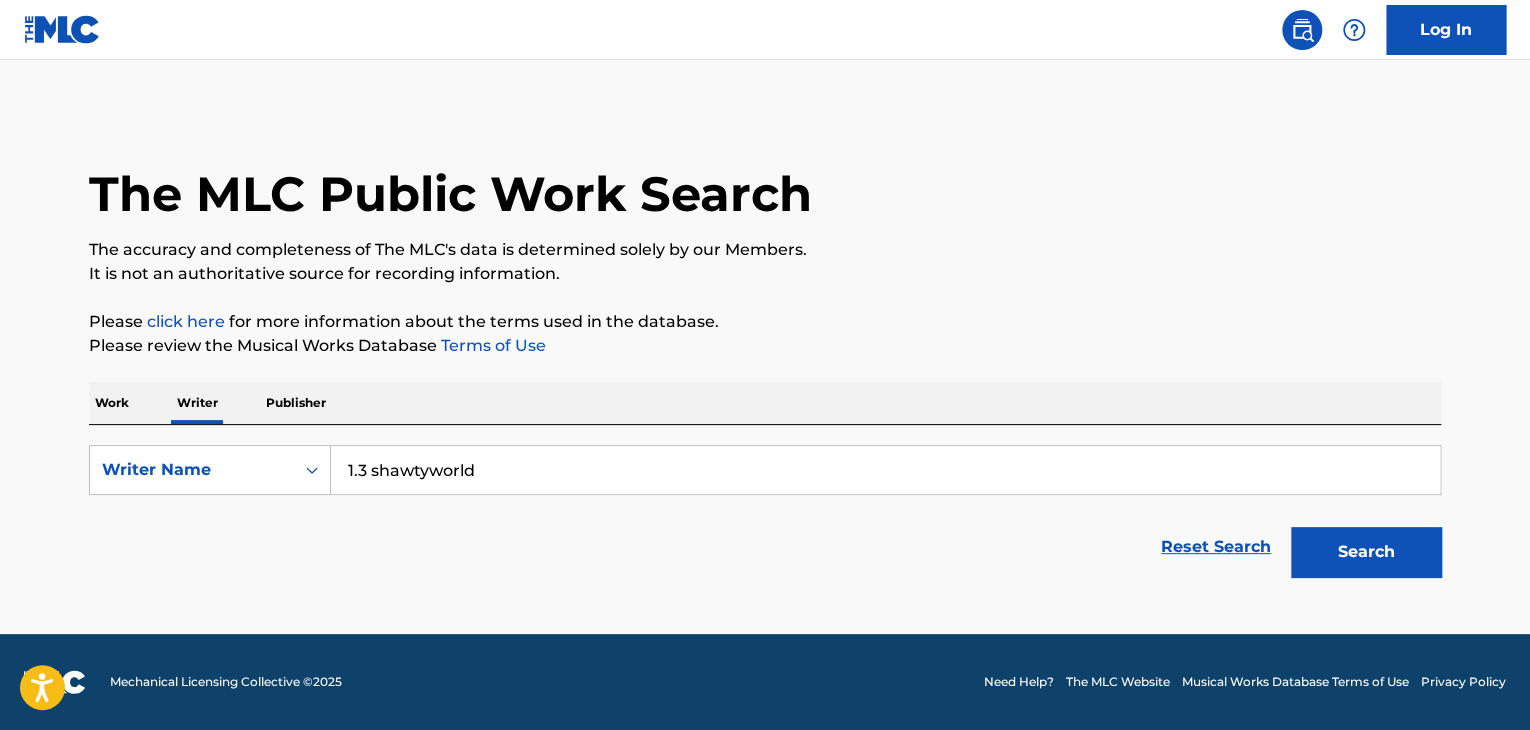 click on "1.3 shawtyworld" at bounding box center [885, 470] 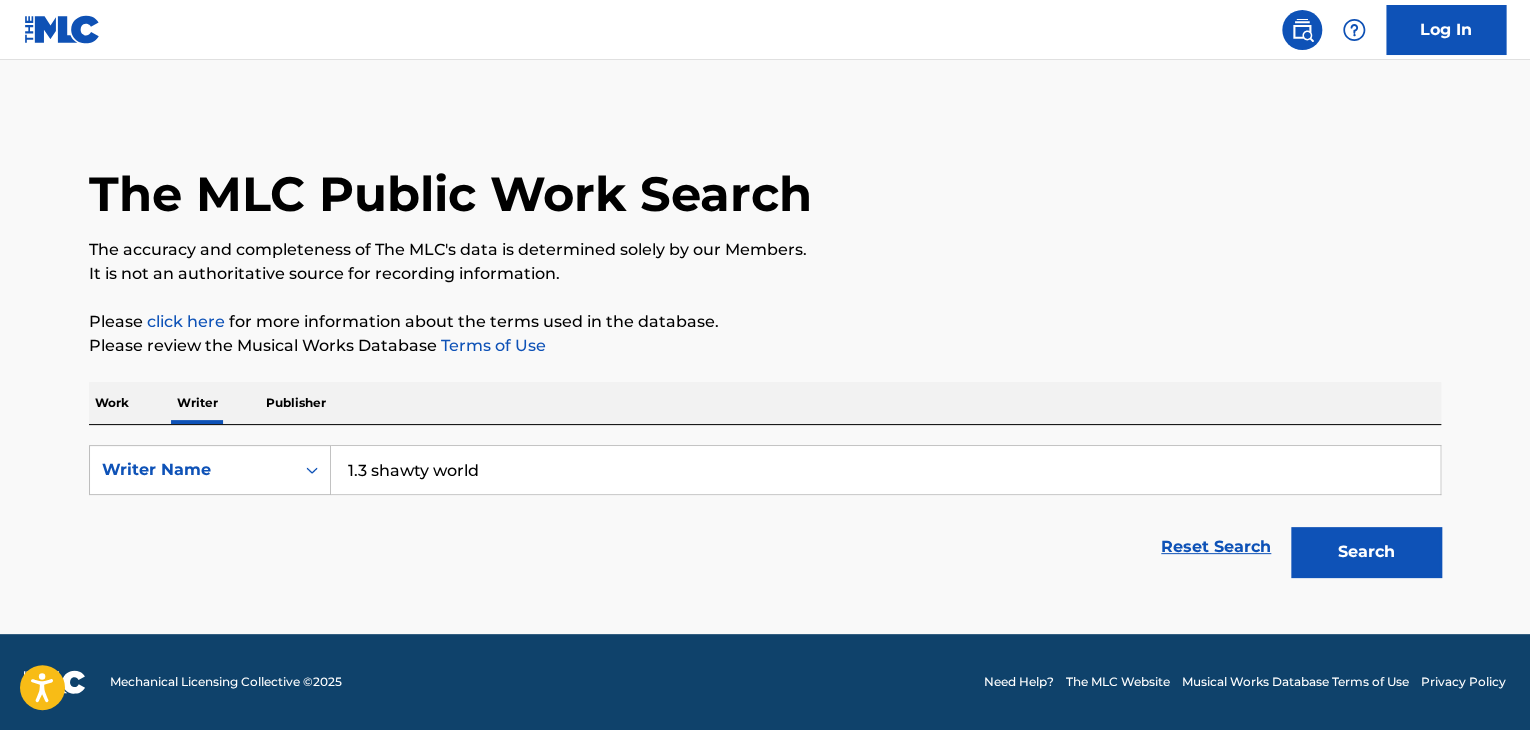 type on "1.3 shawty world" 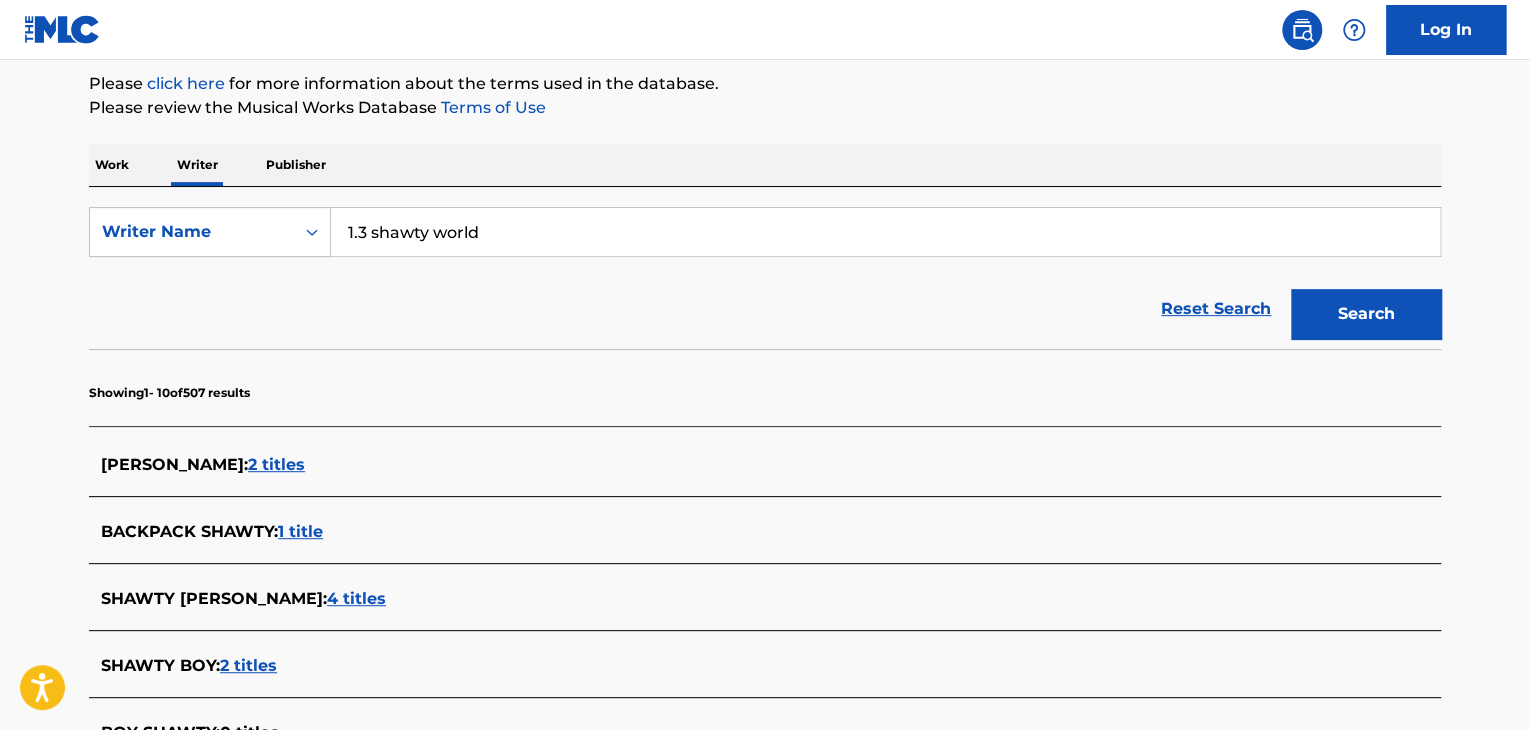 scroll, scrollTop: 100, scrollLeft: 0, axis: vertical 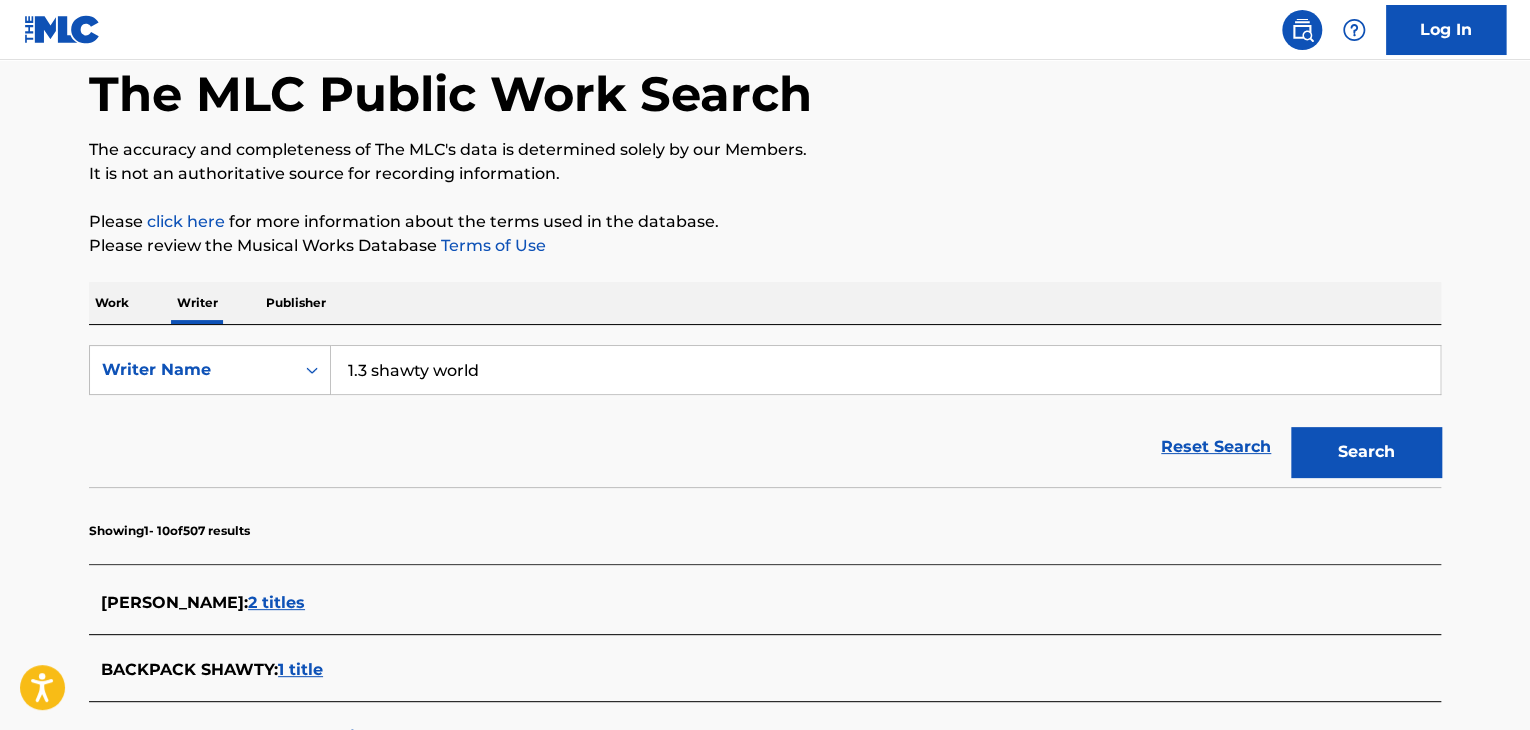click on "1.3 shawty world" at bounding box center (885, 370) 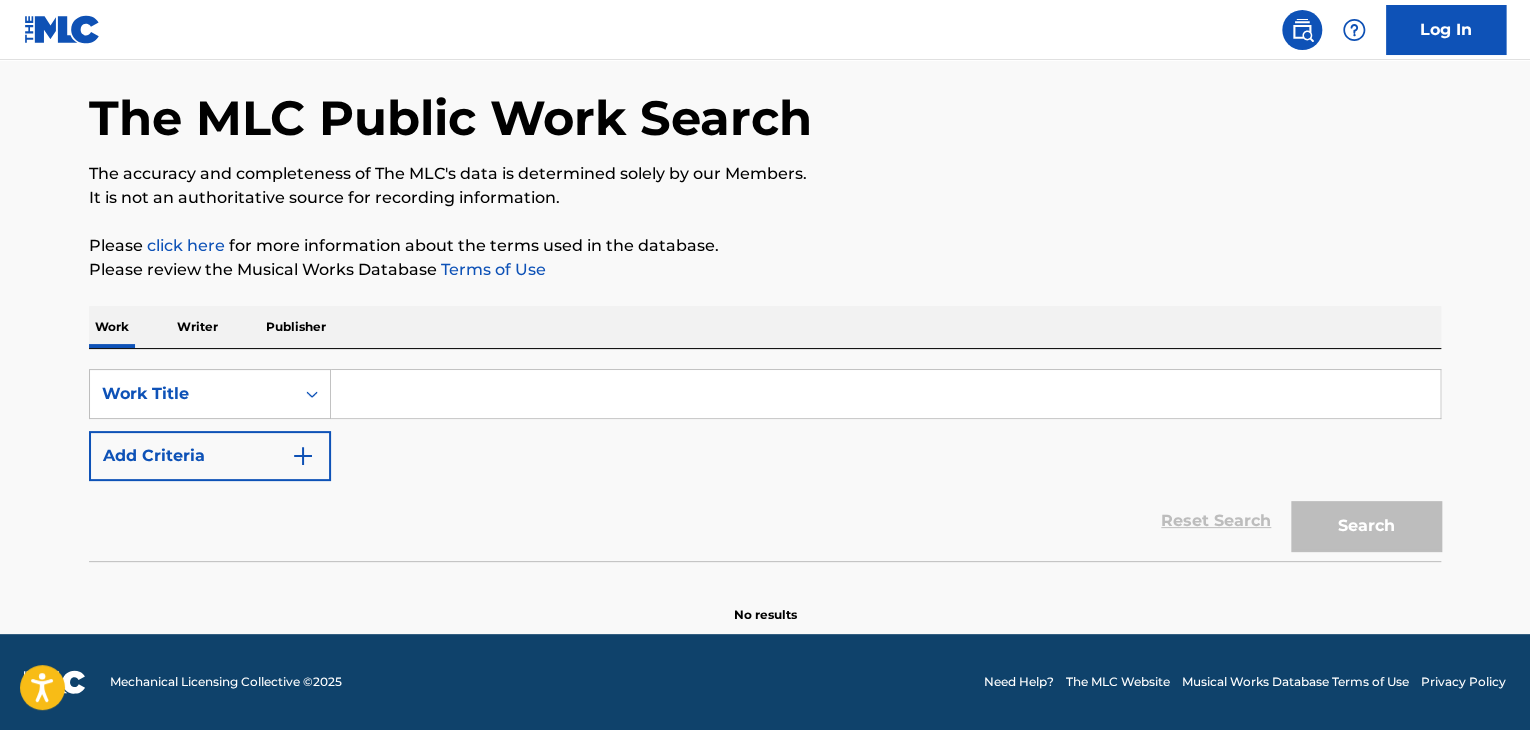 scroll, scrollTop: 0, scrollLeft: 0, axis: both 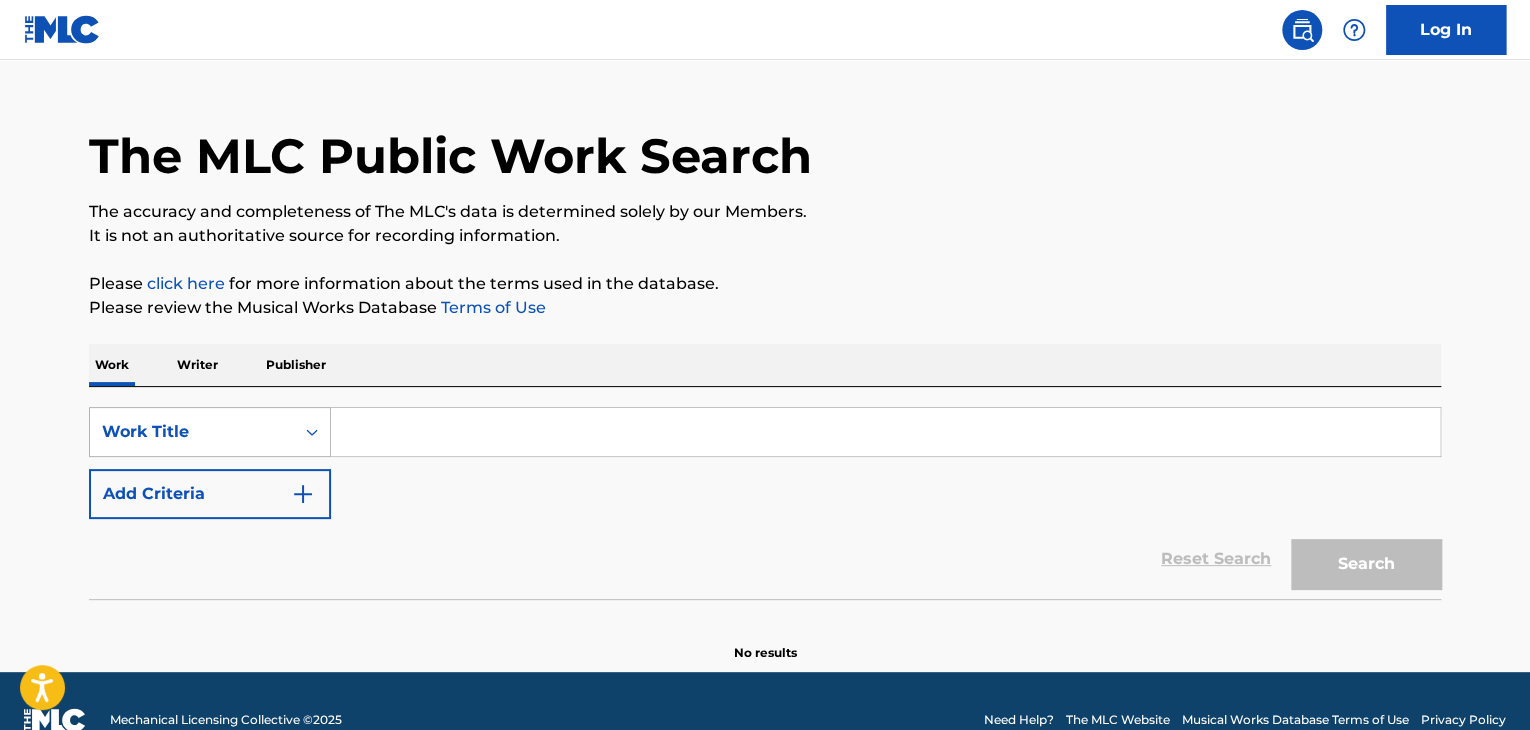 click on "Work Title" at bounding box center [210, 432] 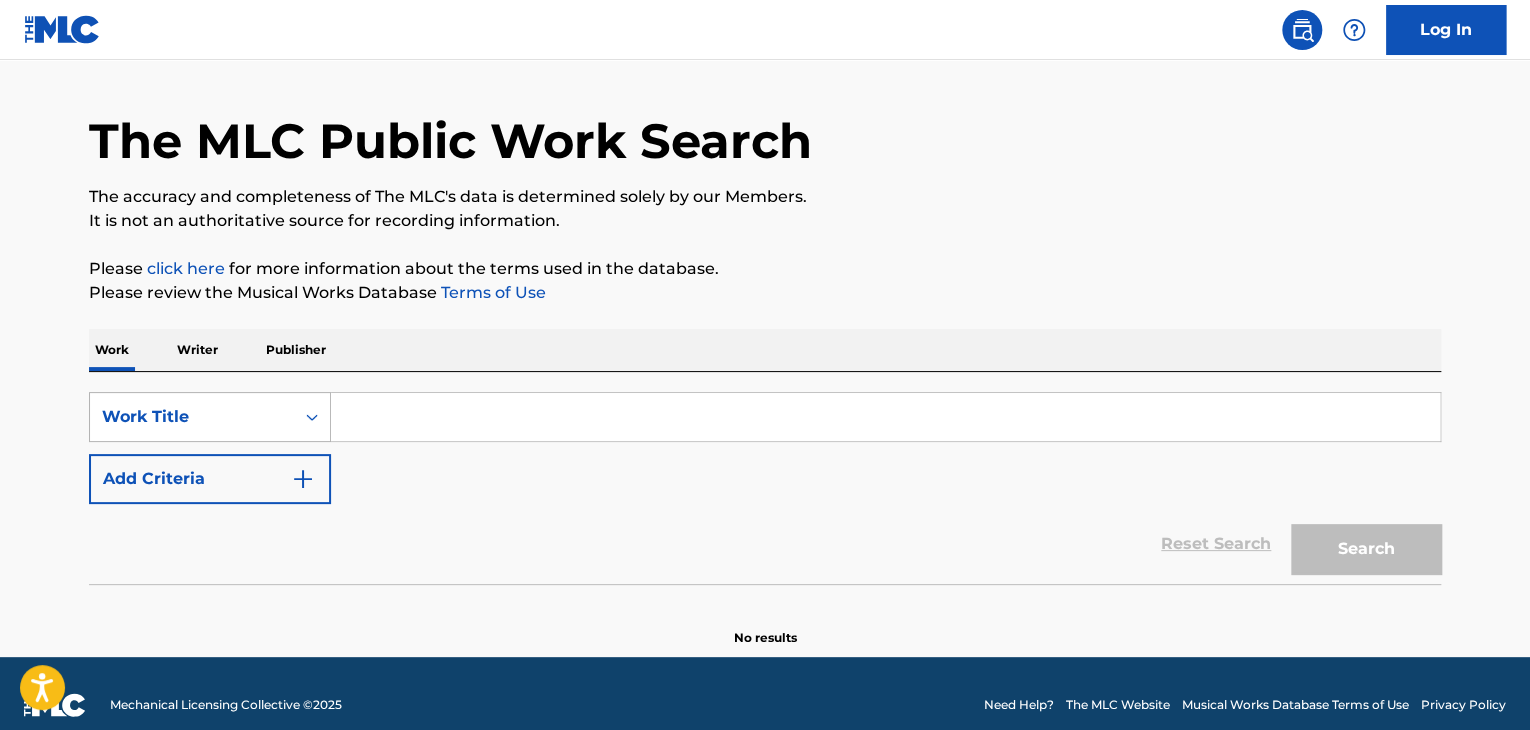 scroll, scrollTop: 65, scrollLeft: 0, axis: vertical 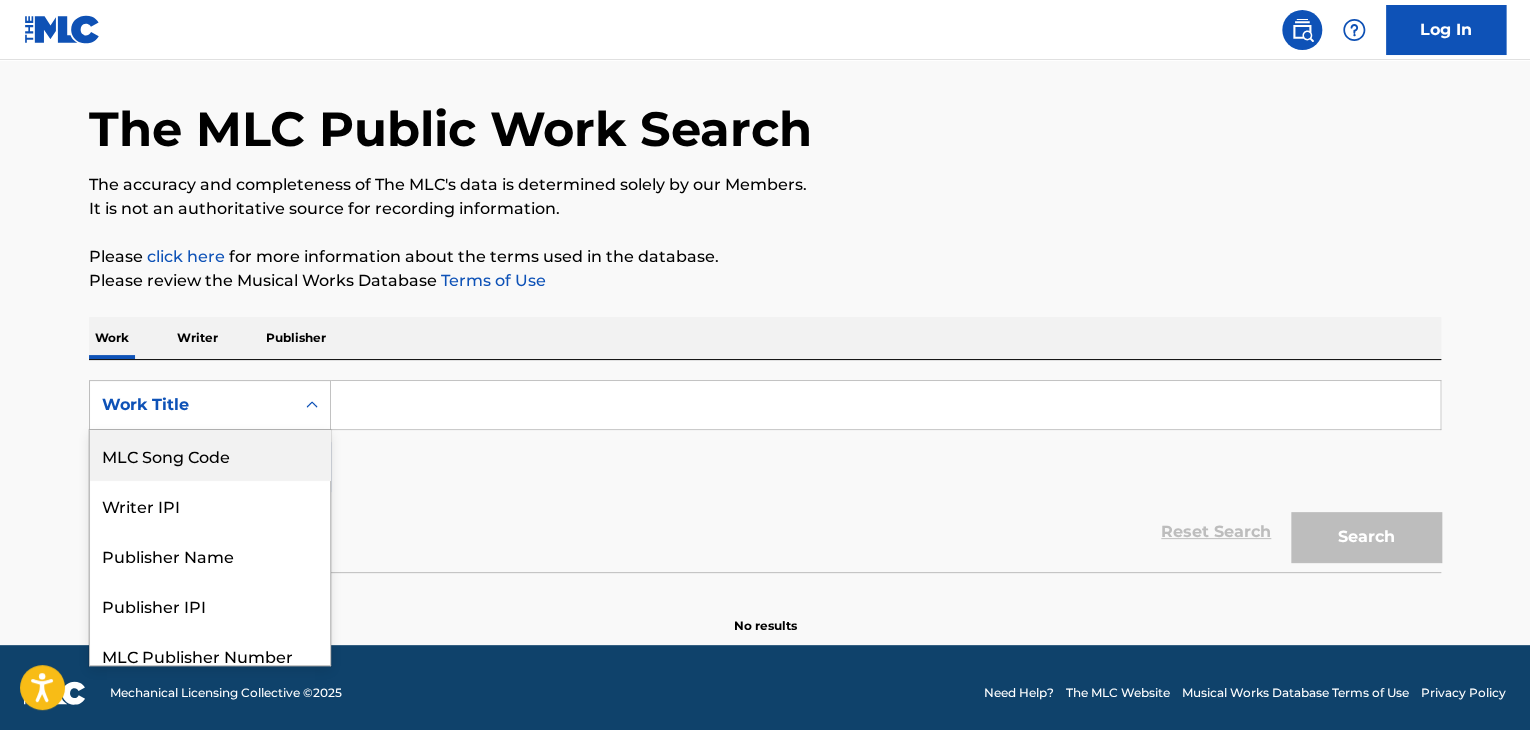 click on "MLC Song Code" at bounding box center (210, 455) 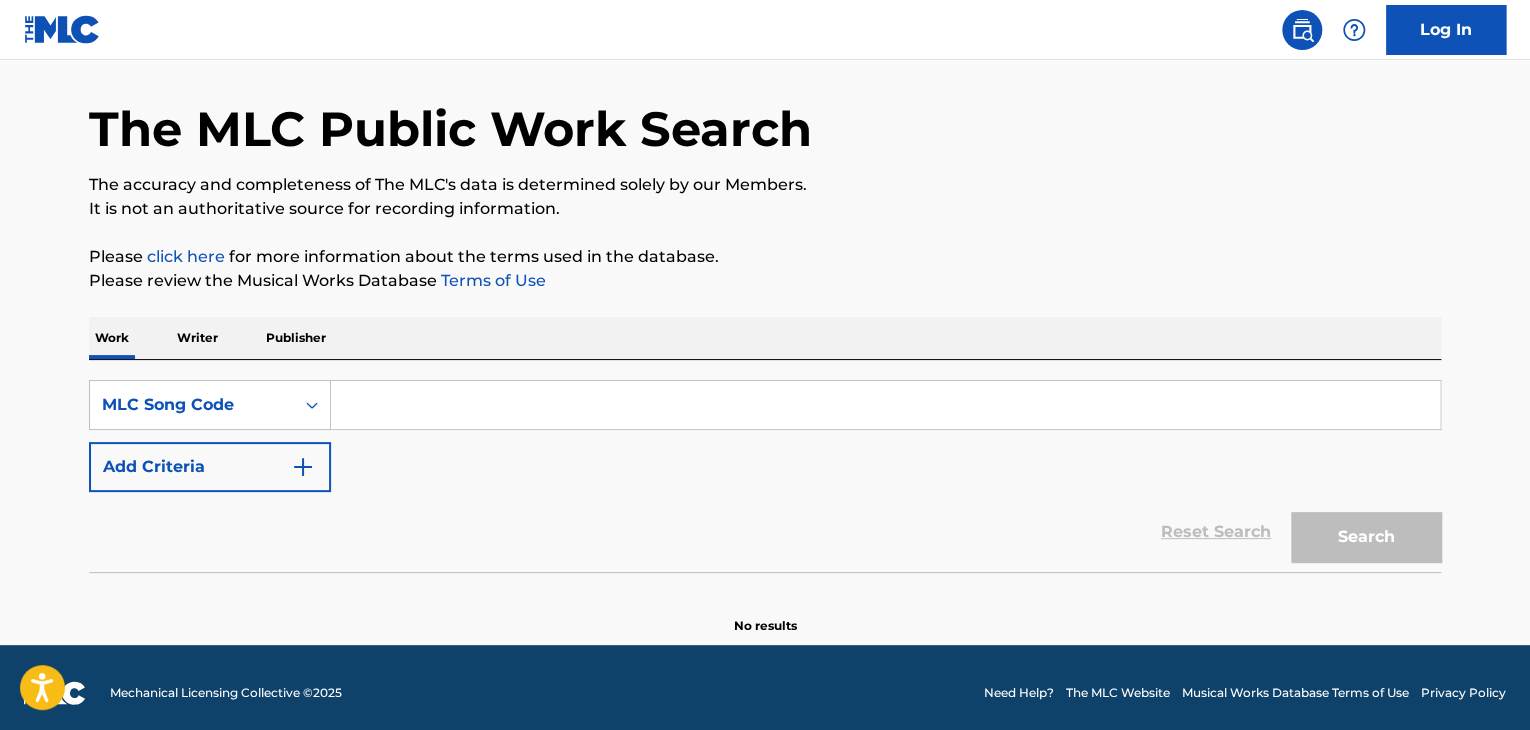 click at bounding box center (885, 405) 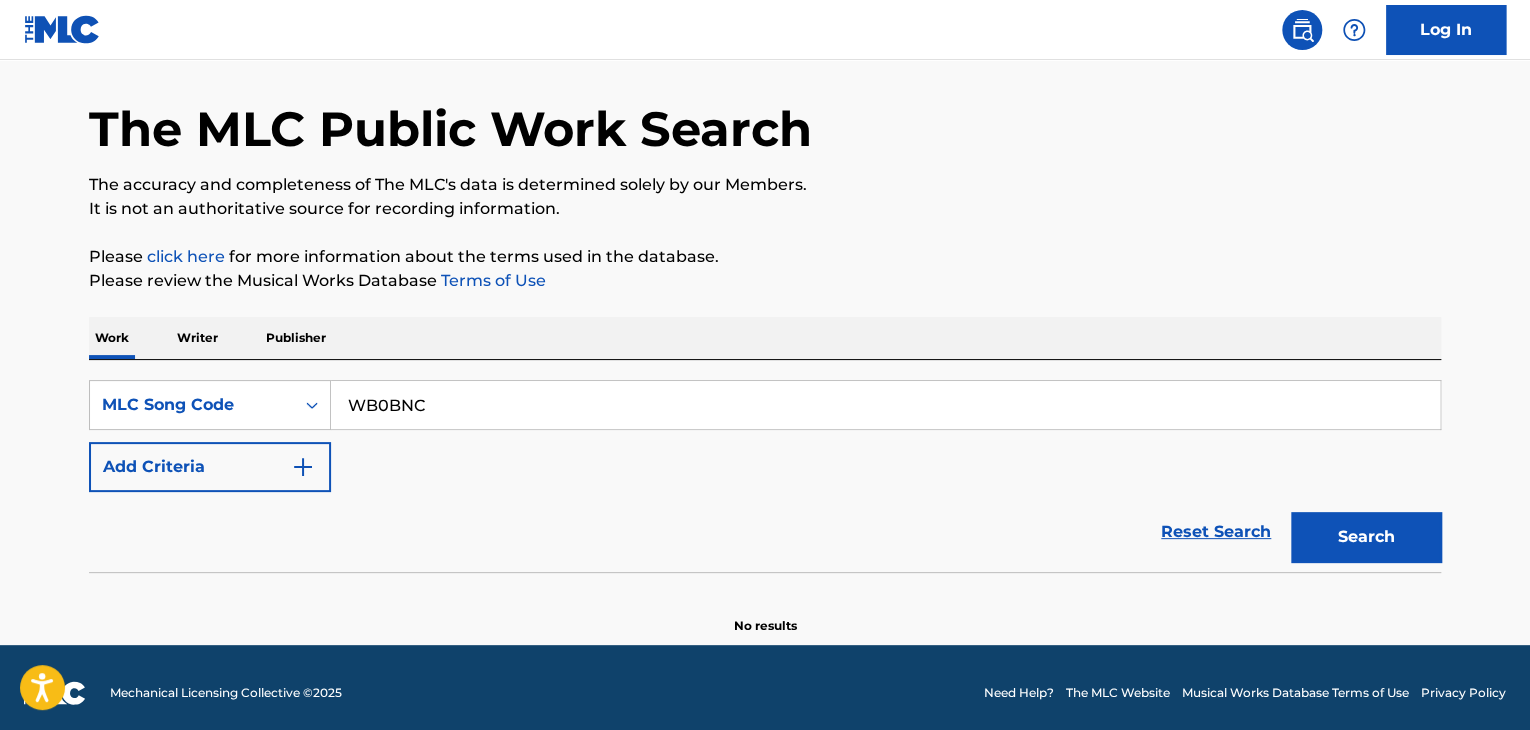 type on "WB0BNC" 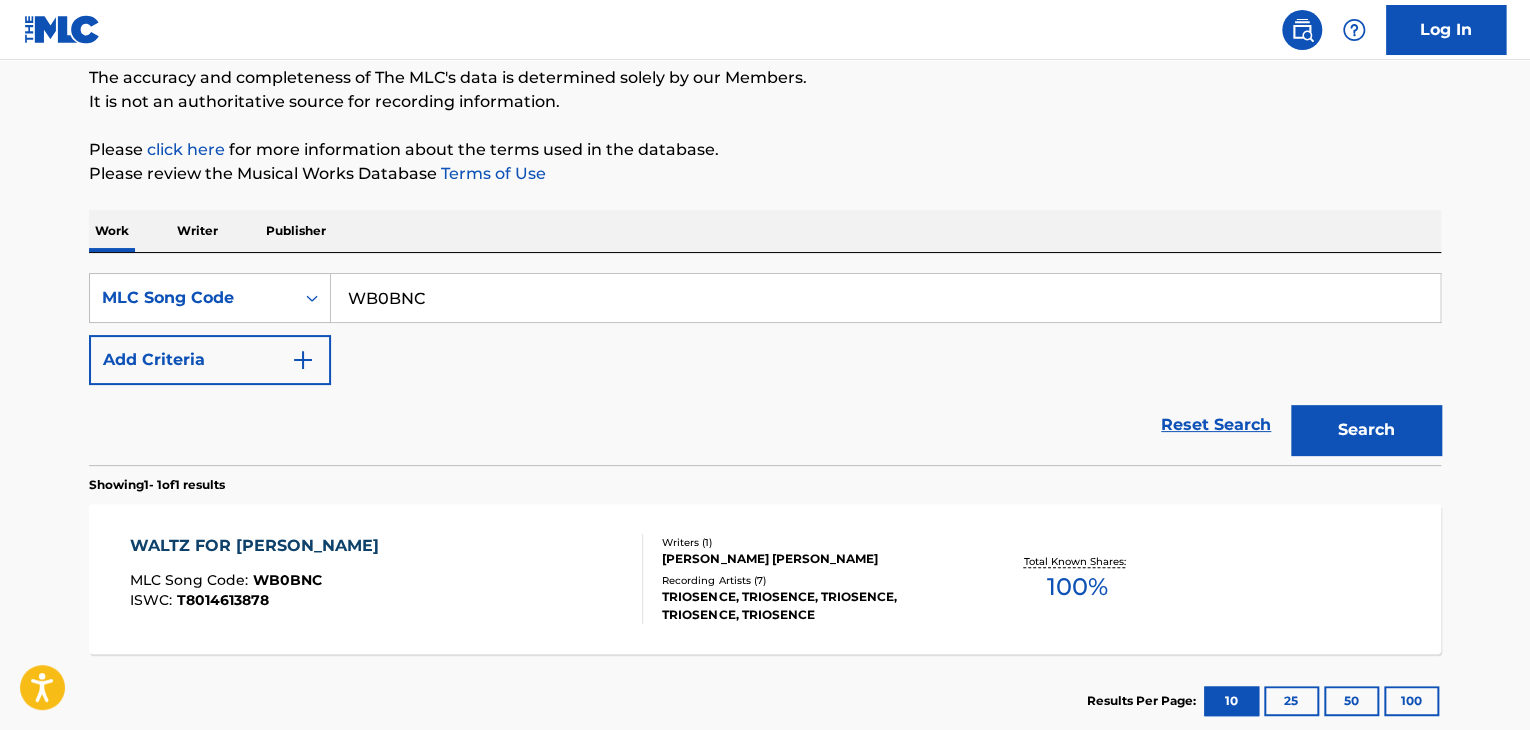 scroll, scrollTop: 265, scrollLeft: 0, axis: vertical 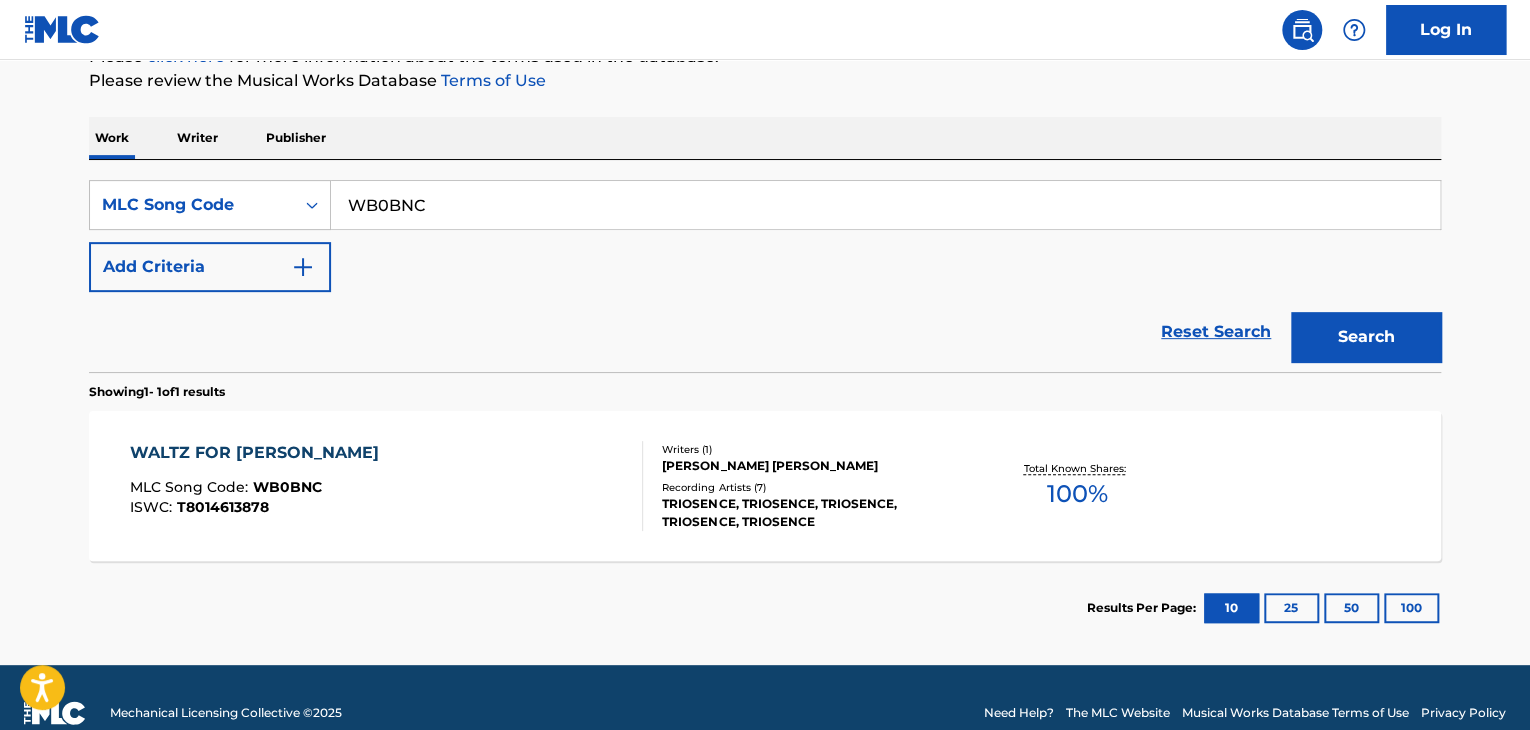 click on "WALTZ FOR [PERSON_NAME] MLC Song Code : WB0BNC ISWC : T8014613878" at bounding box center [387, 486] 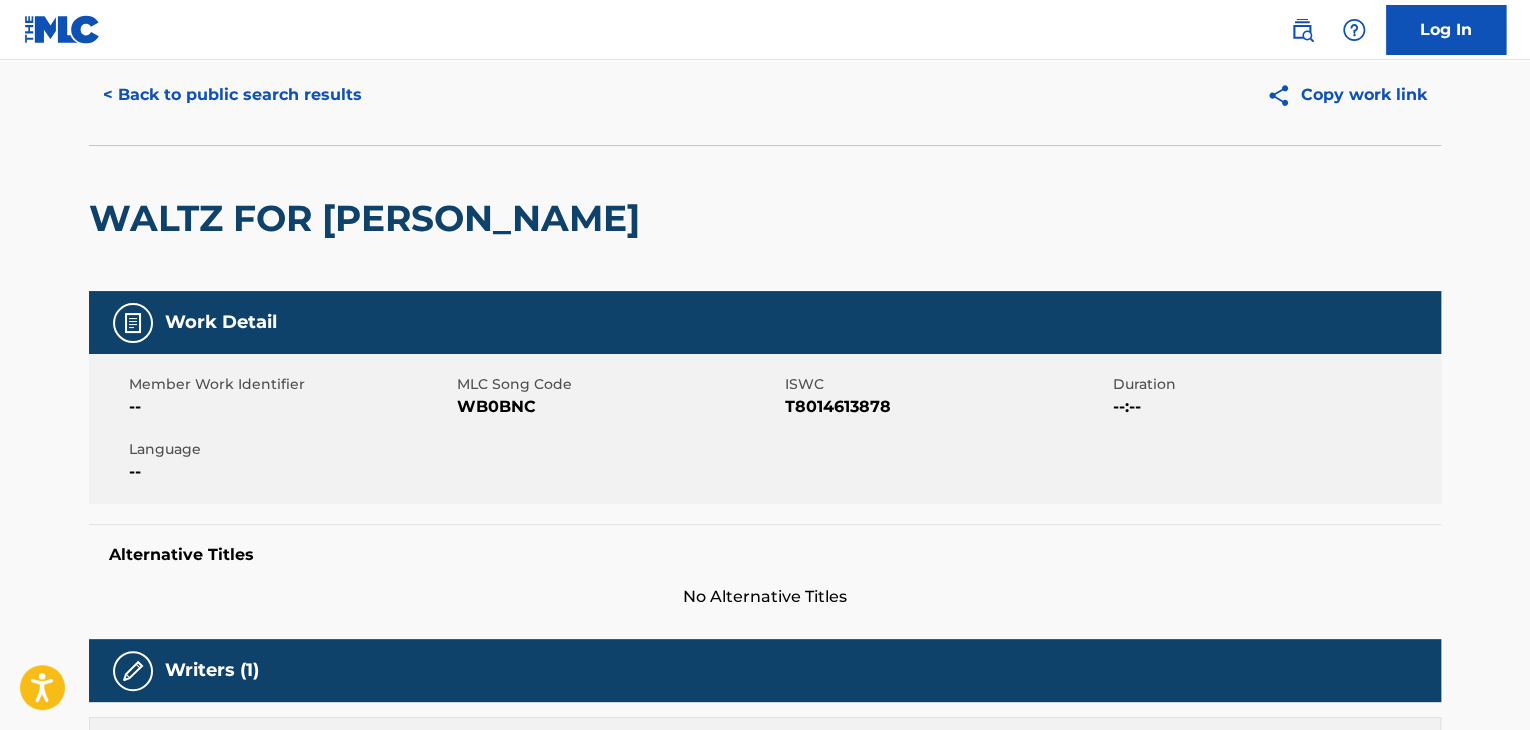 scroll, scrollTop: 100, scrollLeft: 0, axis: vertical 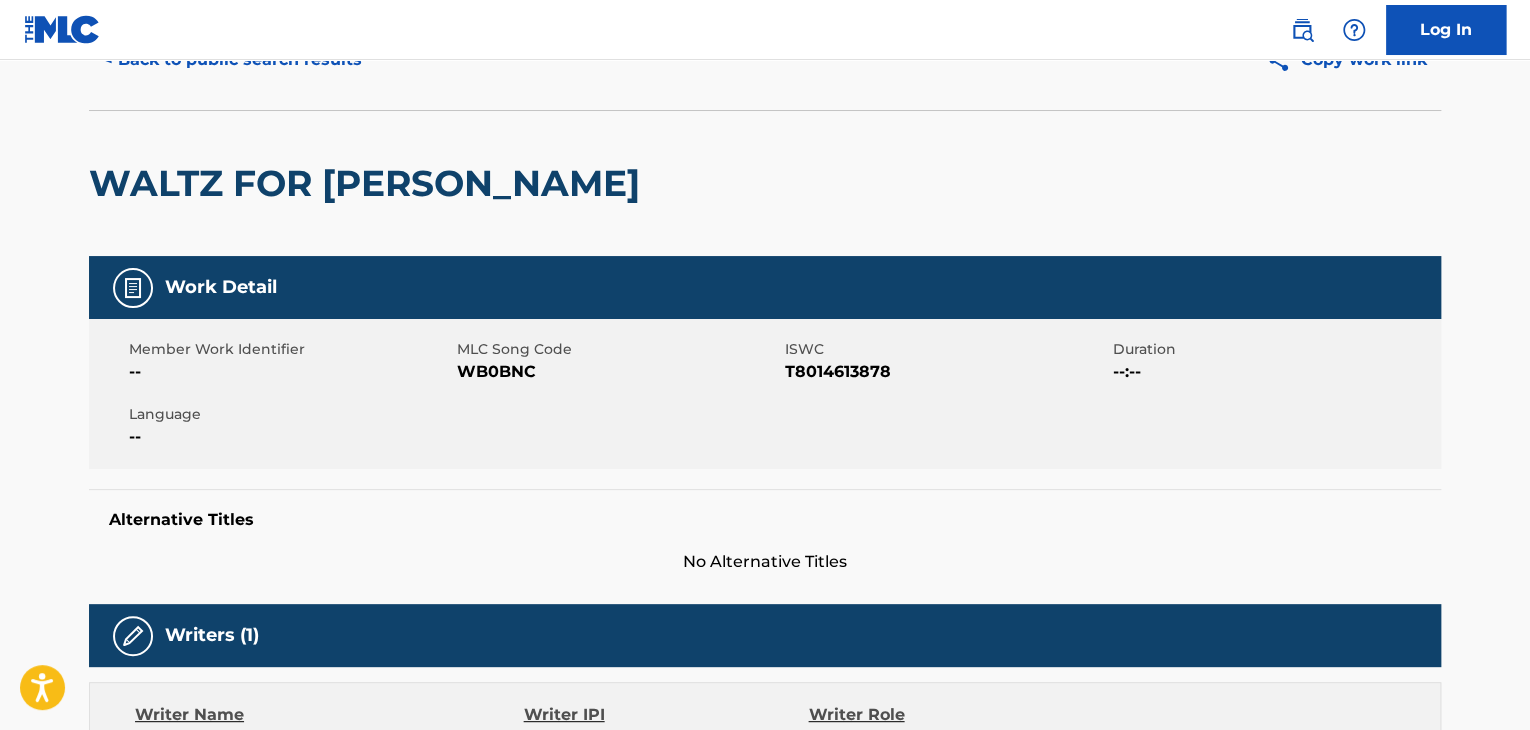 click on "T8014613878" at bounding box center [946, 372] 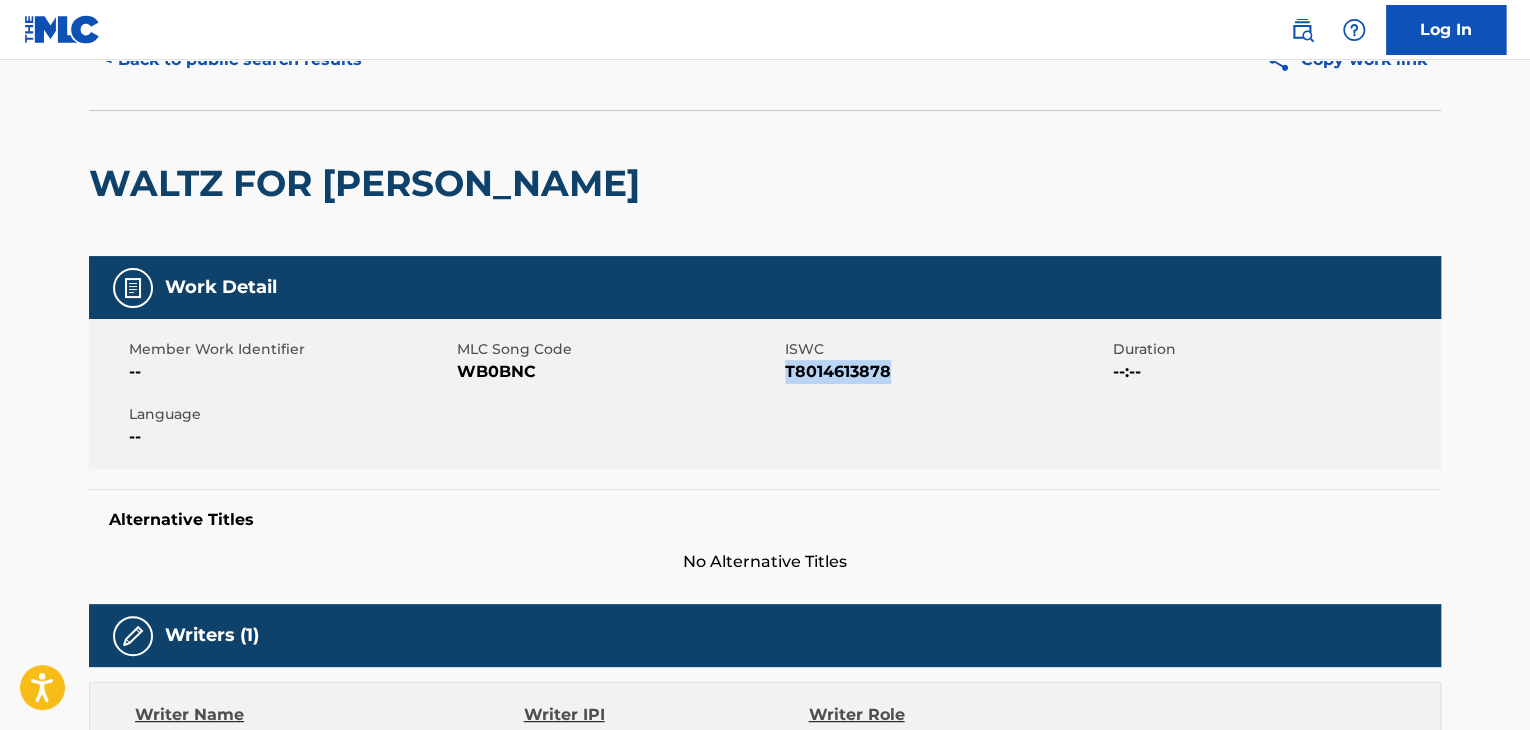click on "T8014613878" at bounding box center (946, 372) 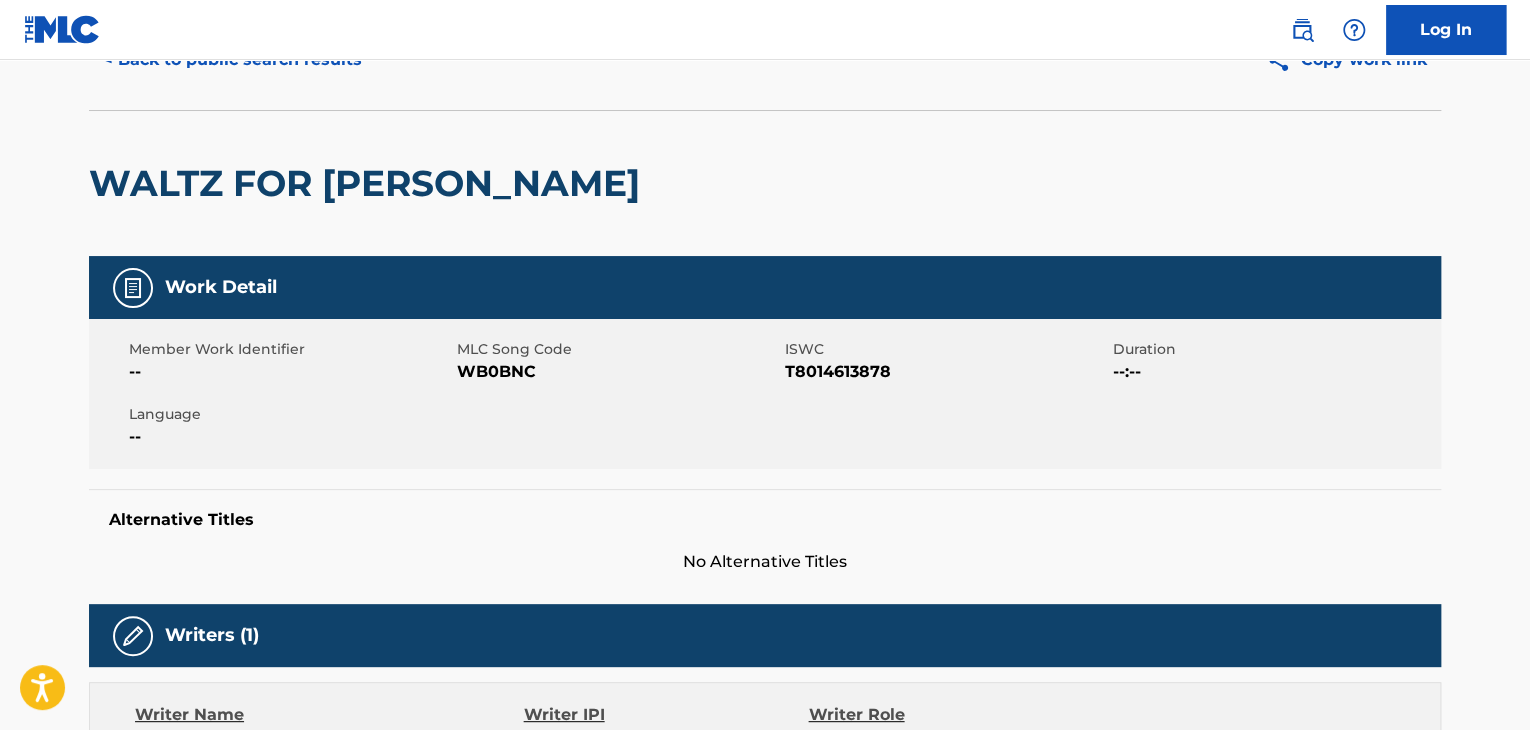 click on "WALTZ FOR [PERSON_NAME]" at bounding box center [369, 183] 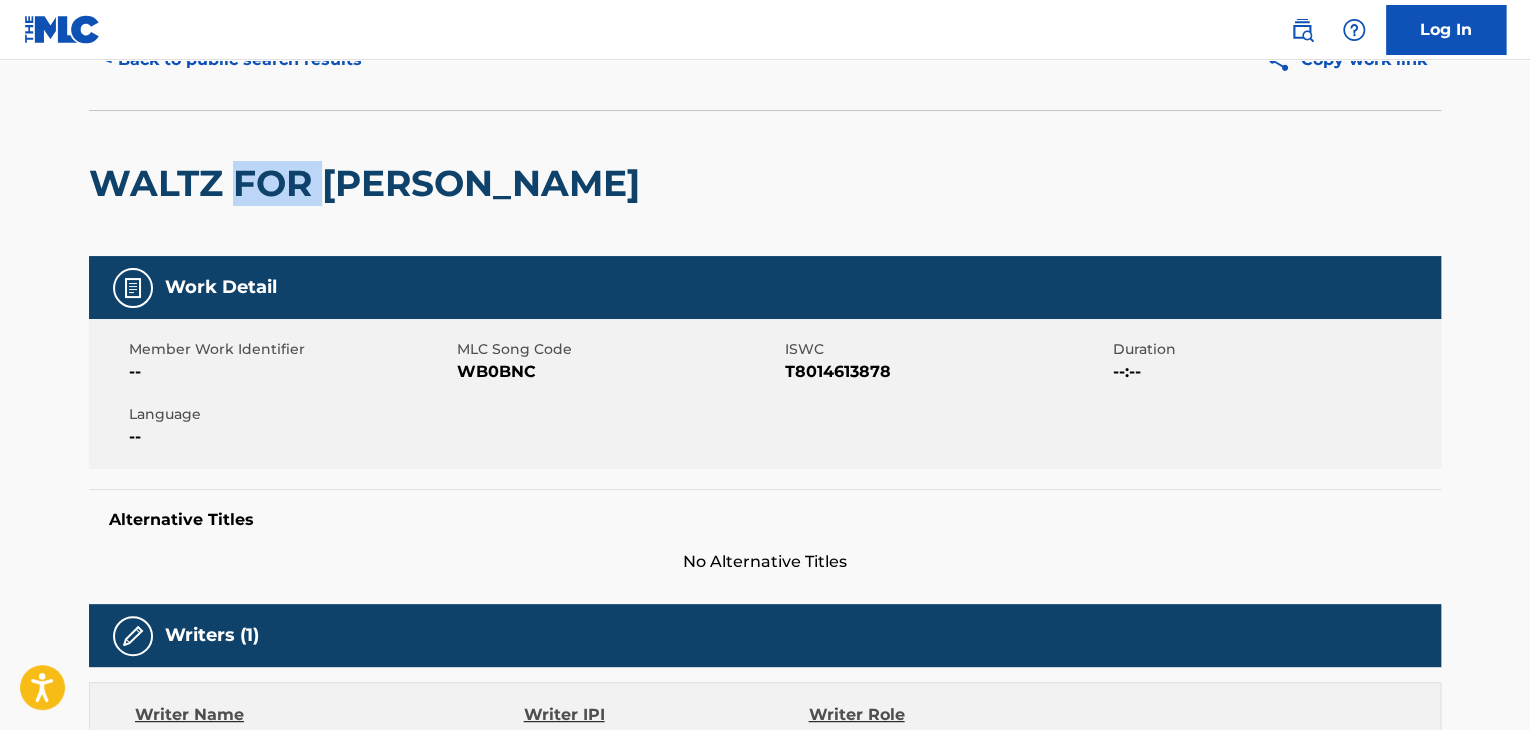 click on "WALTZ FOR [PERSON_NAME]" at bounding box center [369, 183] 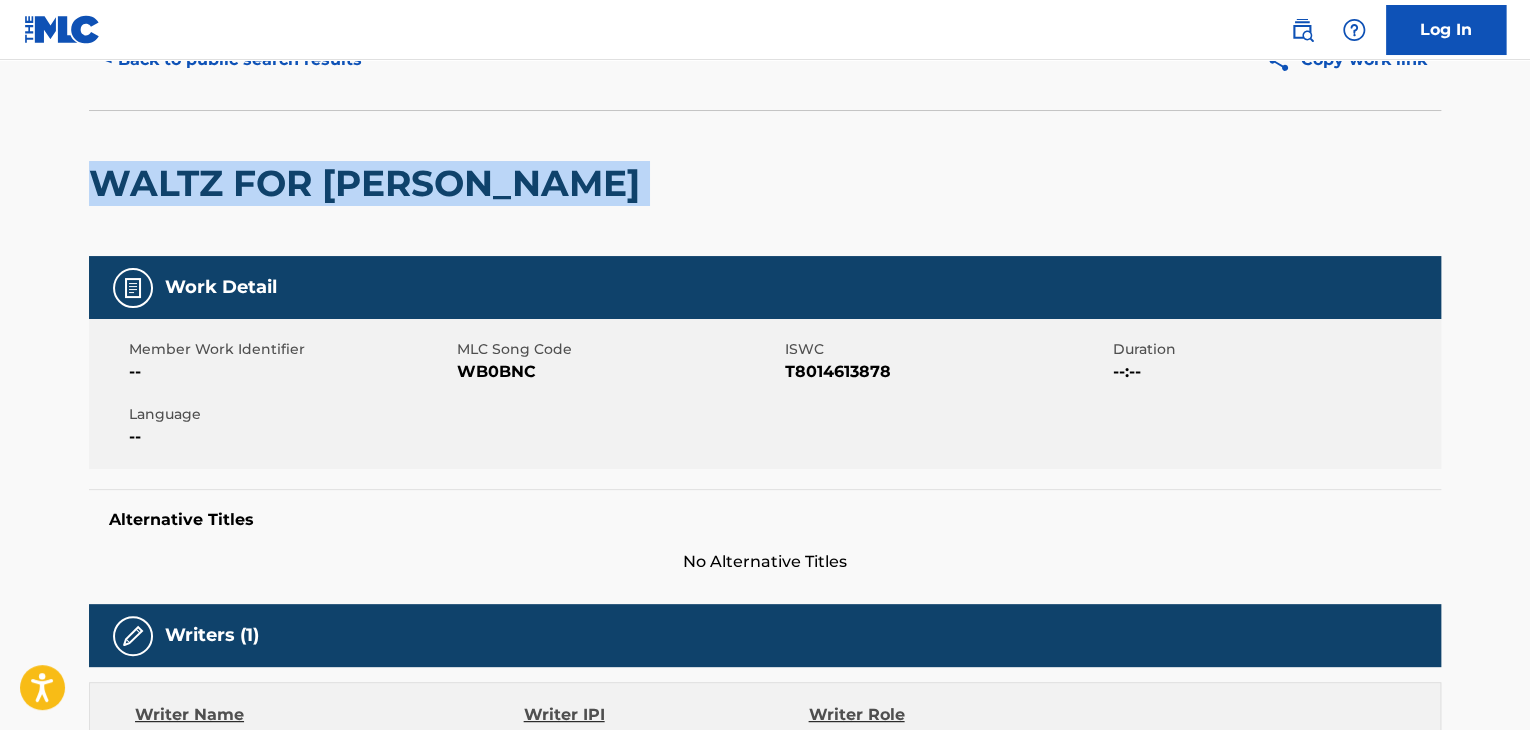 click on "WALTZ FOR [PERSON_NAME]" at bounding box center (369, 183) 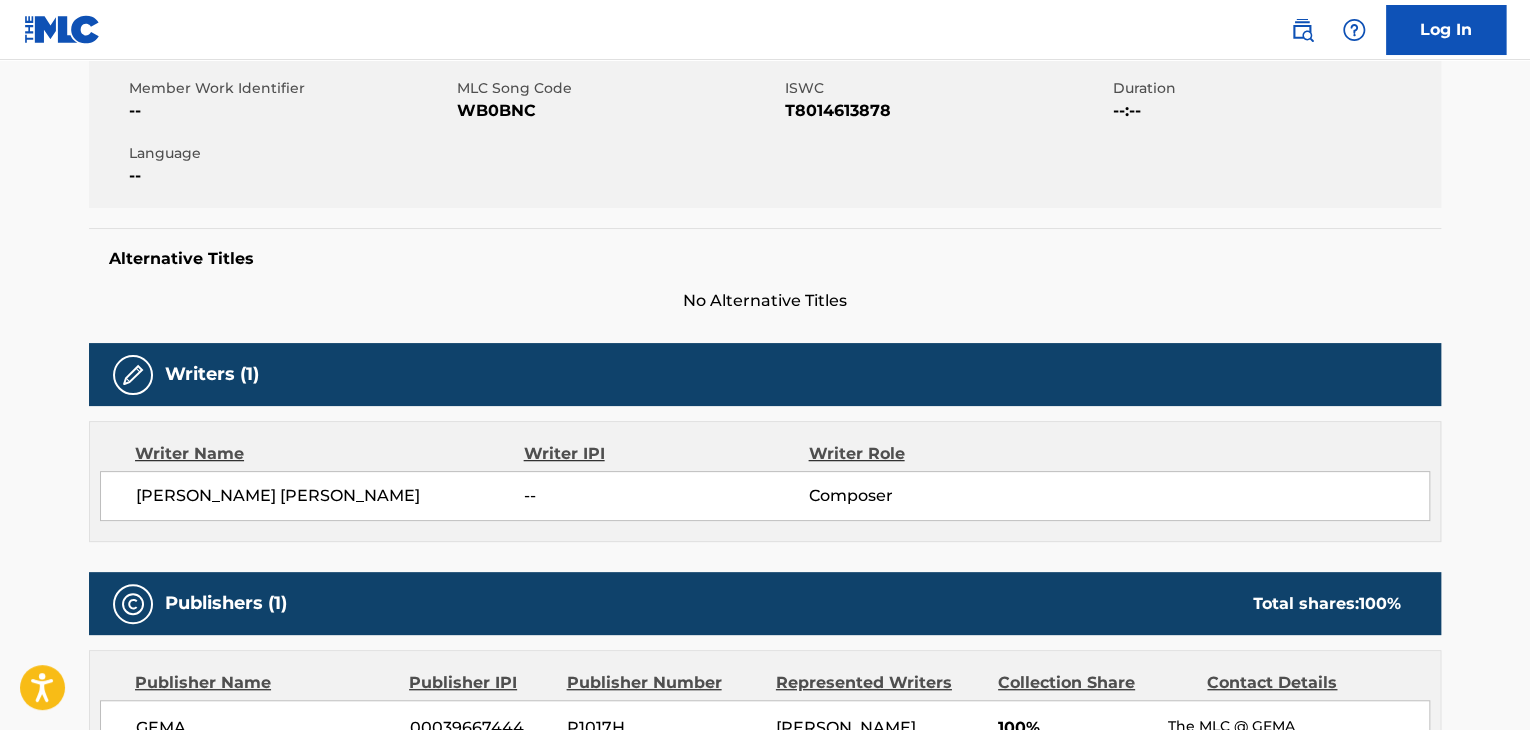 scroll, scrollTop: 500, scrollLeft: 0, axis: vertical 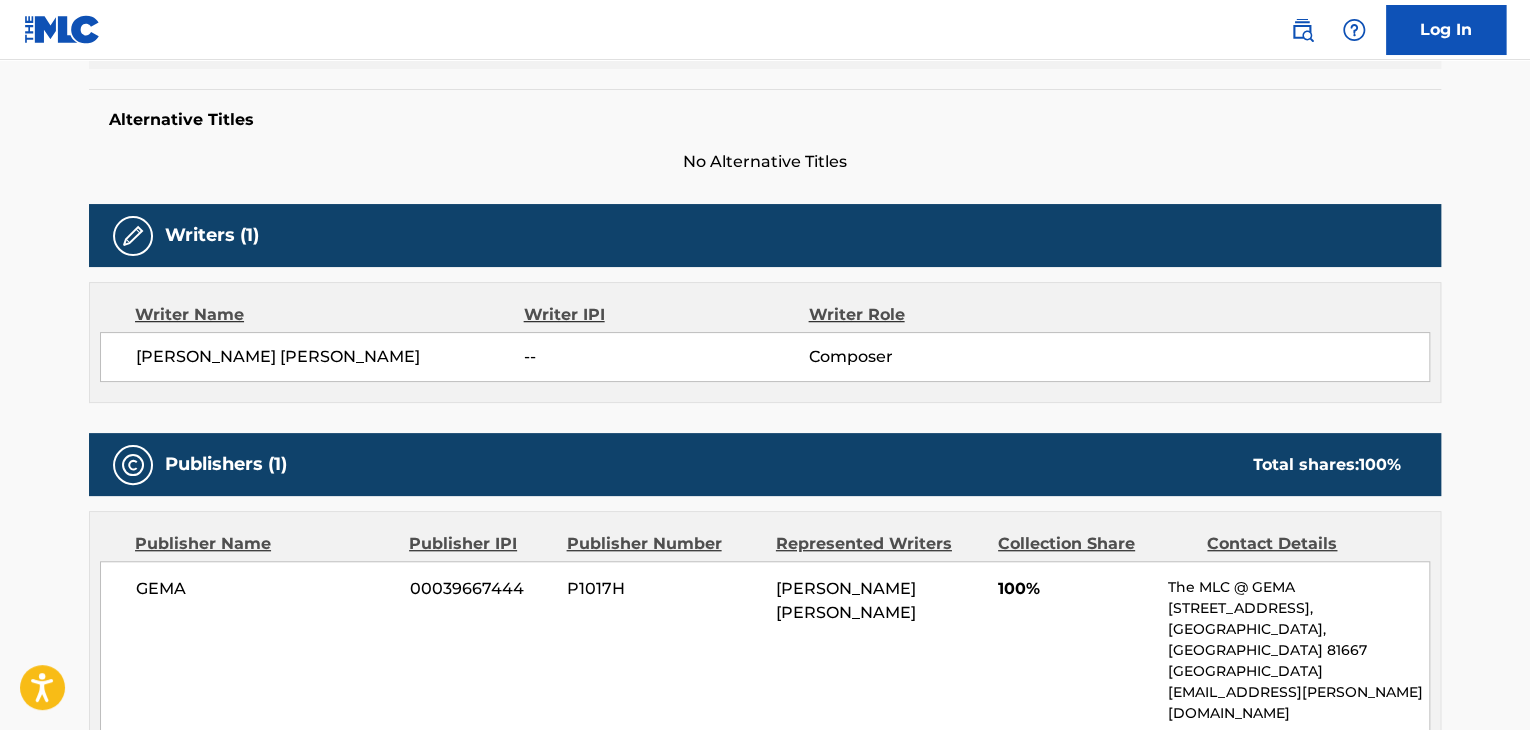 click on "[PERSON_NAME] [PERSON_NAME]" at bounding box center [330, 357] 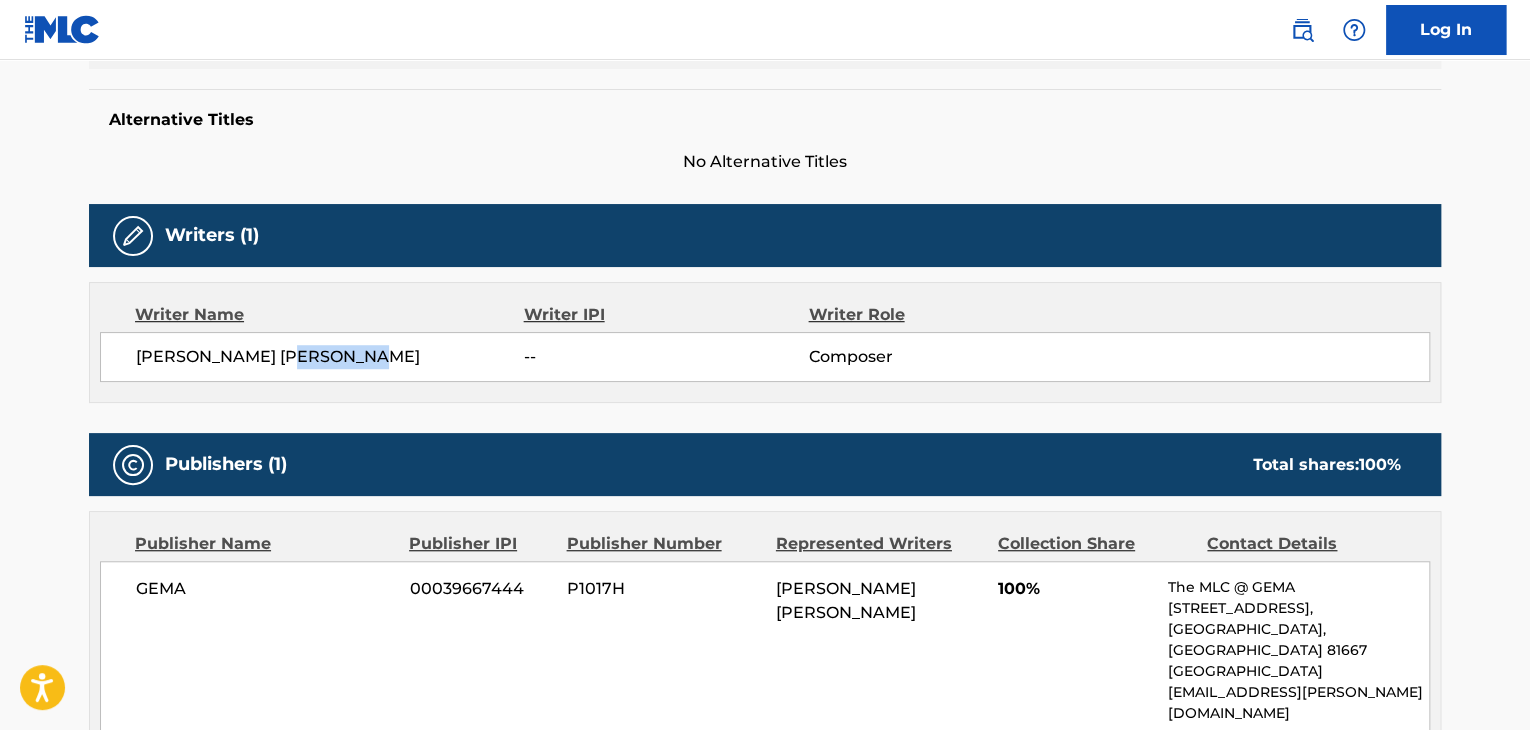 click on "[PERSON_NAME] [PERSON_NAME]" at bounding box center (330, 357) 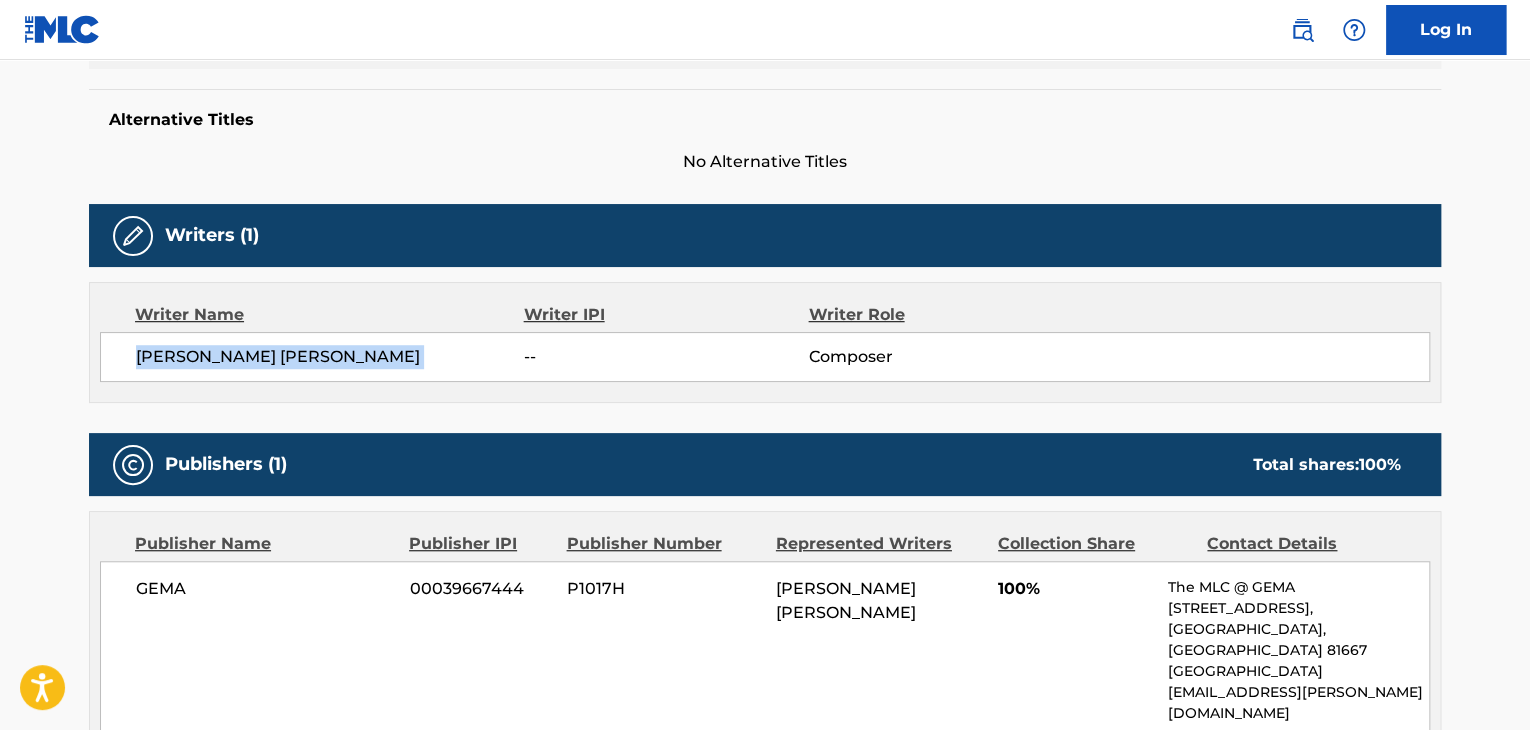 click on "[PERSON_NAME] [PERSON_NAME]" at bounding box center (330, 357) 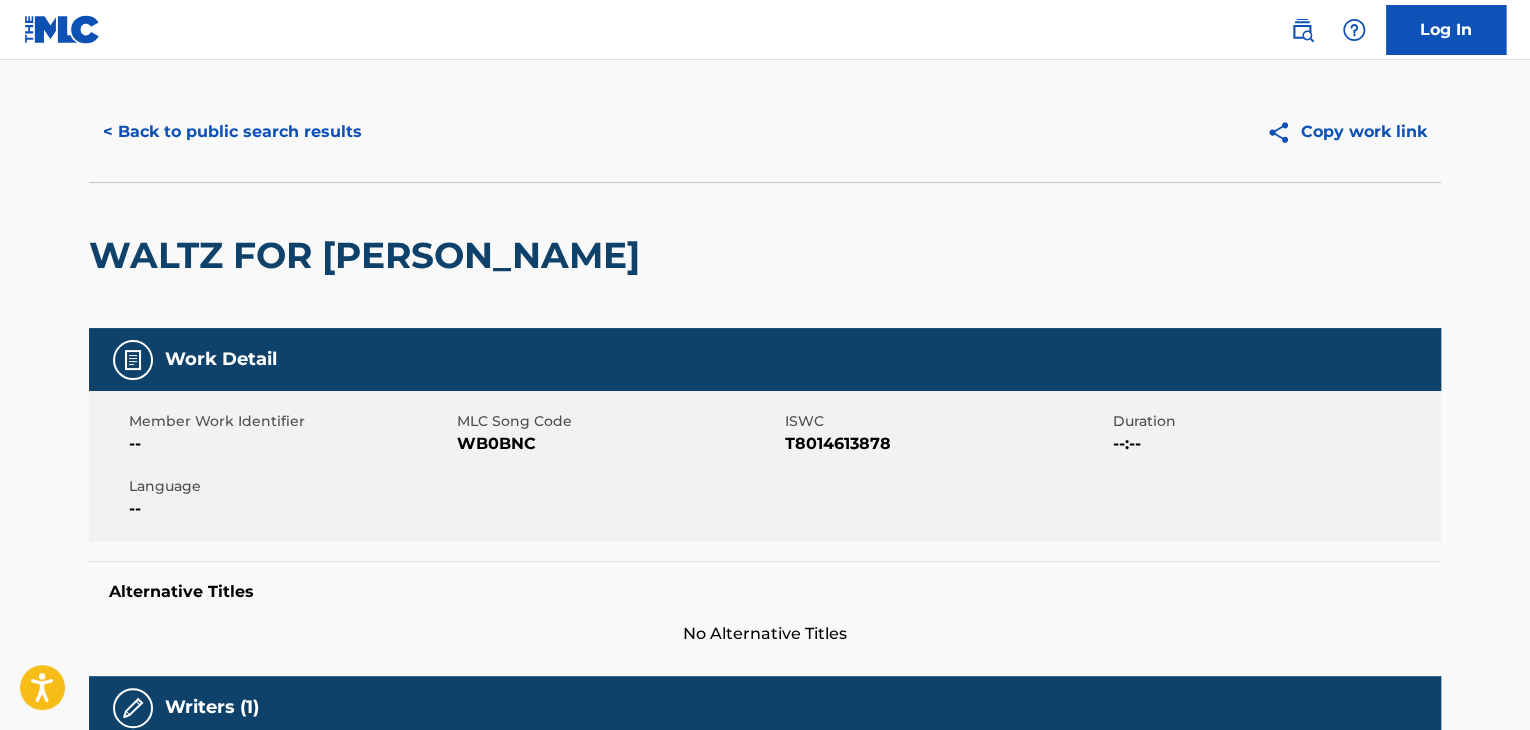 scroll, scrollTop: 0, scrollLeft: 0, axis: both 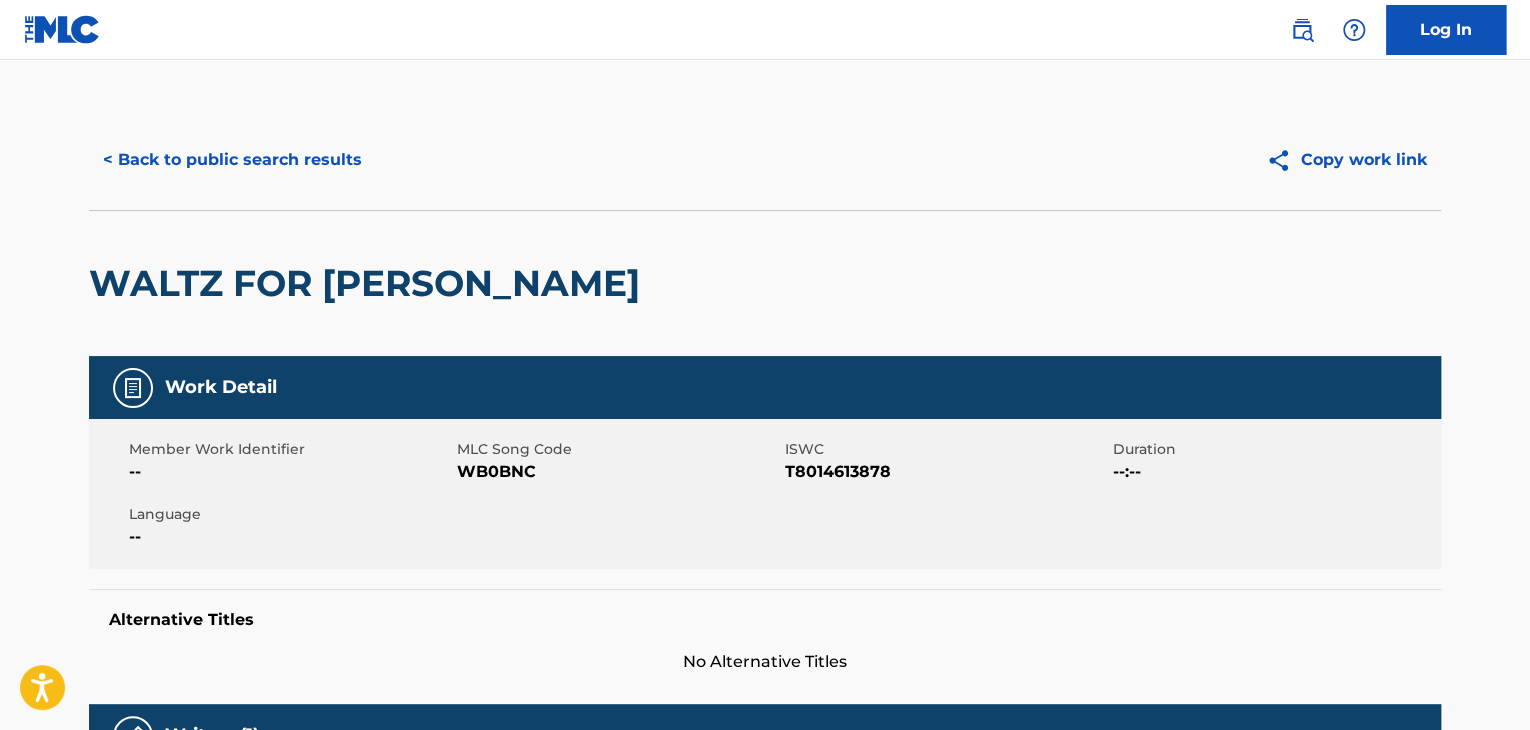 click on "< Back to public search results" at bounding box center (232, 160) 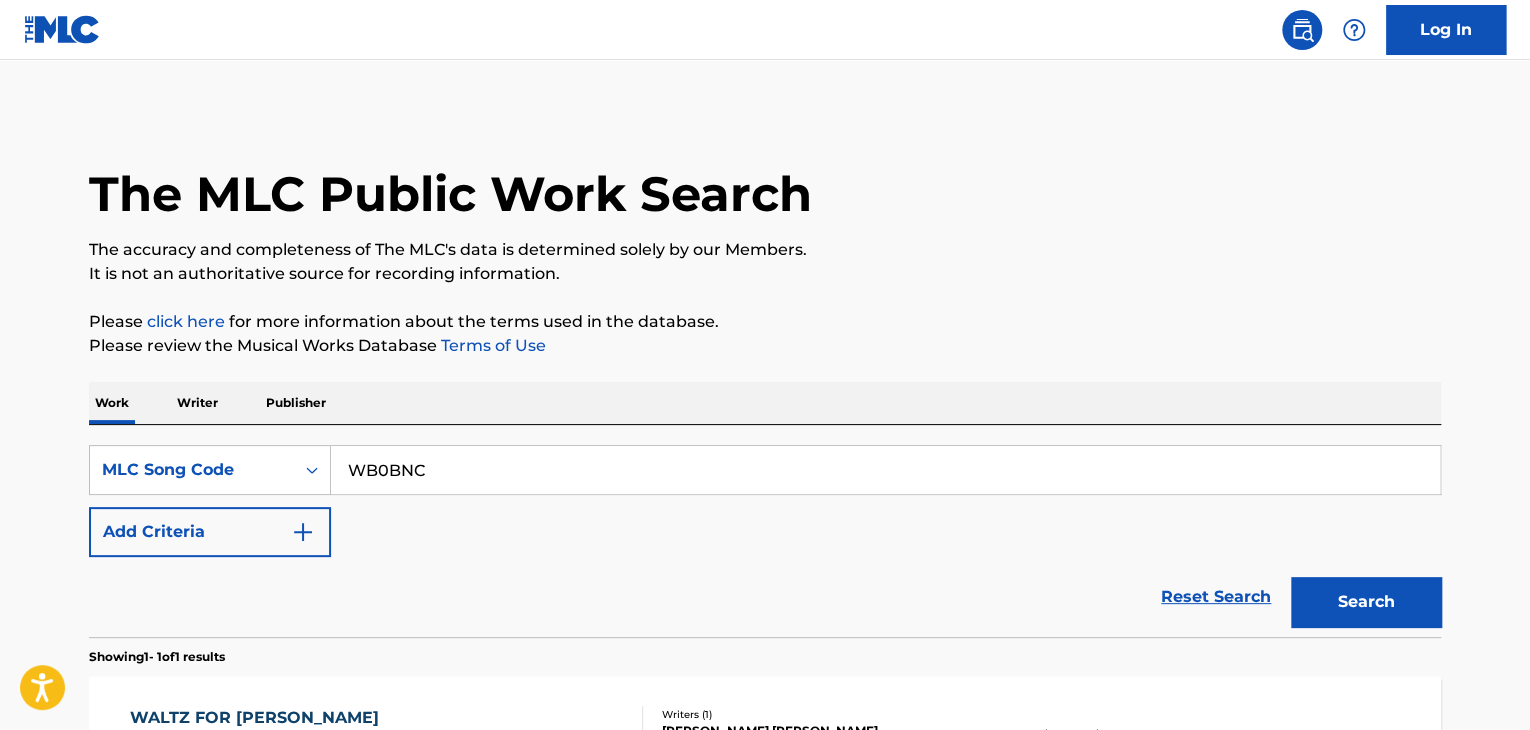 scroll, scrollTop: 244, scrollLeft: 0, axis: vertical 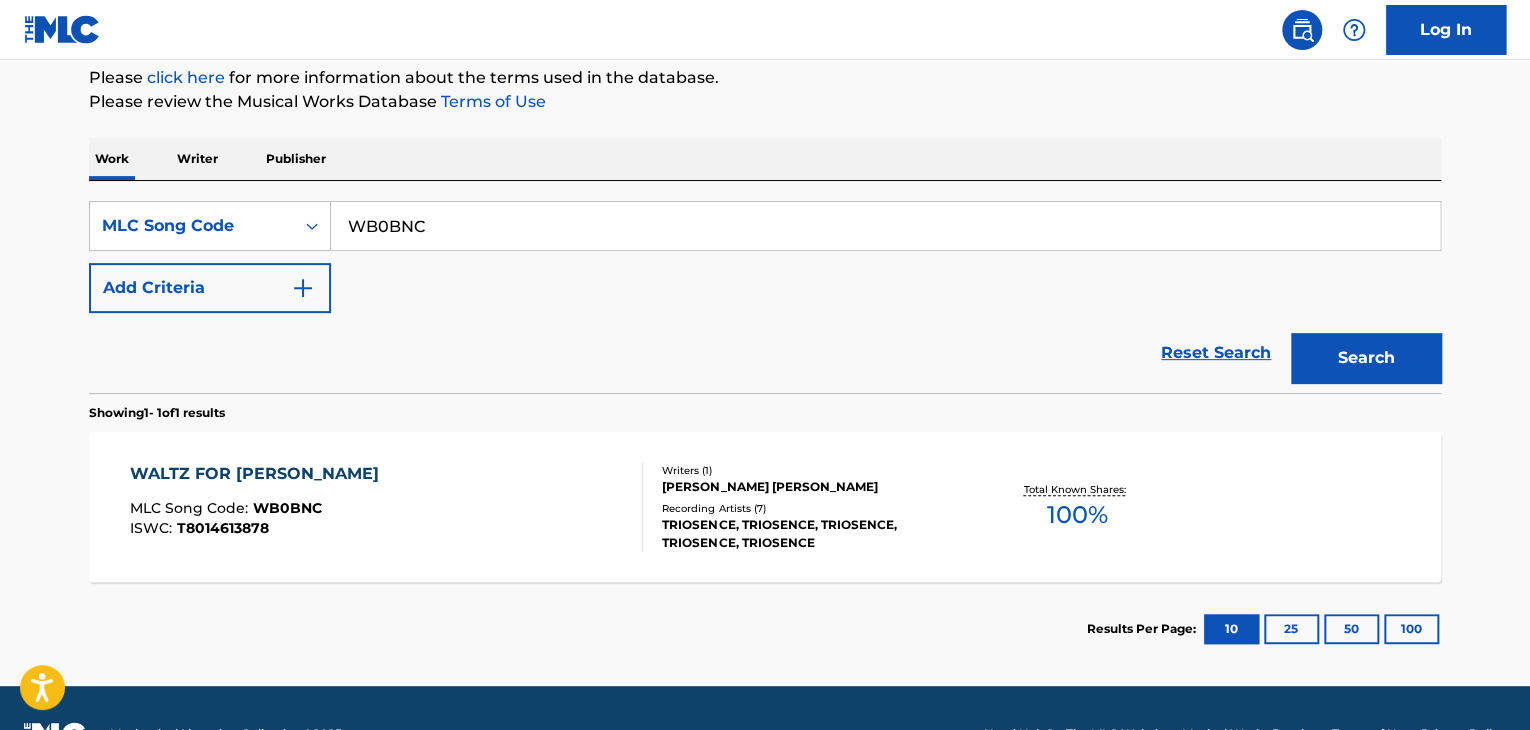click on "WALTZ FOR [PERSON_NAME] MLC Song Code : WB0BNC ISWC : T8014613878" at bounding box center [387, 507] 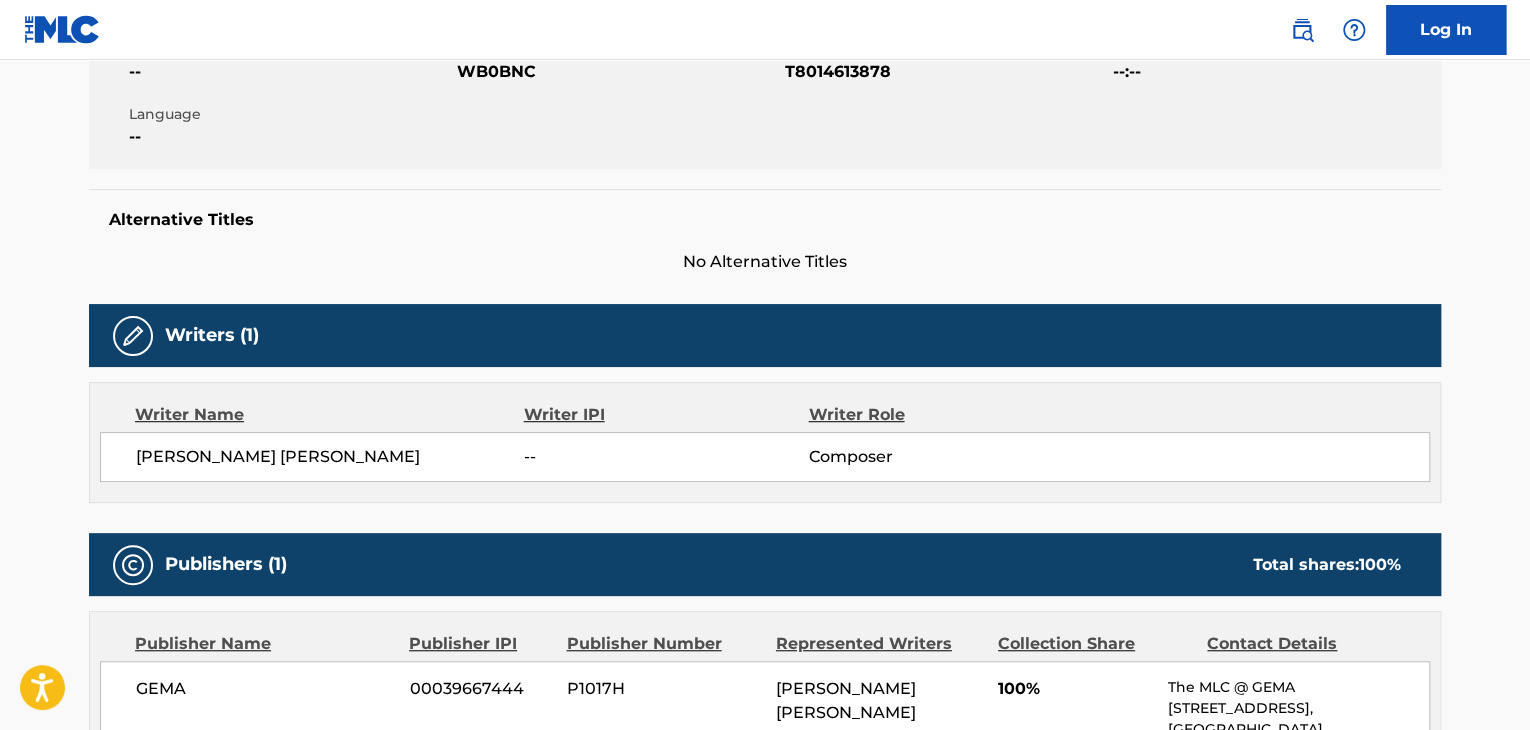 scroll, scrollTop: 600, scrollLeft: 0, axis: vertical 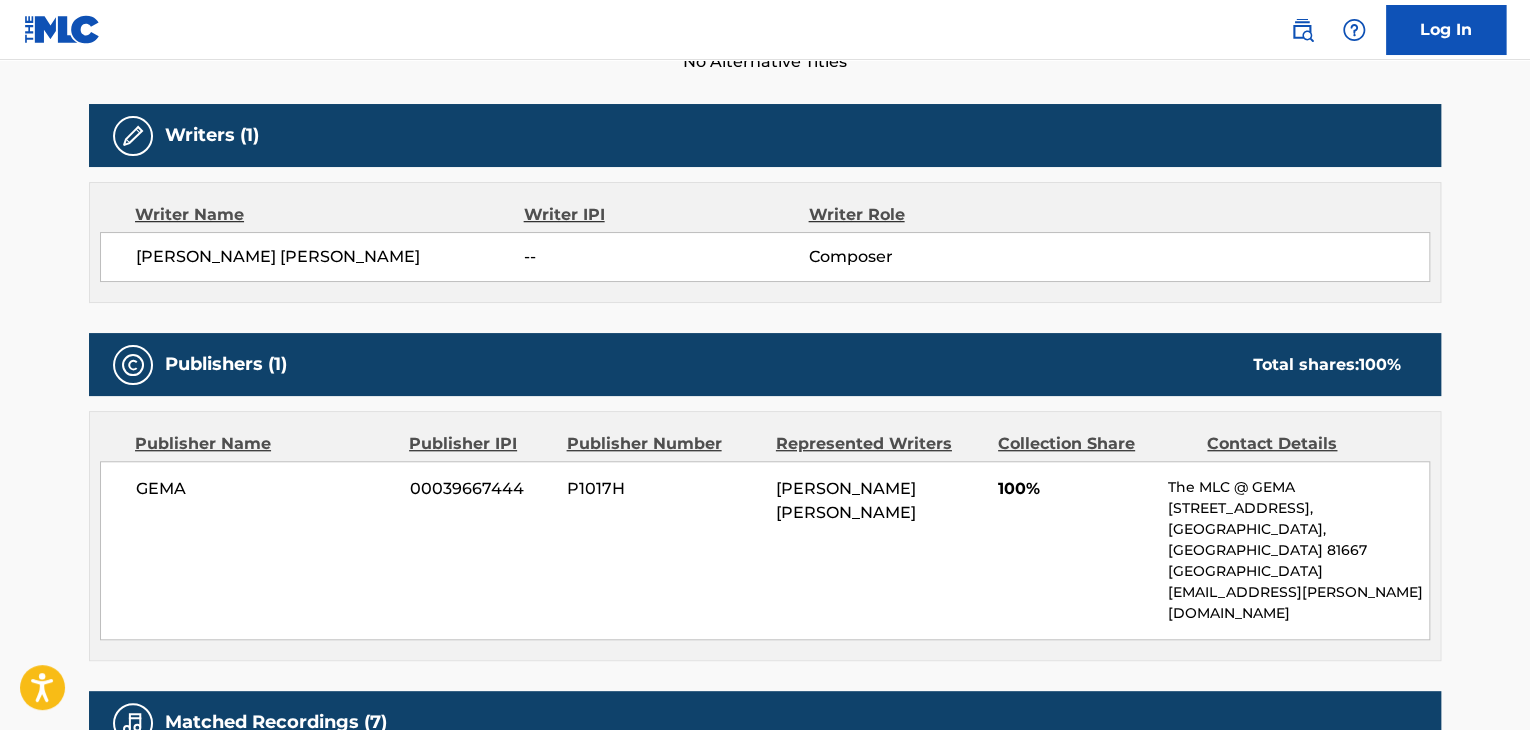 click on "[PERSON_NAME] [PERSON_NAME]" at bounding box center (330, 257) 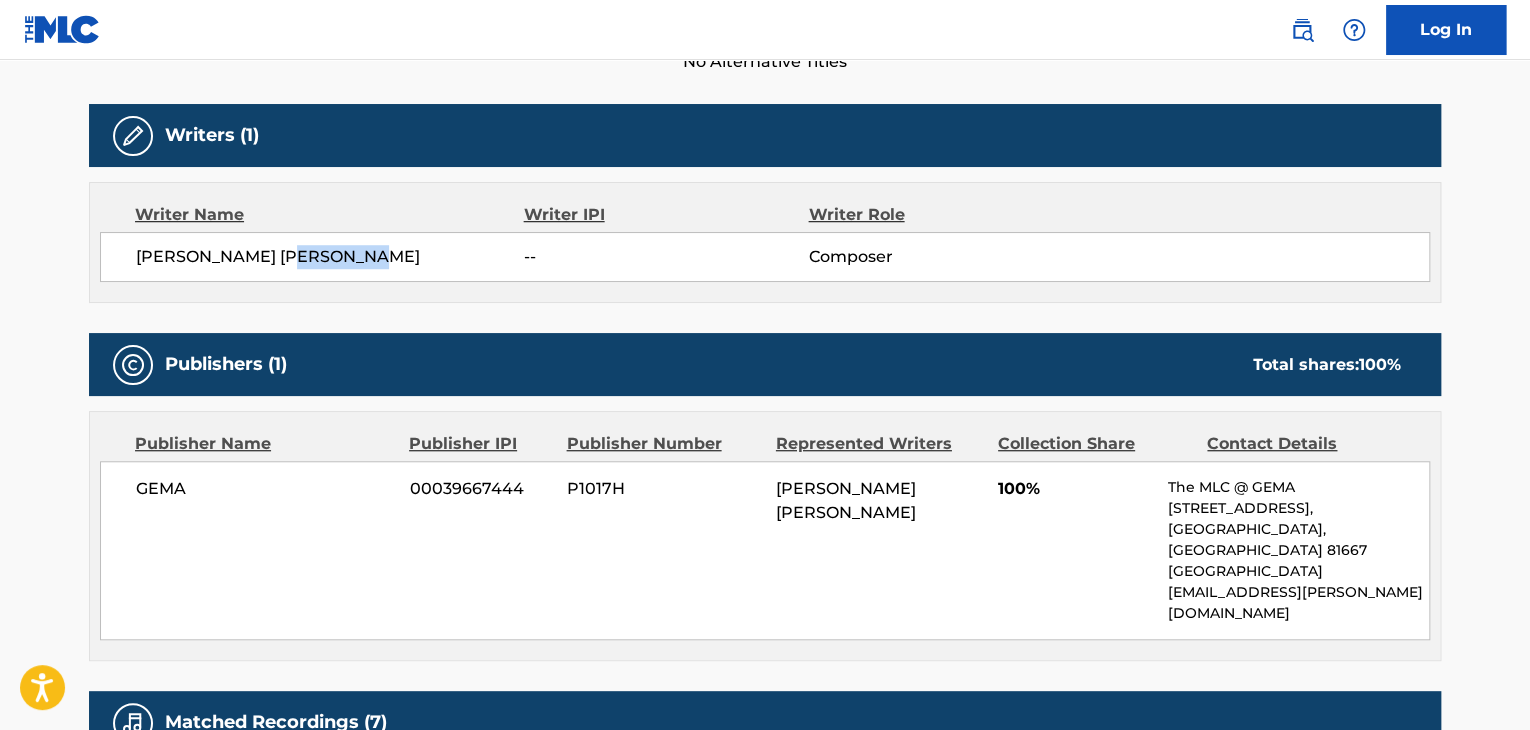 click on "[PERSON_NAME] [PERSON_NAME]" at bounding box center (330, 257) 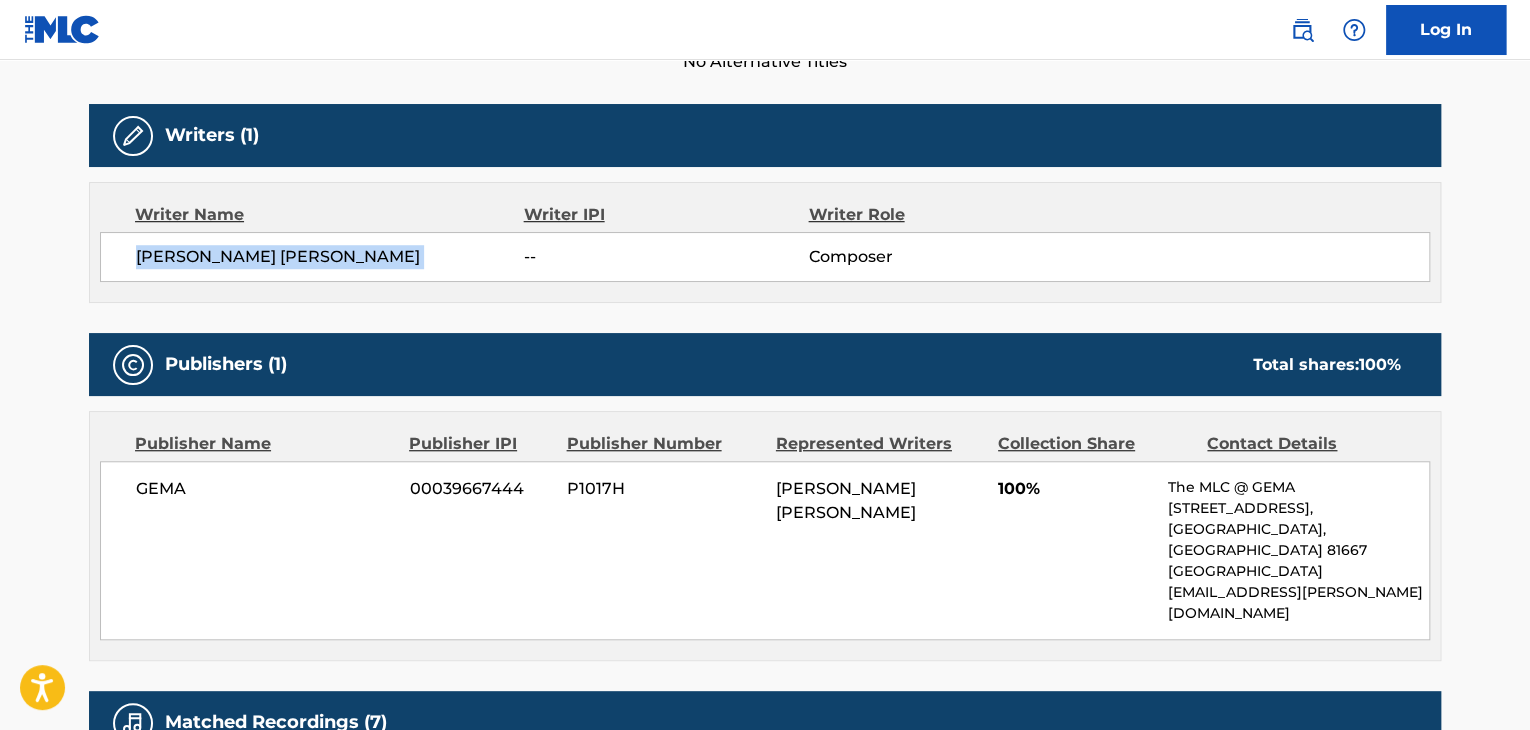 click on "[PERSON_NAME] [PERSON_NAME]" at bounding box center [330, 257] 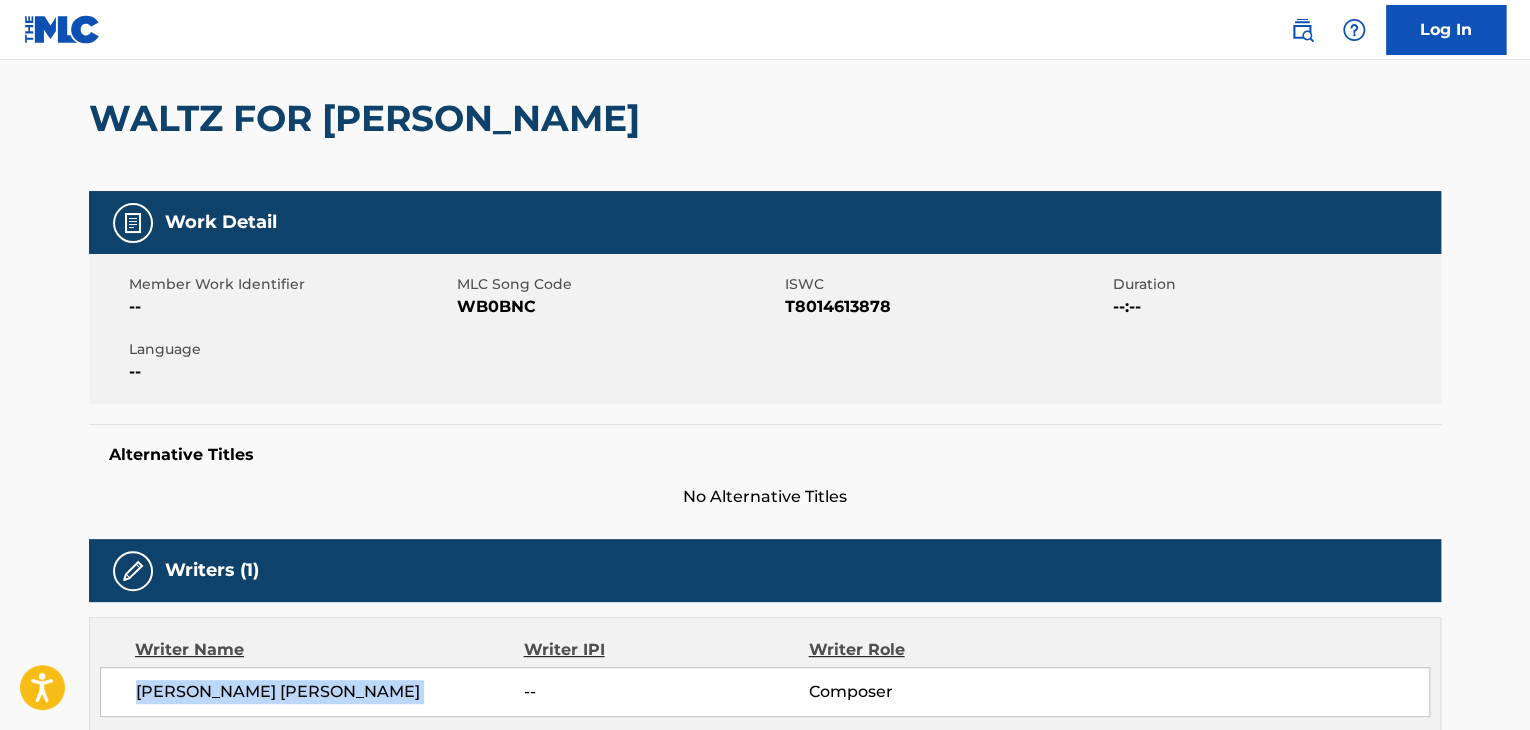 scroll, scrollTop: 0, scrollLeft: 0, axis: both 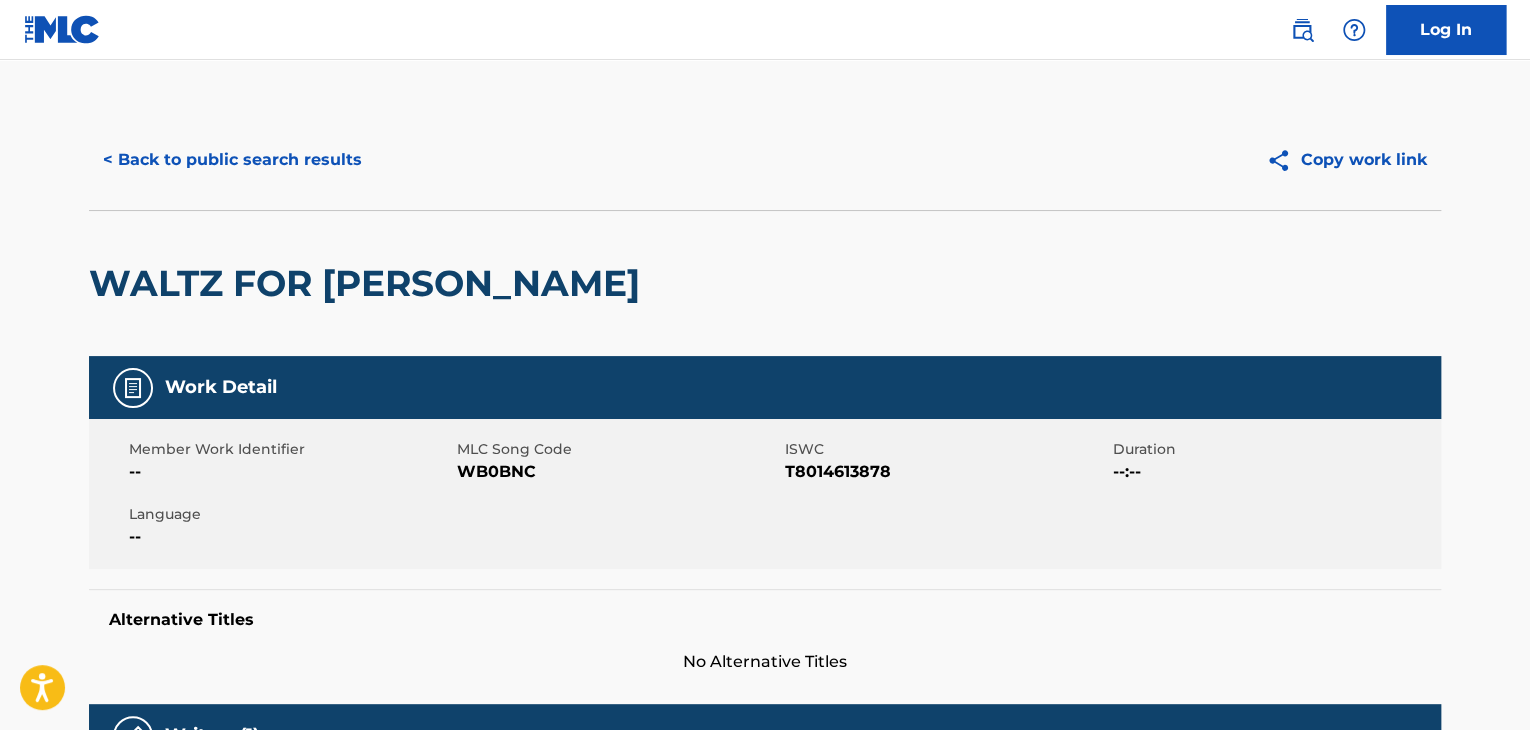 click on "< Back to public search results" at bounding box center [232, 160] 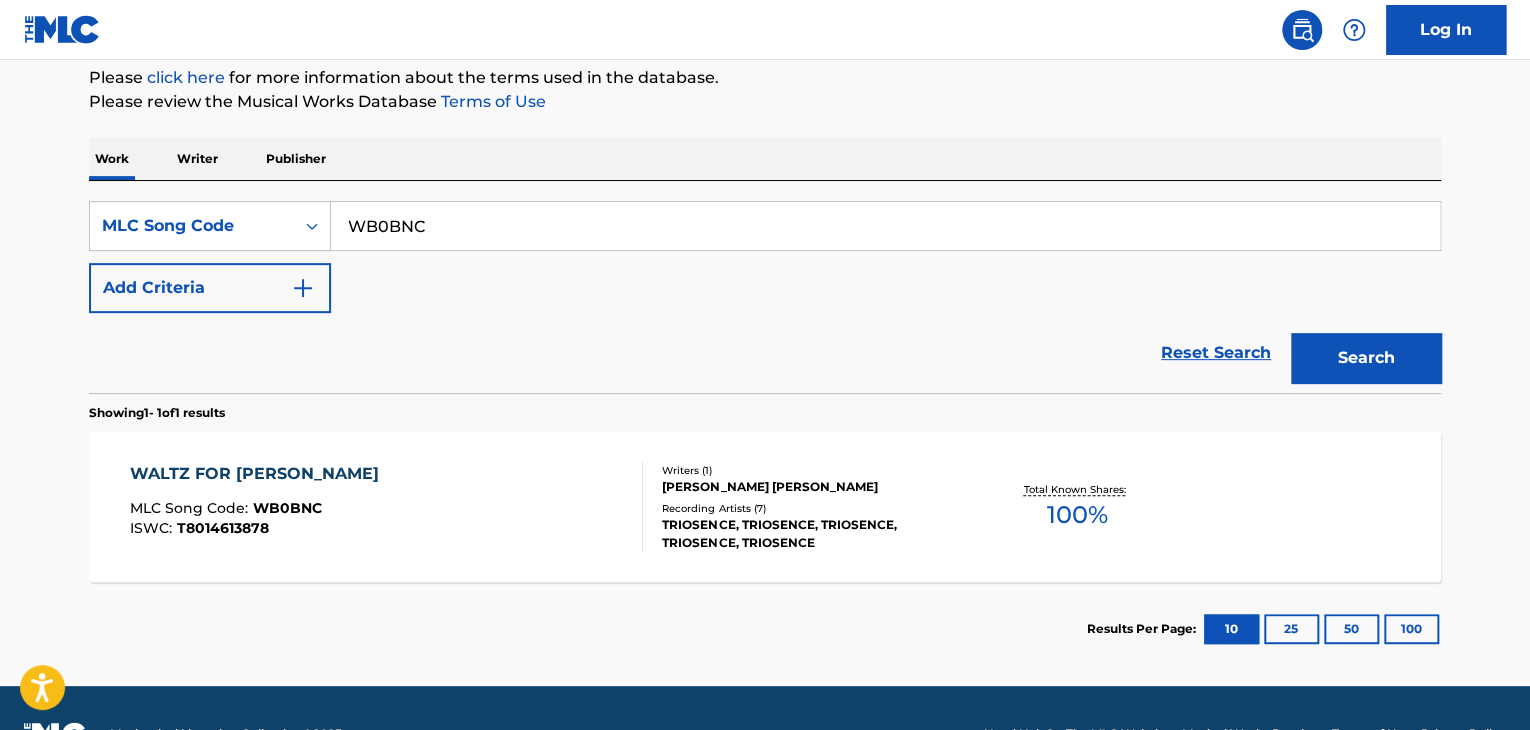 click on "Writer" at bounding box center (197, 159) 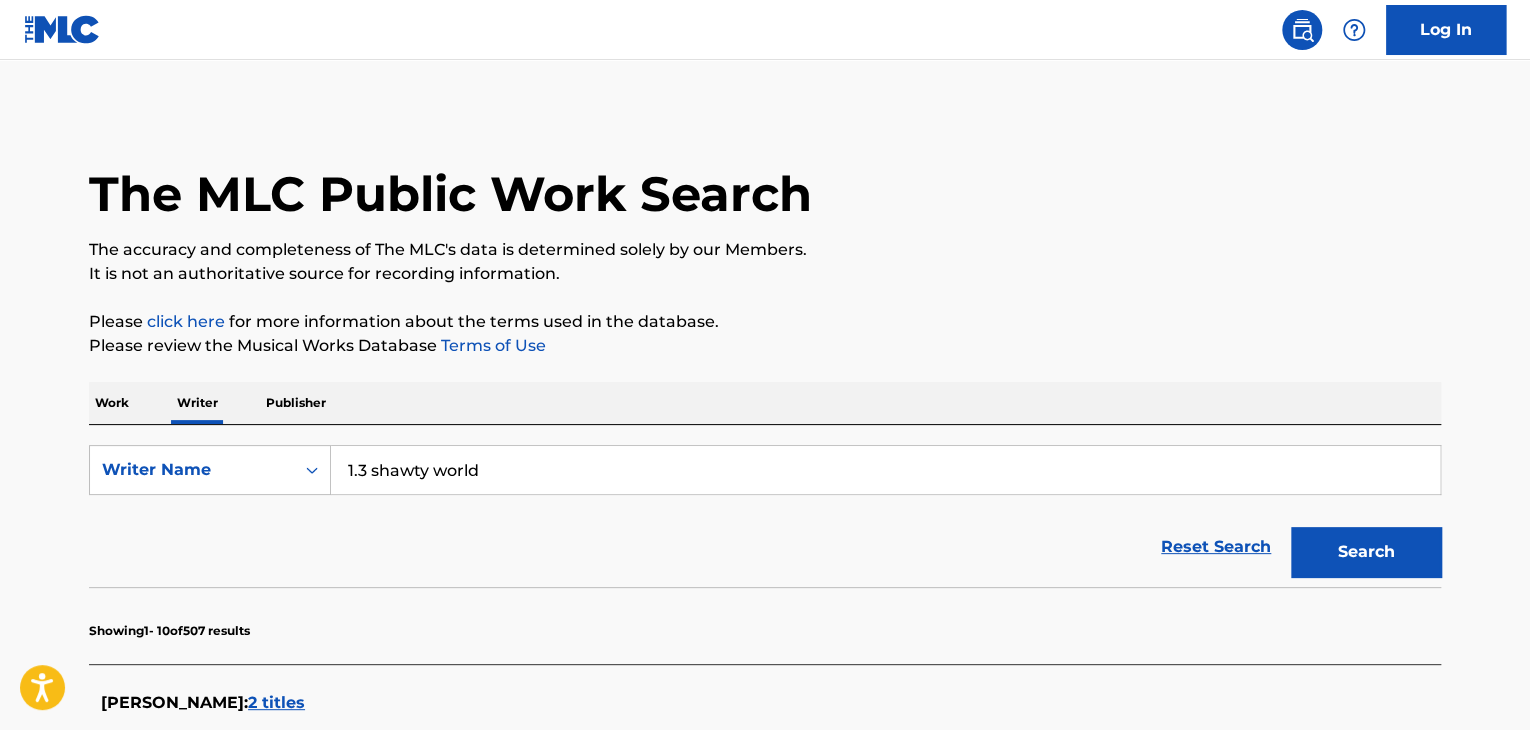 click on "1.3 shawty world" at bounding box center (885, 470) 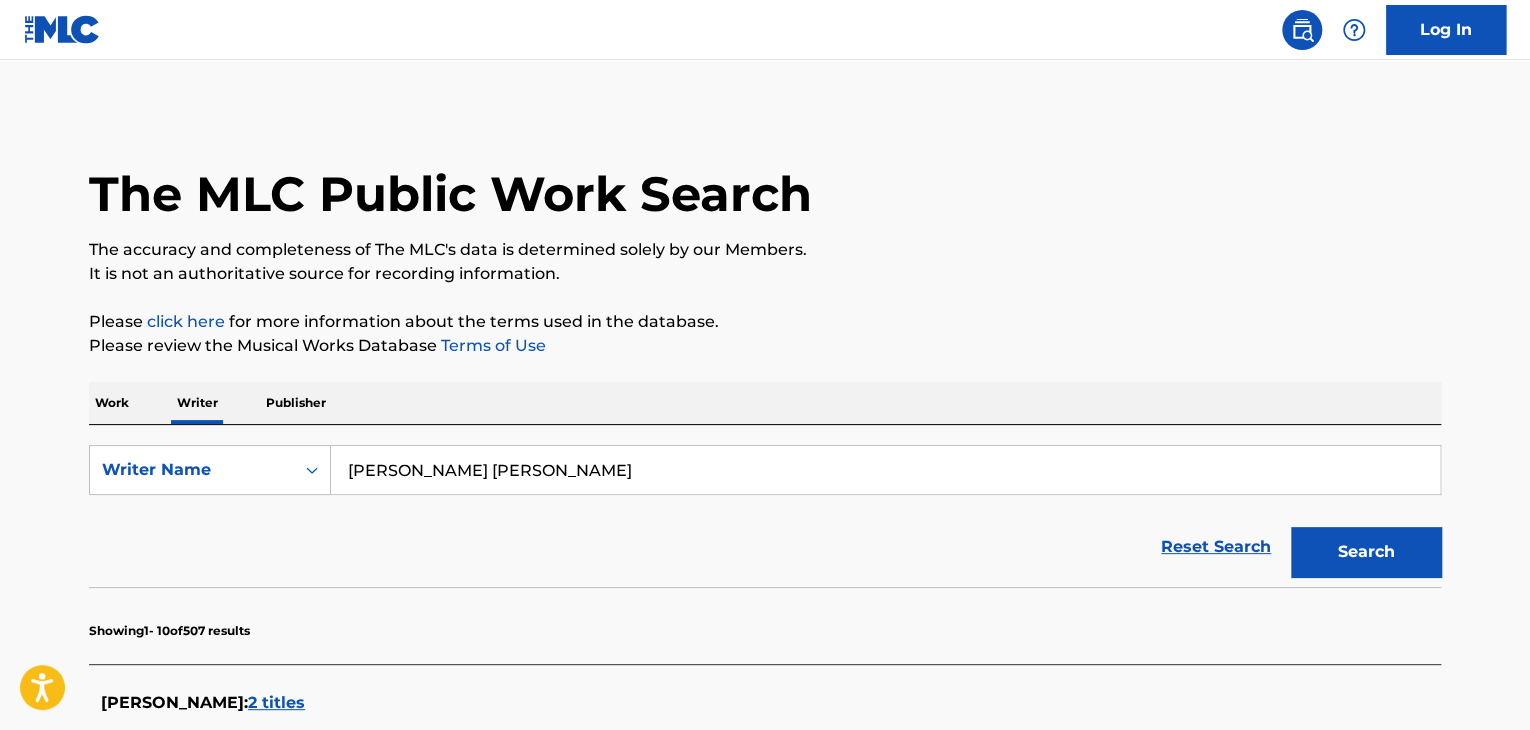 type on "[PERSON_NAME] [PERSON_NAME]" 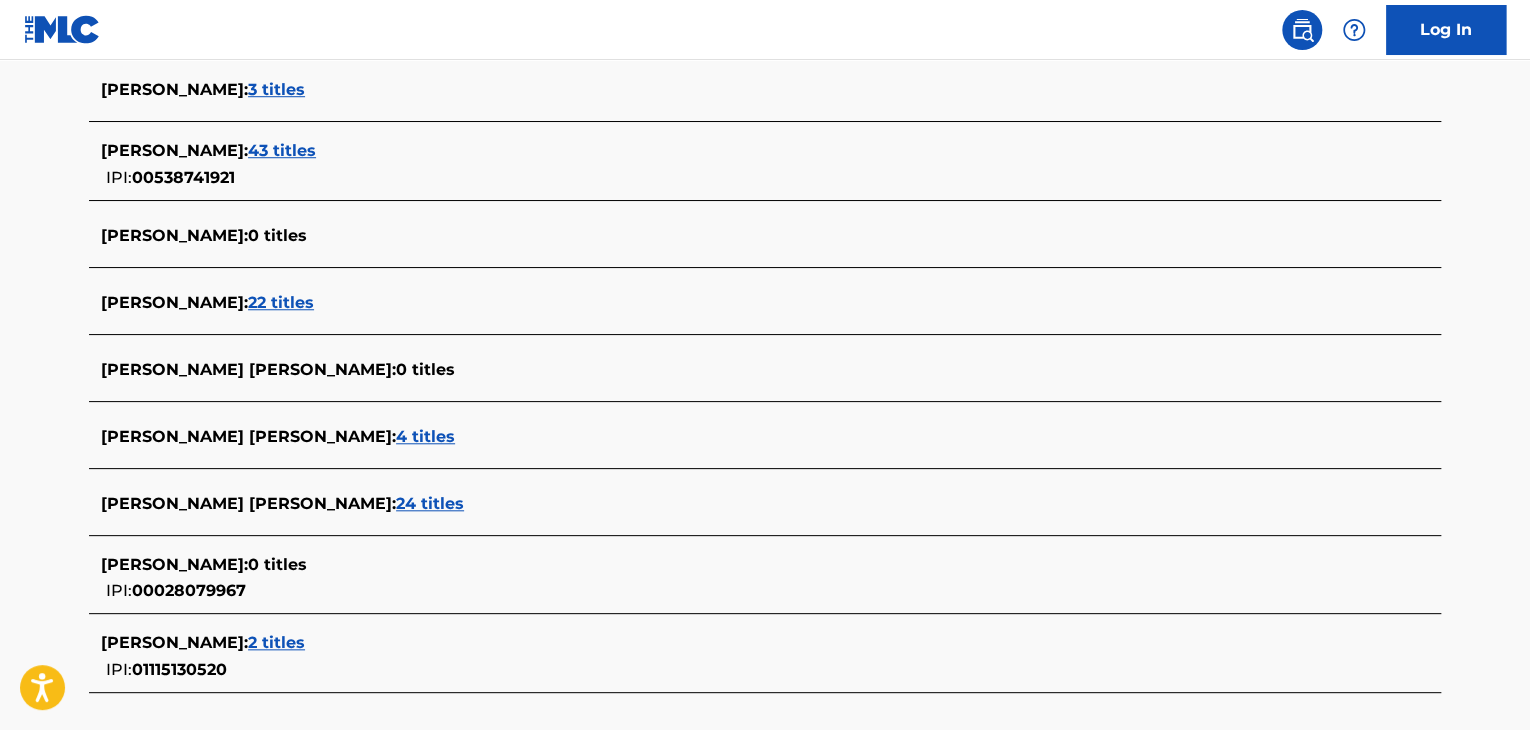 scroll, scrollTop: 800, scrollLeft: 0, axis: vertical 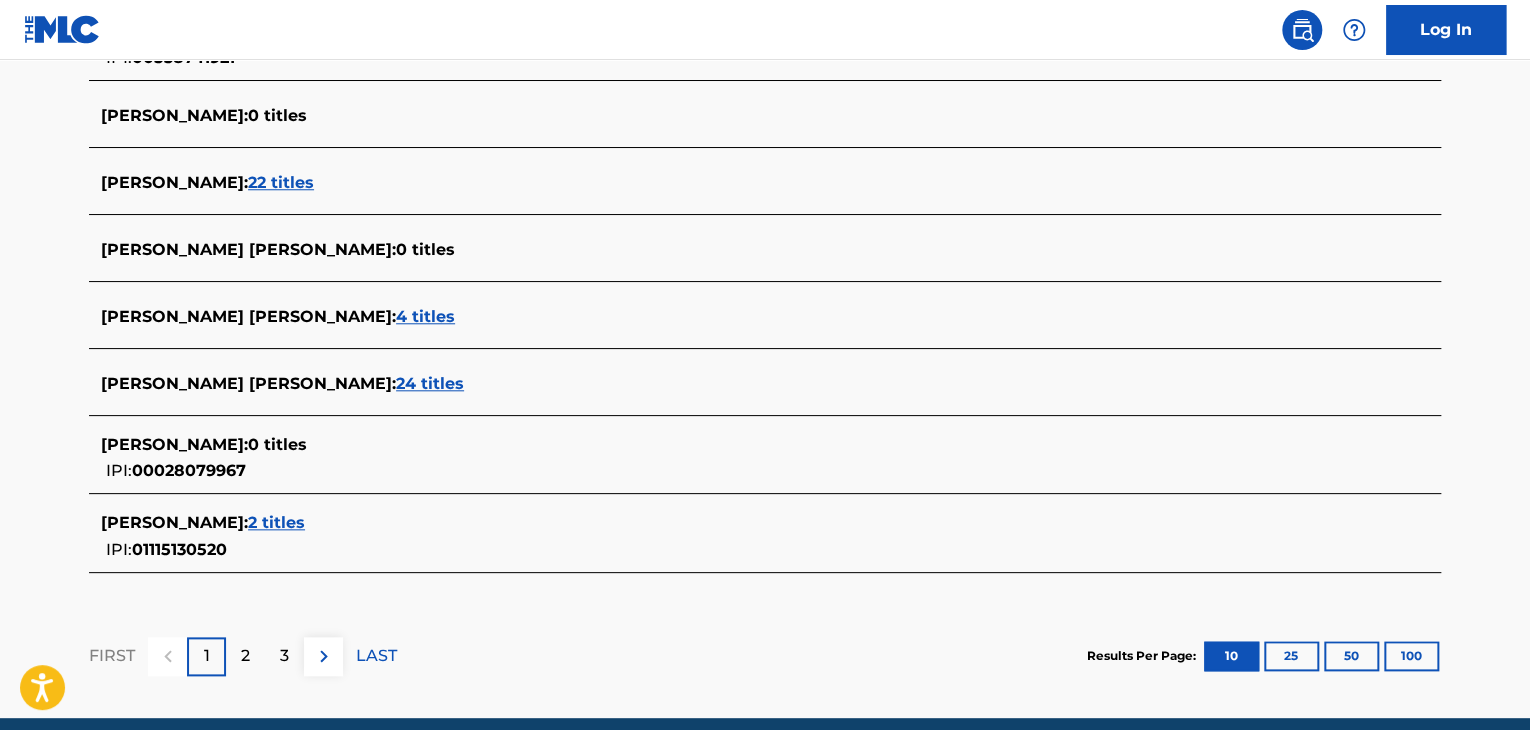 click on "4 titles" at bounding box center [425, 316] 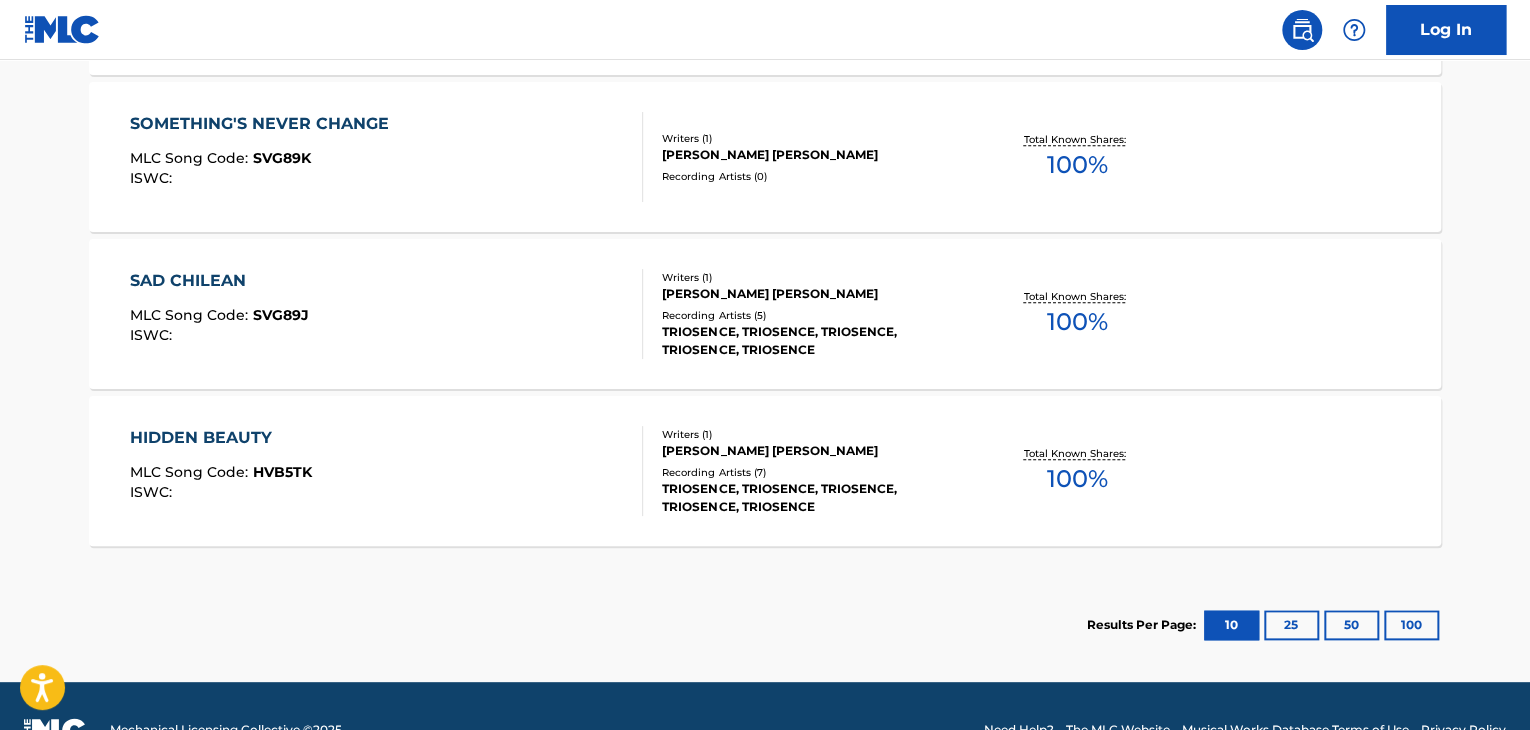 click on "SAD CHILEAN MLC Song Code : SVG89J ISWC :" at bounding box center (387, 314) 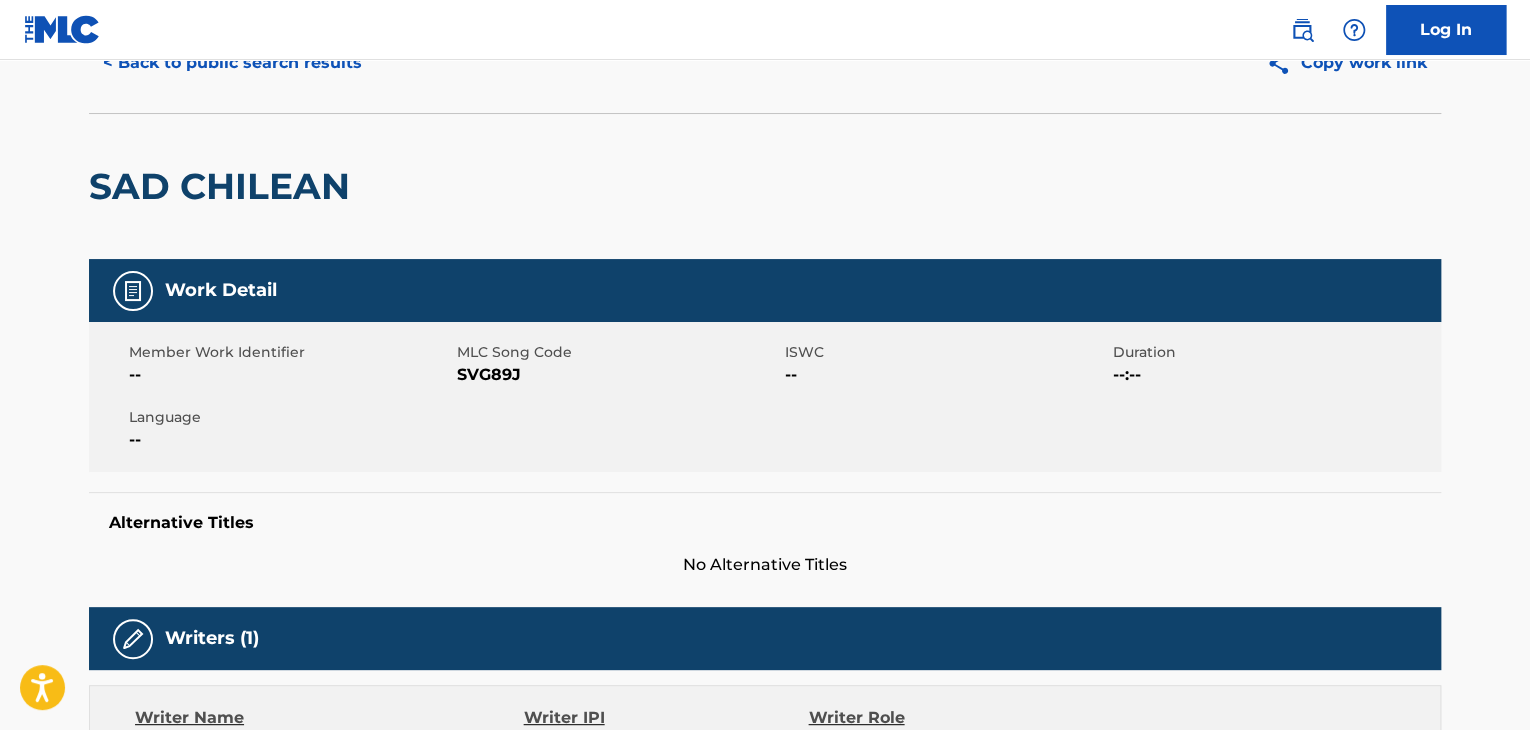 scroll, scrollTop: 0, scrollLeft: 0, axis: both 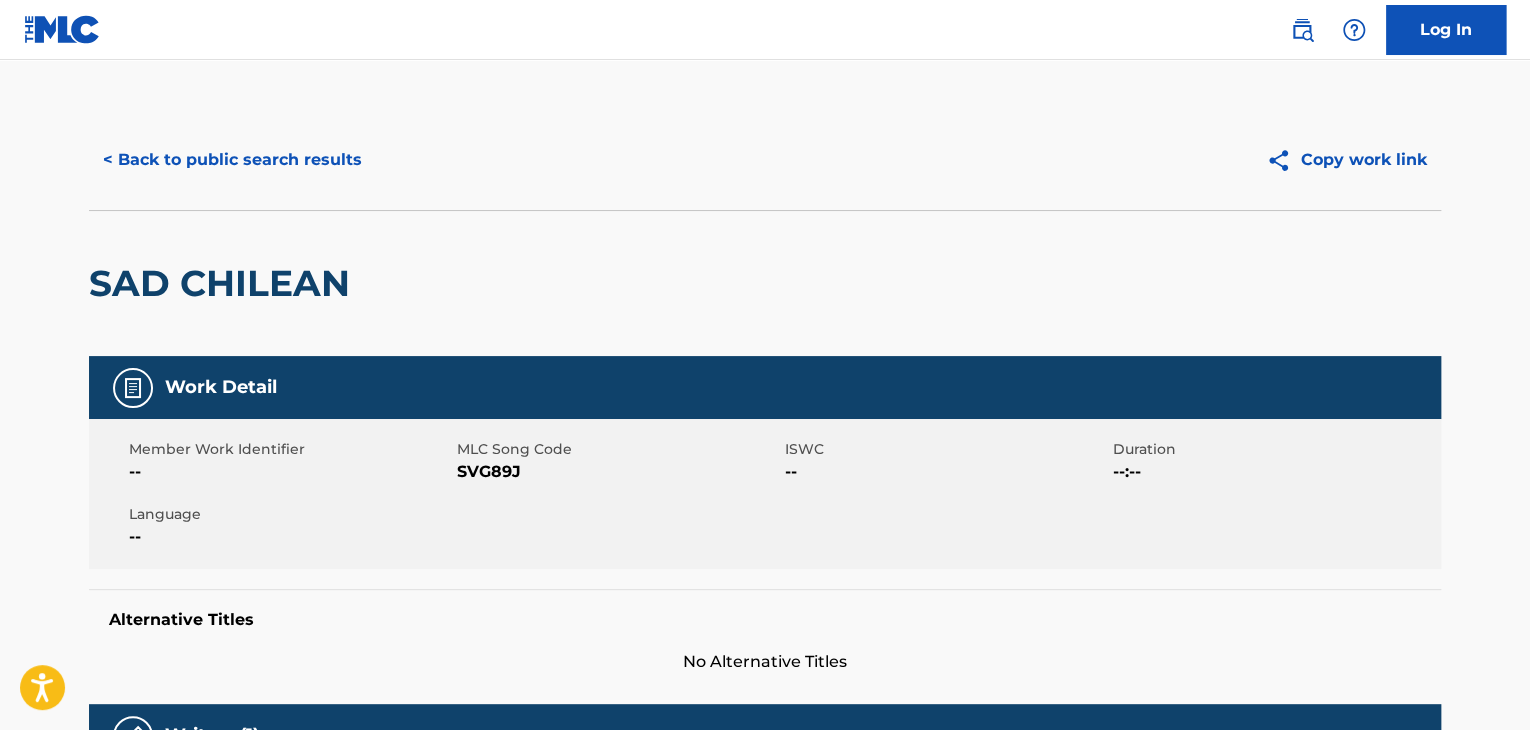 click on "< Back to public search results" at bounding box center [232, 160] 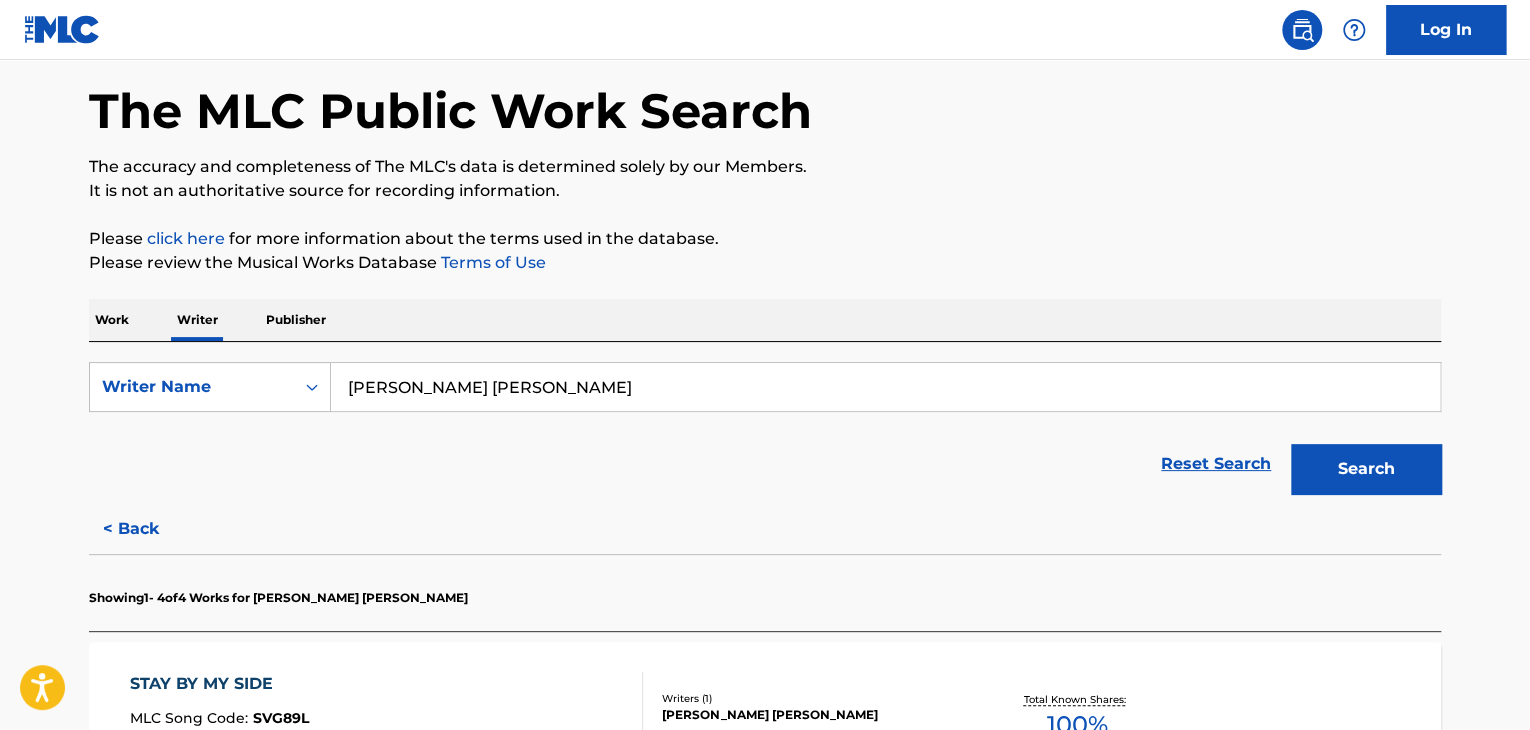 scroll, scrollTop: 324, scrollLeft: 0, axis: vertical 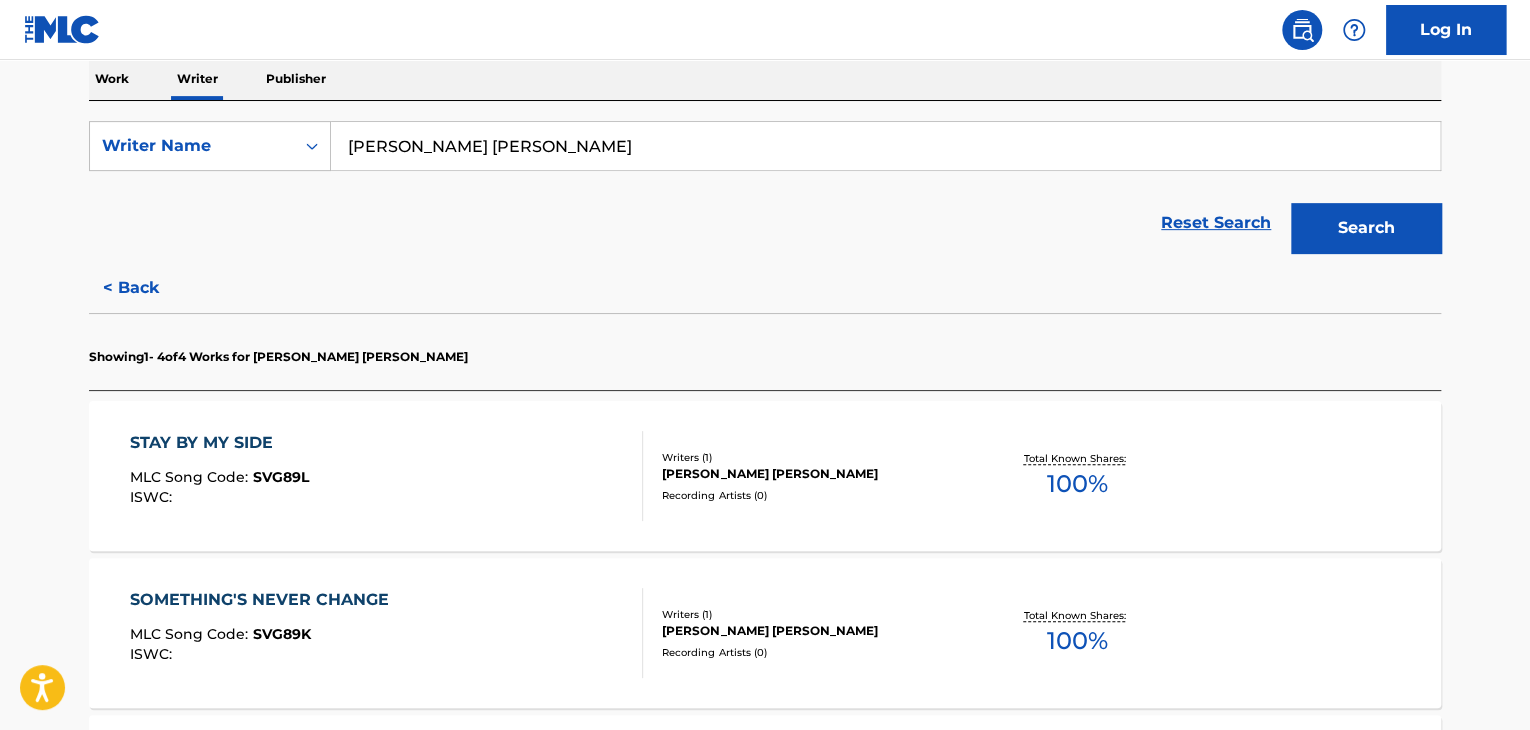 click on "STAY BY MY SIDE MLC Song Code : SVG89L ISWC :" at bounding box center (387, 476) 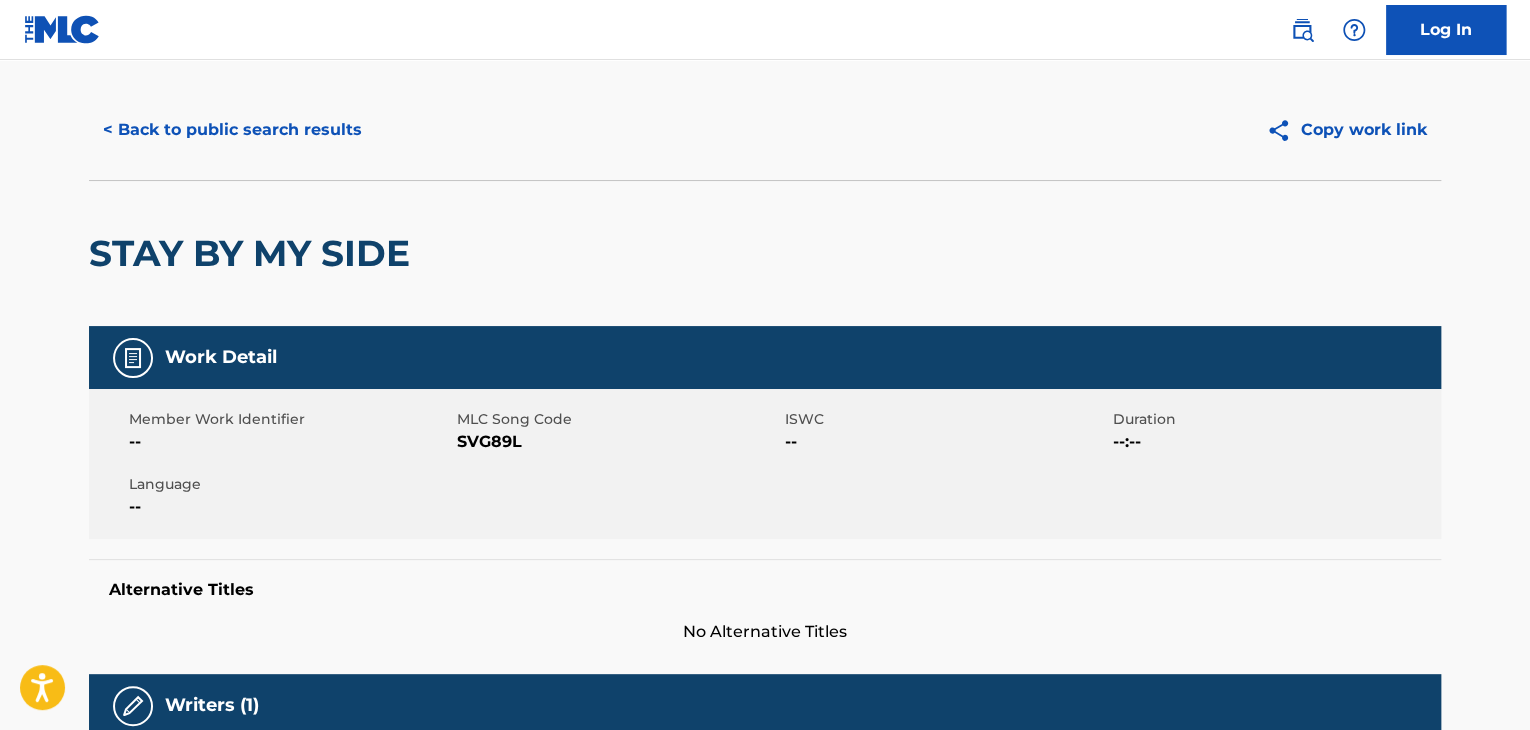 scroll, scrollTop: 0, scrollLeft: 0, axis: both 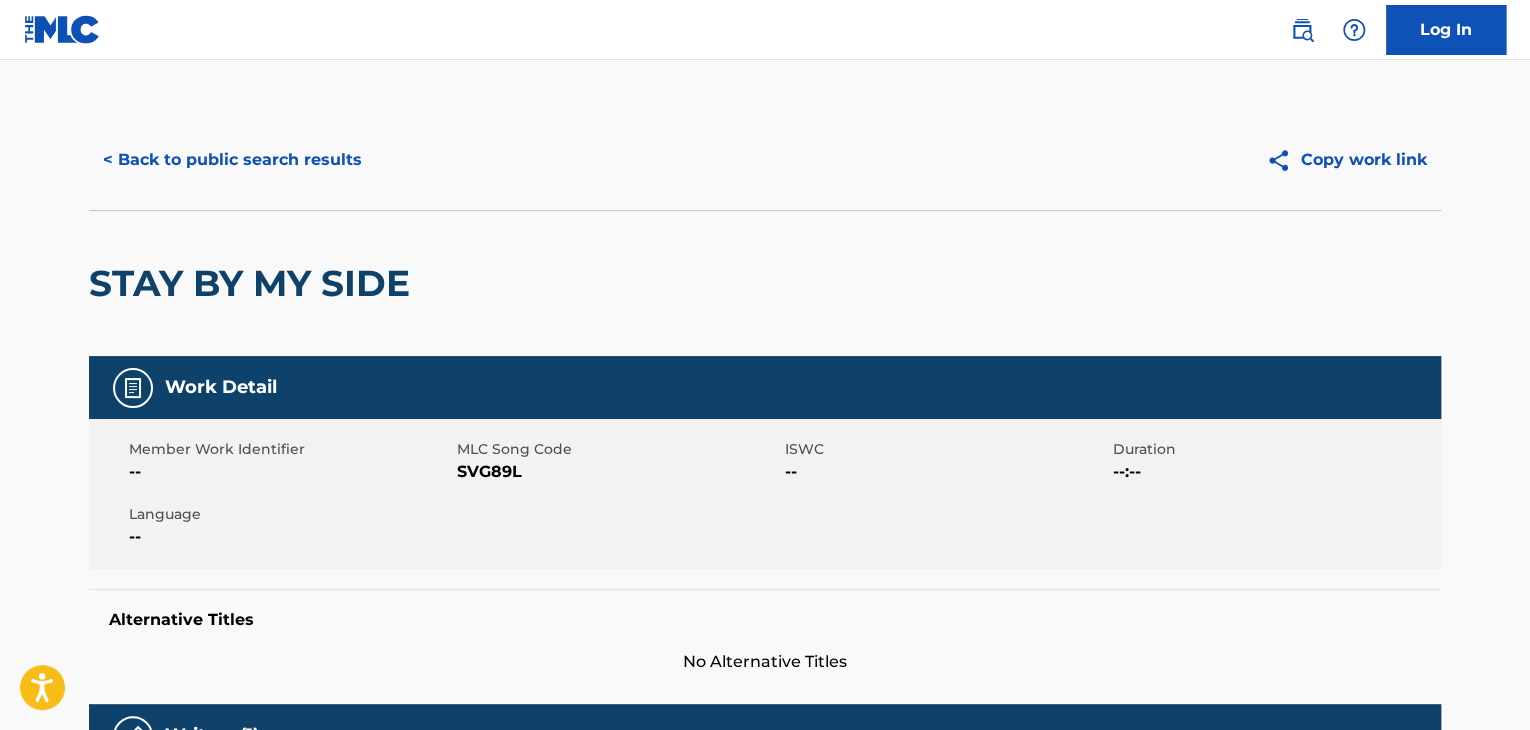 click on "< Back to public search results" at bounding box center (232, 160) 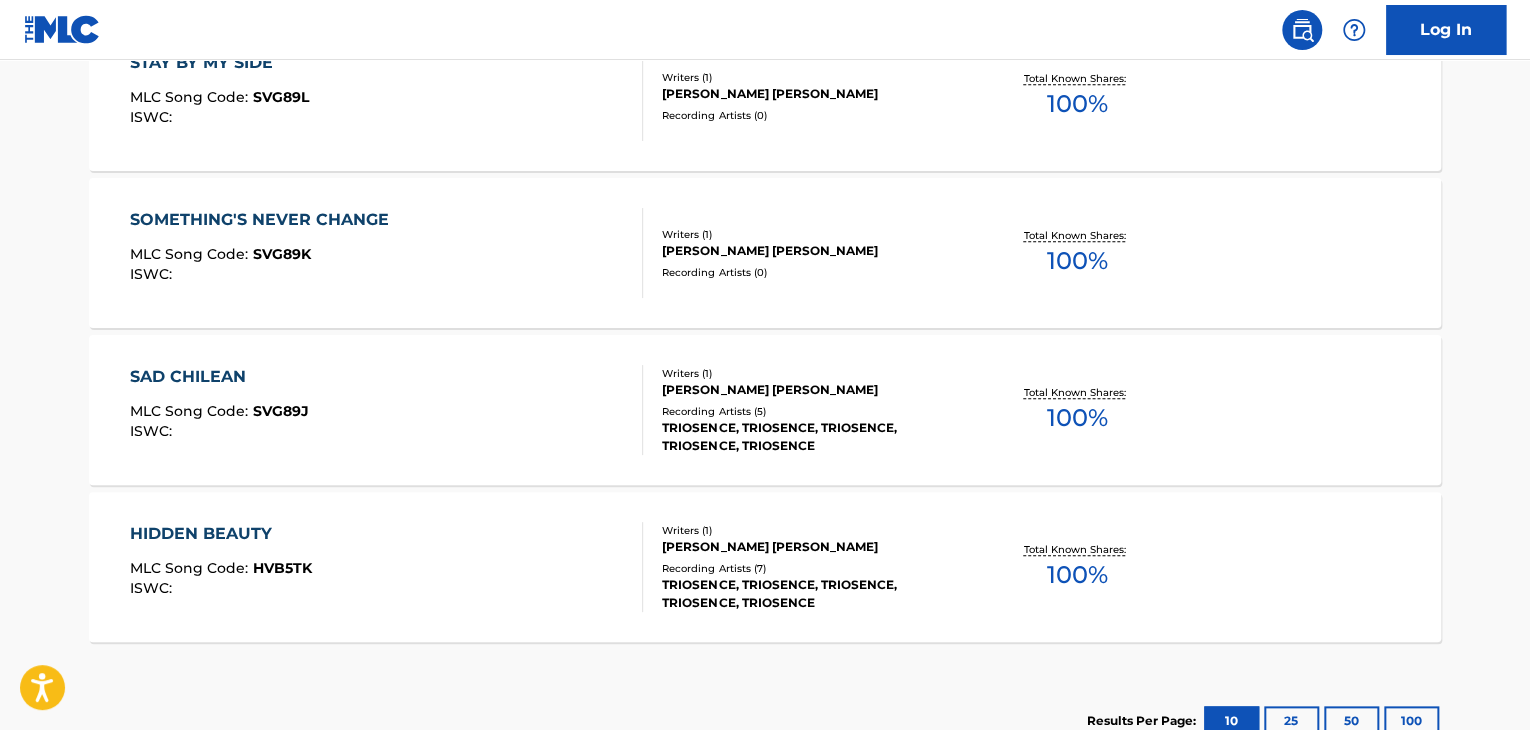 scroll, scrollTop: 848, scrollLeft: 0, axis: vertical 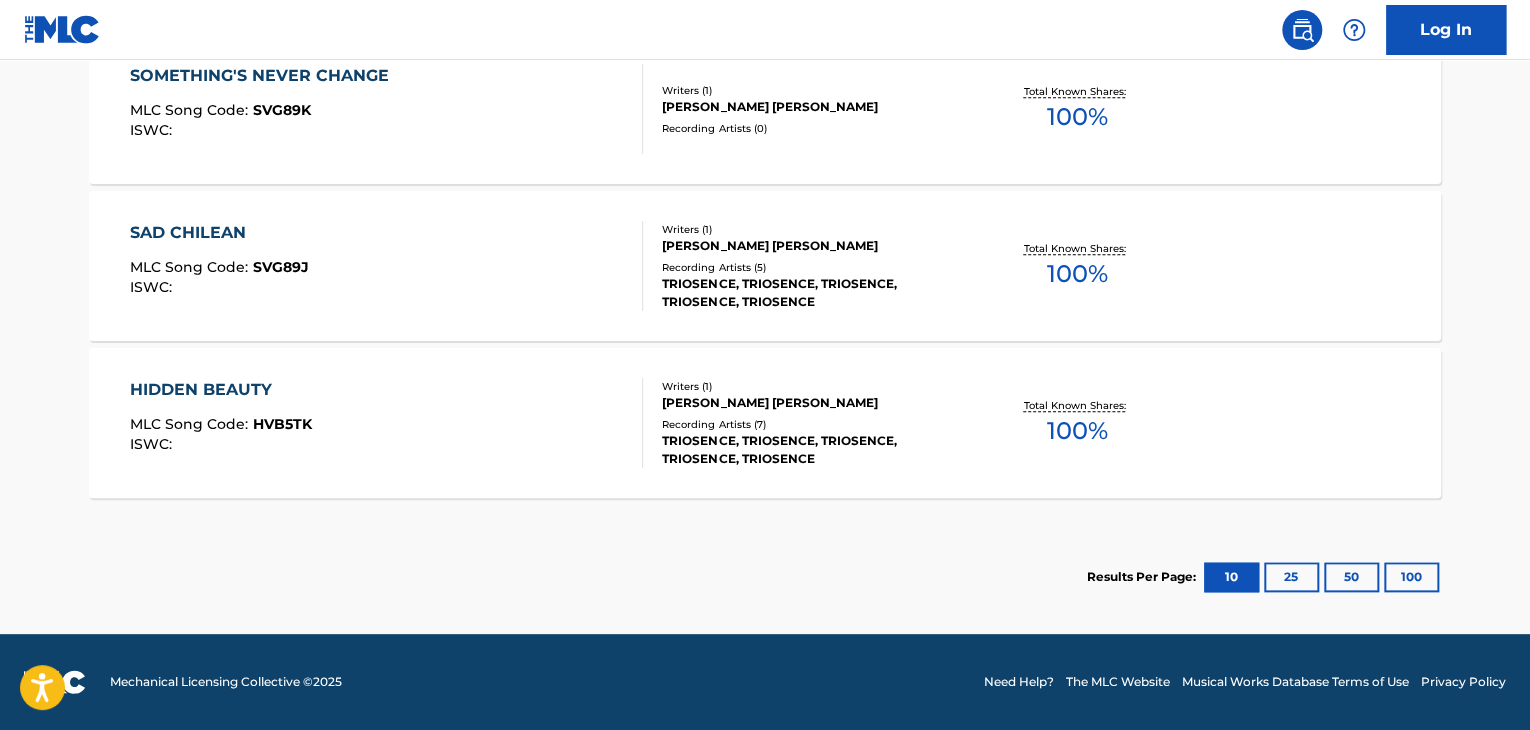 click on "HIDDEN BEAUTY MLC Song Code : HVB5TK ISWC :" at bounding box center (387, 423) 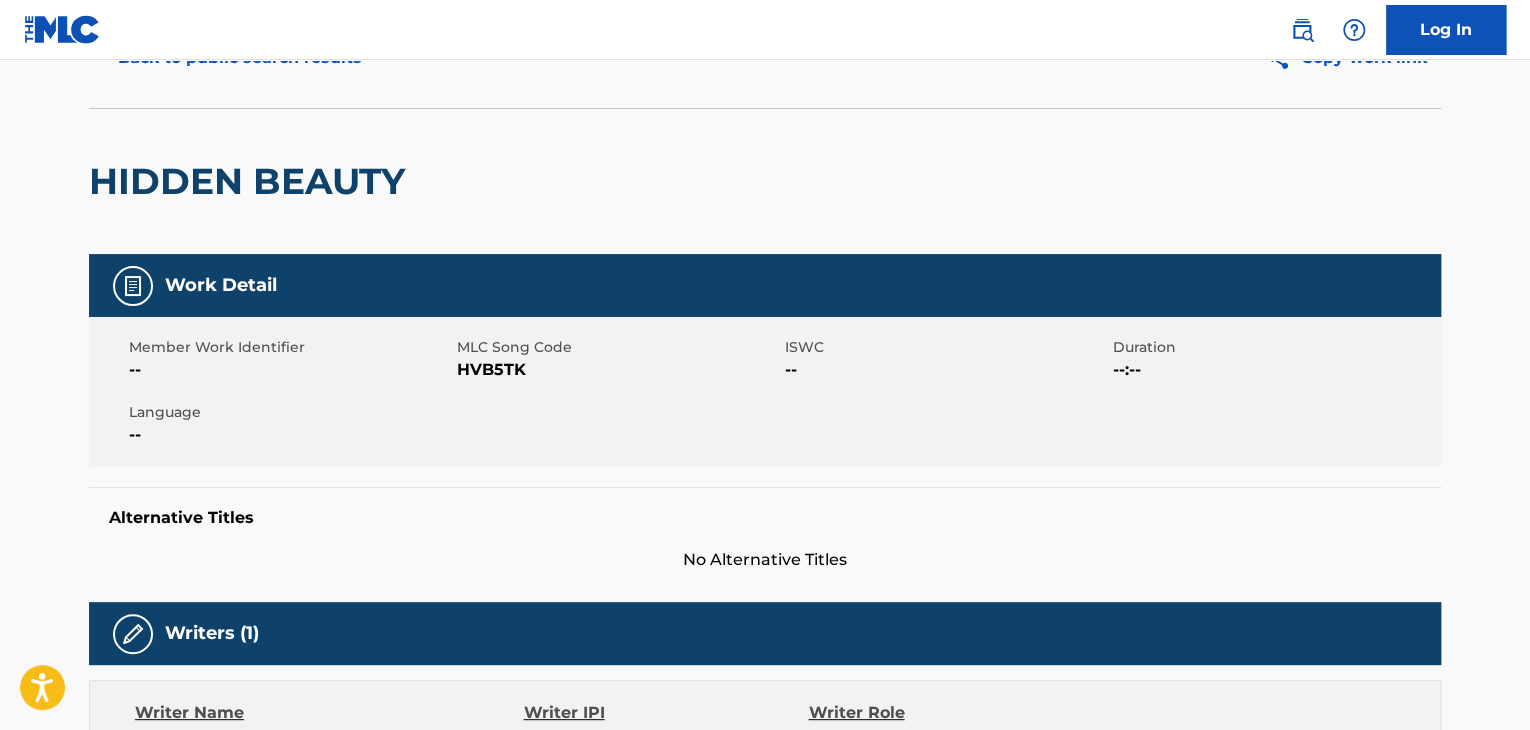 scroll, scrollTop: 0, scrollLeft: 0, axis: both 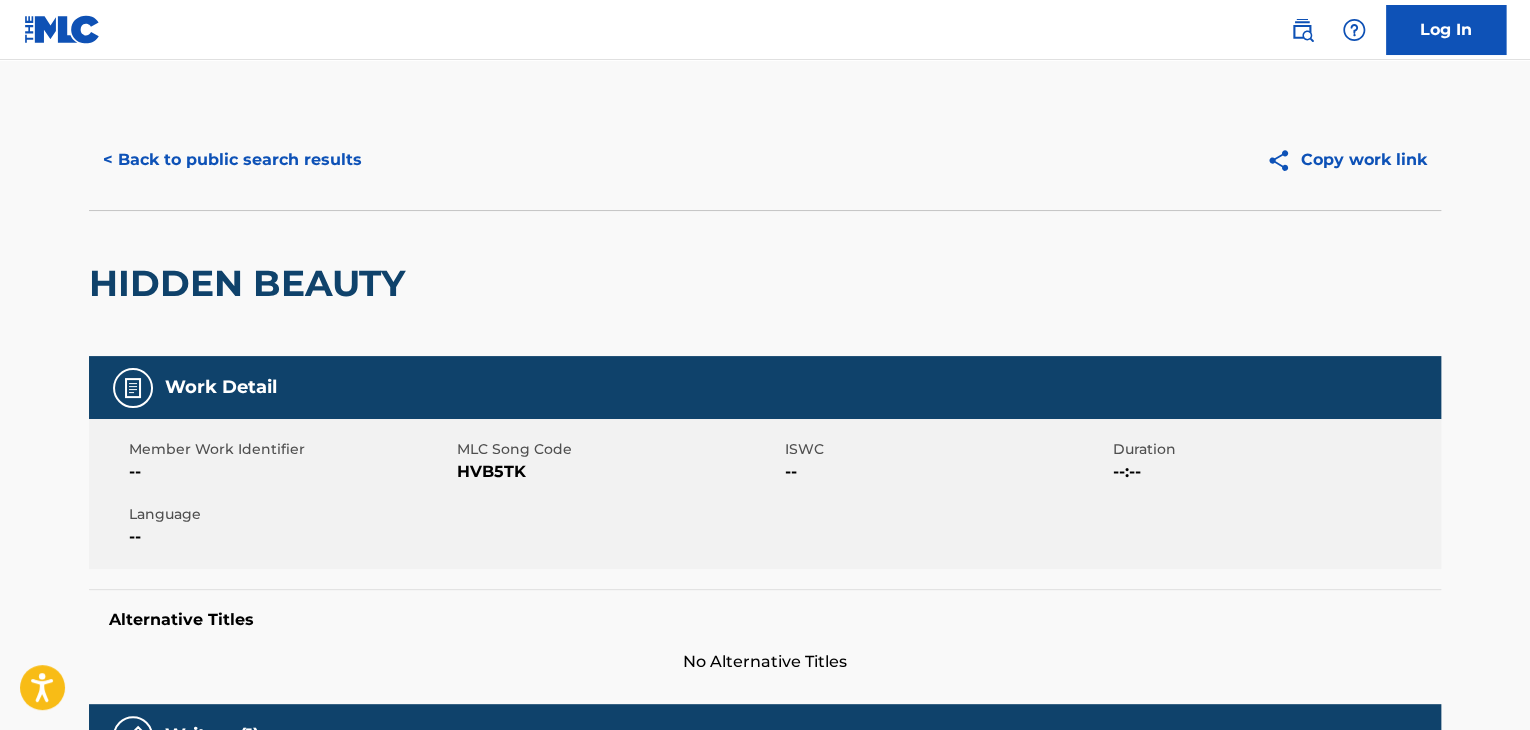click on "< Back to public search results" at bounding box center [232, 160] 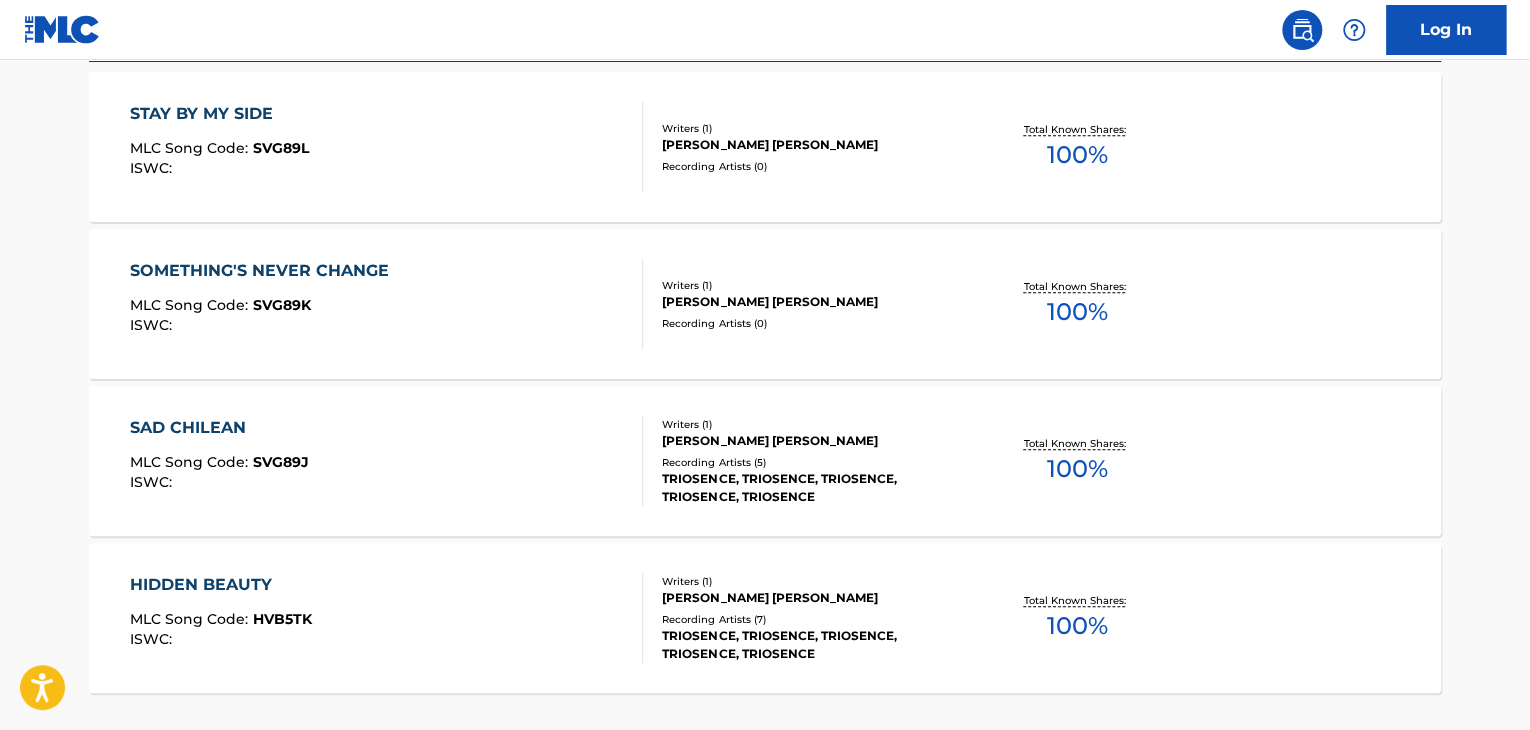 scroll, scrollTop: 524, scrollLeft: 0, axis: vertical 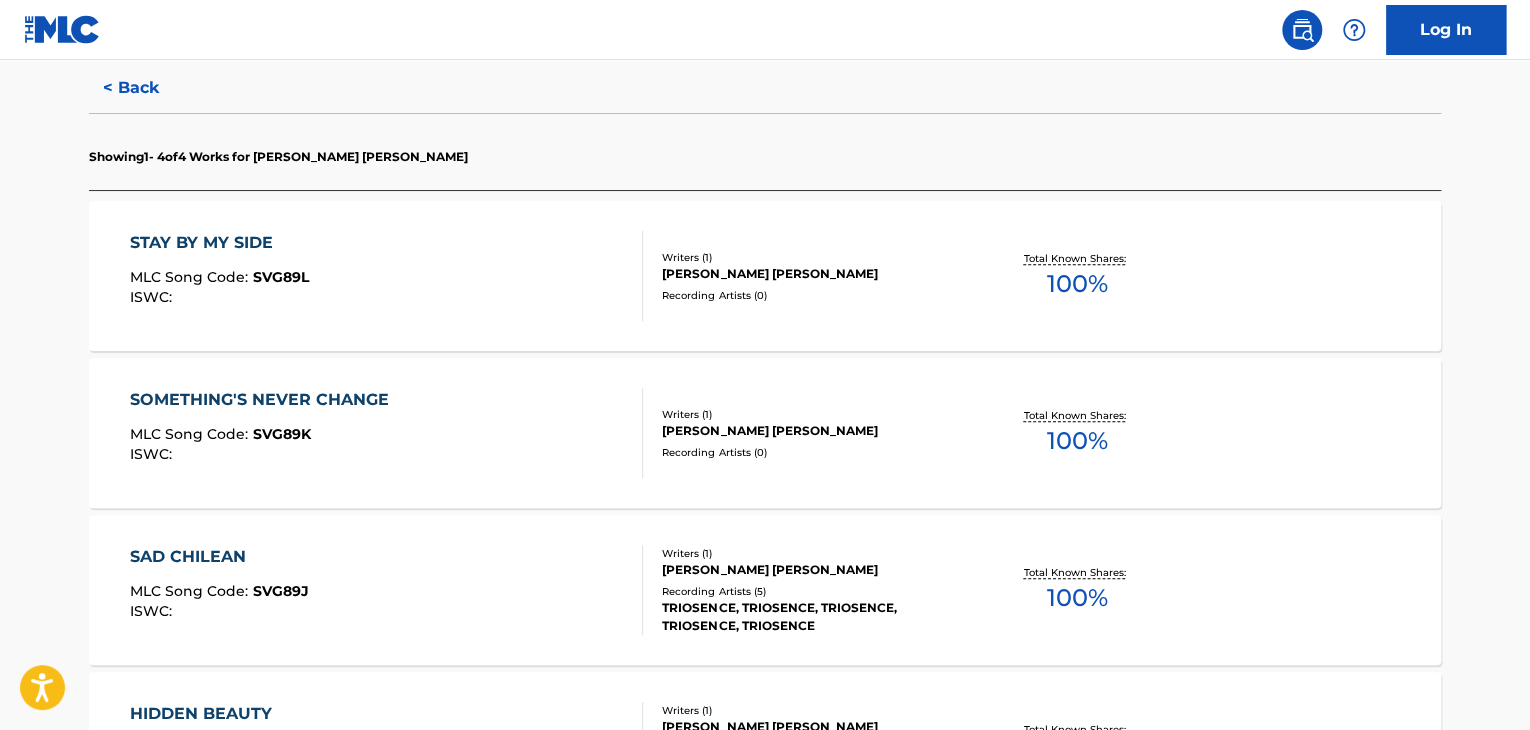 click on "SAD CHILEAN MLC Song Code : SVG89J ISWC :" at bounding box center (387, 590) 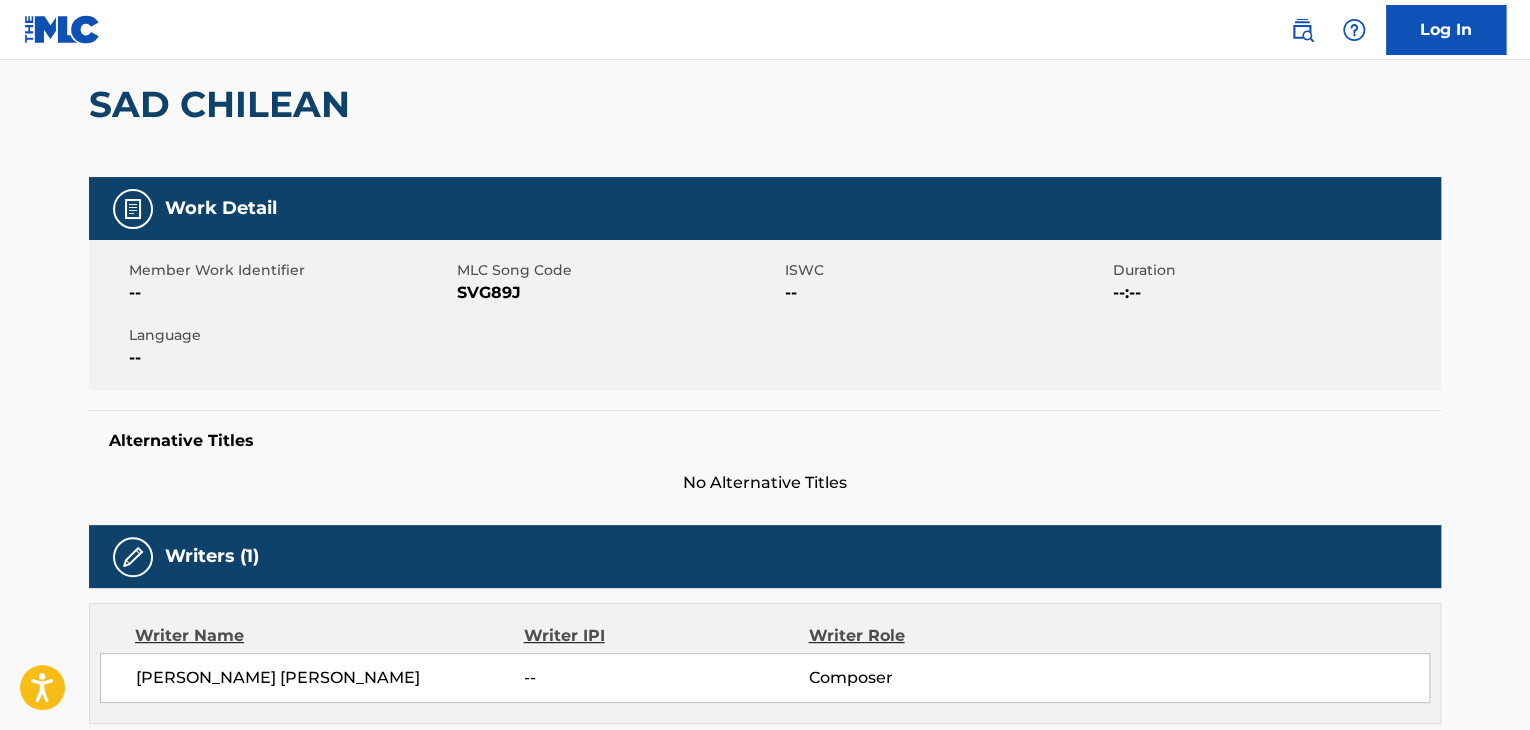 scroll, scrollTop: 0, scrollLeft: 0, axis: both 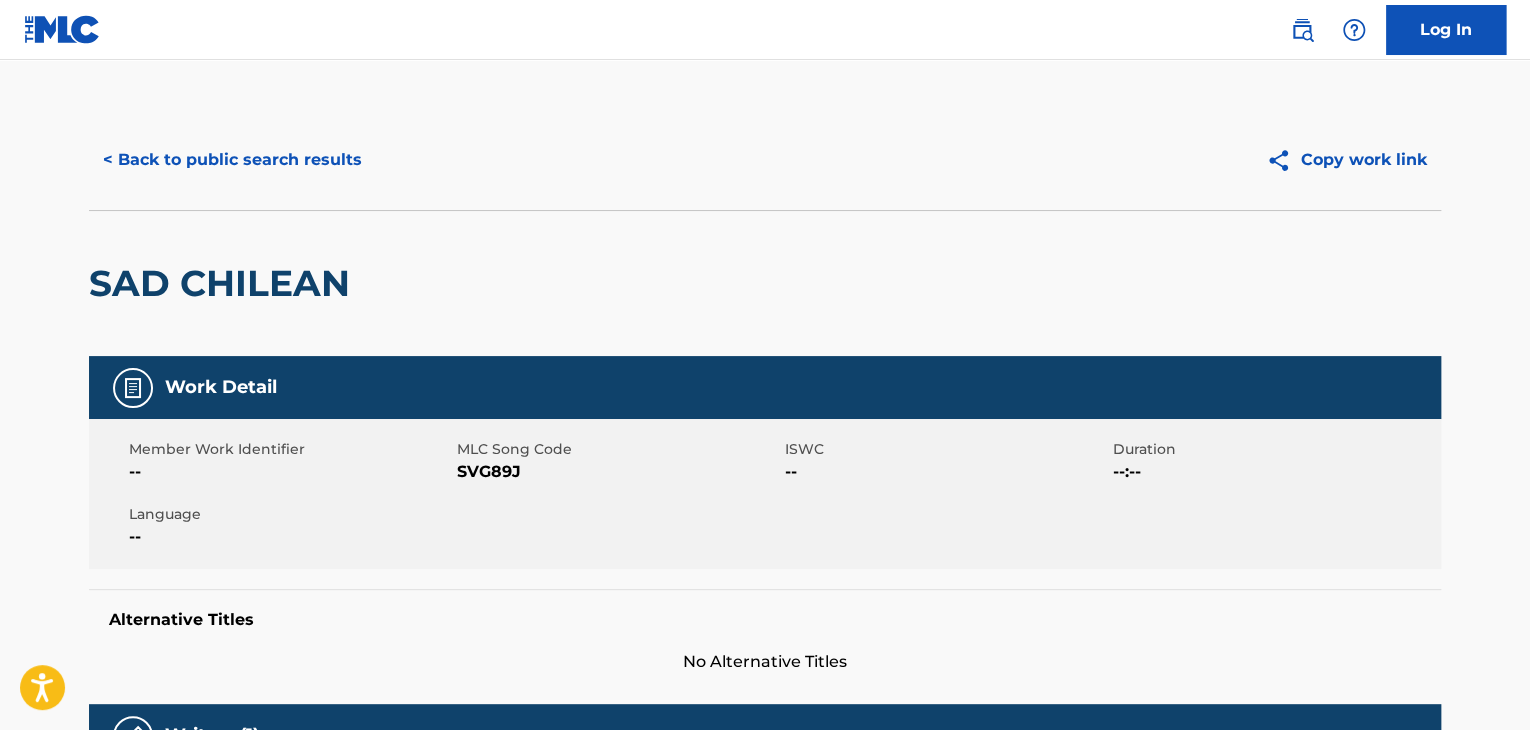click on "< Back to public search results" at bounding box center [232, 160] 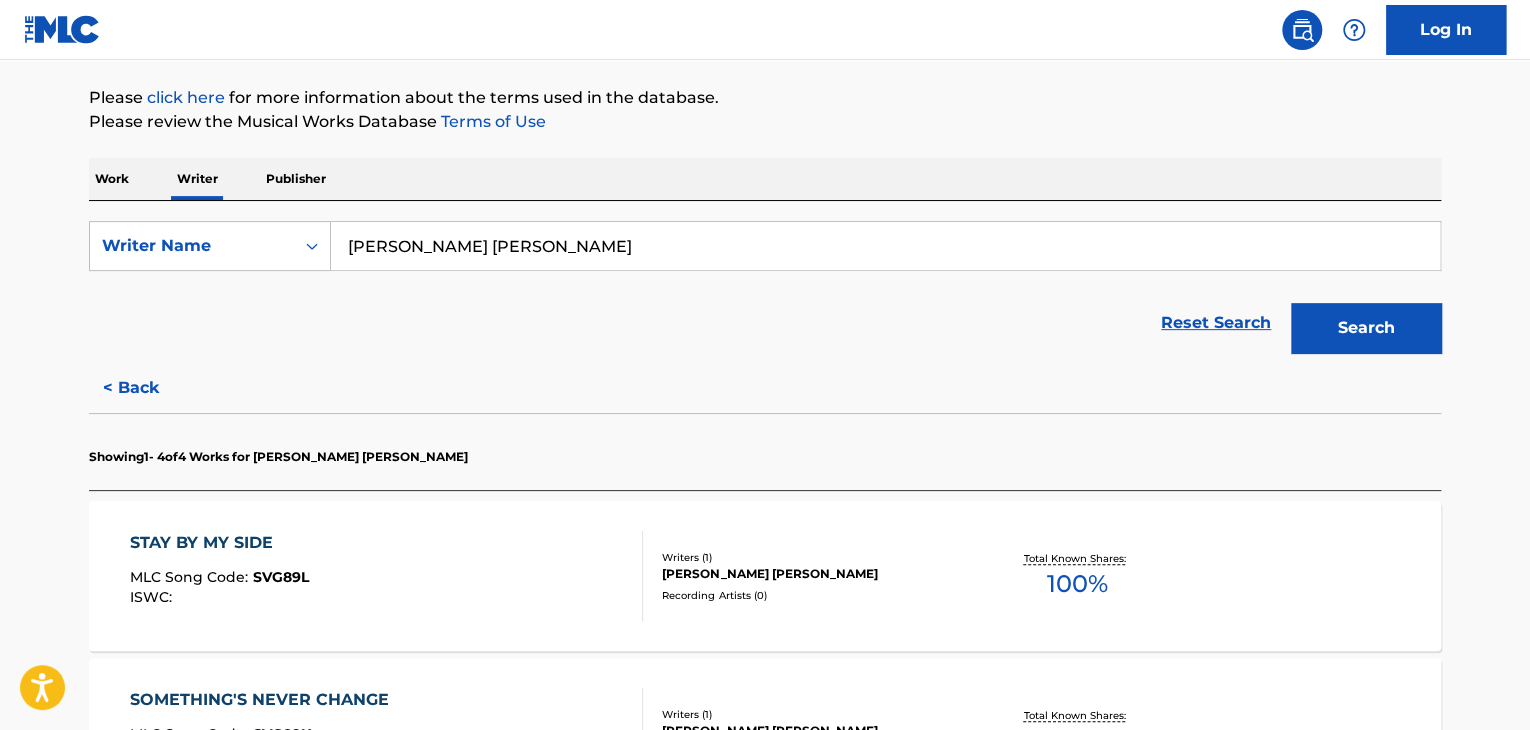 click on "< Back" at bounding box center [149, 388] 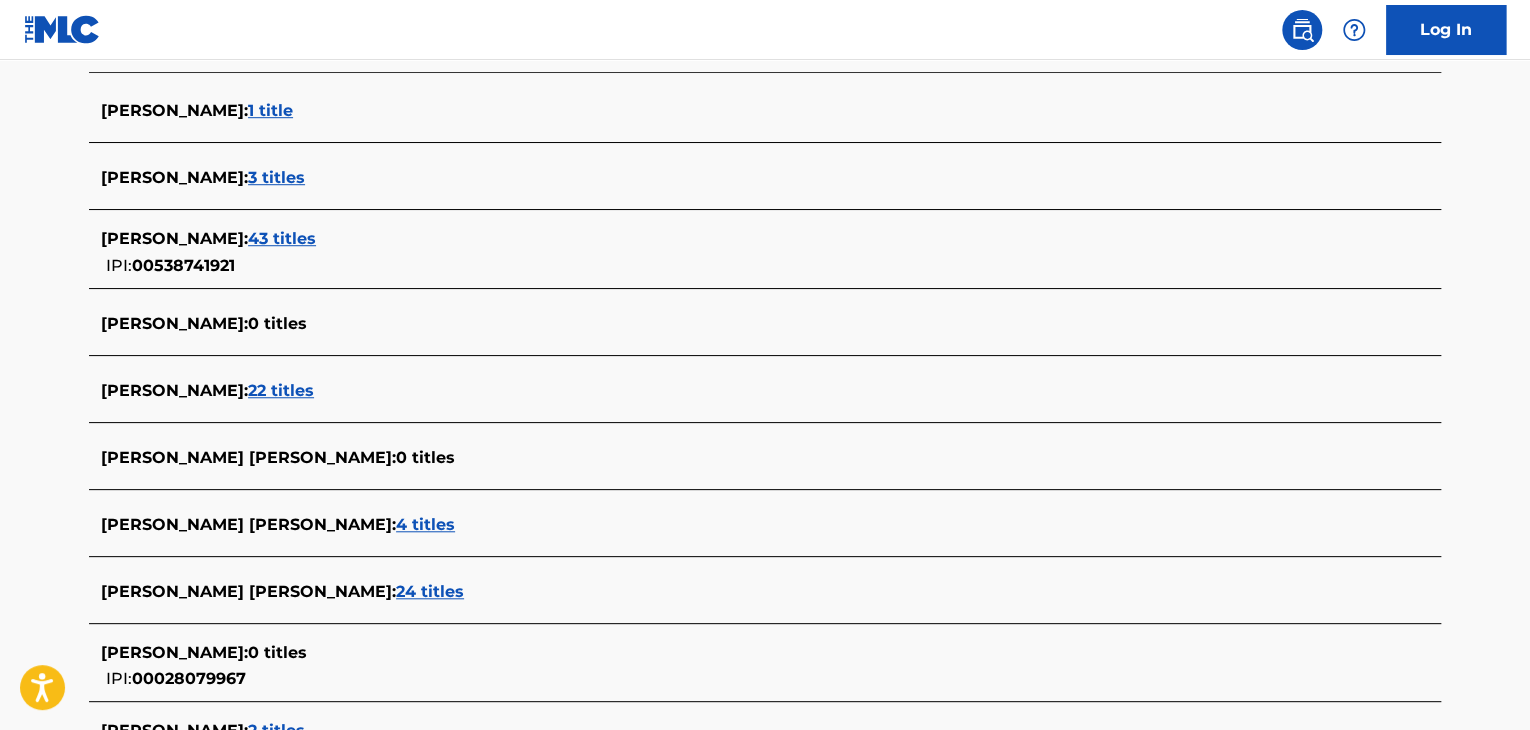 scroll, scrollTop: 624, scrollLeft: 0, axis: vertical 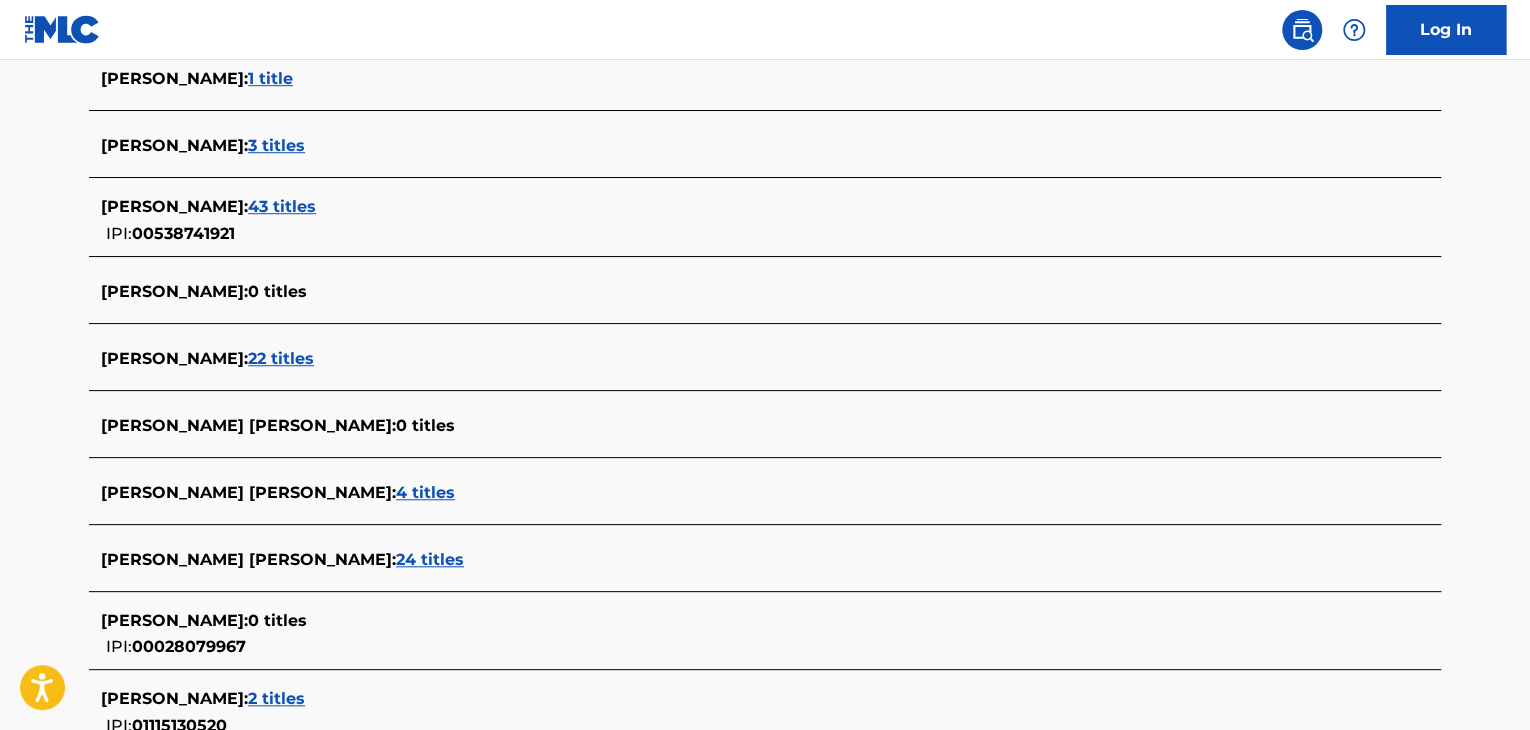 click on "24 titles" at bounding box center (430, 559) 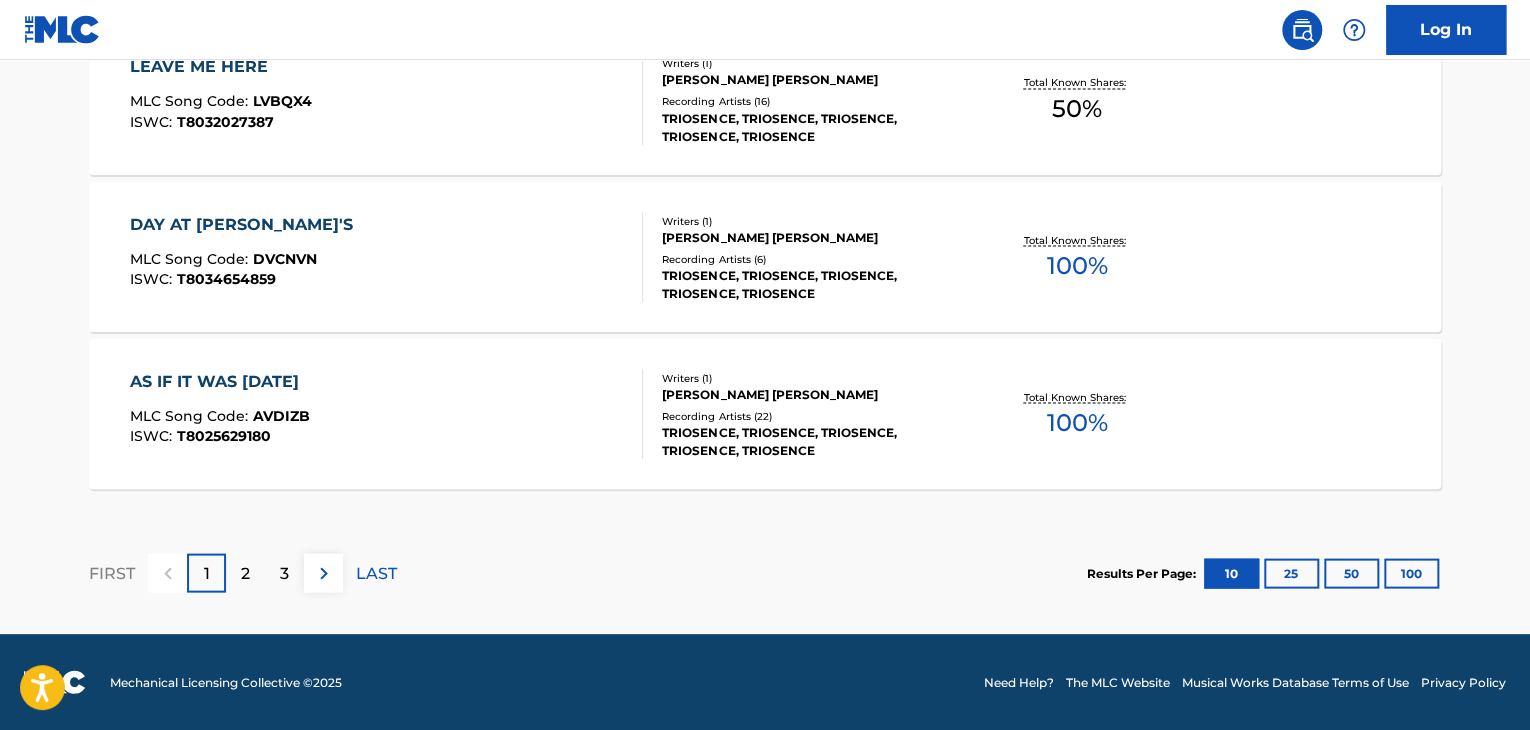 click on "LAST" at bounding box center (376, 573) 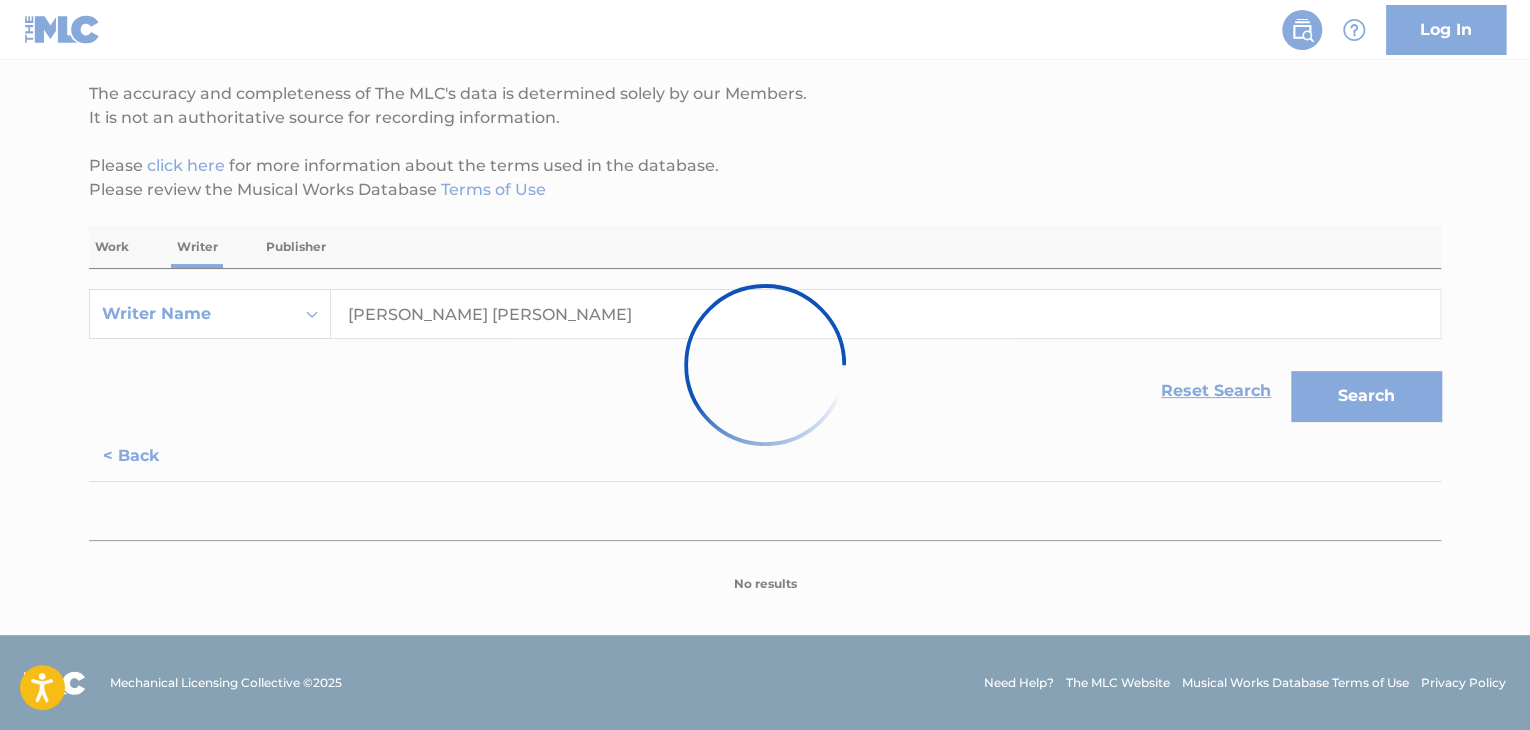 scroll 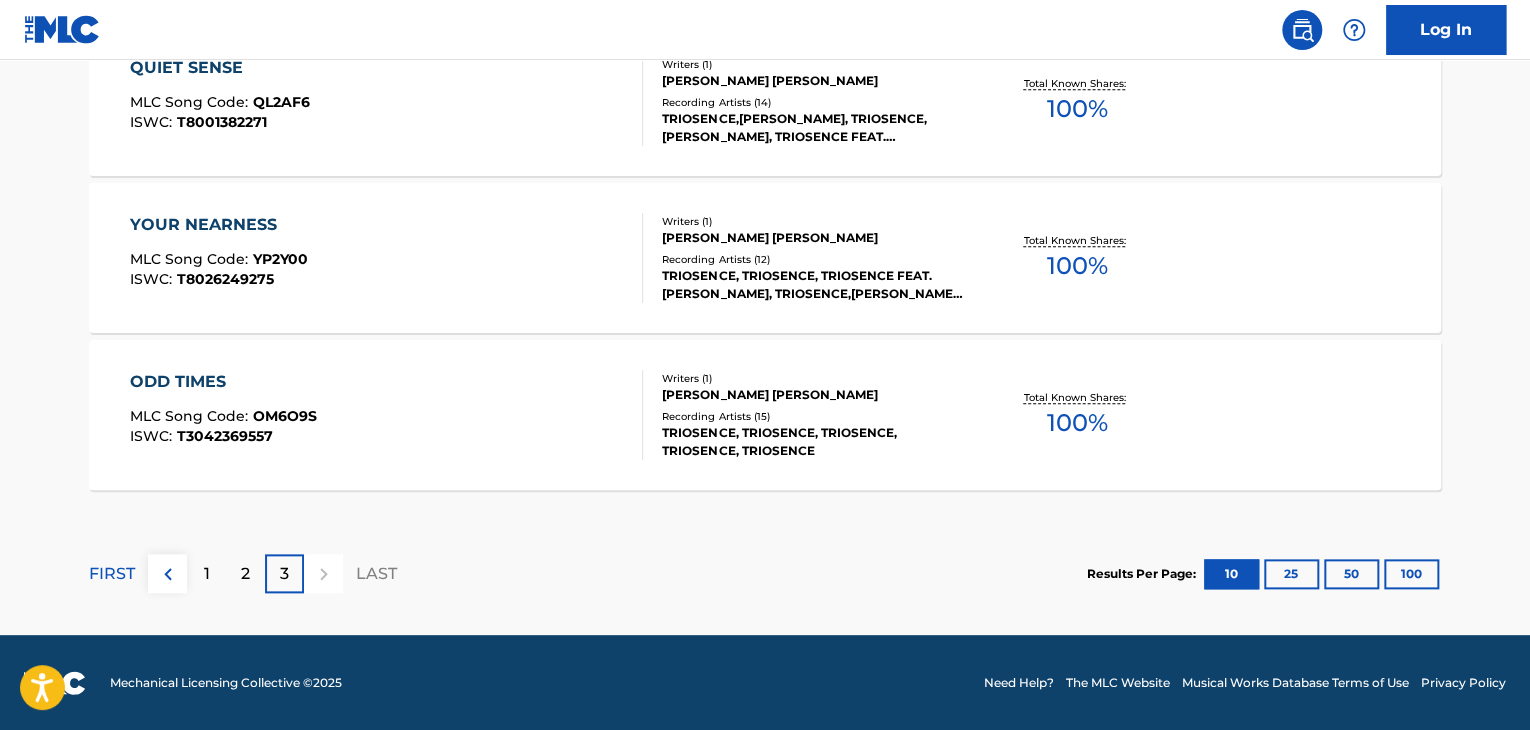 click on "ODD TIMES MLC Song Code : OM6O9S ISWC : T3042369557" at bounding box center [387, 415] 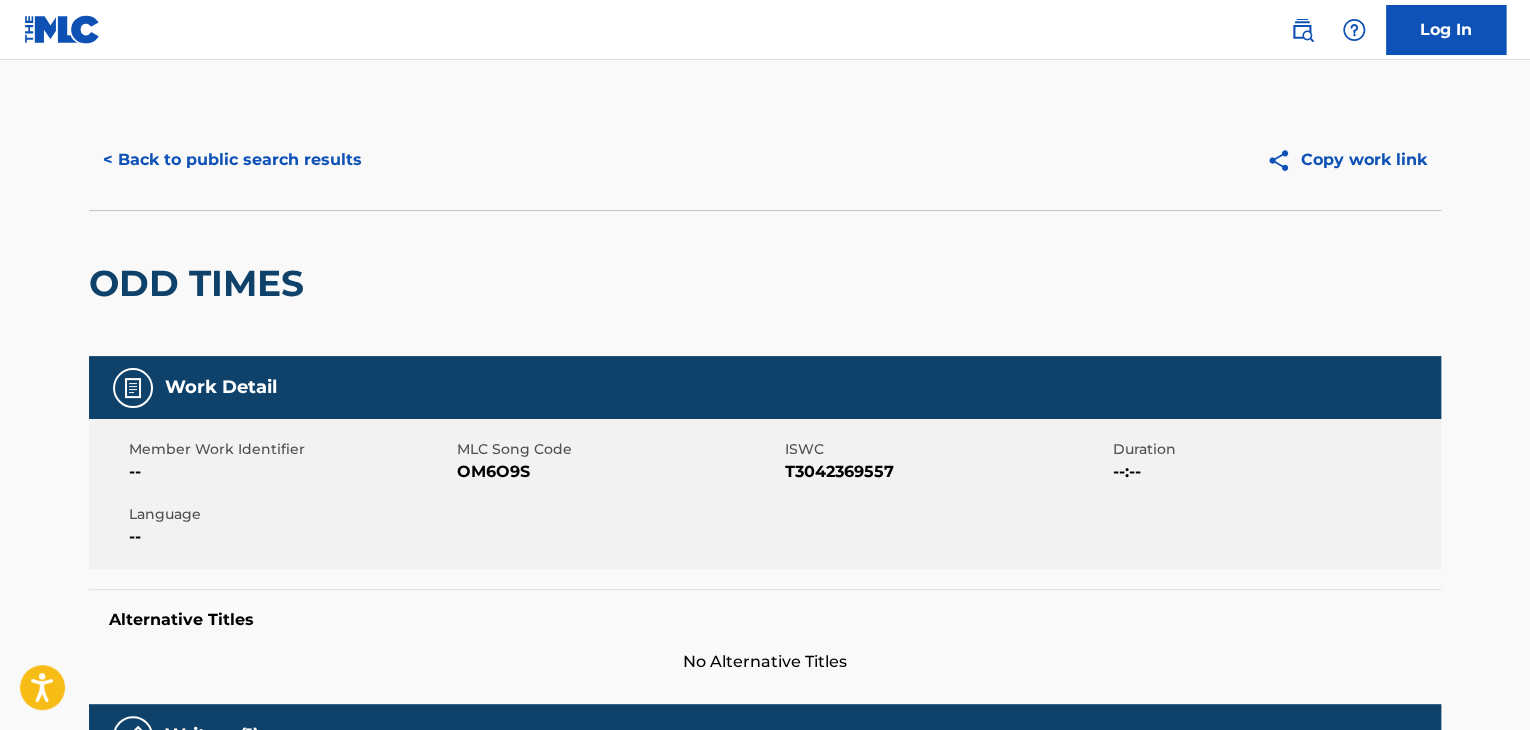 click on "< Back to public search results" at bounding box center (232, 160) 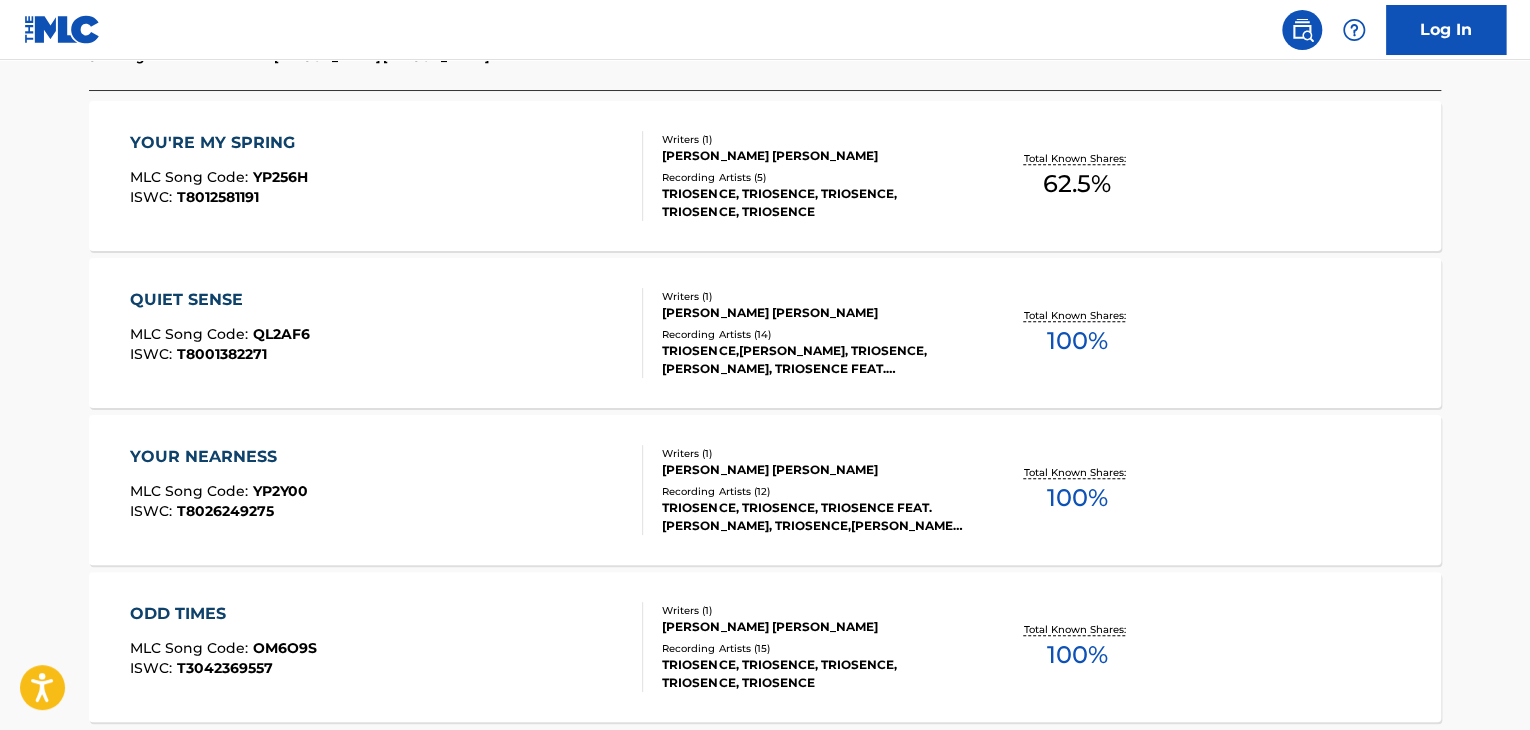 click on "YOU'RE MY SPRING MLC Song Code : YP256H ISWC : T8012581191" at bounding box center (387, 176) 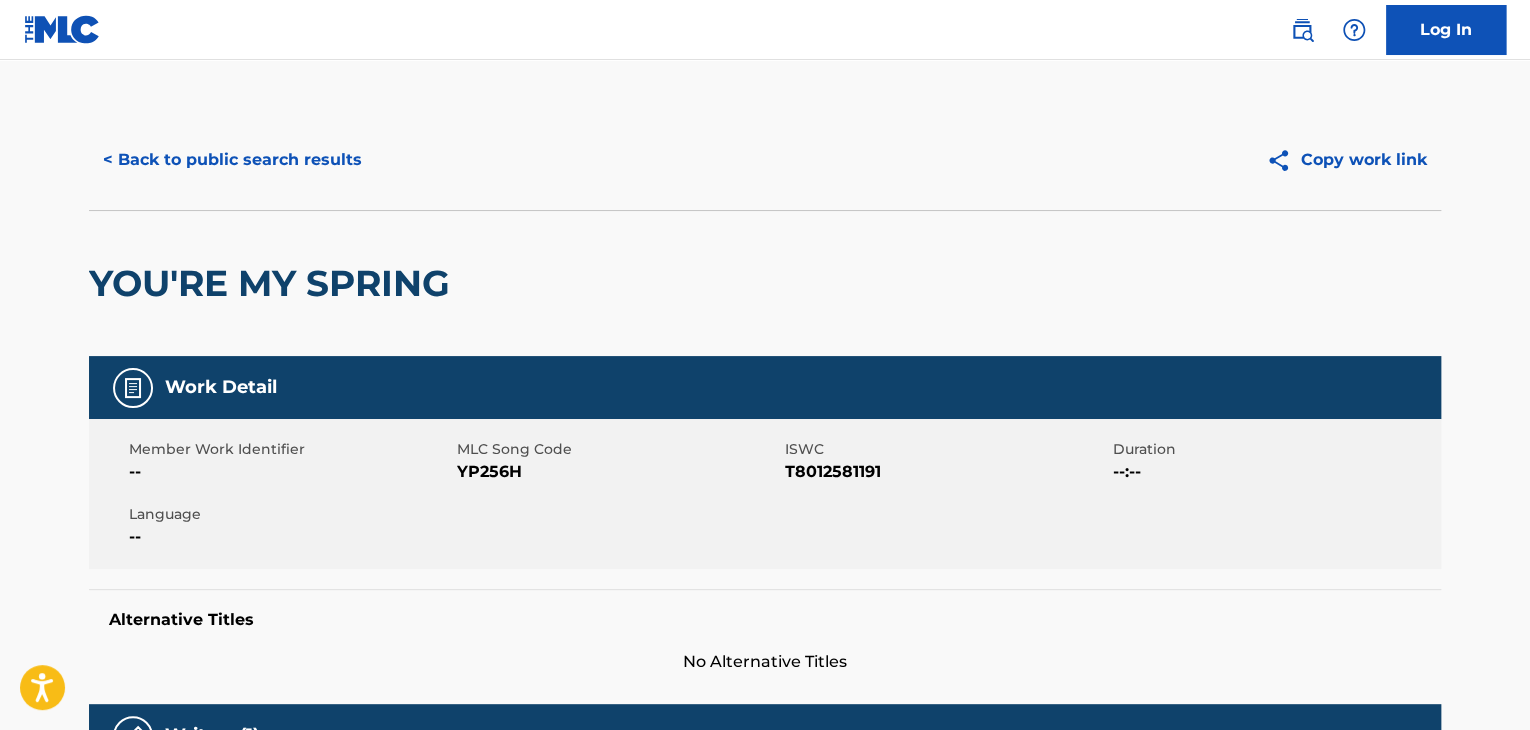 click on "< Back to public search results Copy work link" at bounding box center [765, 160] 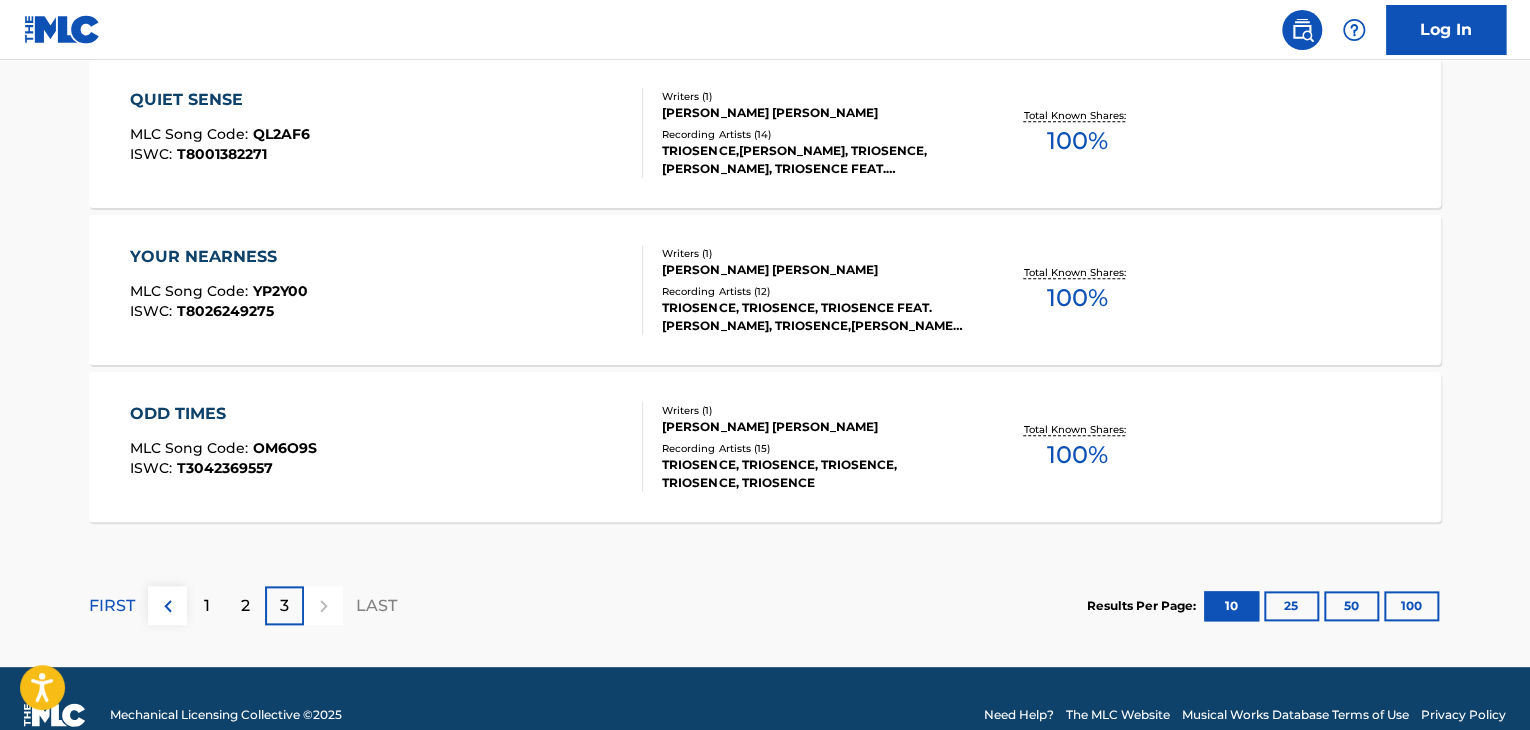 click on "YOUR NEARNESS MLC Song Code : YP2Y00 ISWC : T8026249275" at bounding box center (387, 290) 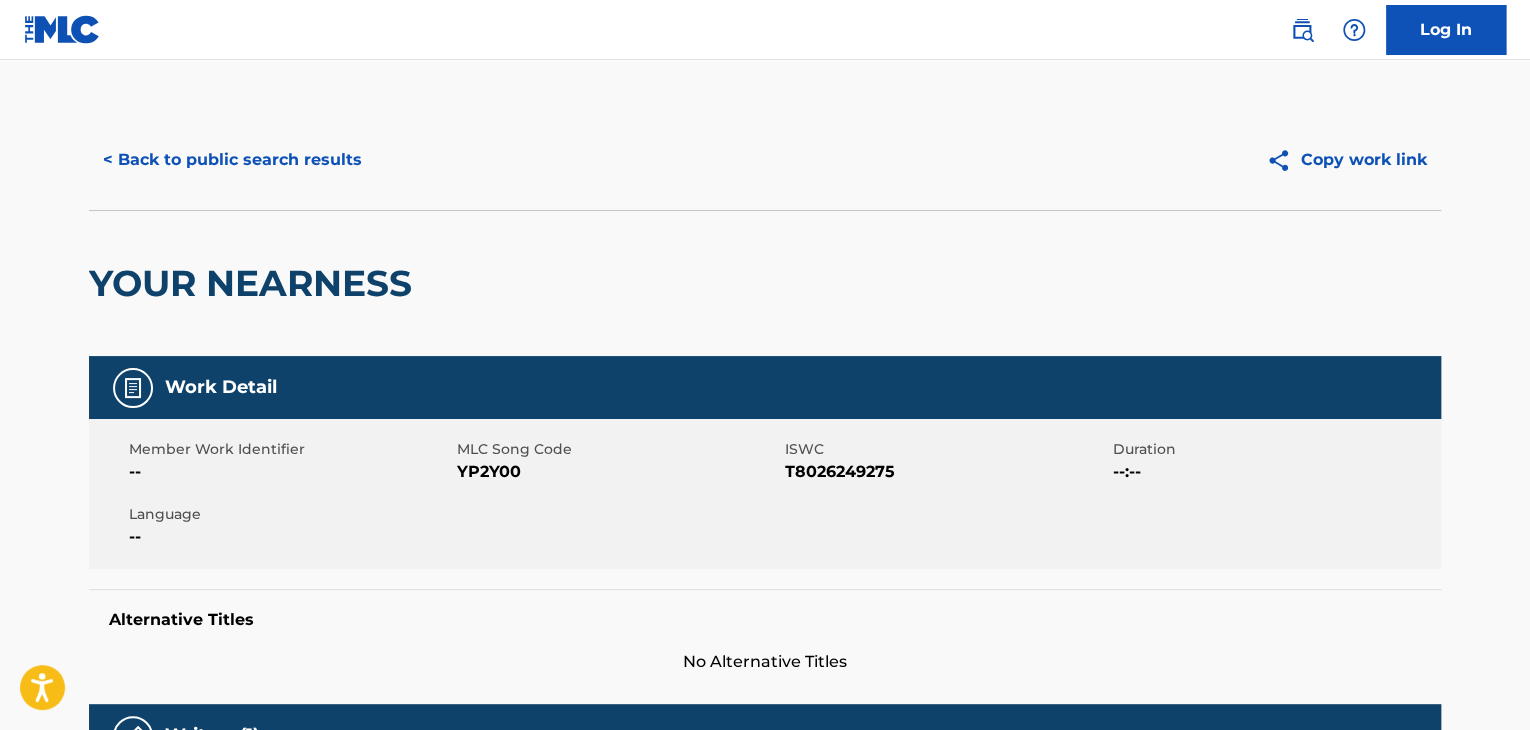 click on "< Back to public search results" at bounding box center [232, 160] 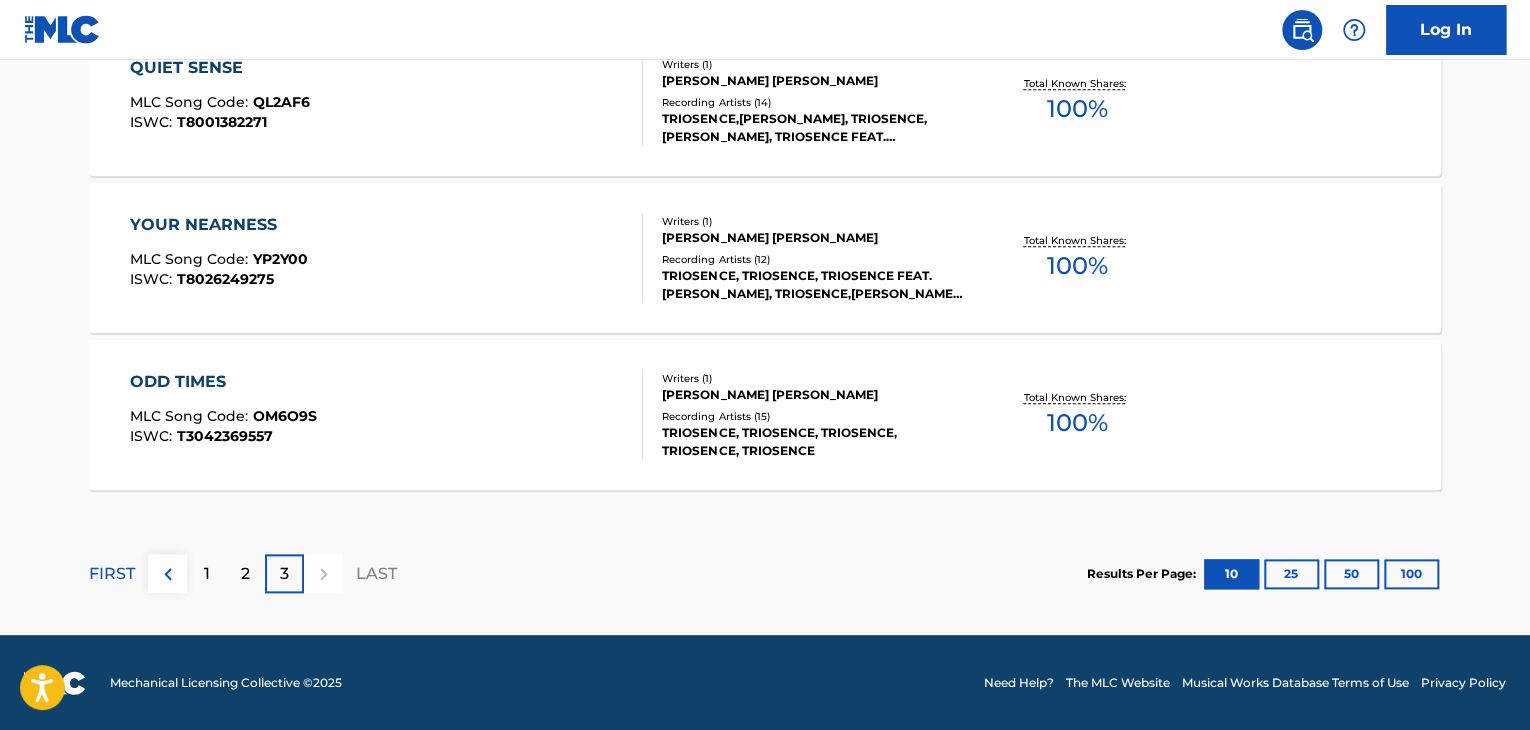 click on "ODD TIMES MLC Song Code : OM6O9S ISWC : T3042369557" at bounding box center [387, 415] 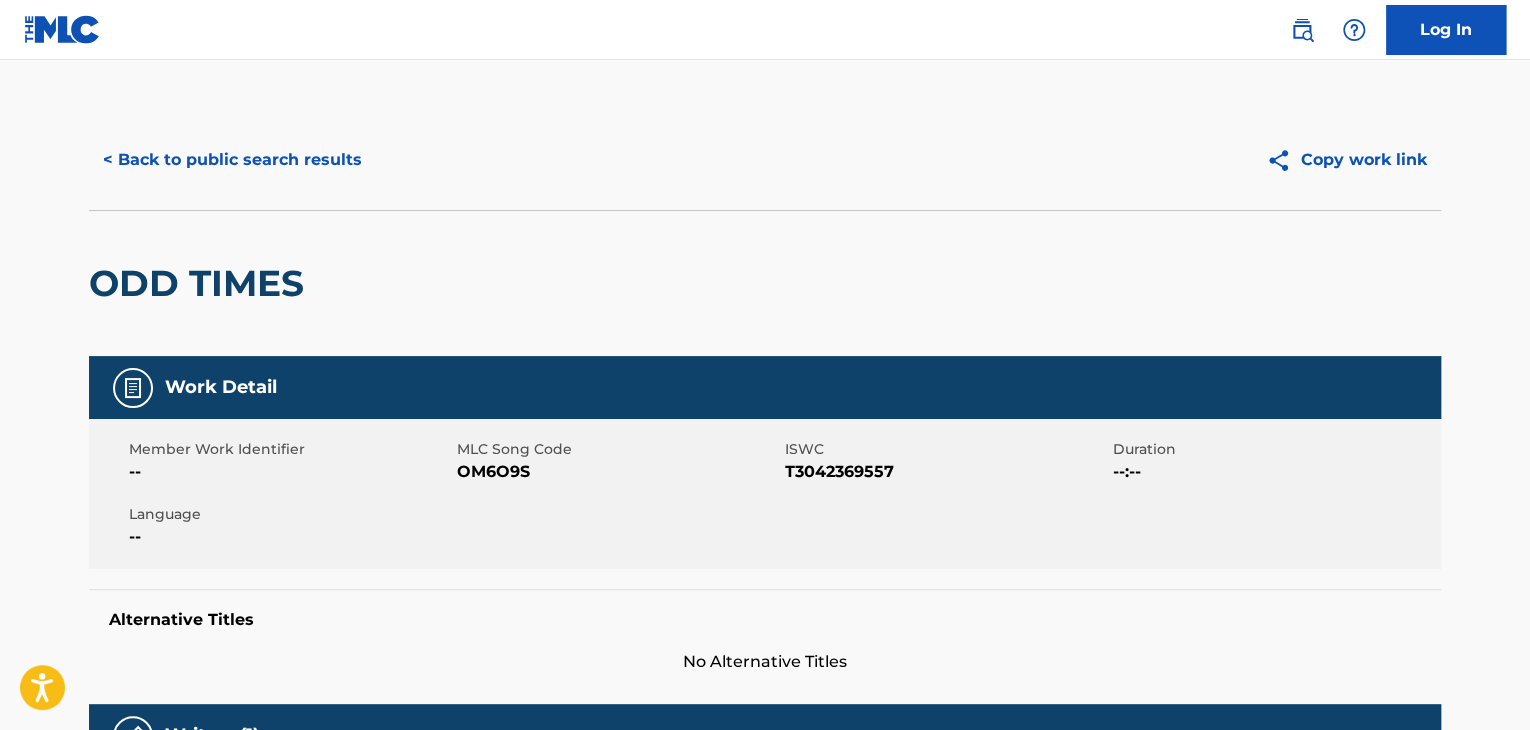 click on "< Back to public search results" at bounding box center [232, 160] 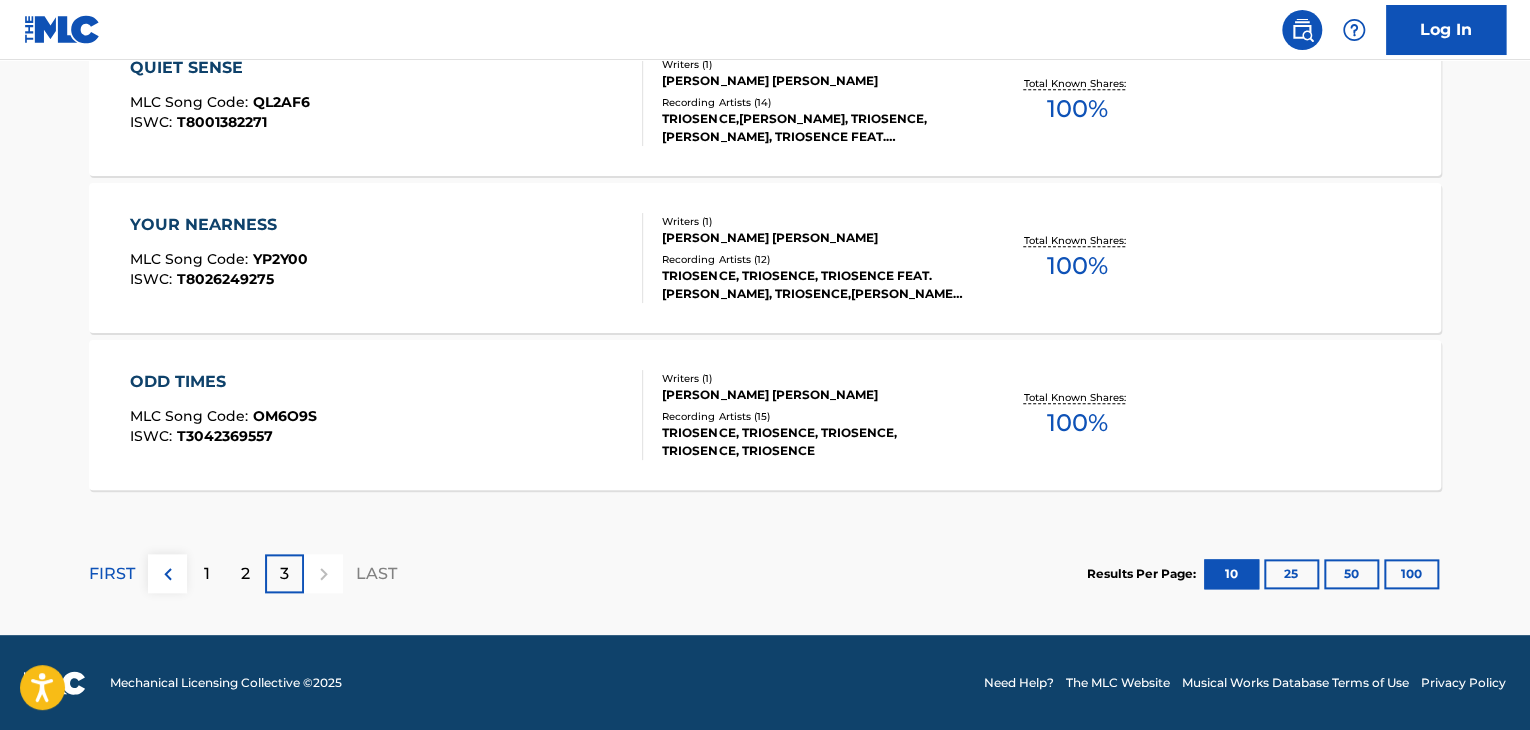 click on "2" at bounding box center [245, 573] 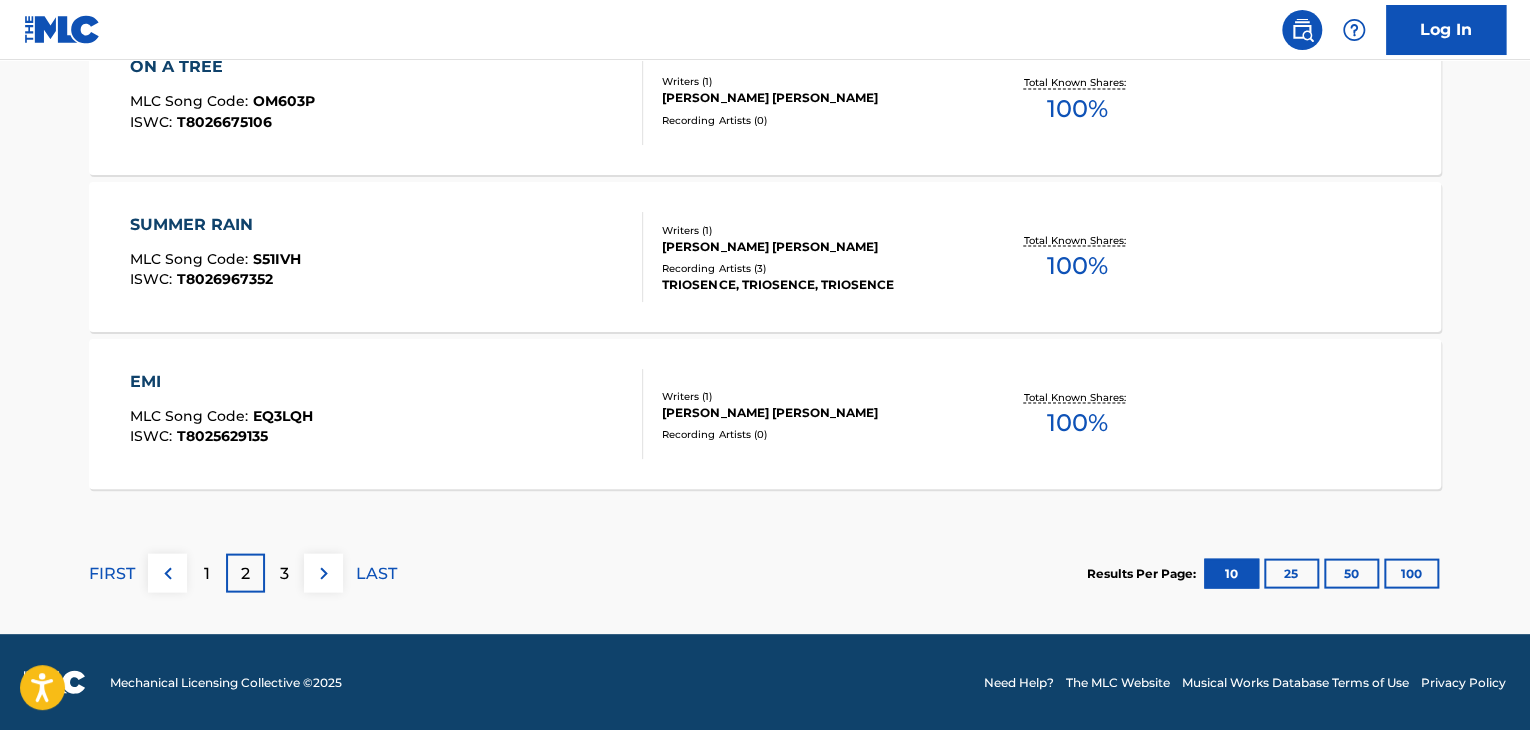click on "EMI MLC Song Code : EQ3LQH ISWC : T8025629135" at bounding box center [387, 414] 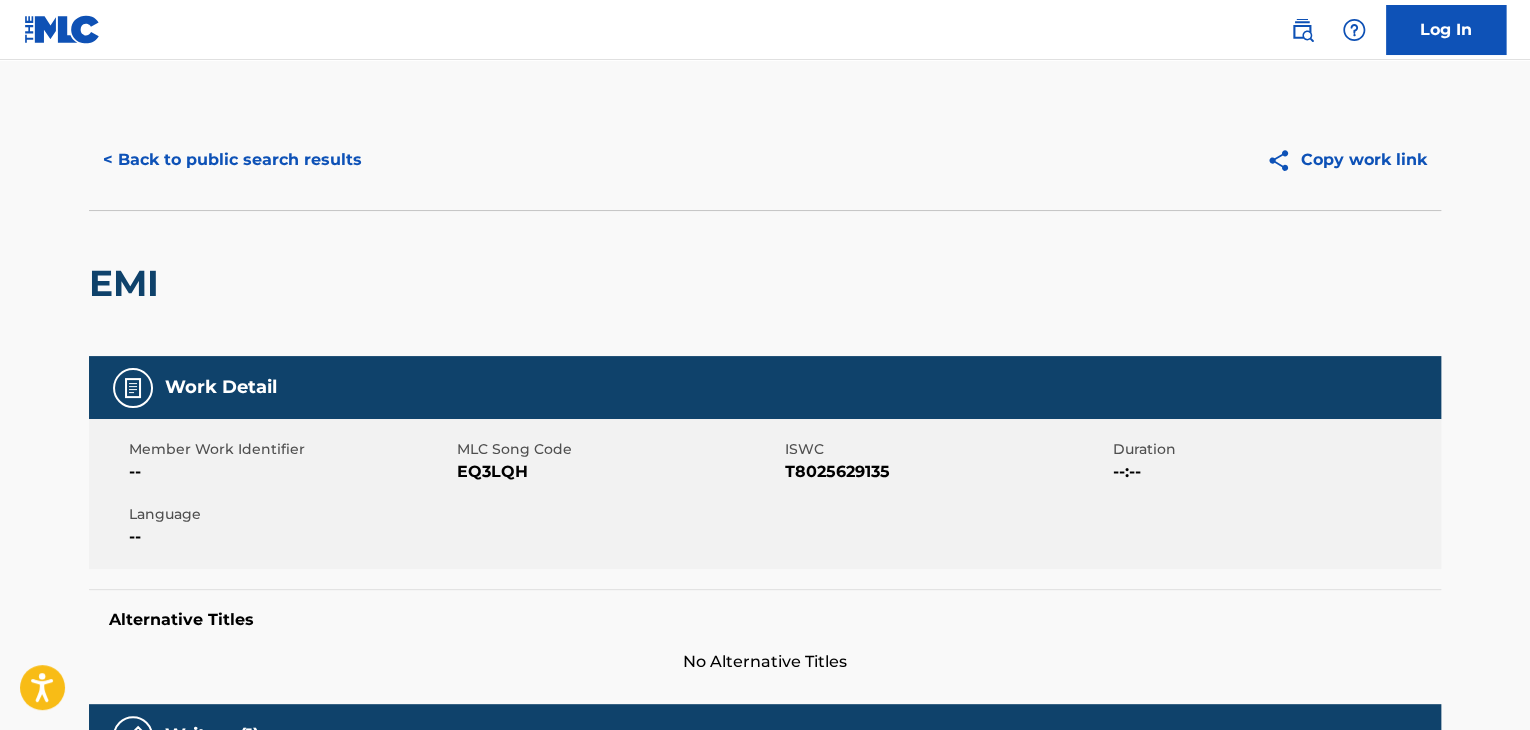click on "< Back to public search results" at bounding box center (232, 160) 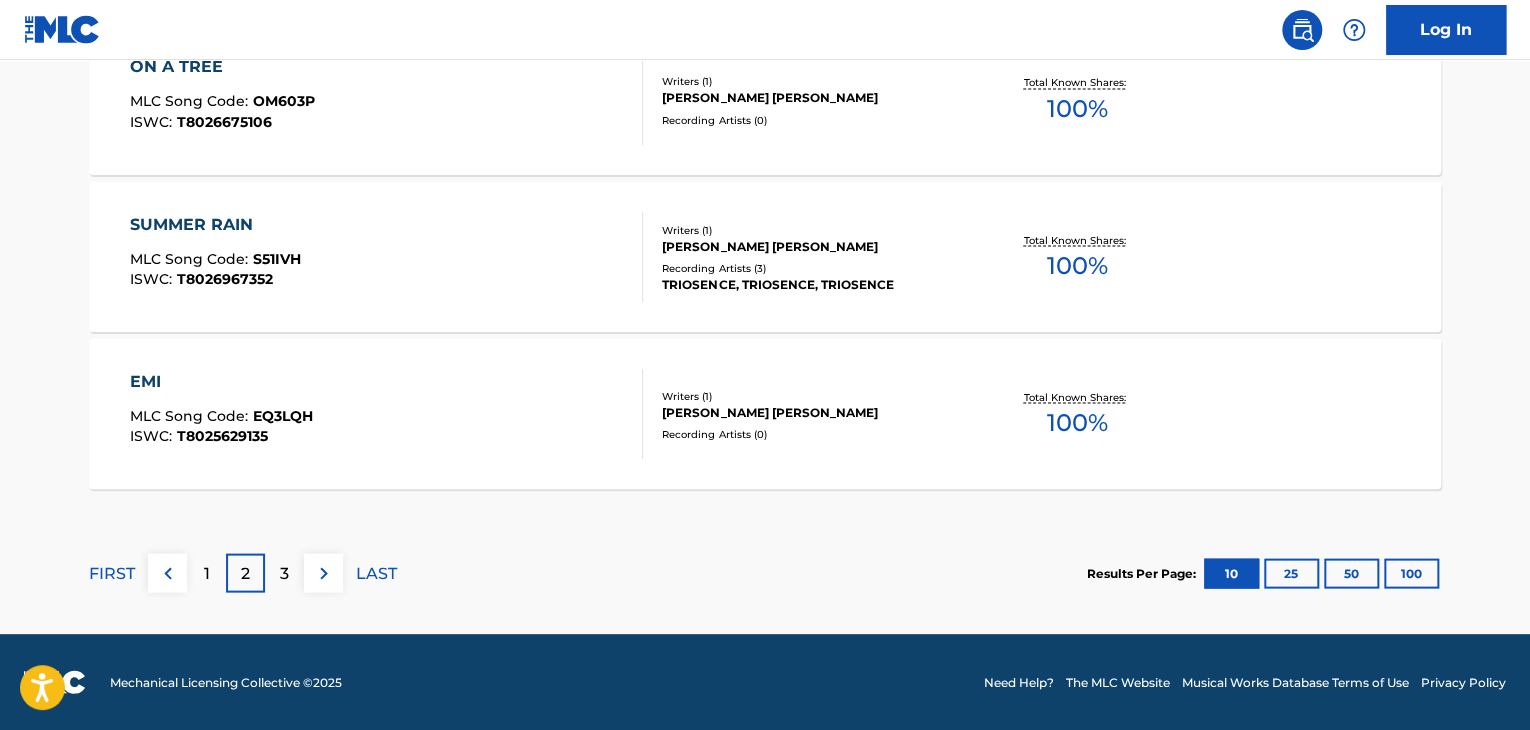 click on "SUMMER RAIN MLC Song Code : S51IVH ISWC : T8026967352" at bounding box center (387, 257) 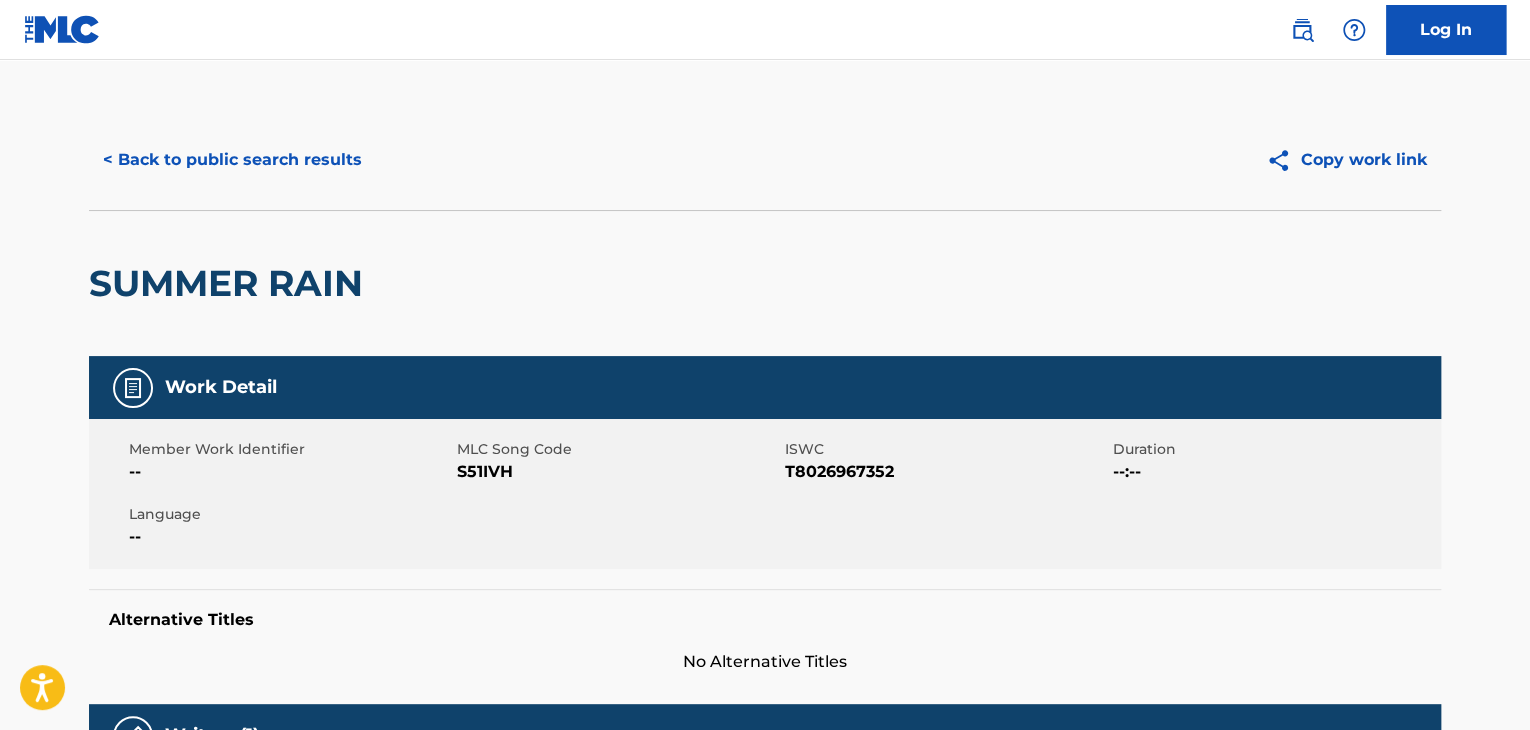 click on "< Back to public search results" at bounding box center (232, 160) 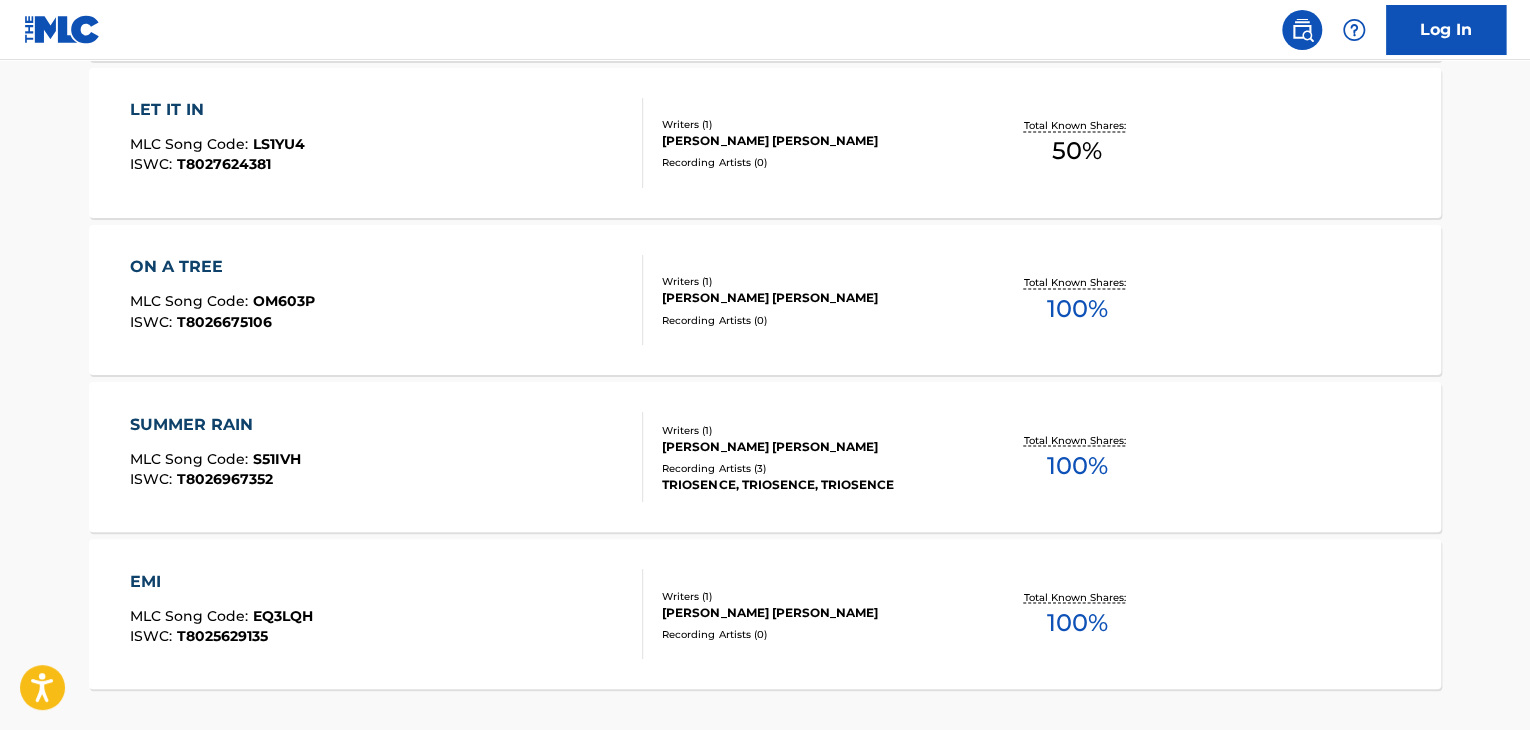 click on "ON A TREE MLC Song Code : OM603P ISWC : T8026675106" at bounding box center (387, 300) 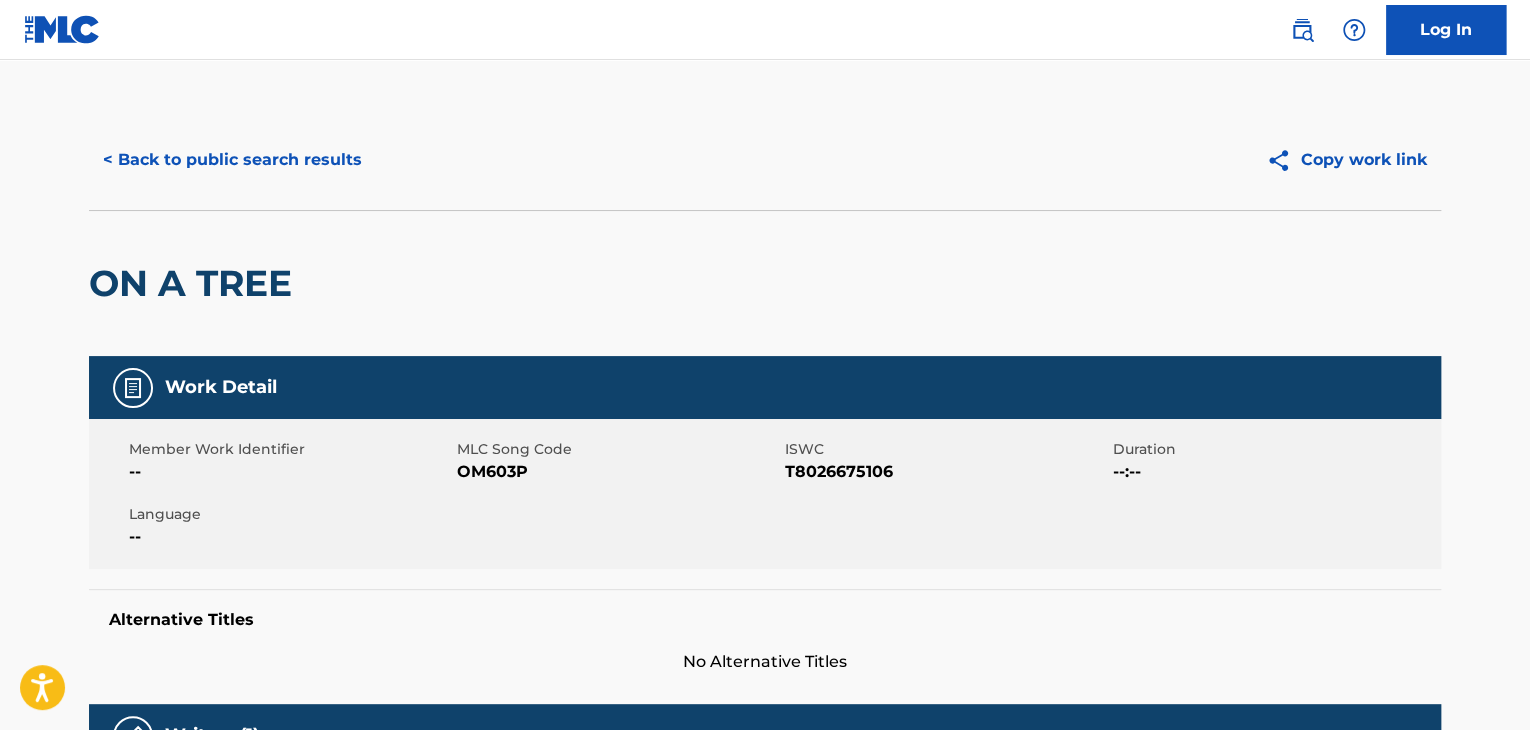 click on "< Back to public search results" at bounding box center [232, 160] 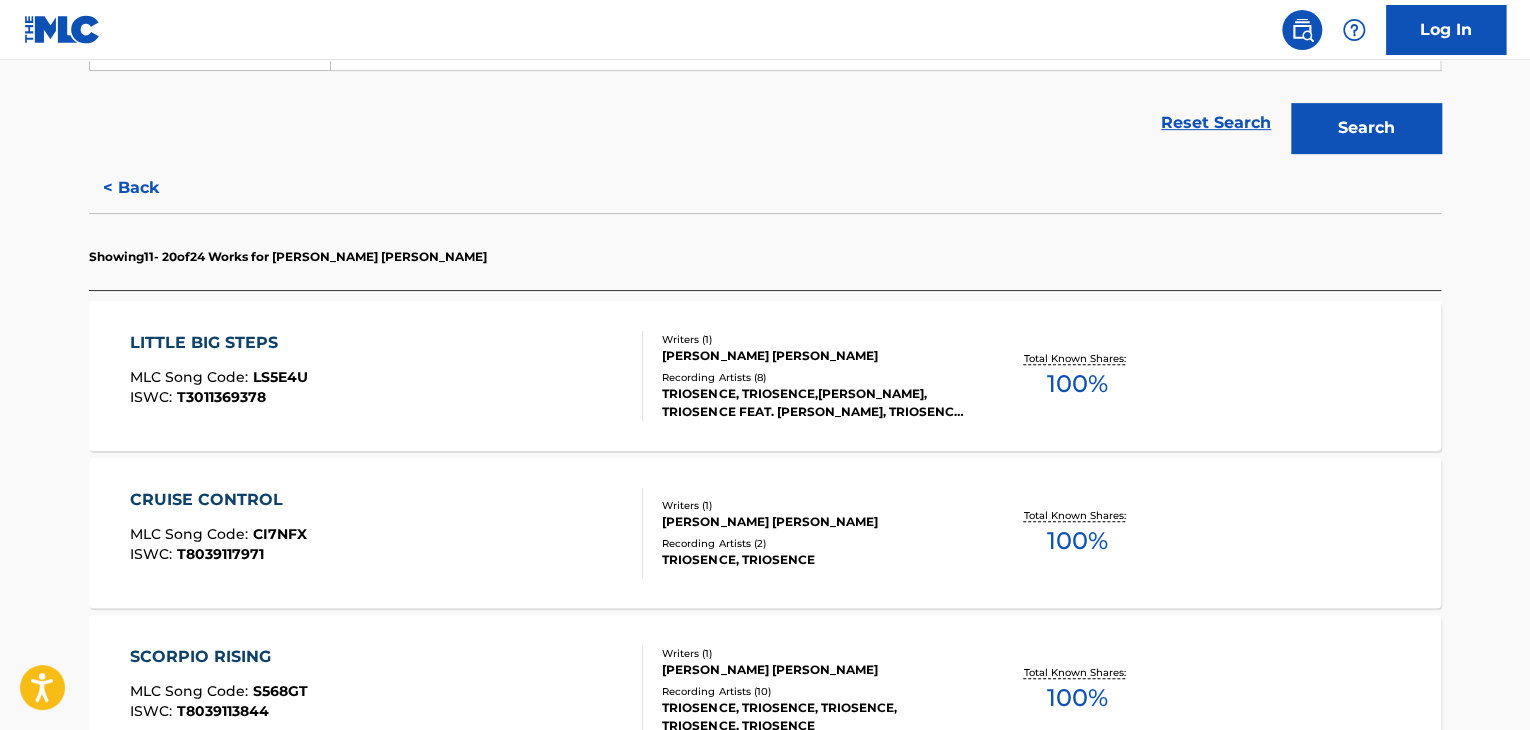 click on "LITTLE BIG STEPS MLC Song Code : LS5E4U ISWC : T3011369378" at bounding box center (387, 376) 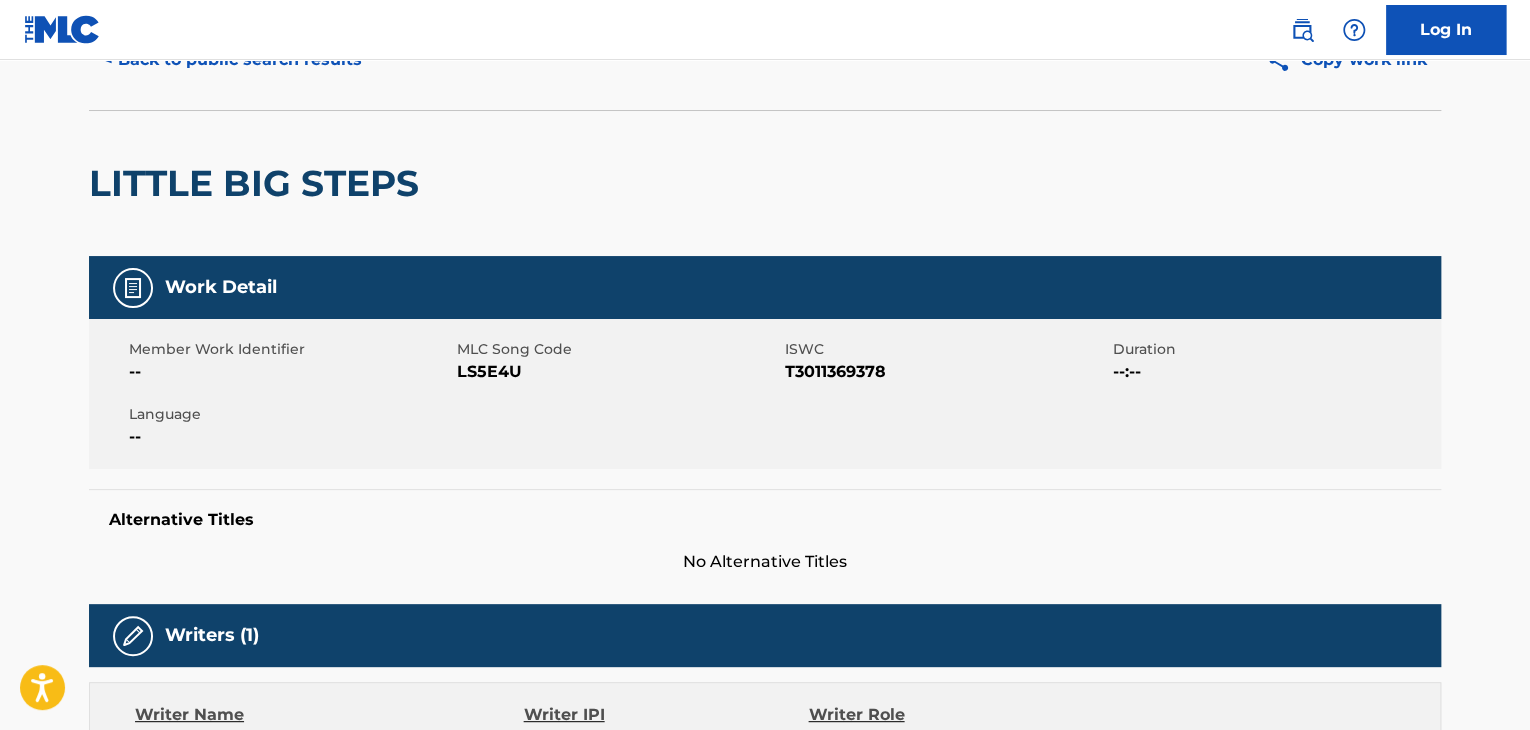click on "< Back to public search results" at bounding box center (232, 60) 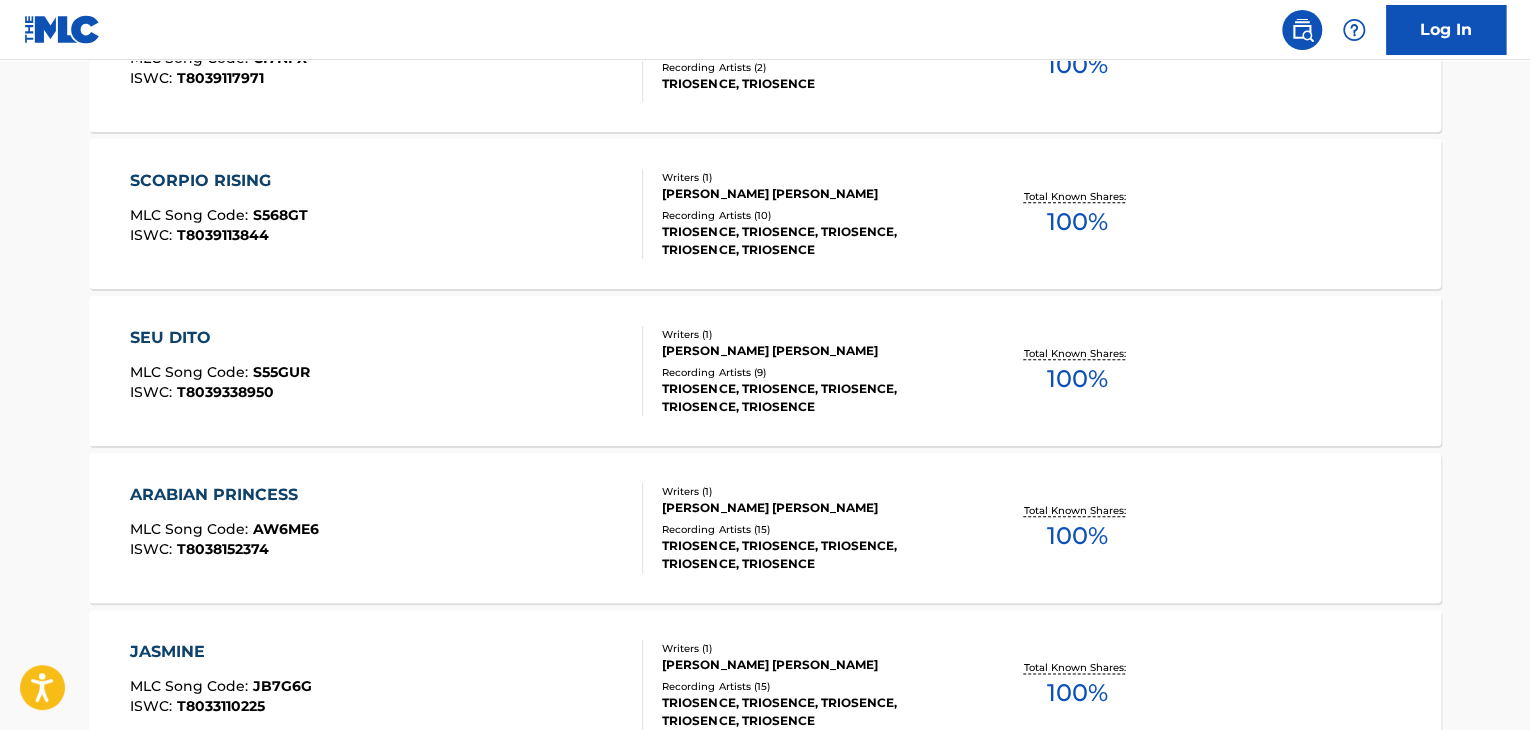 click on "SCORPIO RISING MLC Song Code : S568GT ISWC : T8039113844" at bounding box center [387, 214] 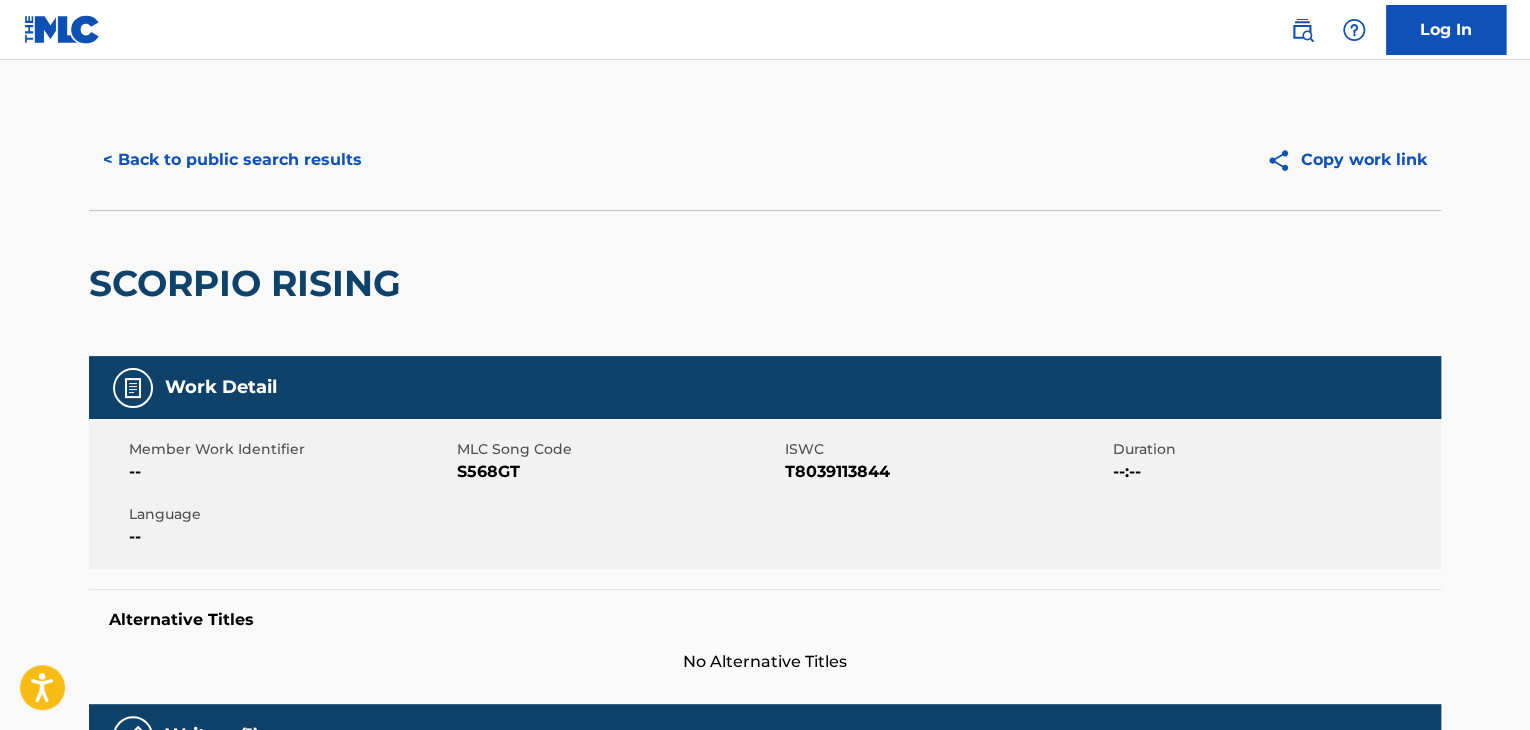 click on "< Back to public search results" at bounding box center (232, 160) 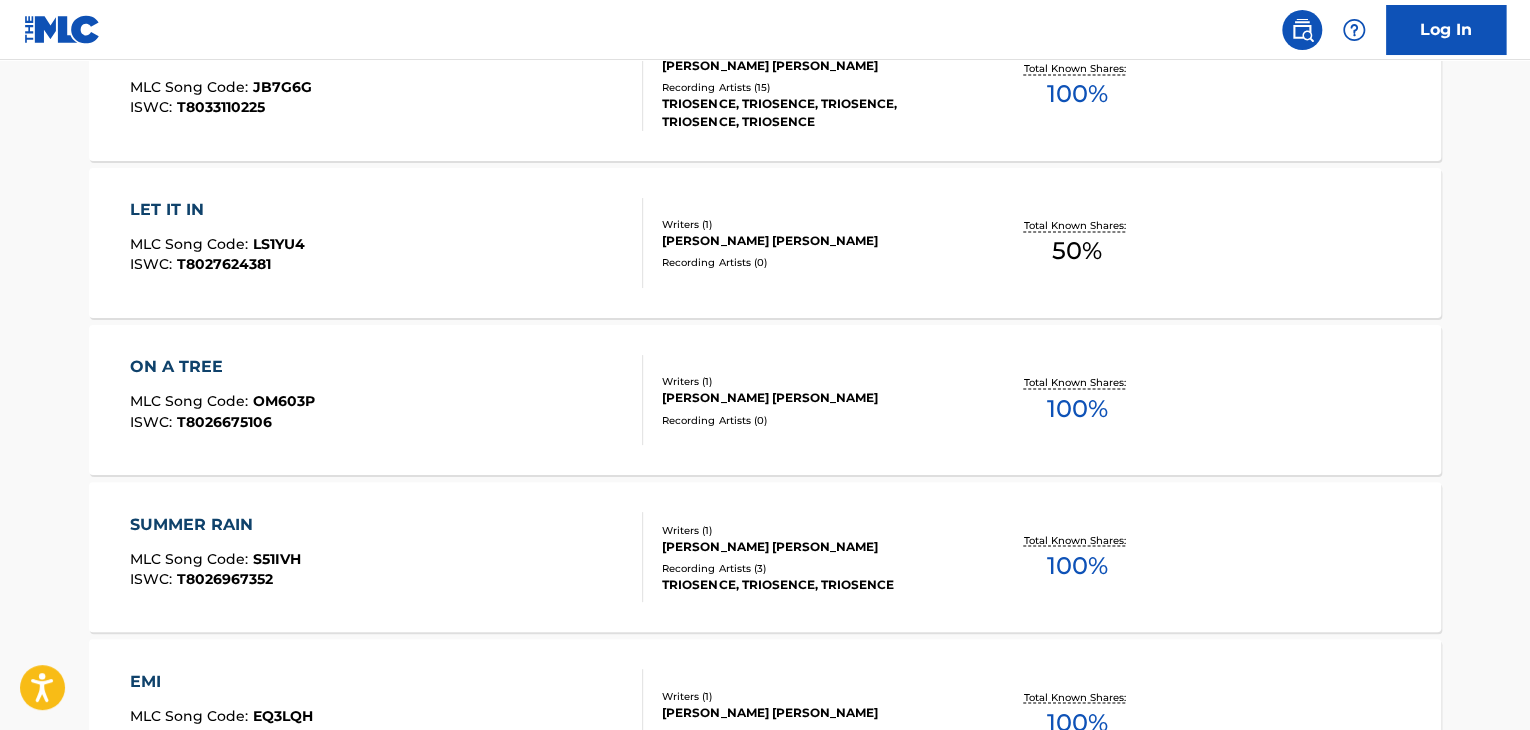 click on "LET IT IN MLC Song Code : LS1YU4 ISWC : T8027624381" at bounding box center (387, 243) 